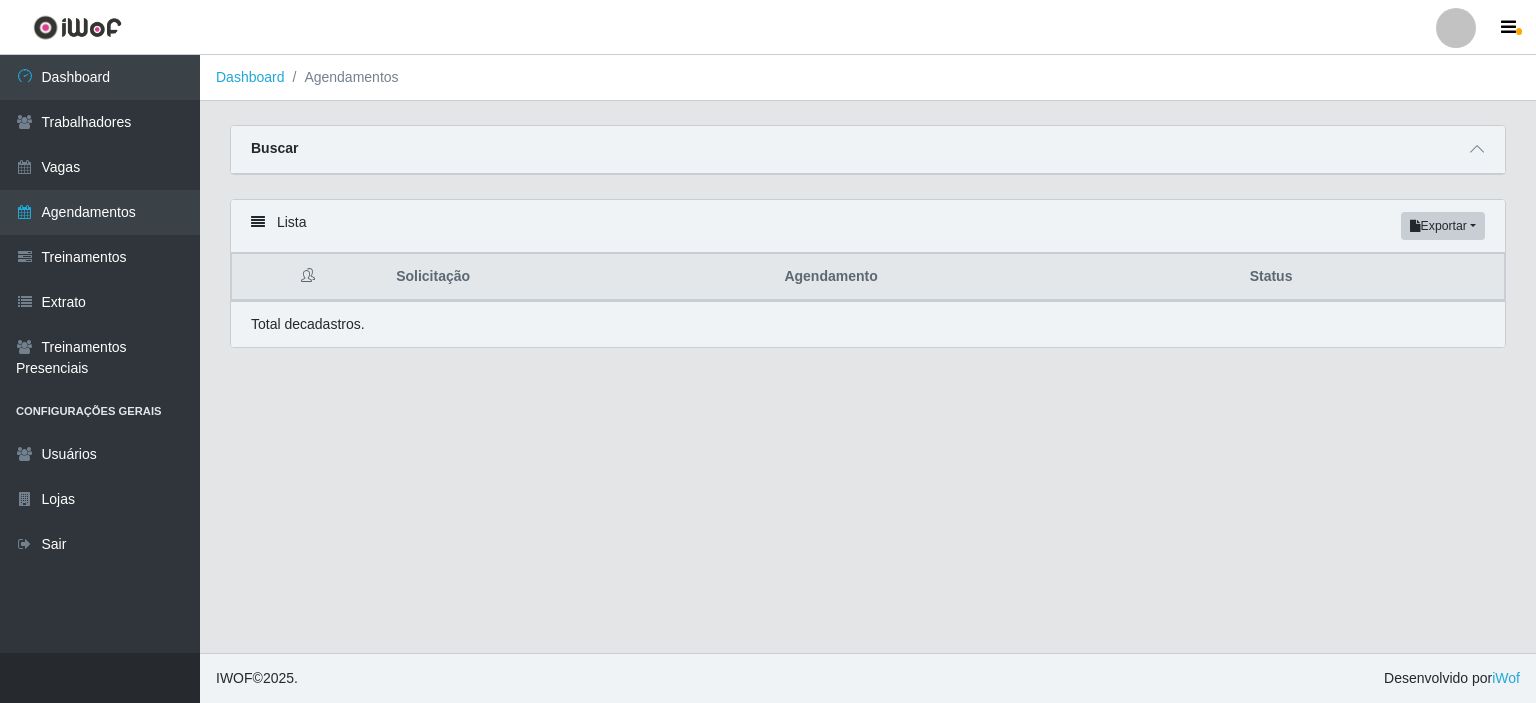 scroll, scrollTop: 0, scrollLeft: 0, axis: both 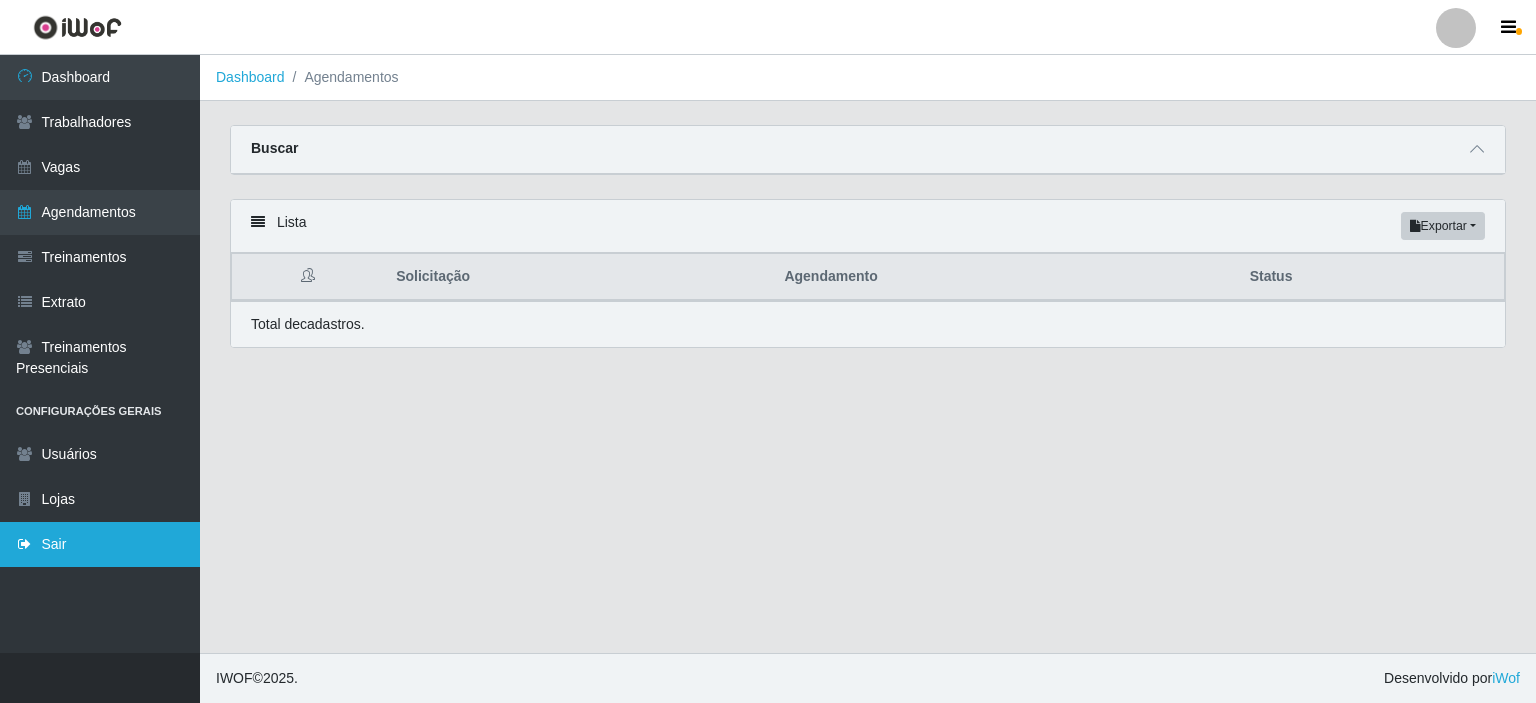 click on "Sair" at bounding box center (100, 544) 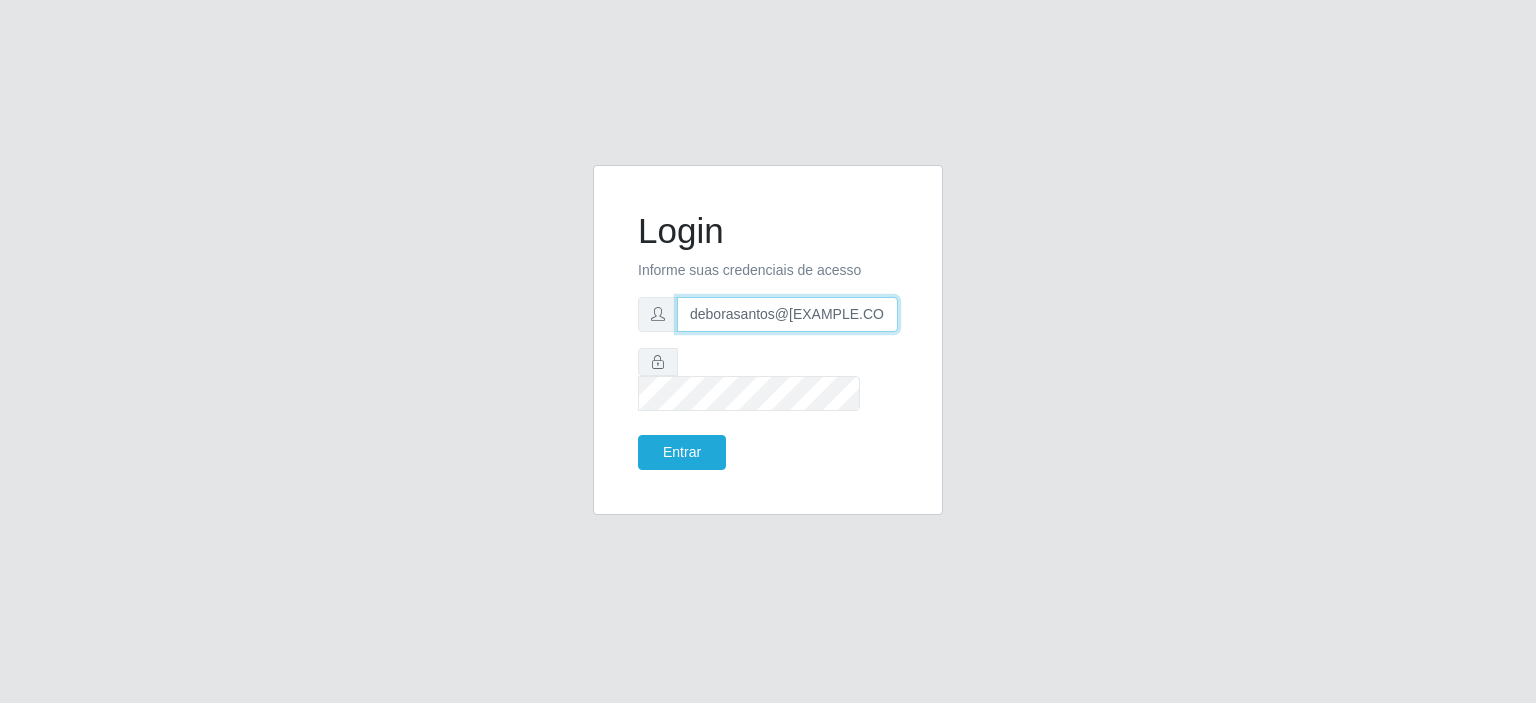 drag, startPoint x: 882, startPoint y: 329, endPoint x: 596, endPoint y: 341, distance: 286.25165 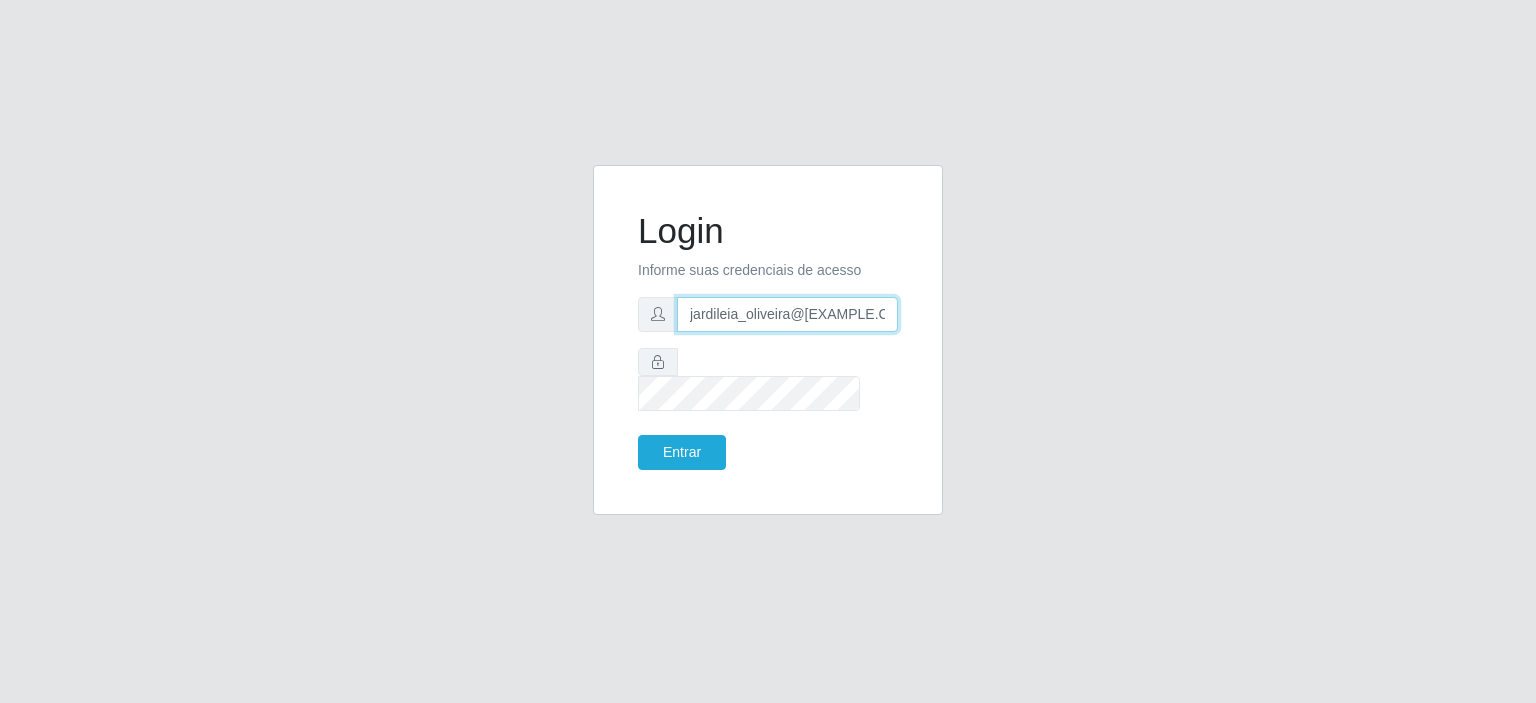 type on "jardileia_oliveira@[EXAMPLE.COM]" 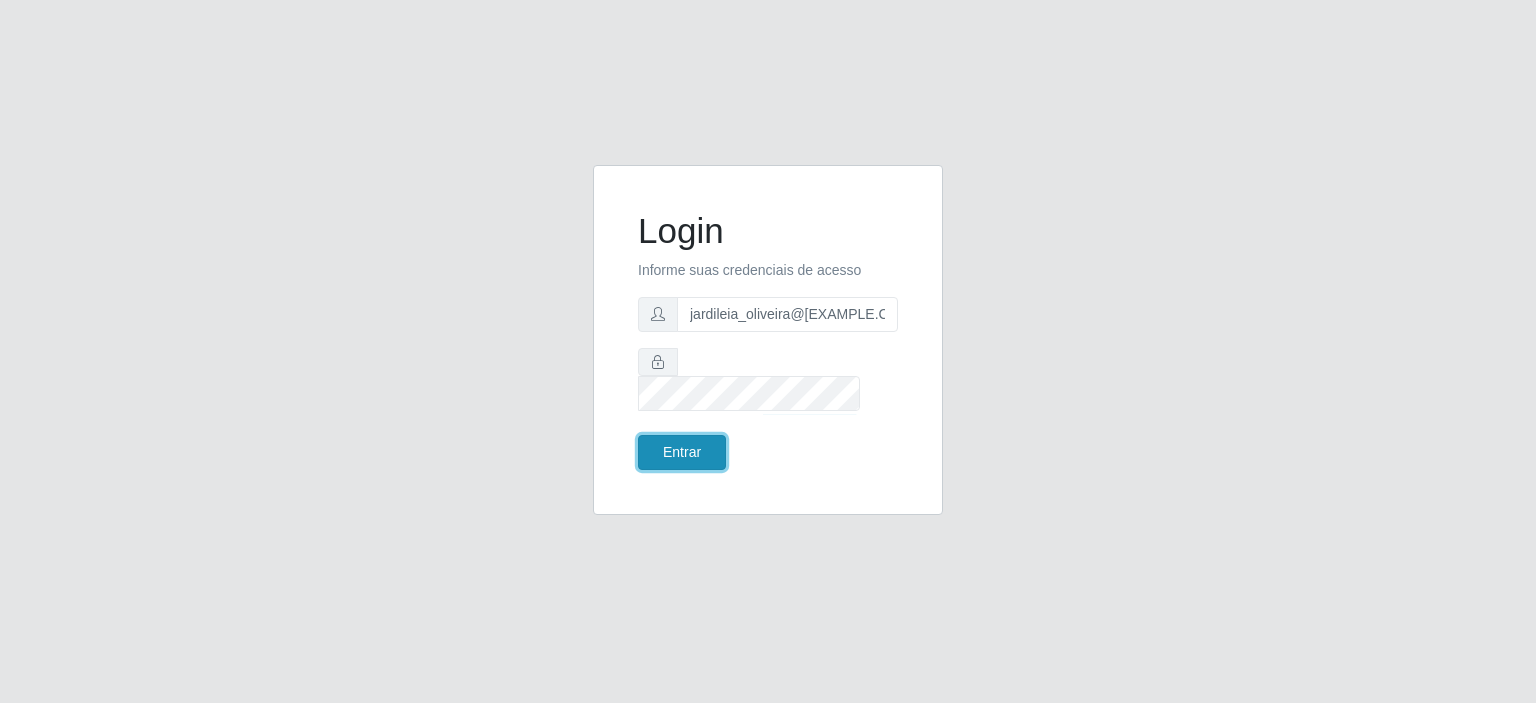 click on "Entrar" at bounding box center (682, 452) 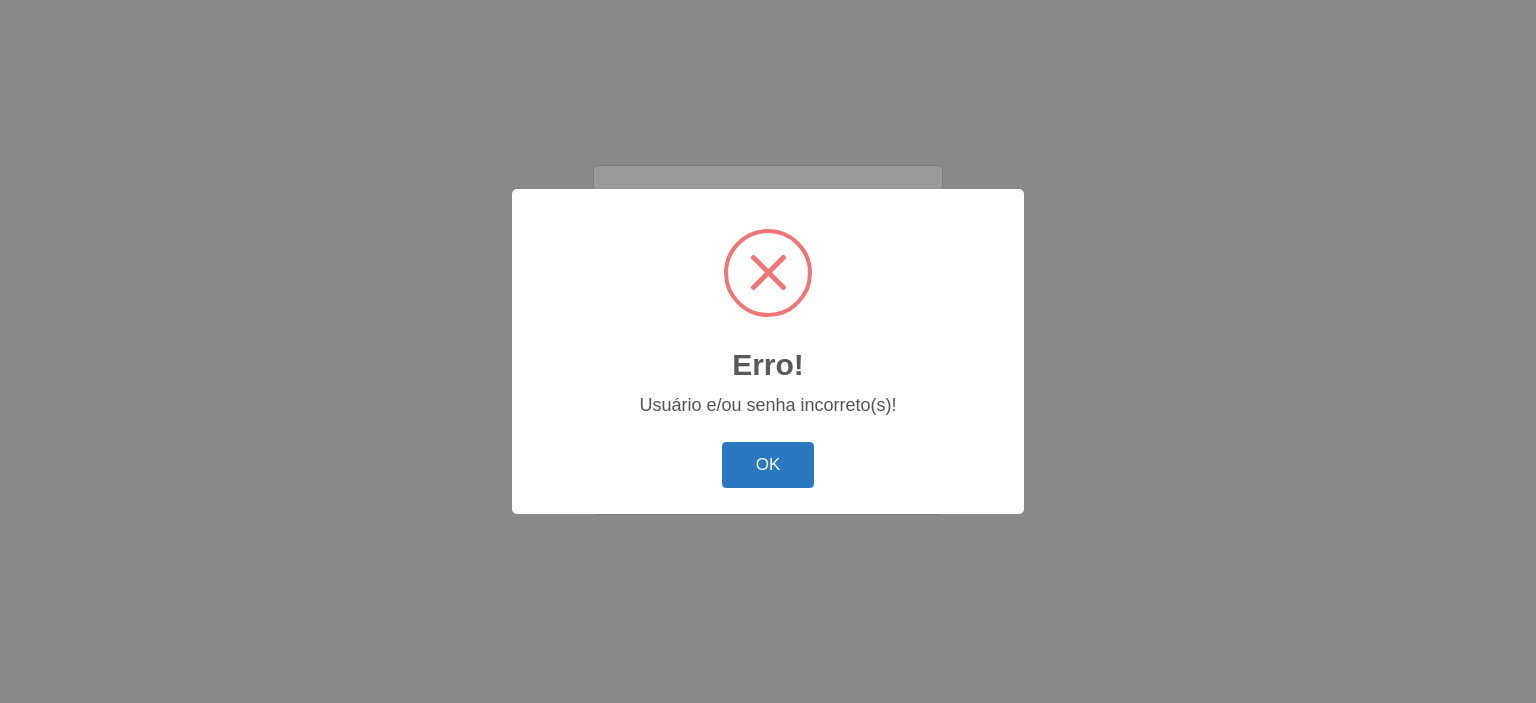 click on "OK" at bounding box center [768, 465] 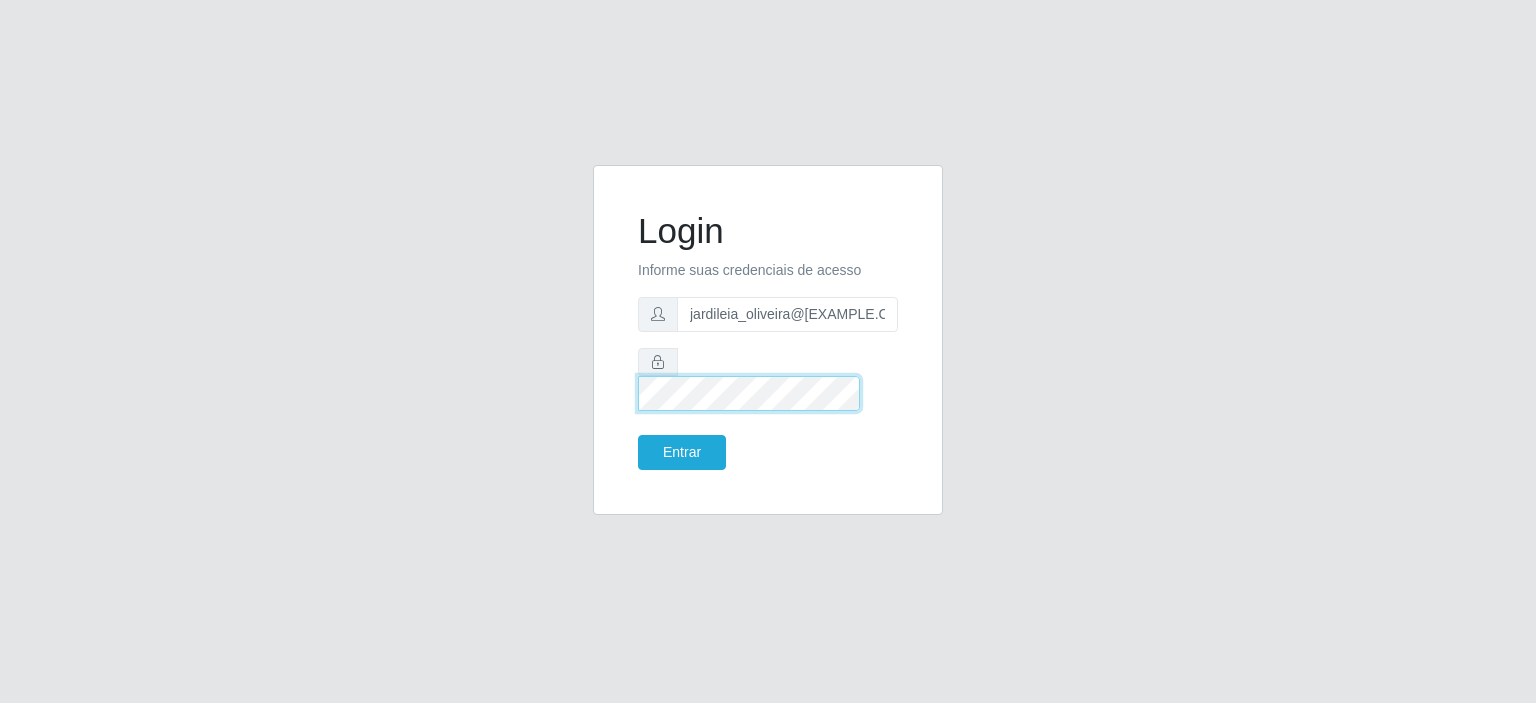 click on "Login Informe suas credenciais de acesso jardileia_oliveira@[EXAMPLE.COM] Entrar" at bounding box center [768, 340] 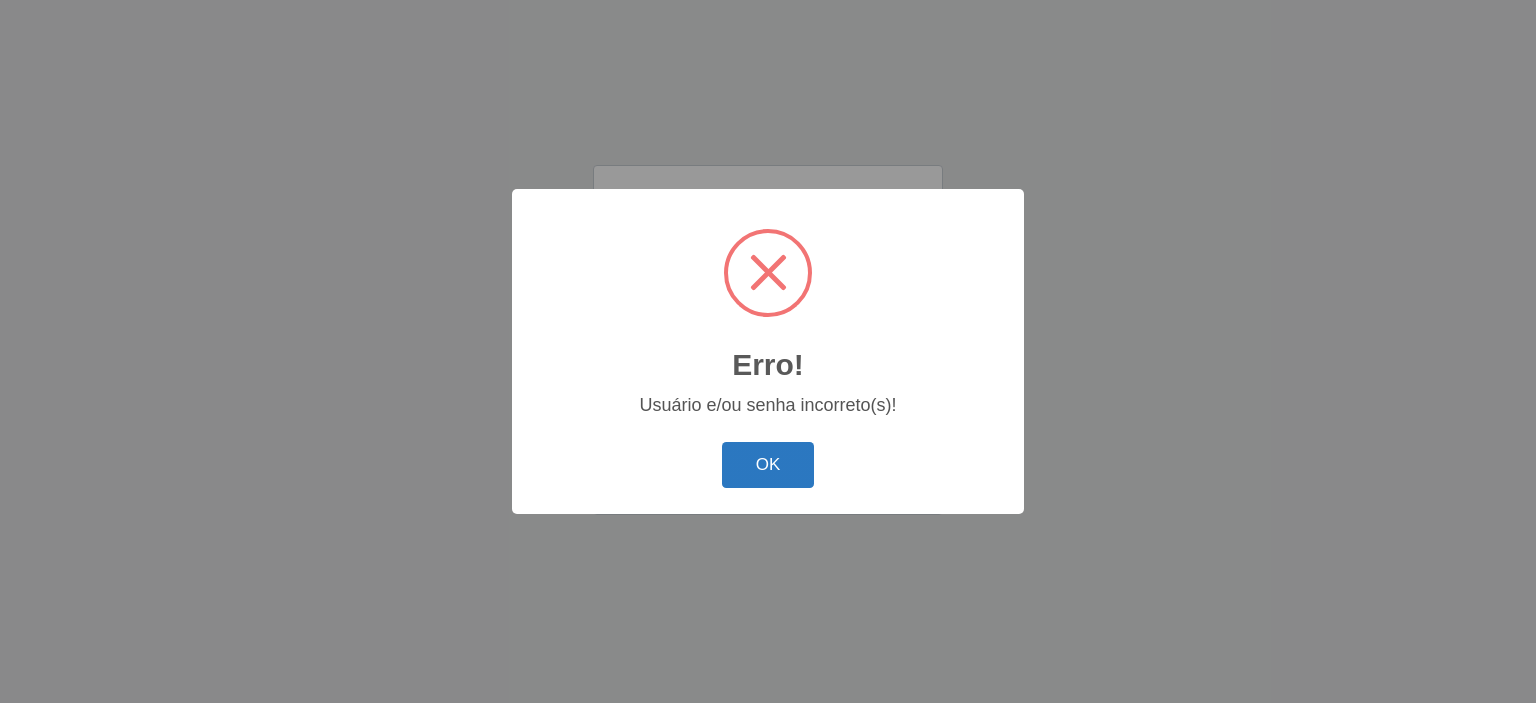 click on "OK" at bounding box center [768, 465] 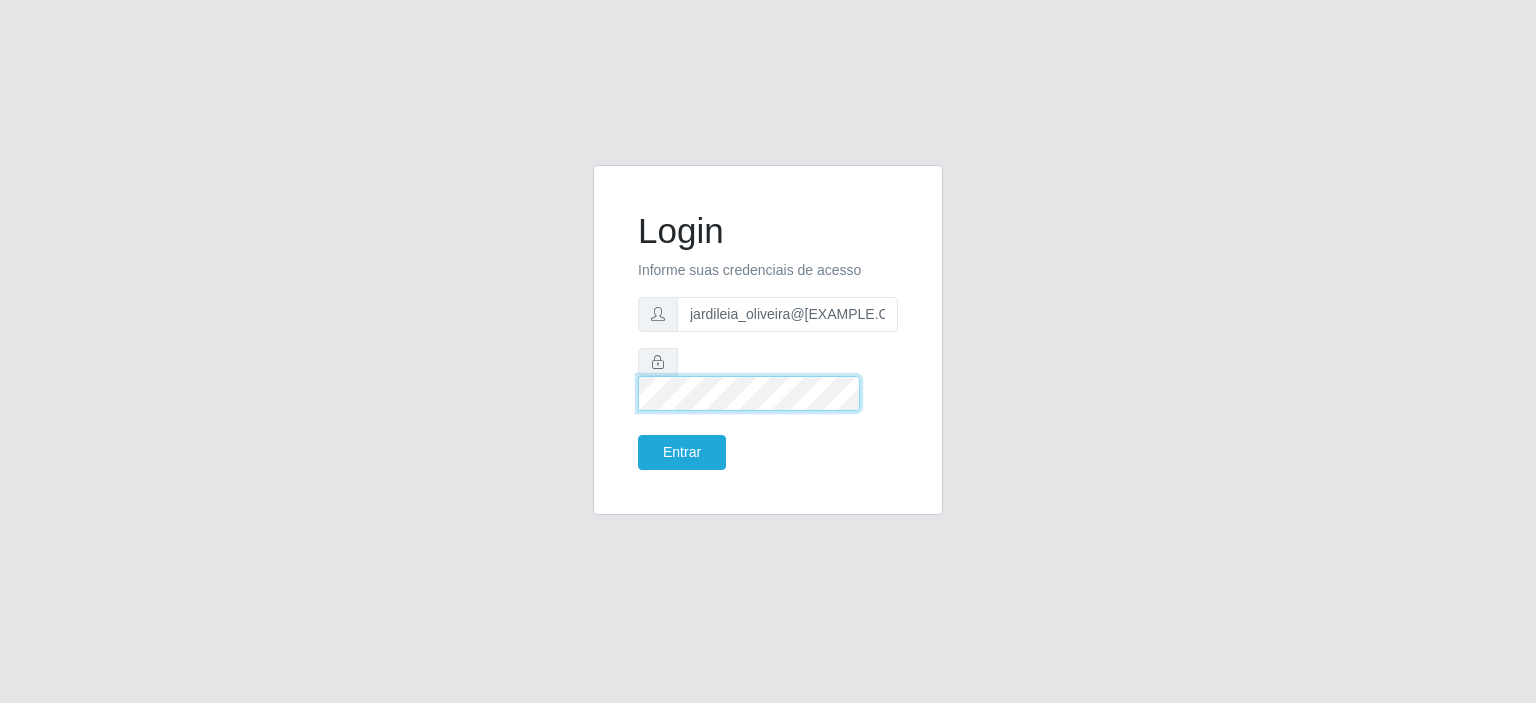 click at bounding box center [768, 379] 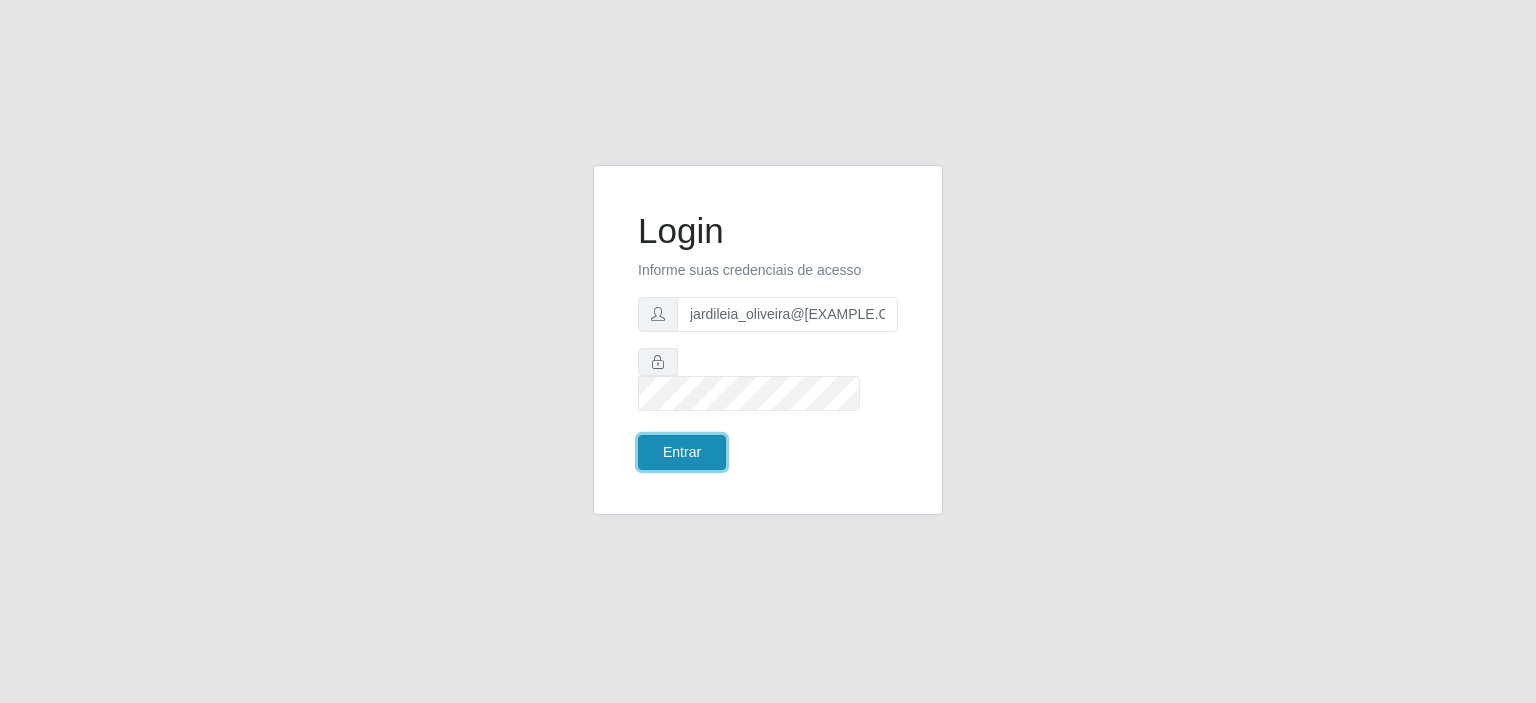 click on "Entrar" at bounding box center [682, 452] 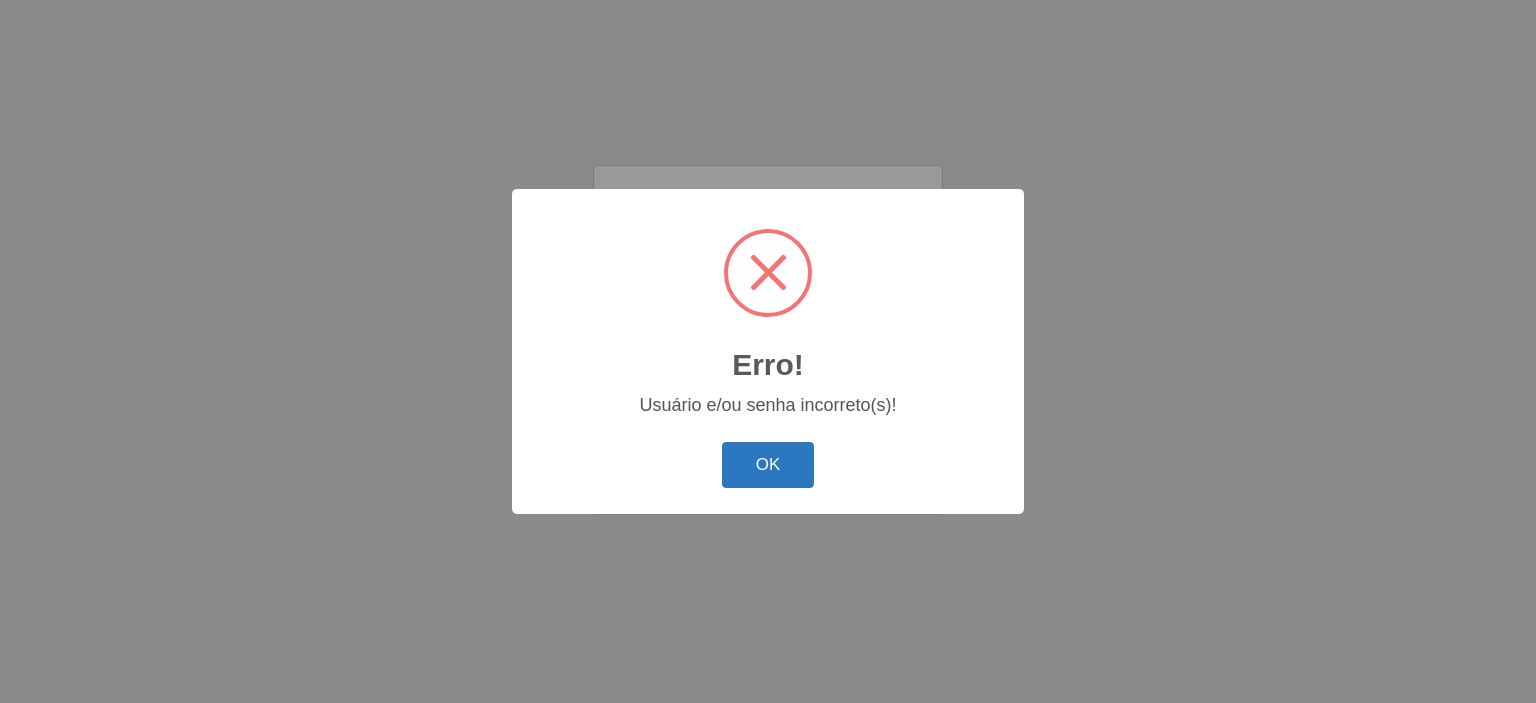 click on "OK" at bounding box center [768, 465] 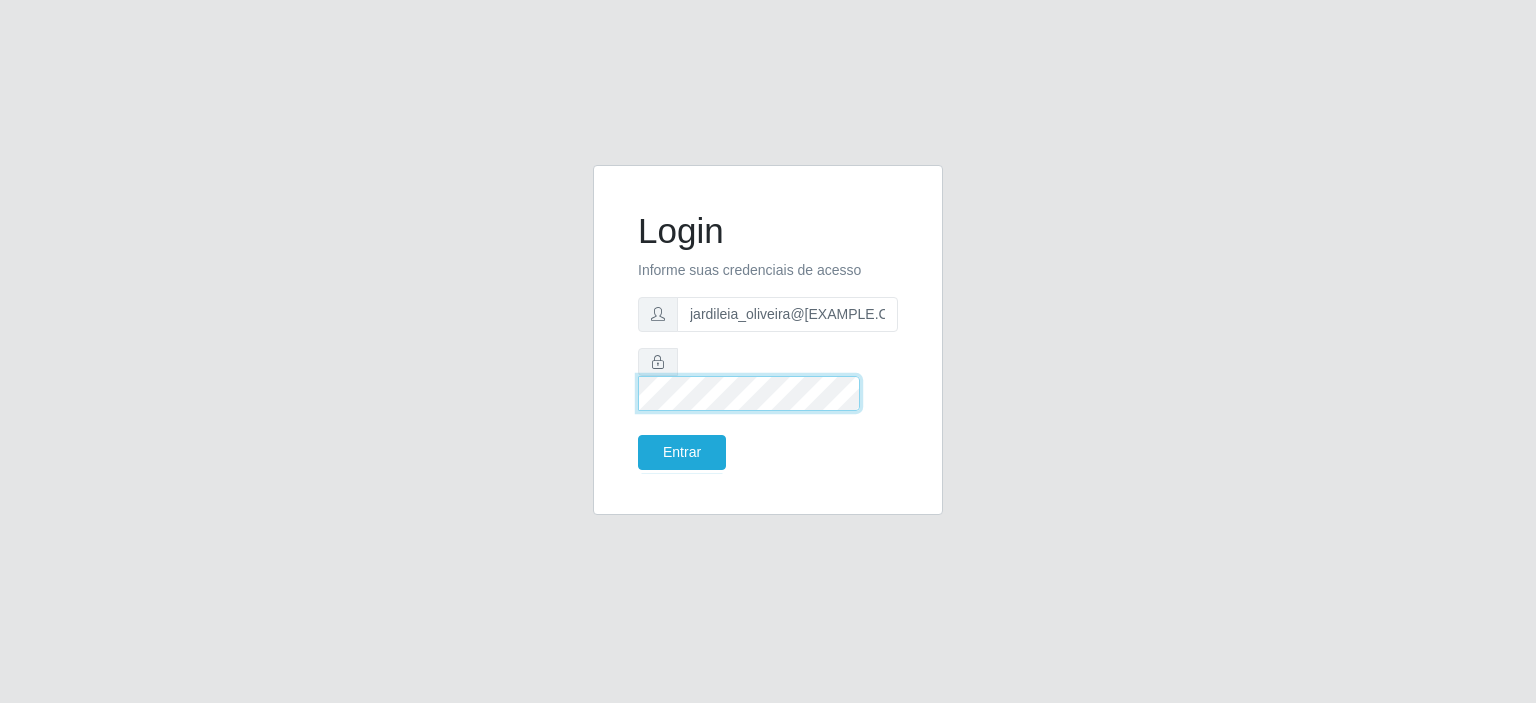 click on "Login Informe suas credenciais de acesso jardileia_oliveira@[EXAMPLE.COM] Entrar" at bounding box center [768, 340] 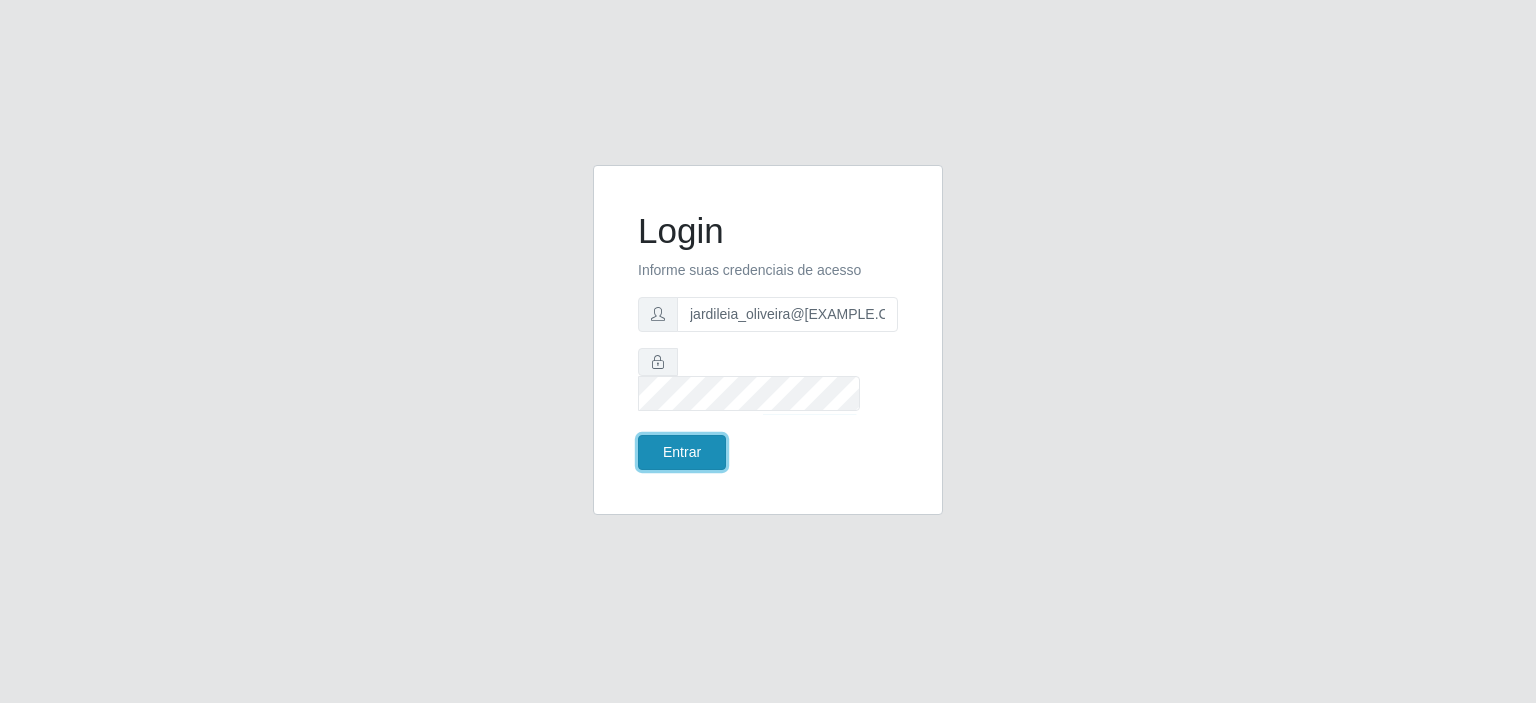 click on "Entrar" at bounding box center (682, 452) 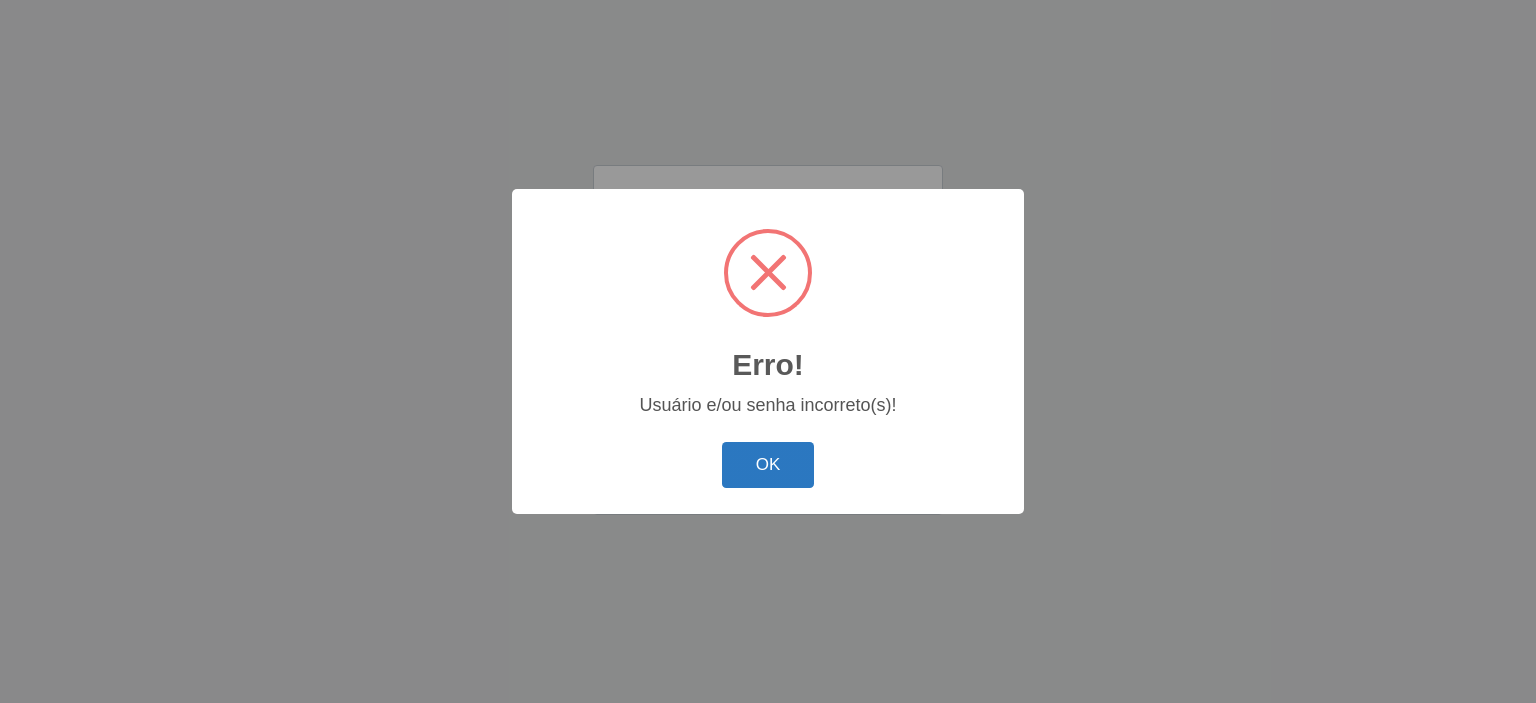 click on "OK" at bounding box center [768, 465] 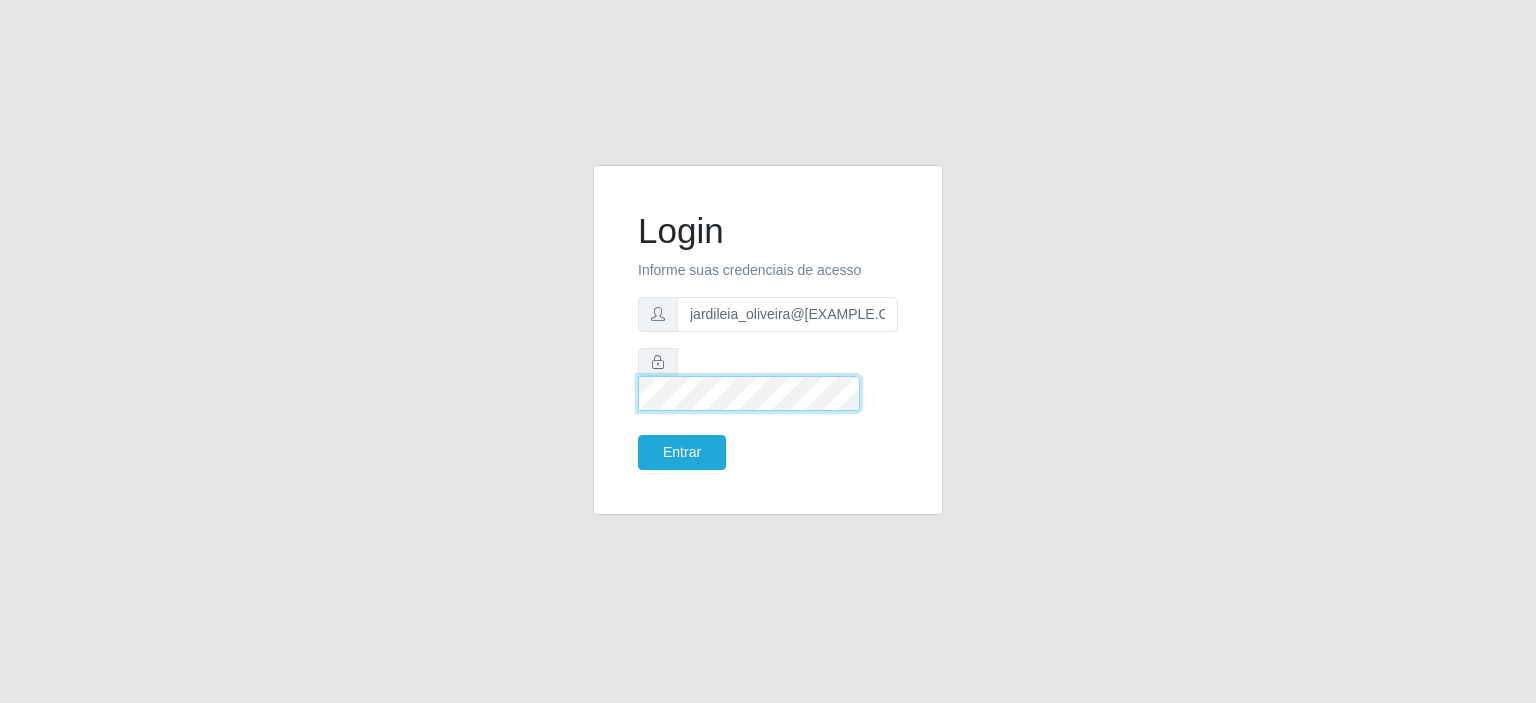 click on "Login Informe suas credenciais de acesso jardileia_oliveira@[EXAMPLE.COM] Entrar" at bounding box center [768, 352] 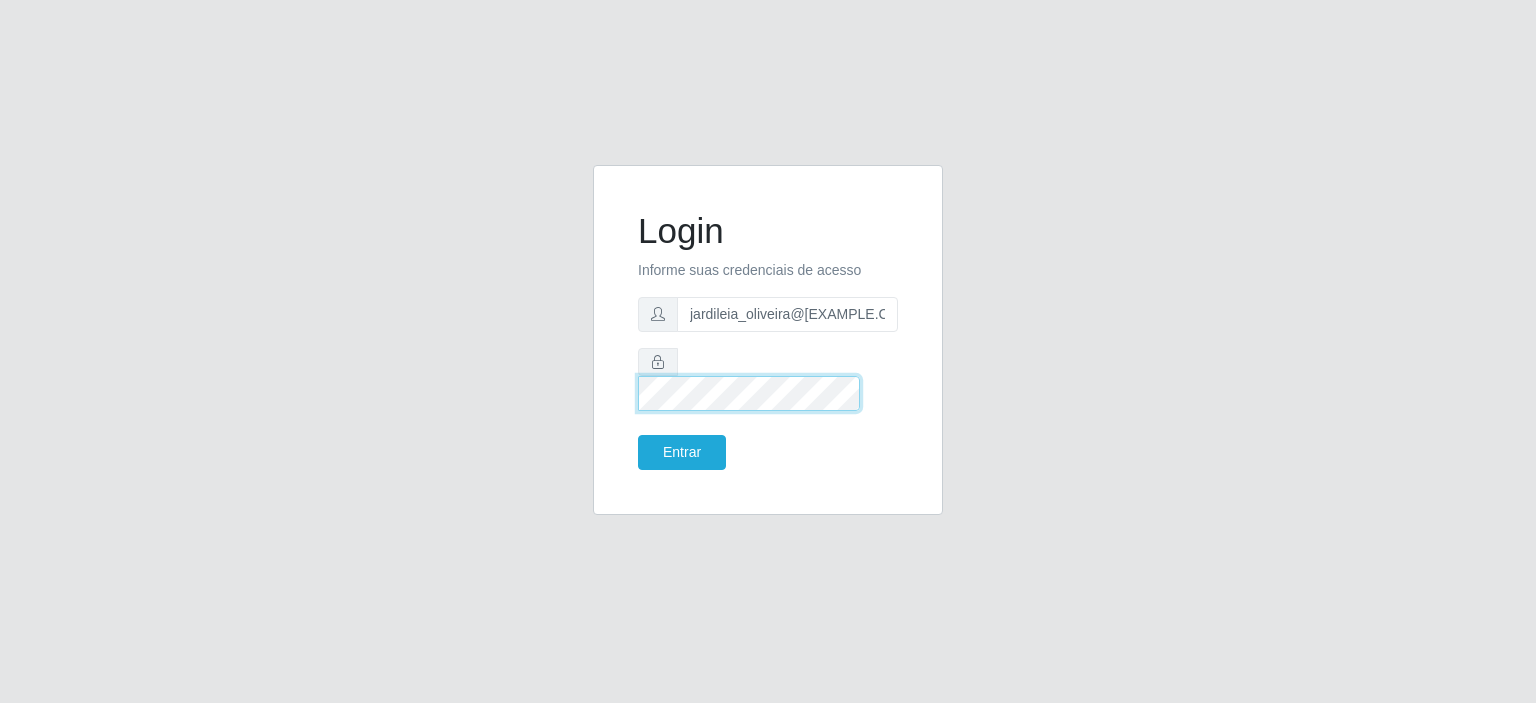click on "Entrar" at bounding box center (682, 452) 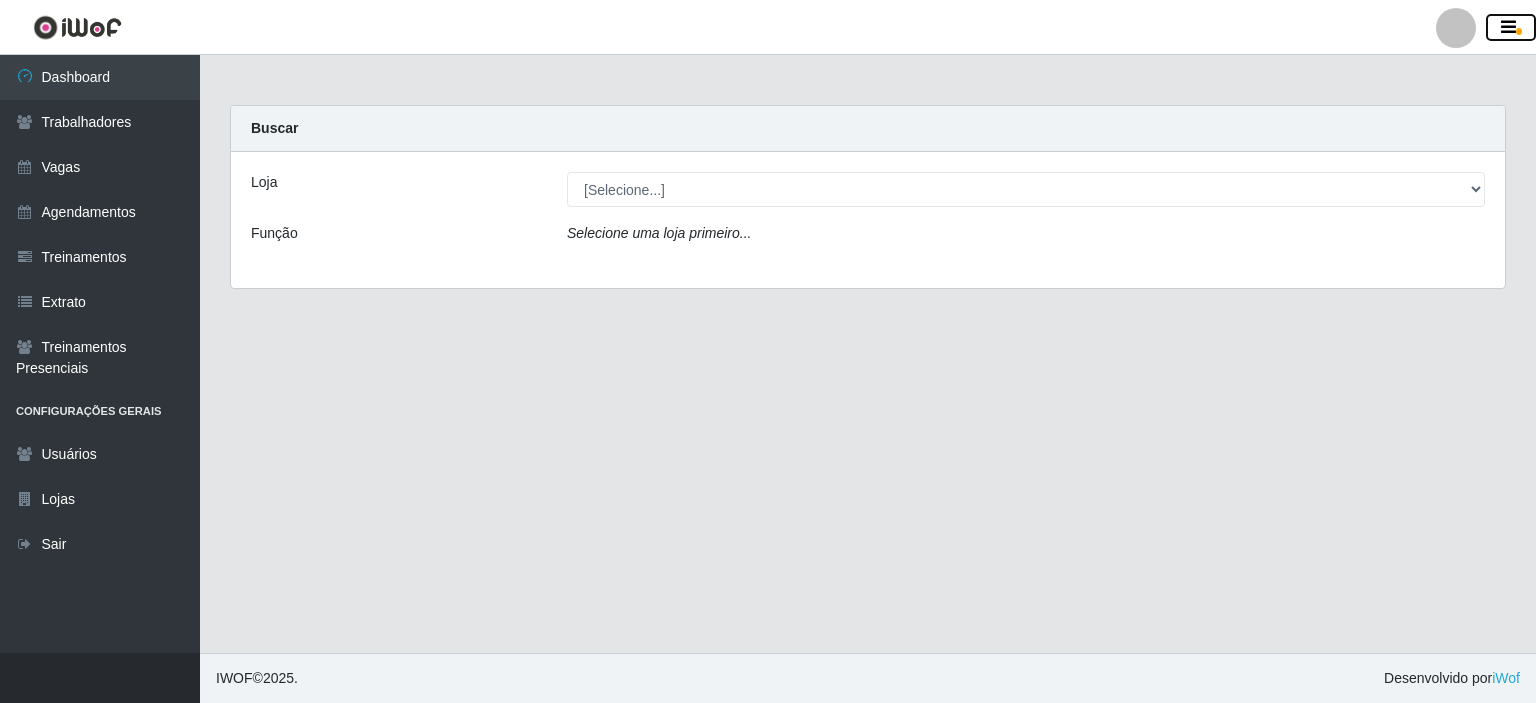 click at bounding box center [1508, 28] 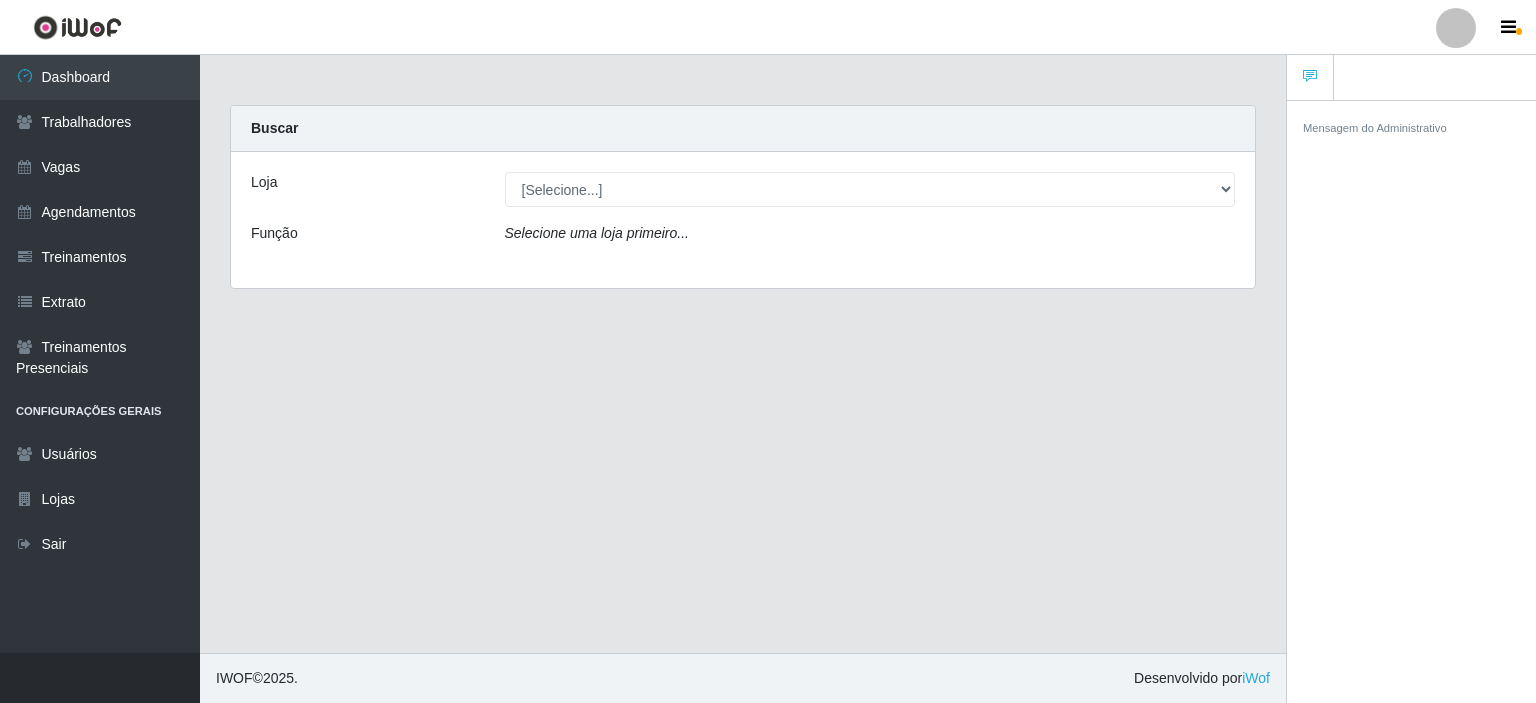 click on "Carregando...  Buscar Loja [Selecione...] Iskisita Atakado - Shopping Midway Mall Função Selecione uma loja primeiro..." at bounding box center [743, 354] 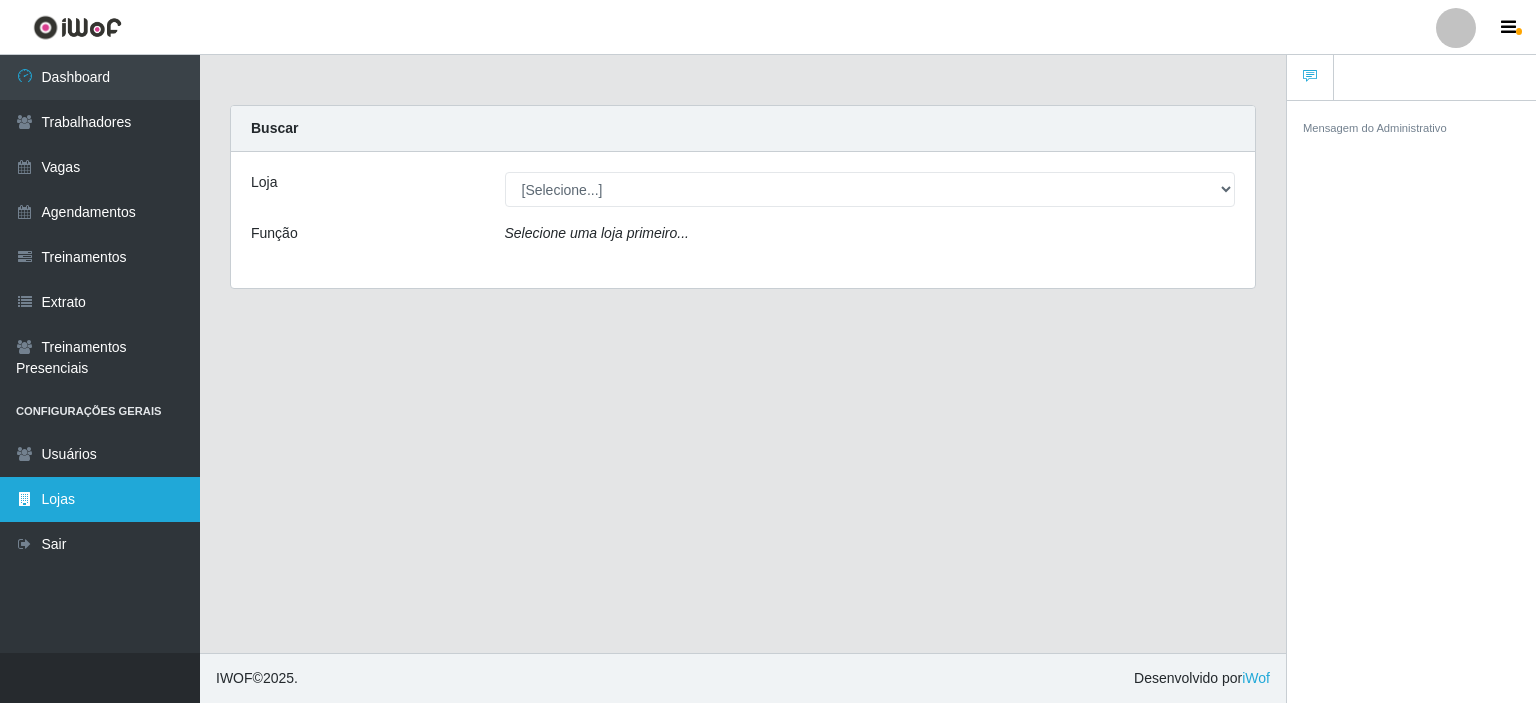 click on "Lojas" at bounding box center (100, 499) 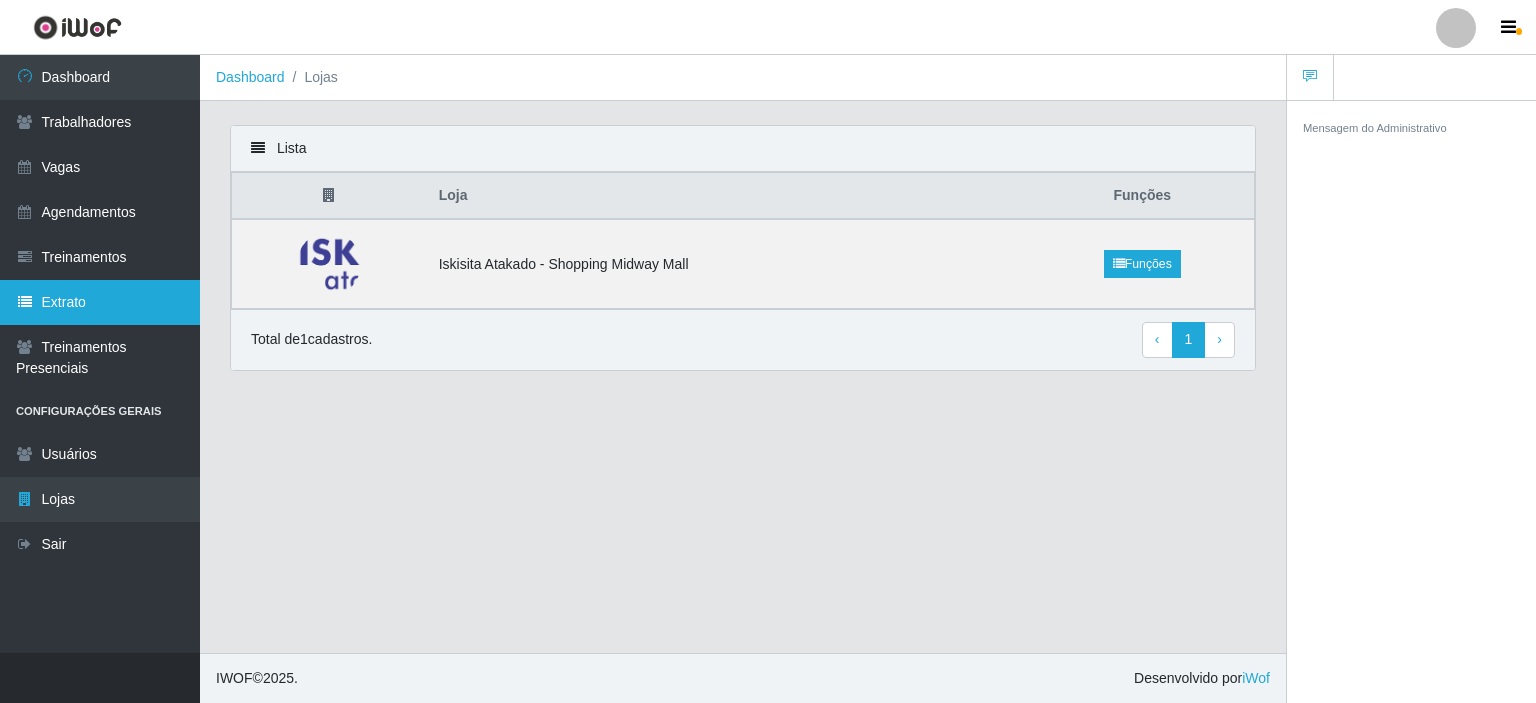 click on "Extrato" at bounding box center (100, 302) 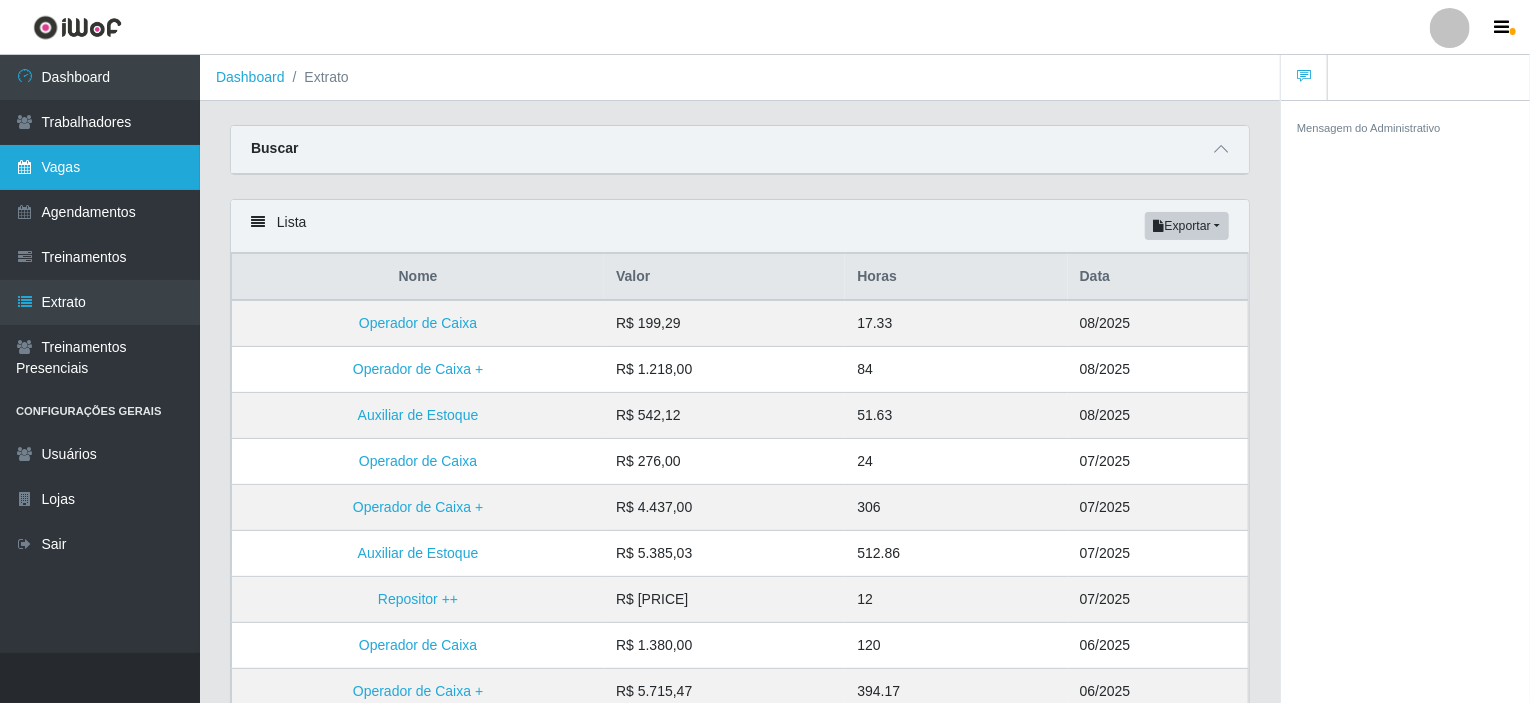 click on "Vagas" at bounding box center (100, 167) 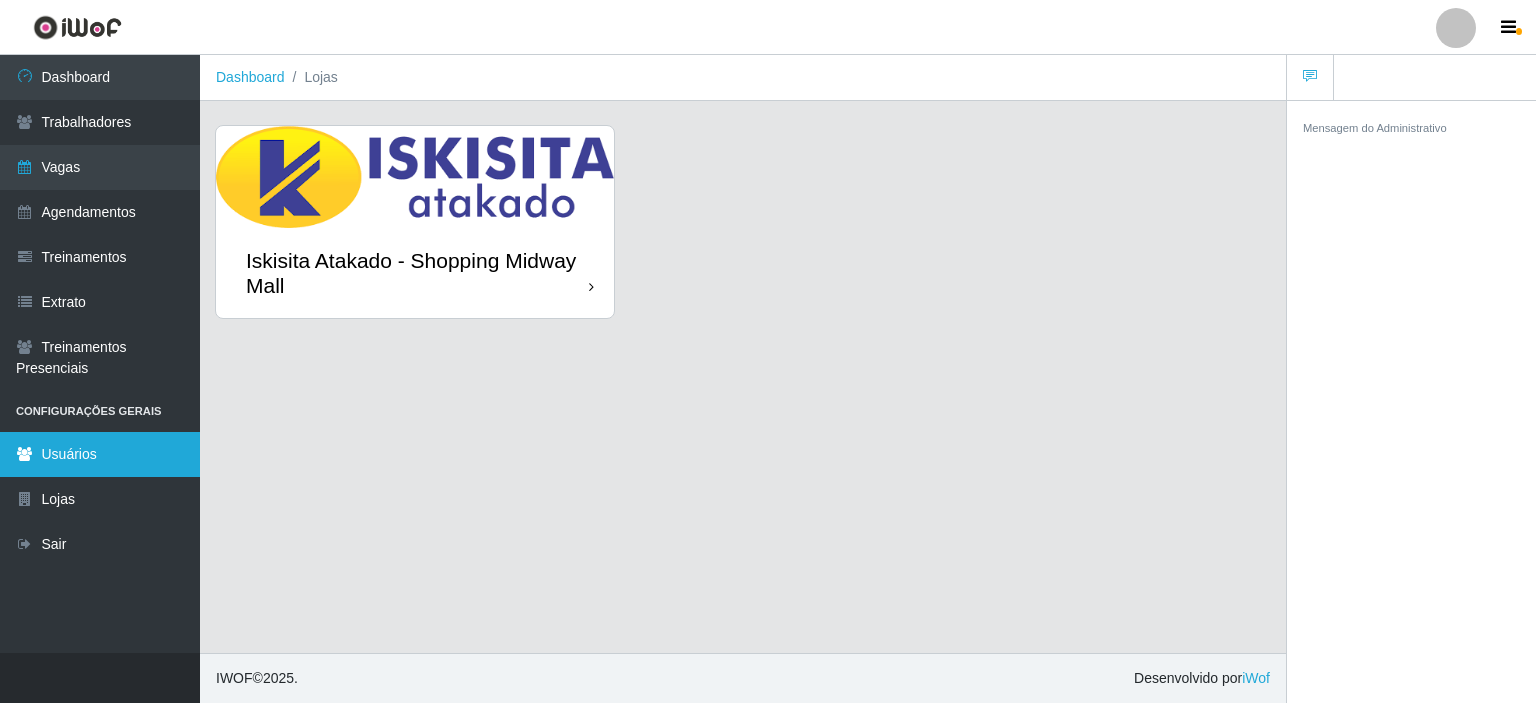 click on "Usuários" at bounding box center (100, 454) 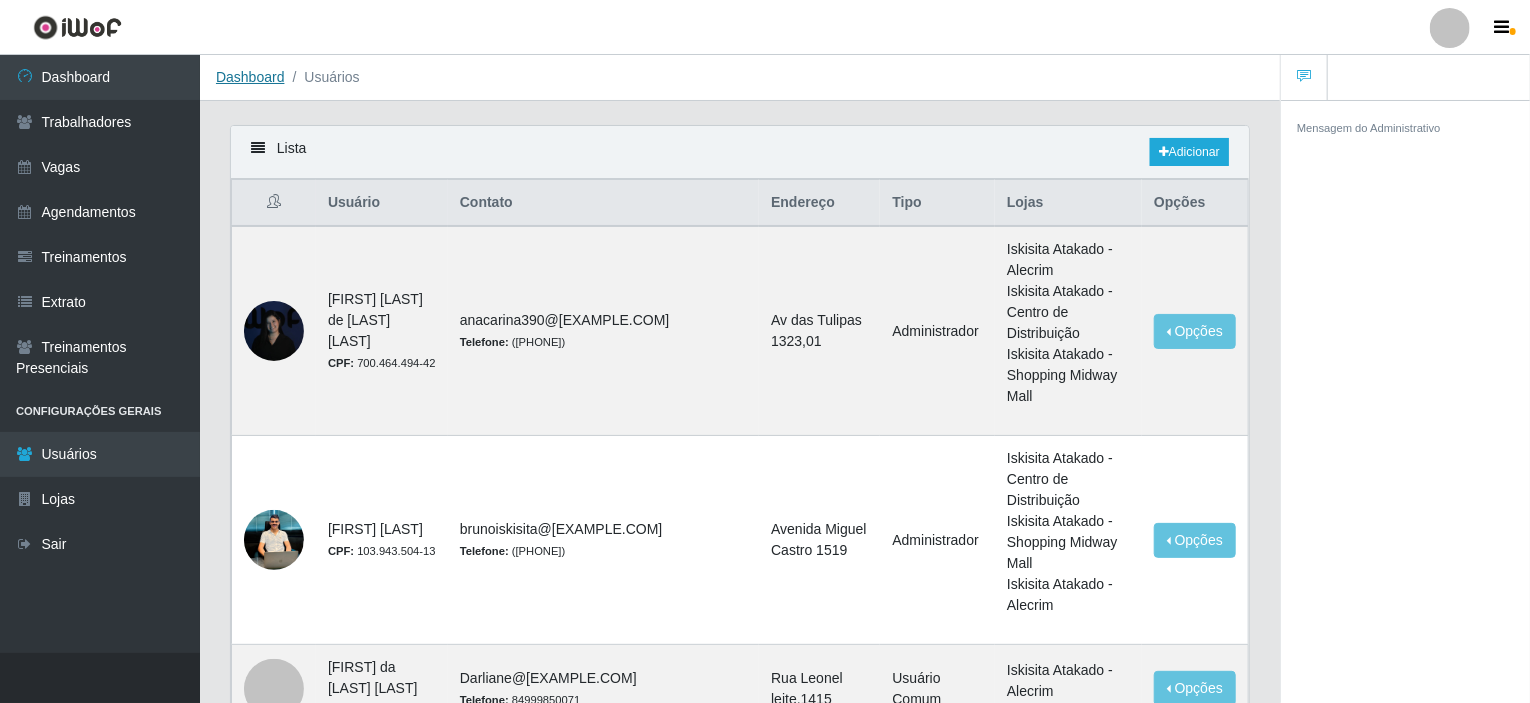 click on "Dashboard" at bounding box center [250, 77] 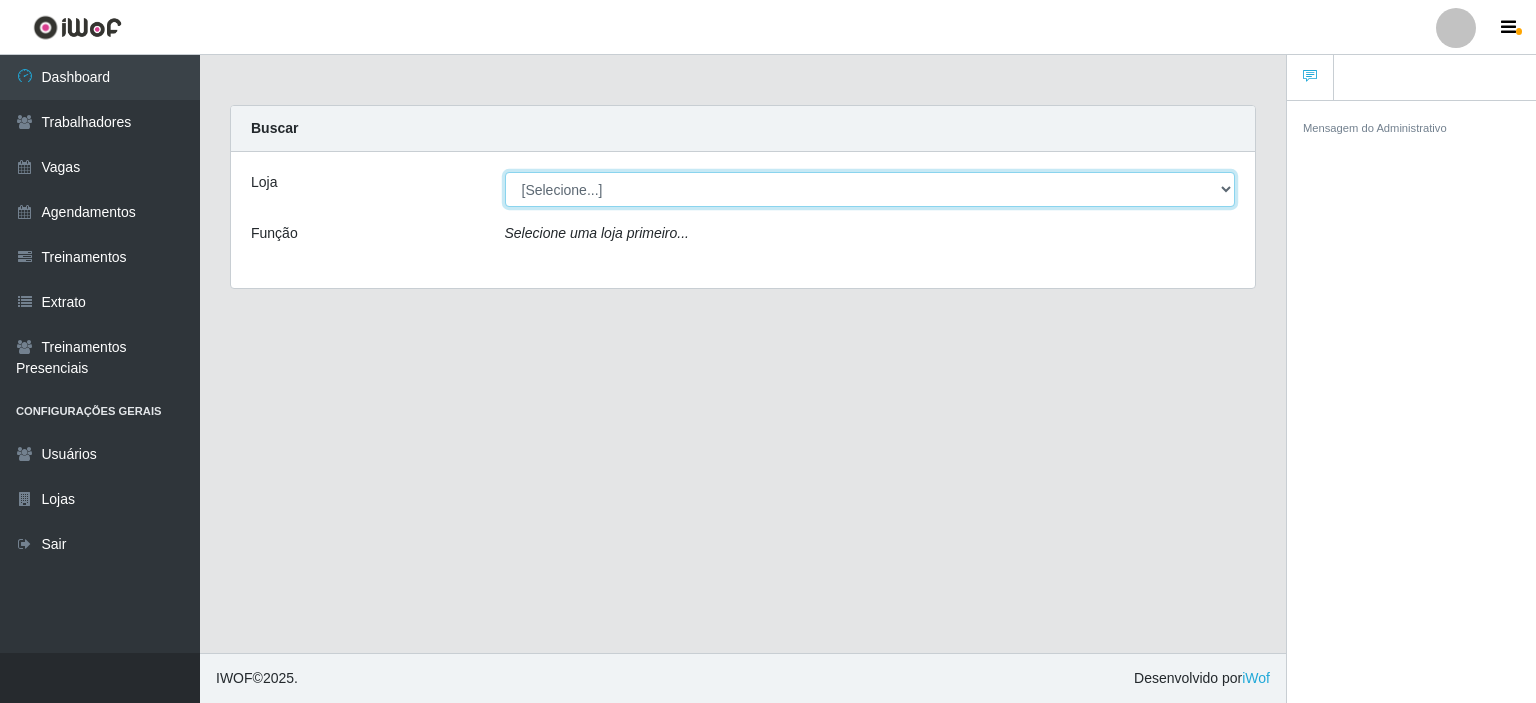 click on "[Selecione...] Iskisita Atakado - Shopping Midway Mall" at bounding box center [870, 189] 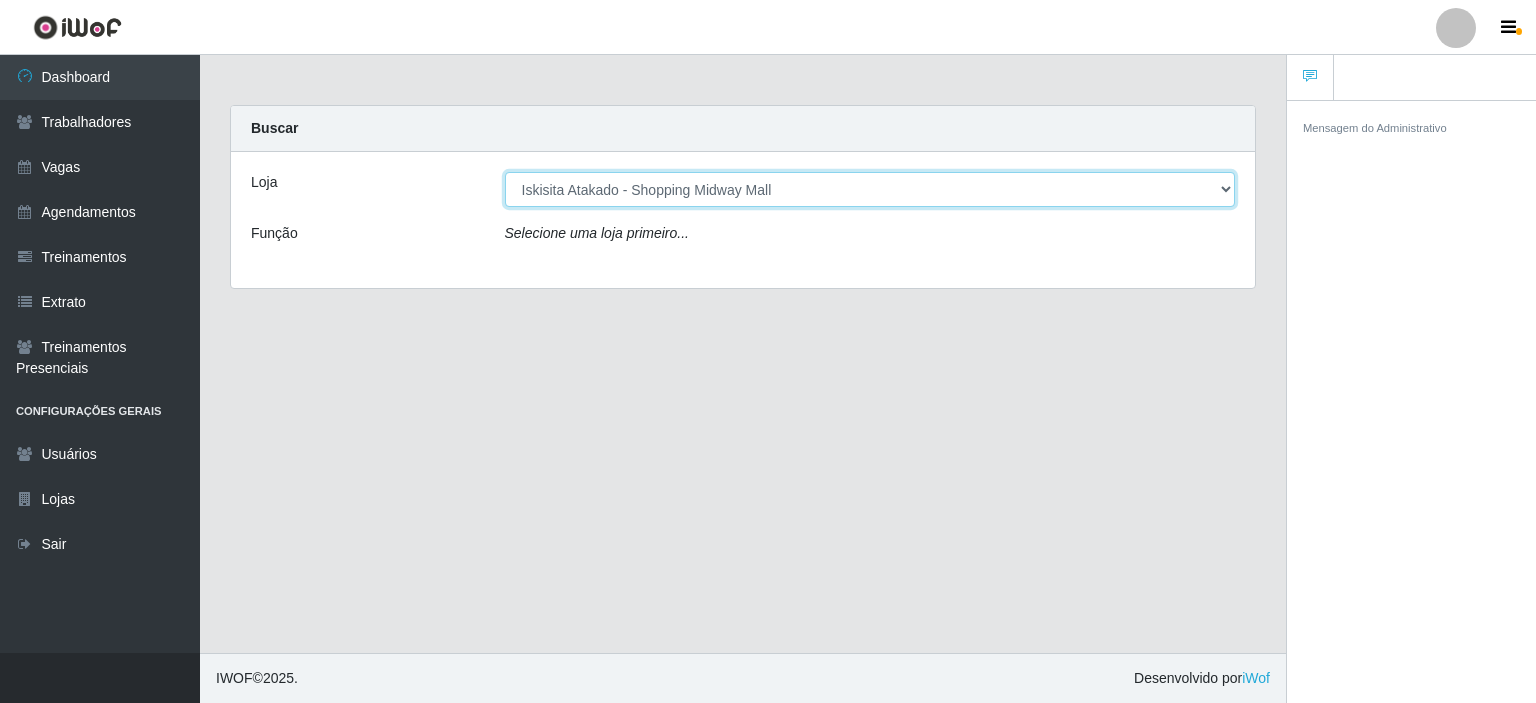click on "[Selecione...] Iskisita Atakado - Shopping Midway Mall" at bounding box center [870, 189] 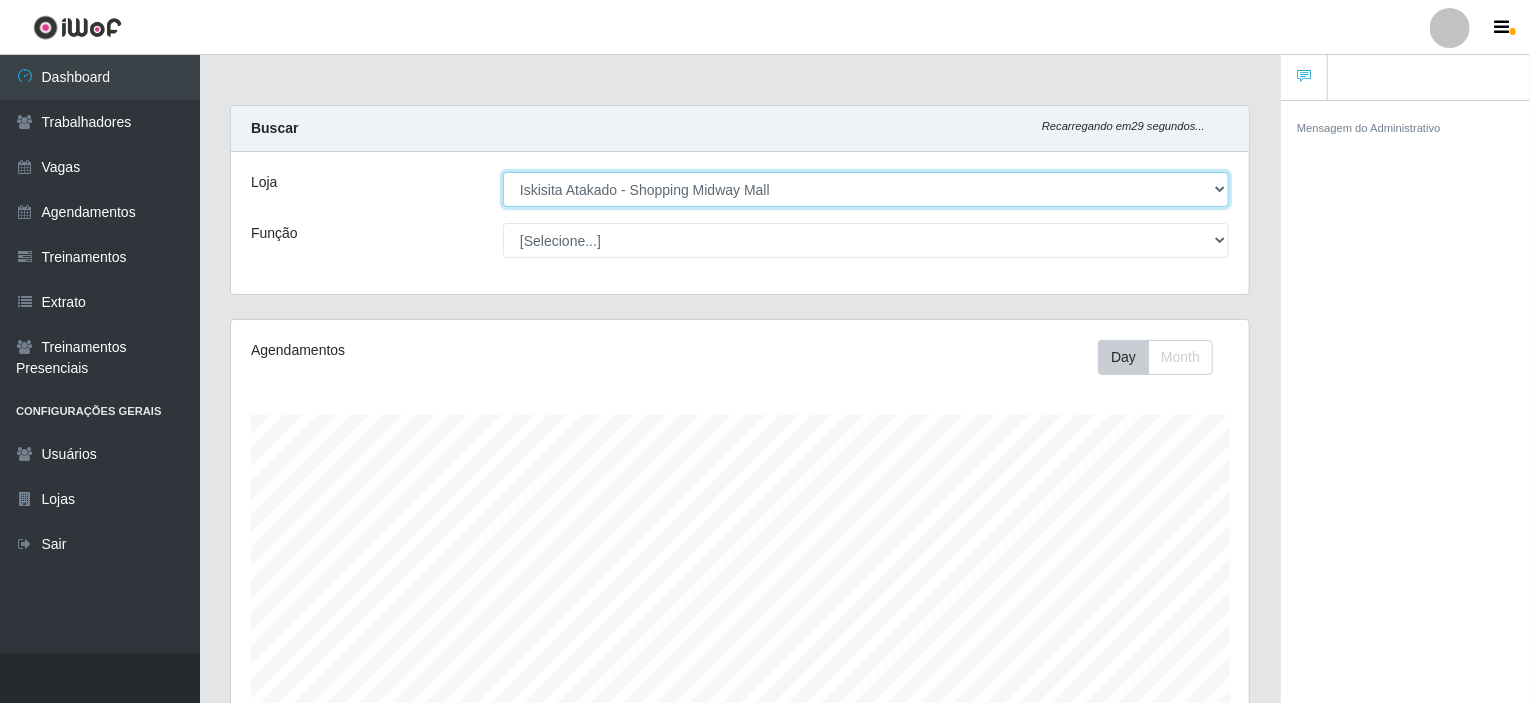 scroll, scrollTop: 999585, scrollLeft: 998980, axis: both 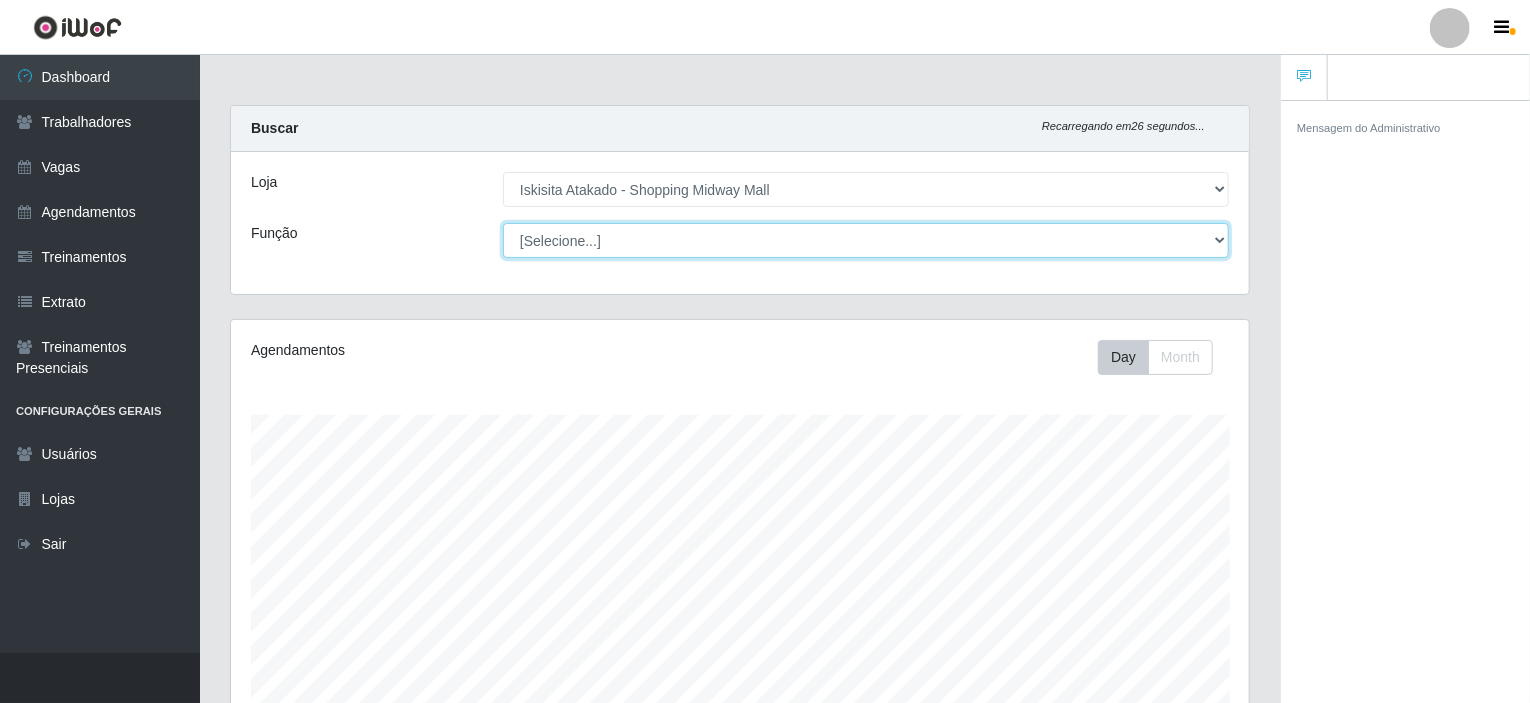 click on "[Selecione...] Auxiliar de Estacionamento Auxiliar de Estacionamento + Auxiliar de Estacionamento ++ Auxiliar de Estoque Auxiliar de Estoque + Auxiliar de Estoque ++ Operador de Caixa Operador de Caixa + Operador de Caixa ++ Repositor  Repositor + Repositor ++" at bounding box center (866, 240) 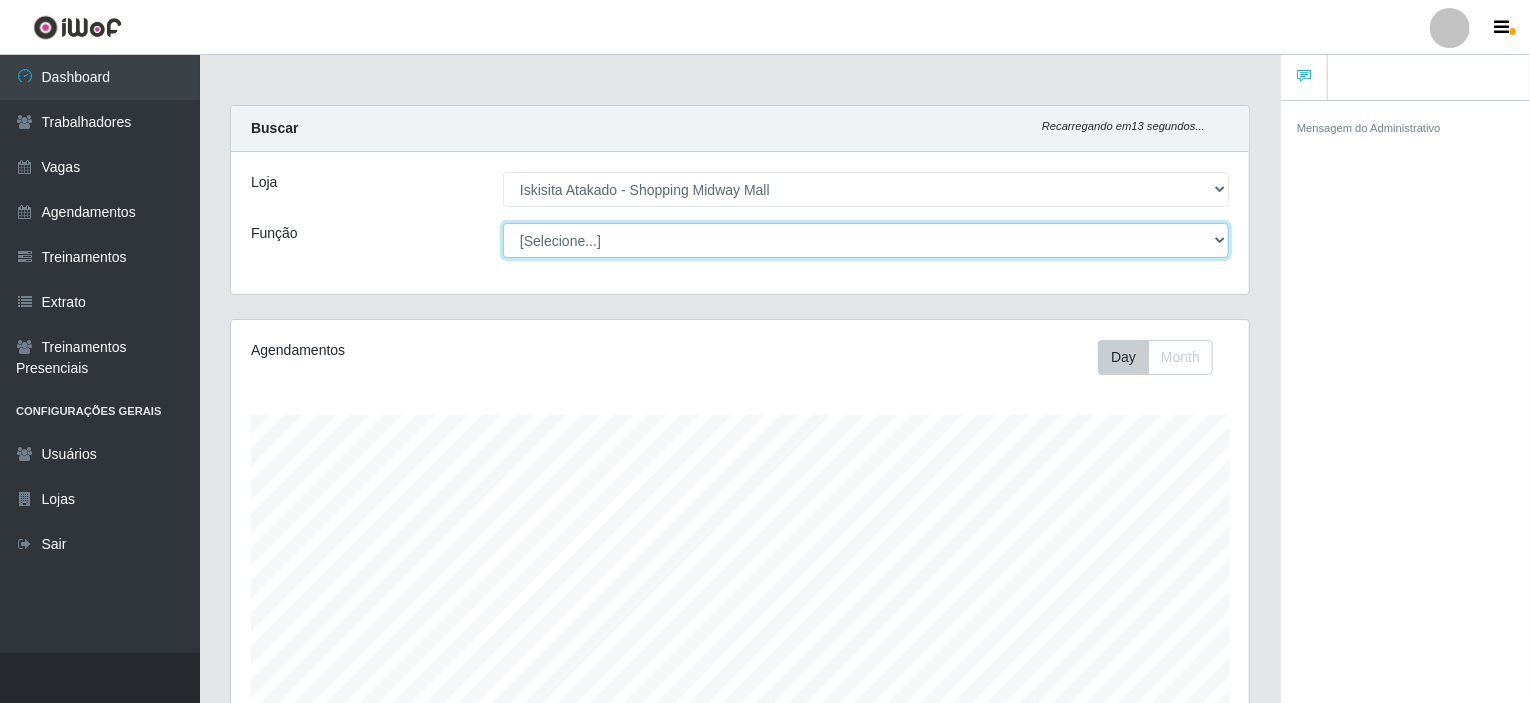 select on "72" 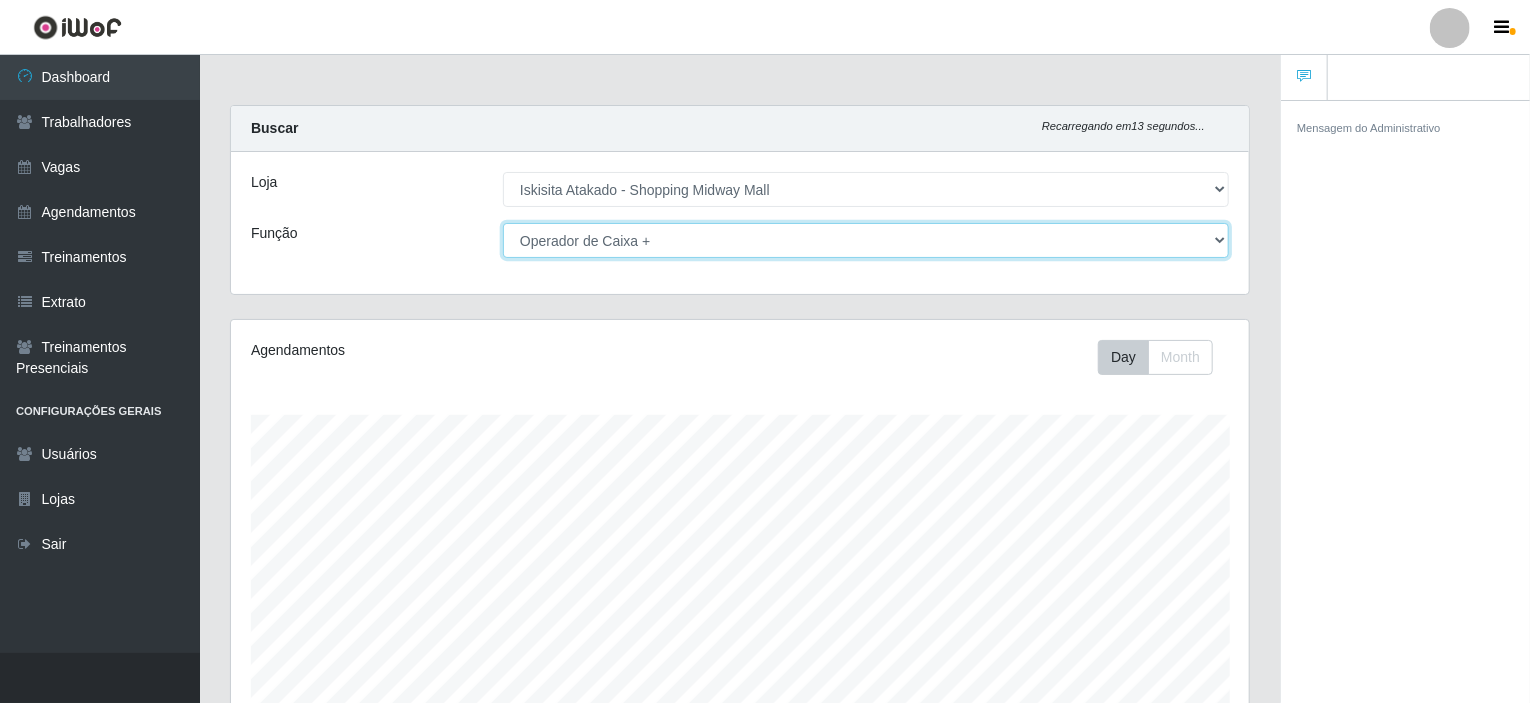 click on "[Selecione...] Auxiliar de Estacionamento Auxiliar de Estacionamento + Auxiliar de Estacionamento ++ Auxiliar de Estoque Auxiliar de Estoque + Auxiliar de Estoque ++ Operador de Caixa Operador de Caixa + Operador de Caixa ++ Repositor  Repositor + Repositor ++" at bounding box center [866, 240] 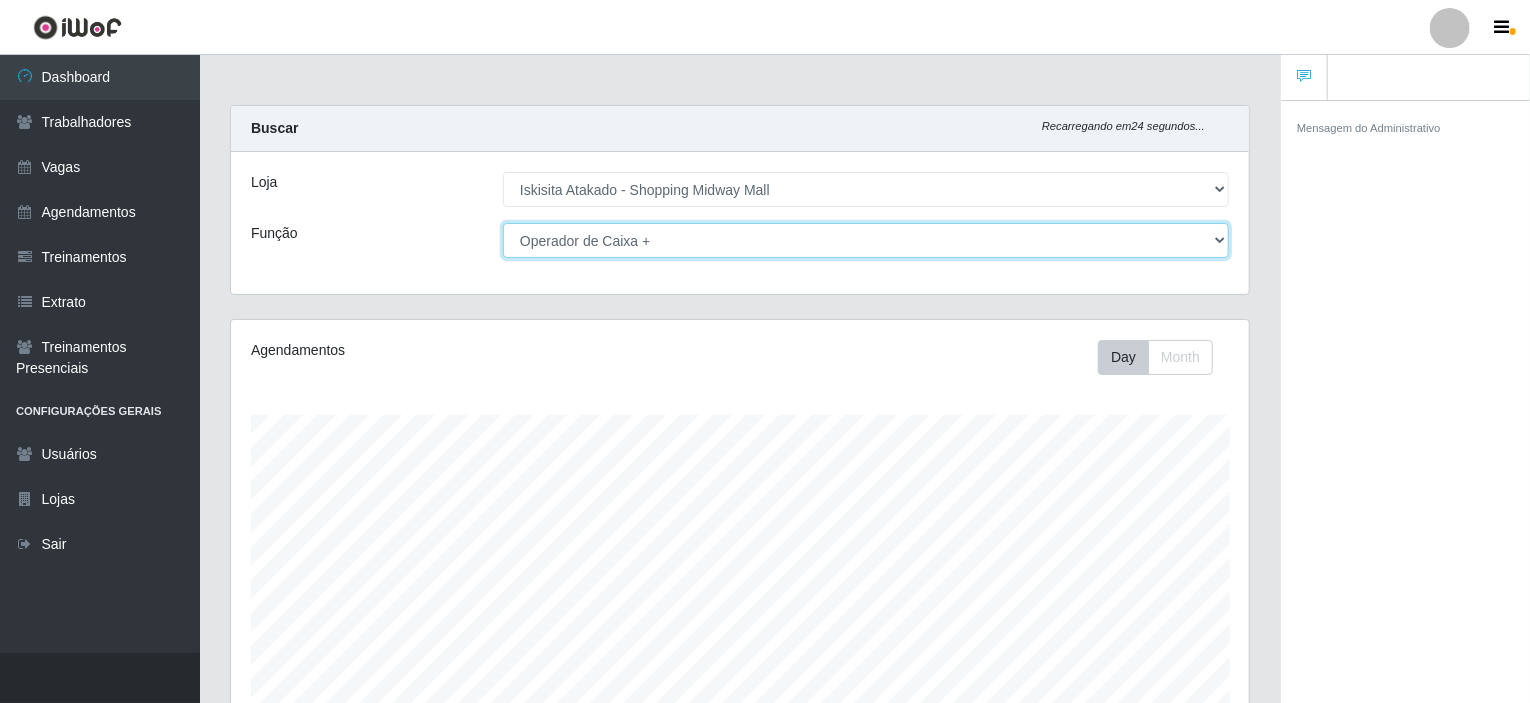 scroll, scrollTop: 0, scrollLeft: 0, axis: both 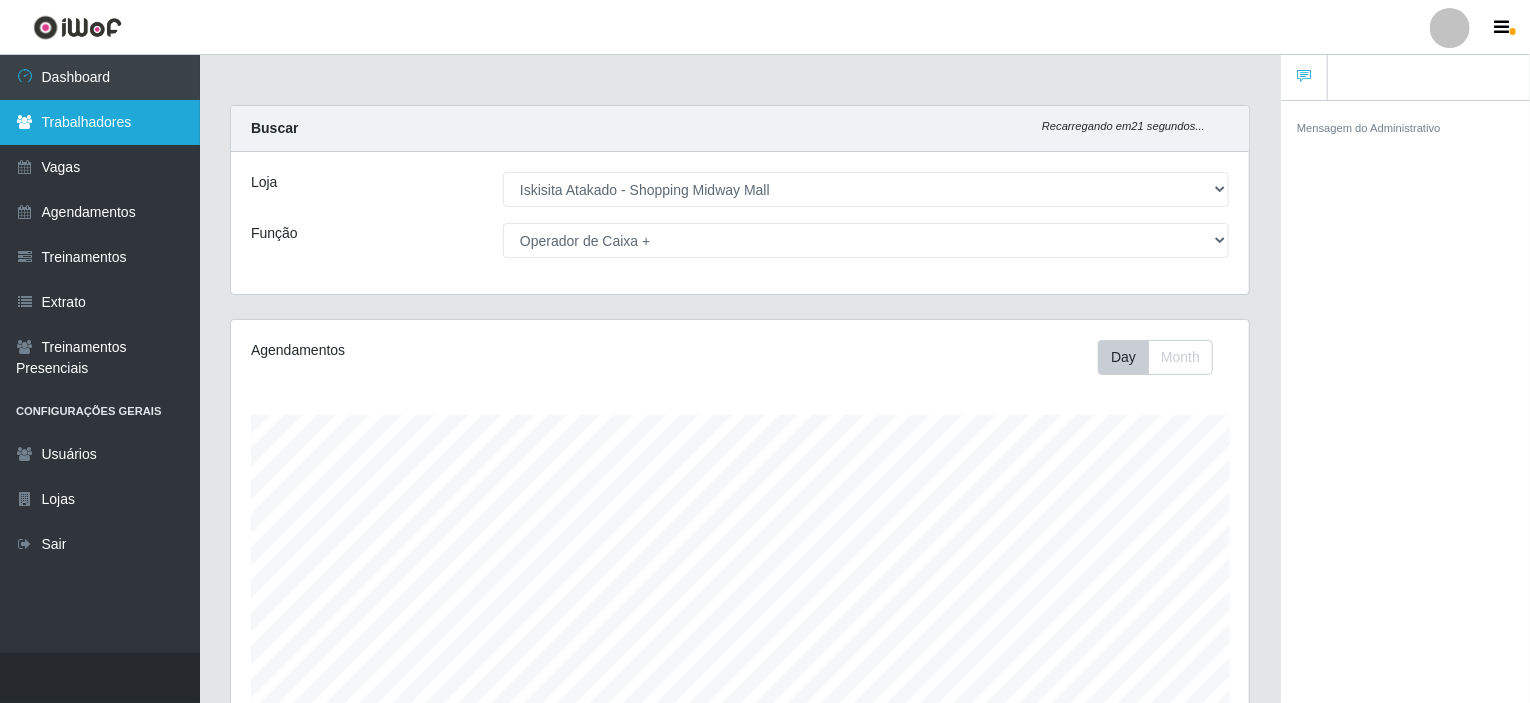 click on "Trabalhadores" at bounding box center (100, 122) 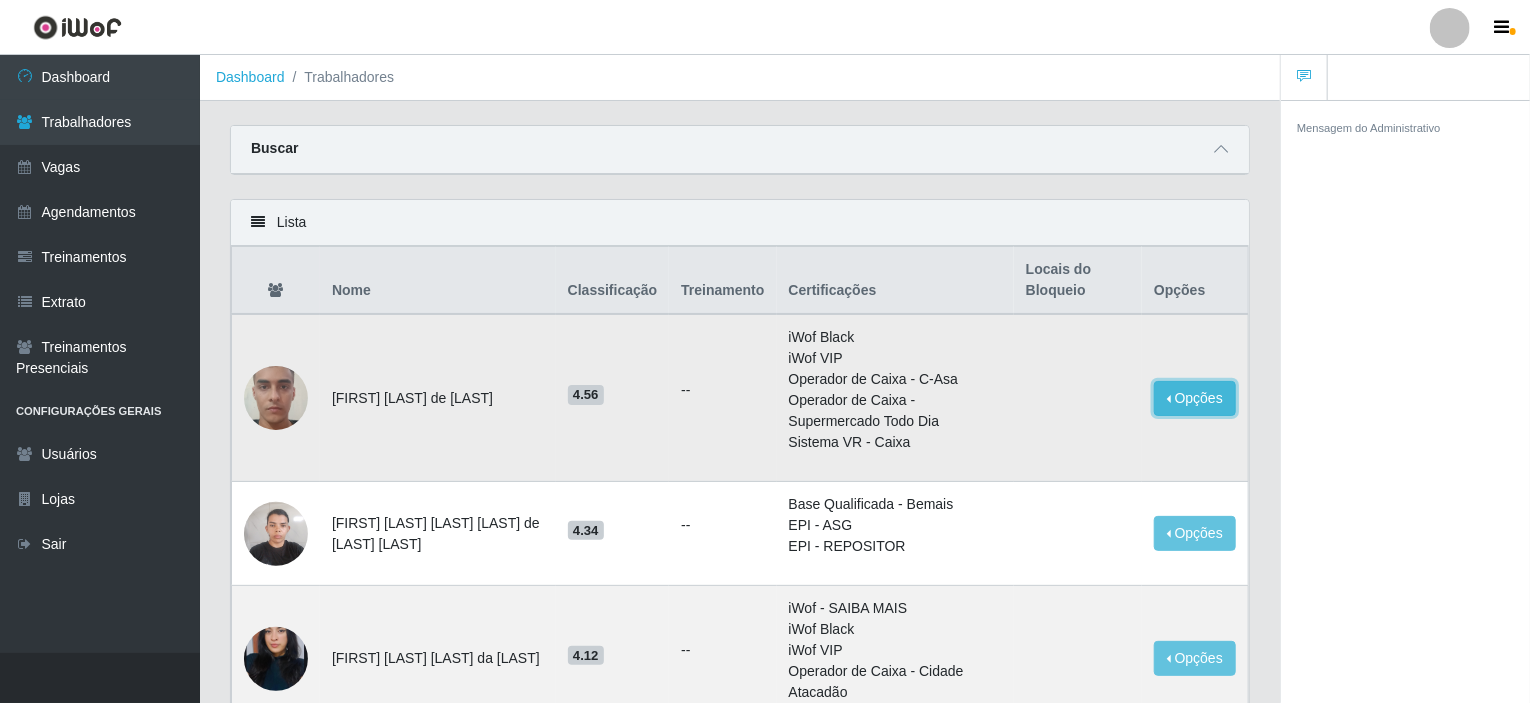 click on "Opções" at bounding box center [1195, 398] 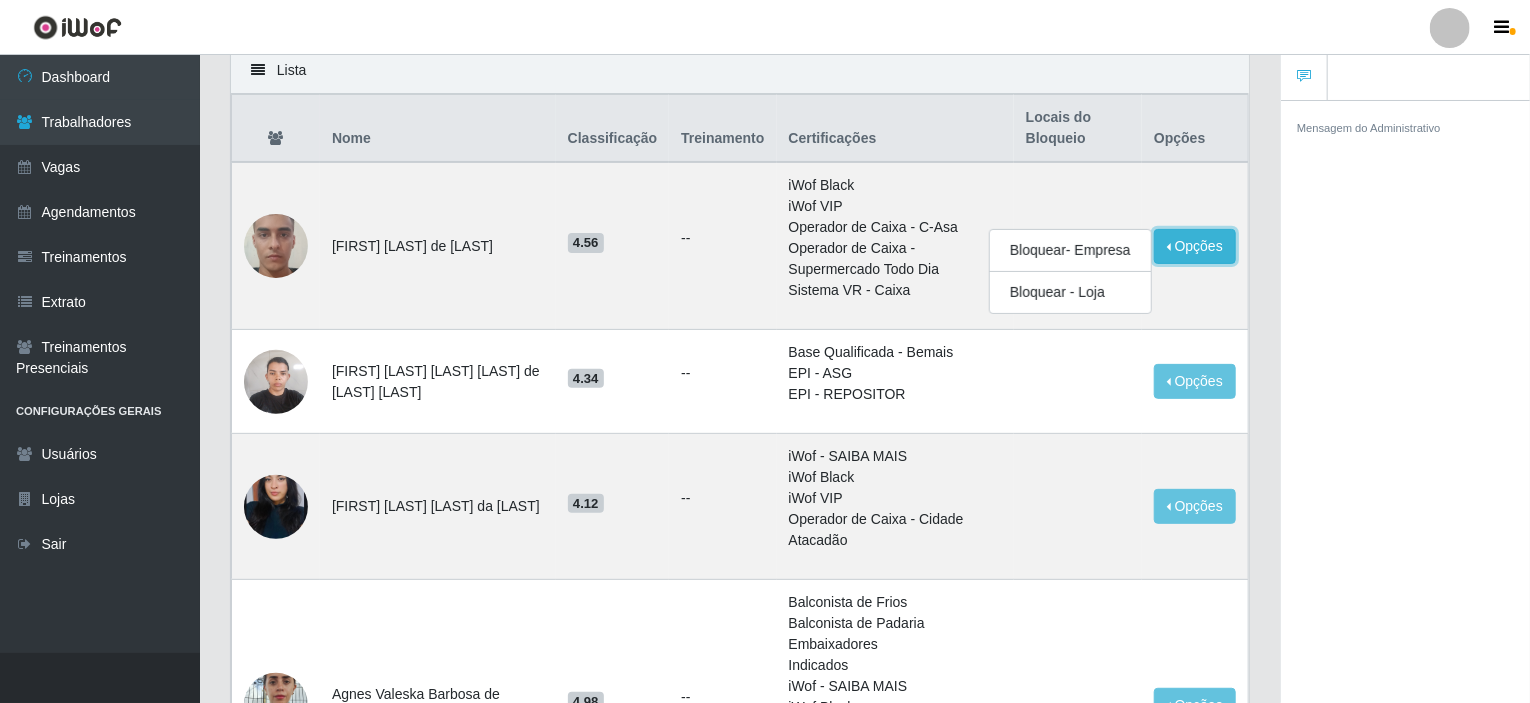 scroll, scrollTop: 200, scrollLeft: 0, axis: vertical 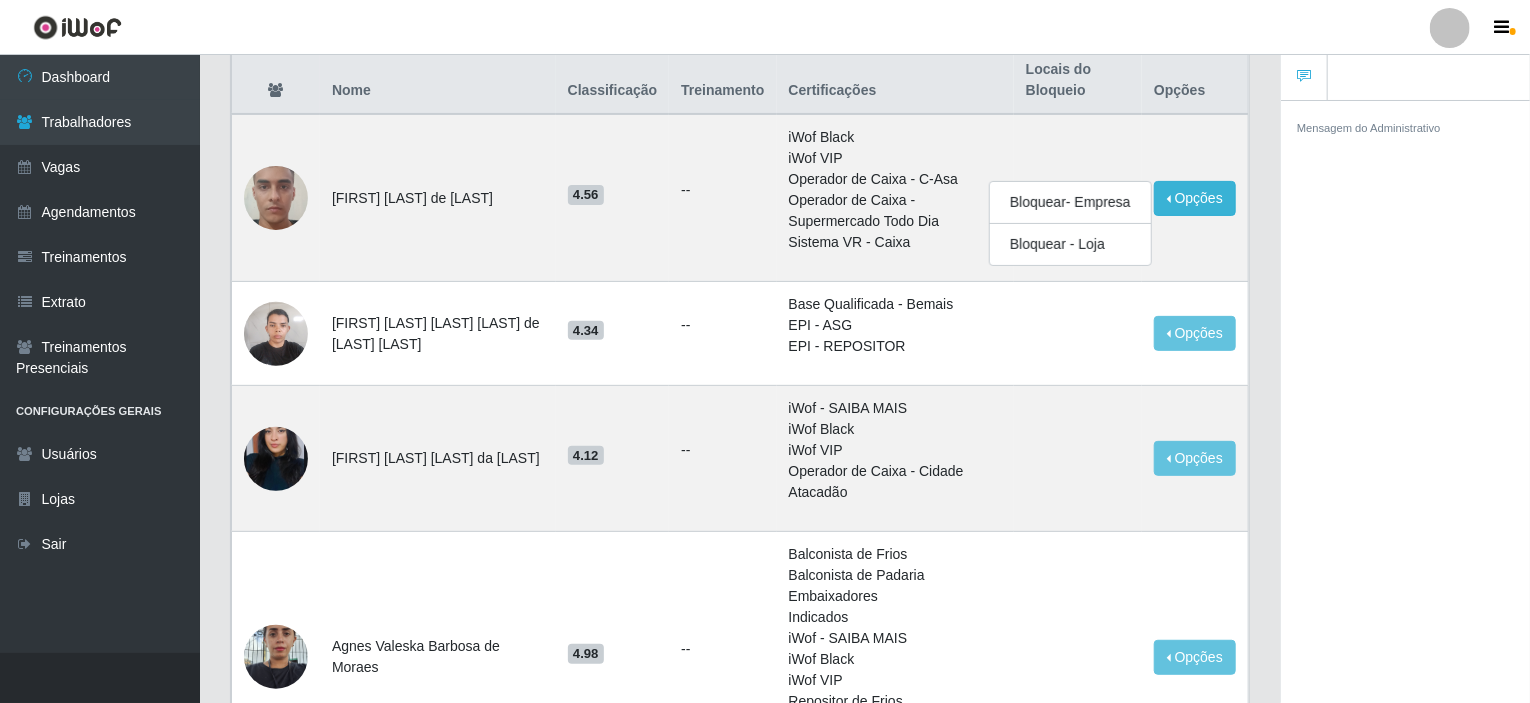 click on "Mensagem do Administrativo" at bounding box center [1405, 405] 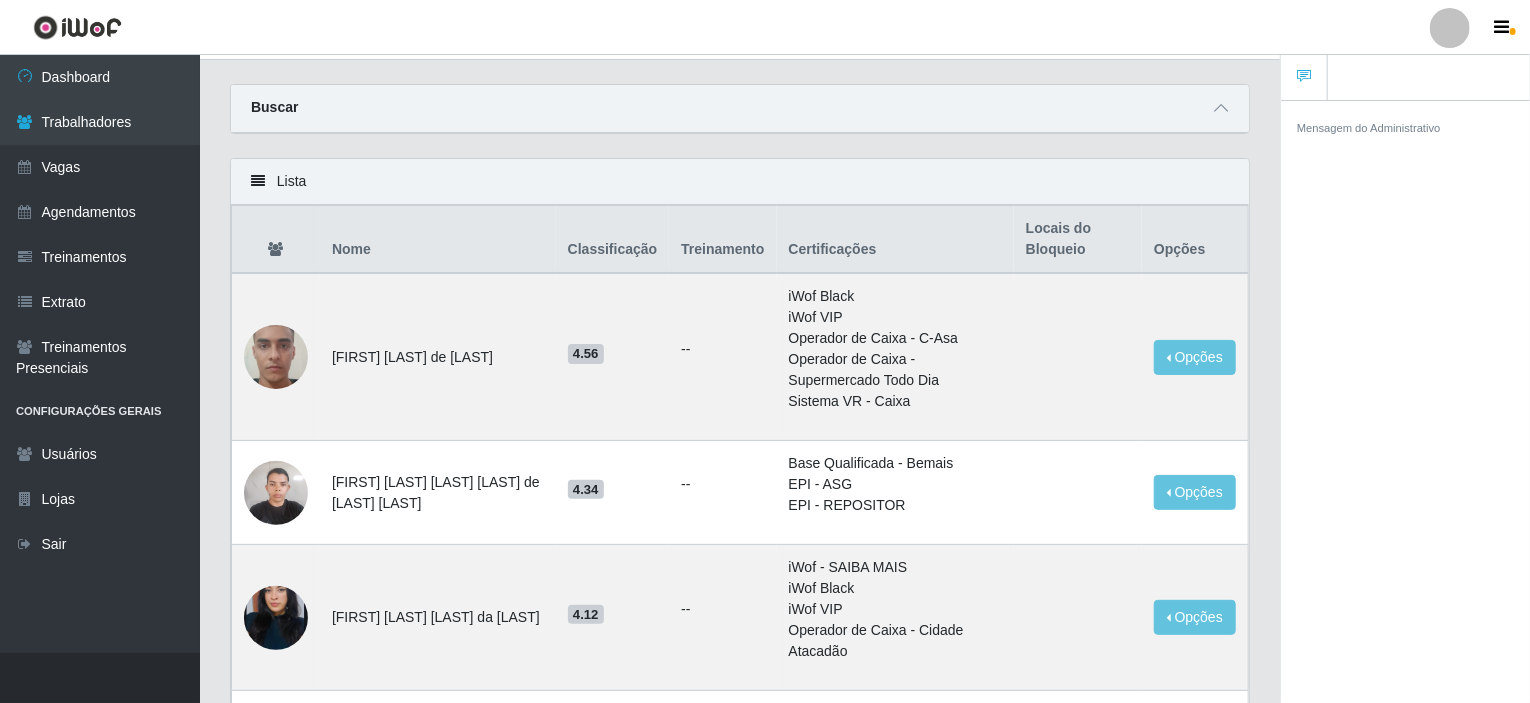 scroll, scrollTop: 0, scrollLeft: 0, axis: both 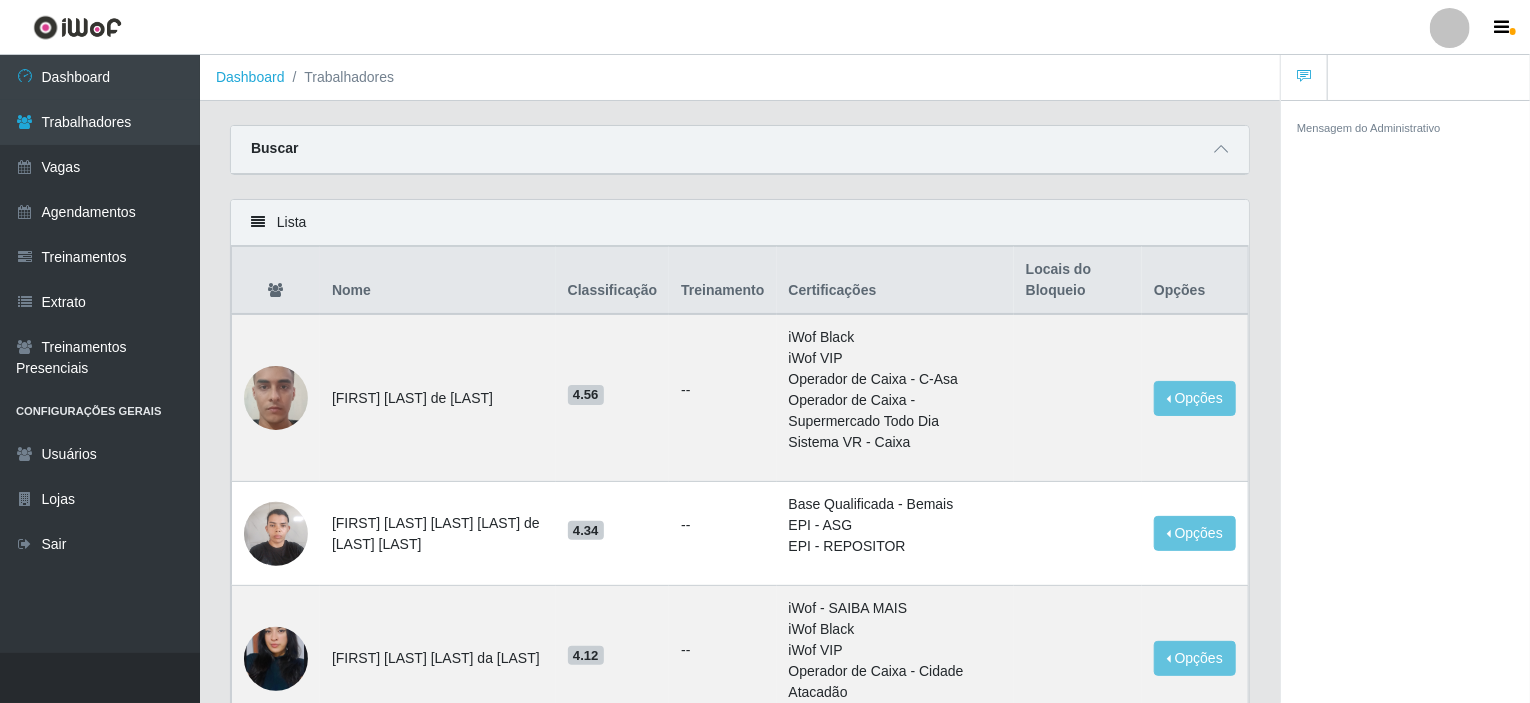click at bounding box center (258, 222) 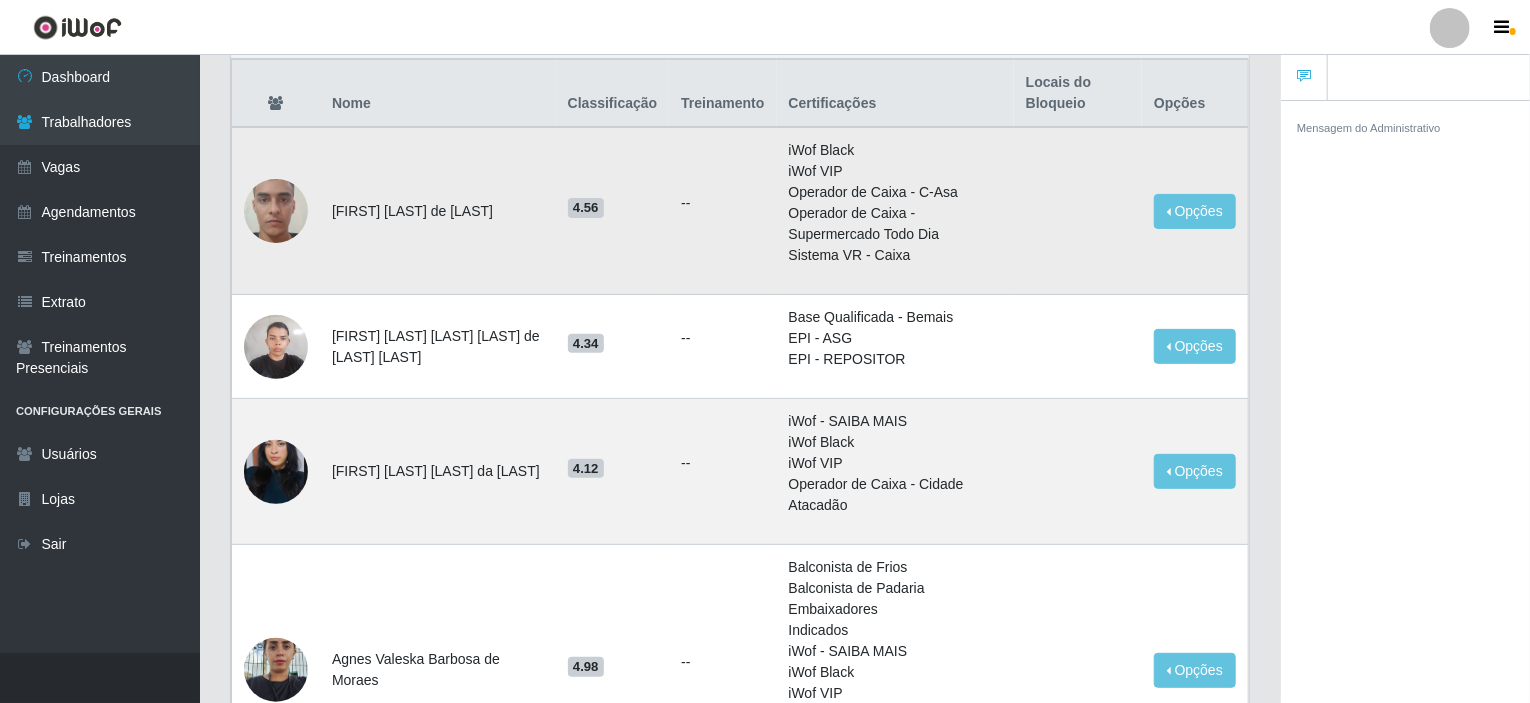 scroll, scrollTop: 200, scrollLeft: 0, axis: vertical 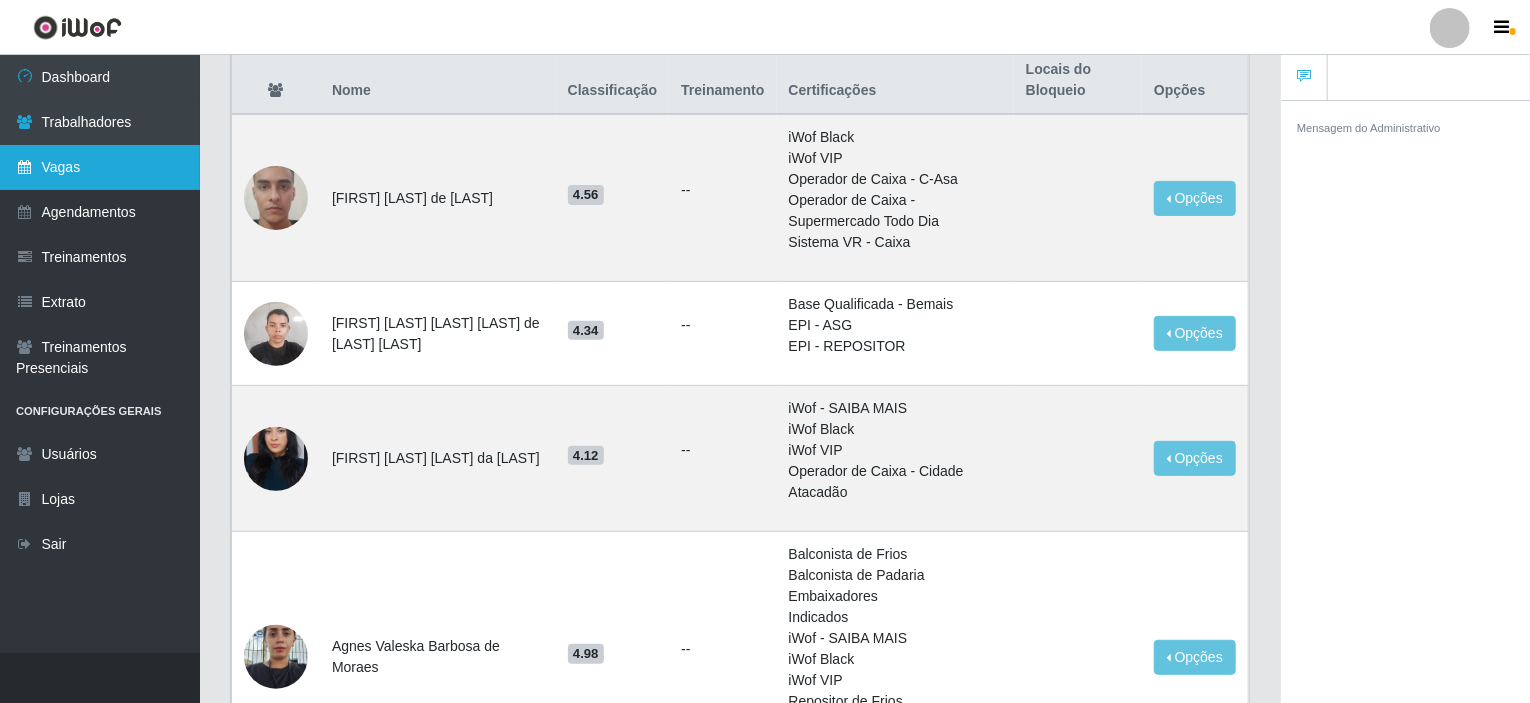 click on "Vagas" at bounding box center [100, 167] 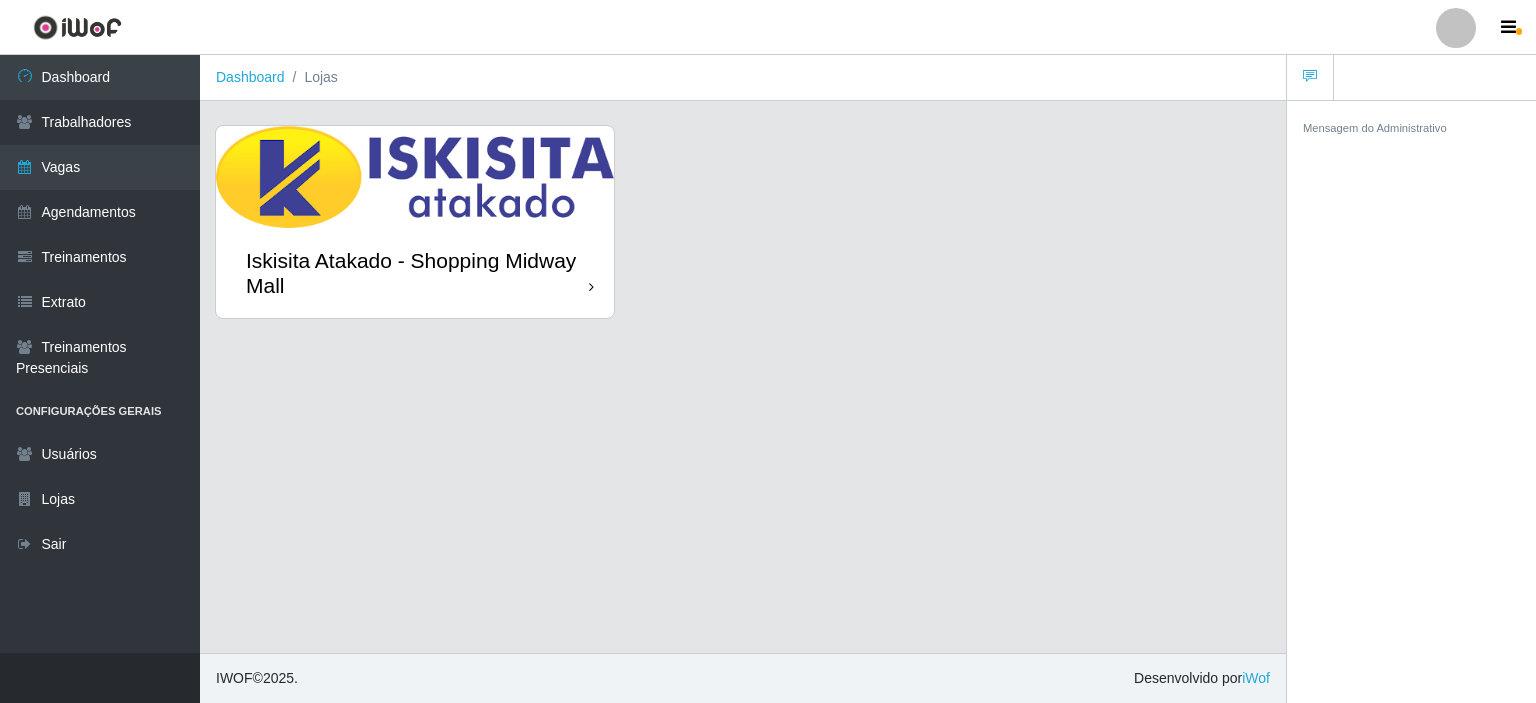 click on "Iskisita Atakado - Shopping Midway Mall" at bounding box center (417, 273) 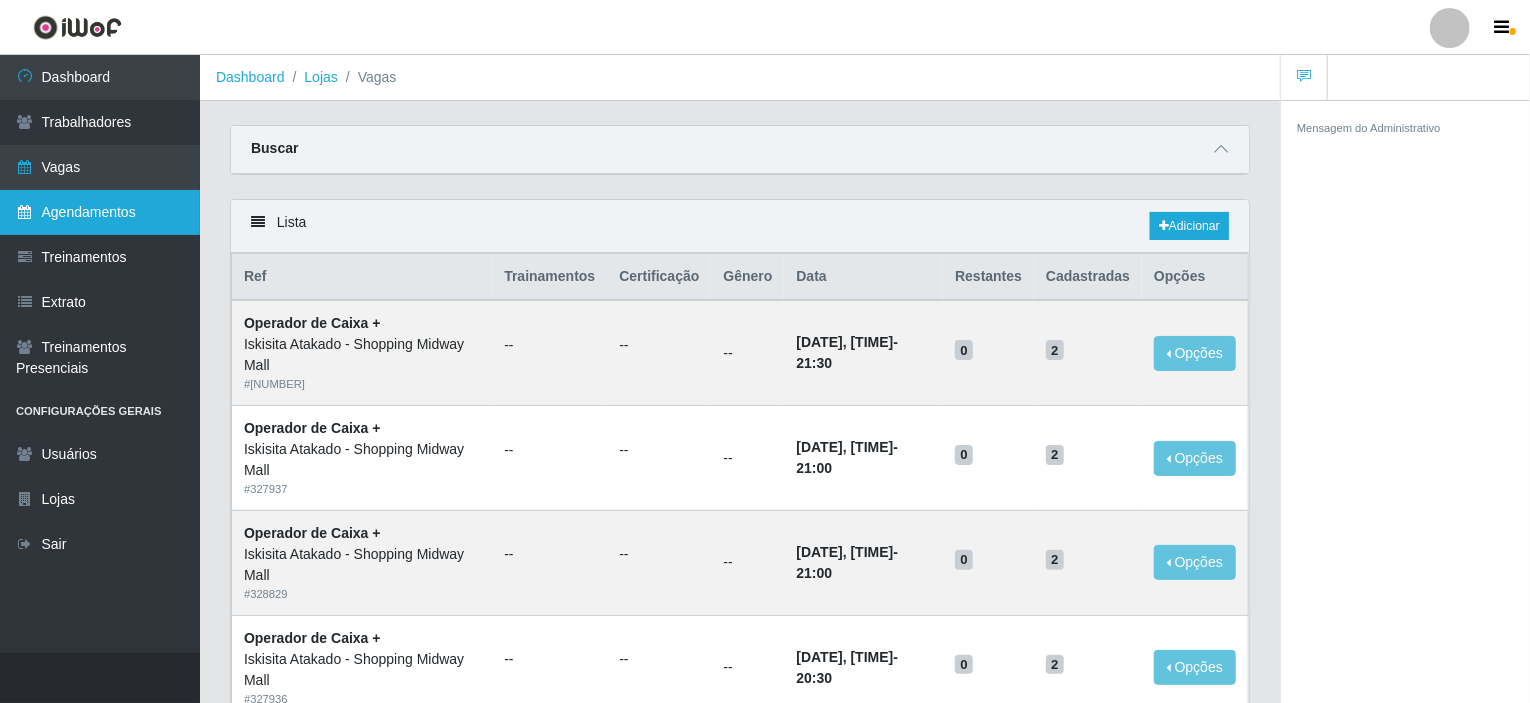 click on "Agendamentos" at bounding box center (100, 212) 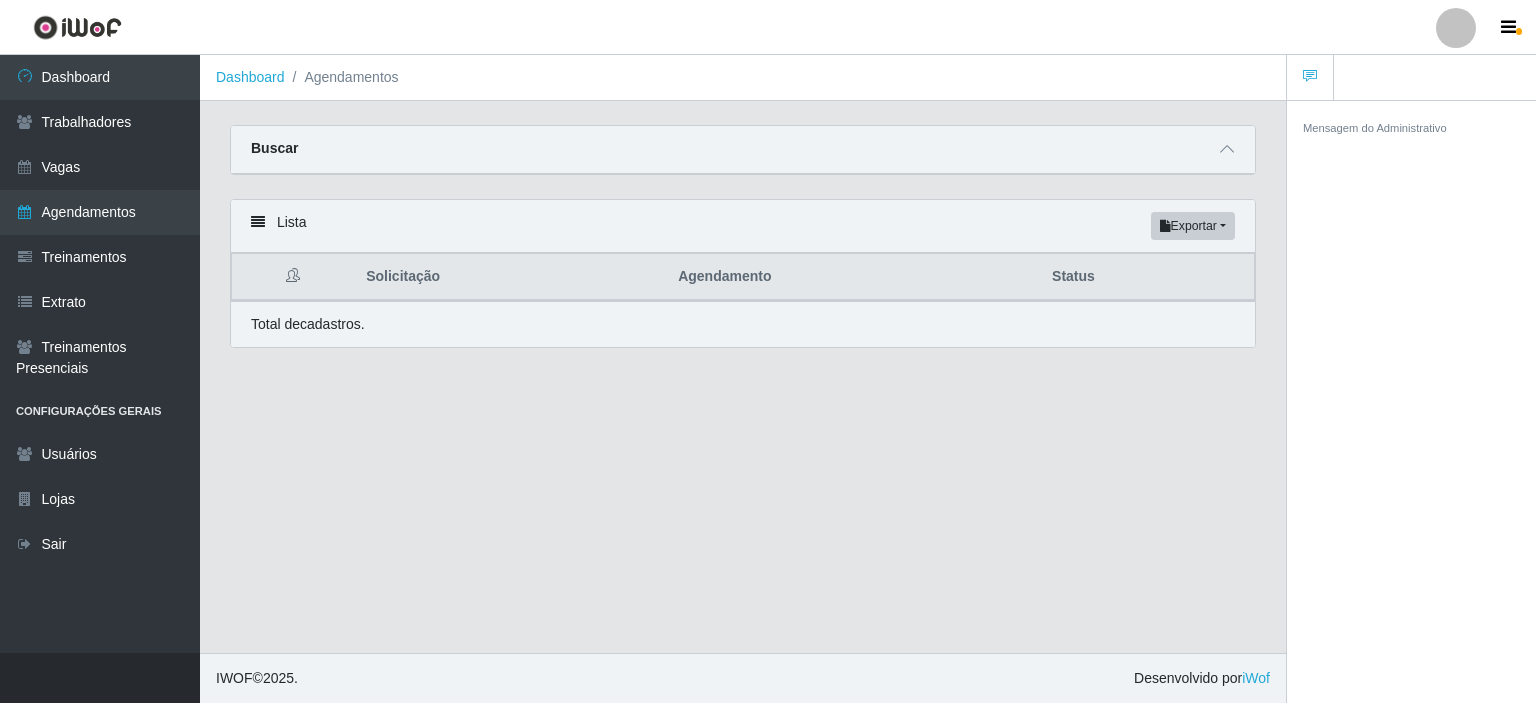 click on "Buscar" at bounding box center [743, 150] 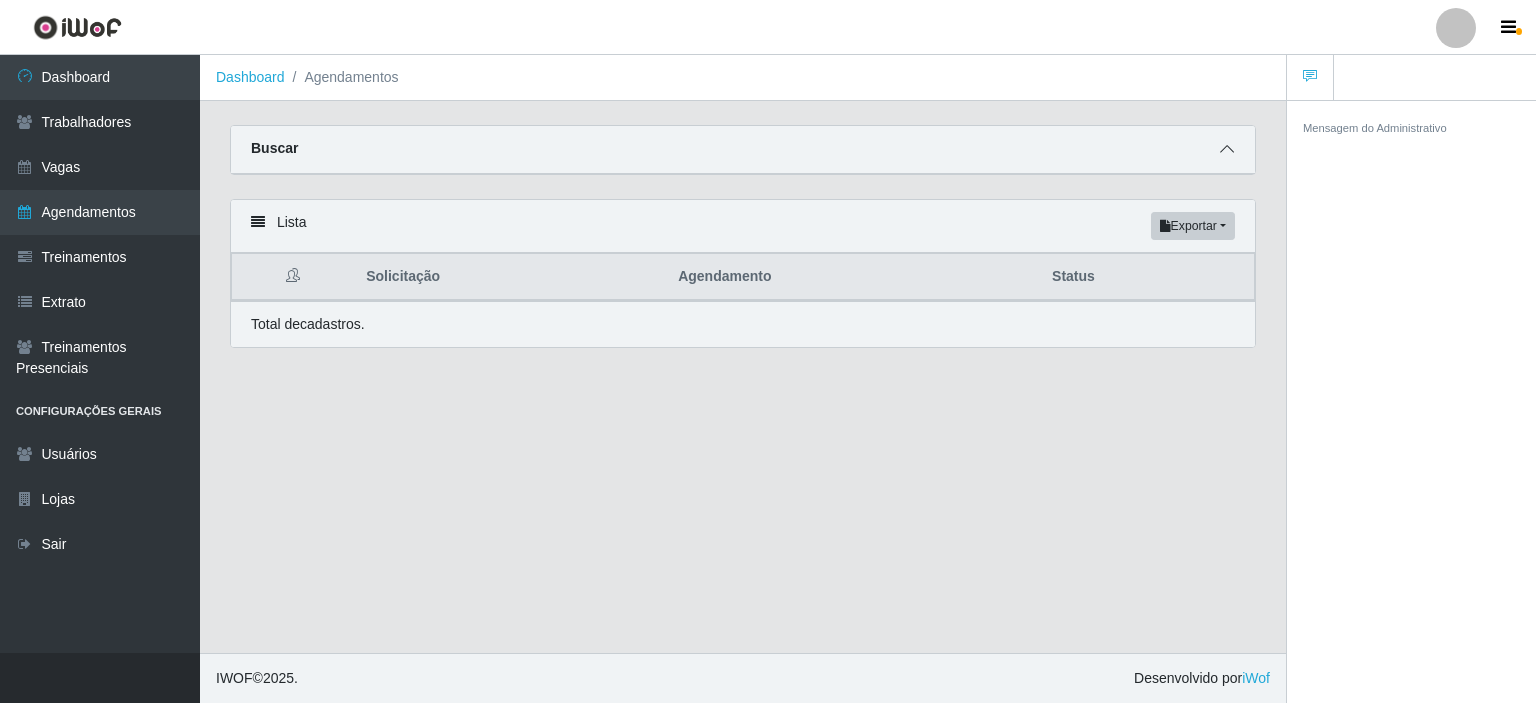 click at bounding box center [1227, 149] 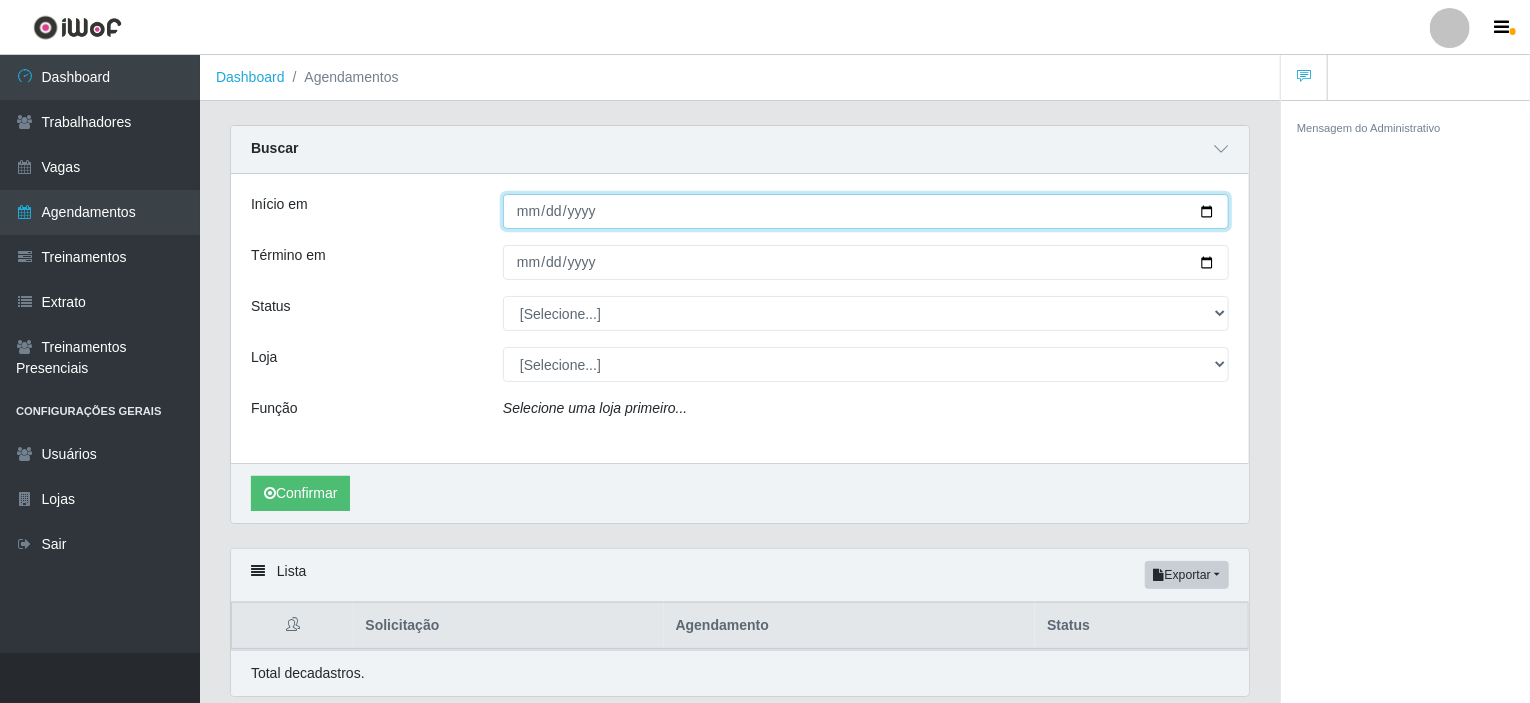 click on "Início em" at bounding box center (866, 211) 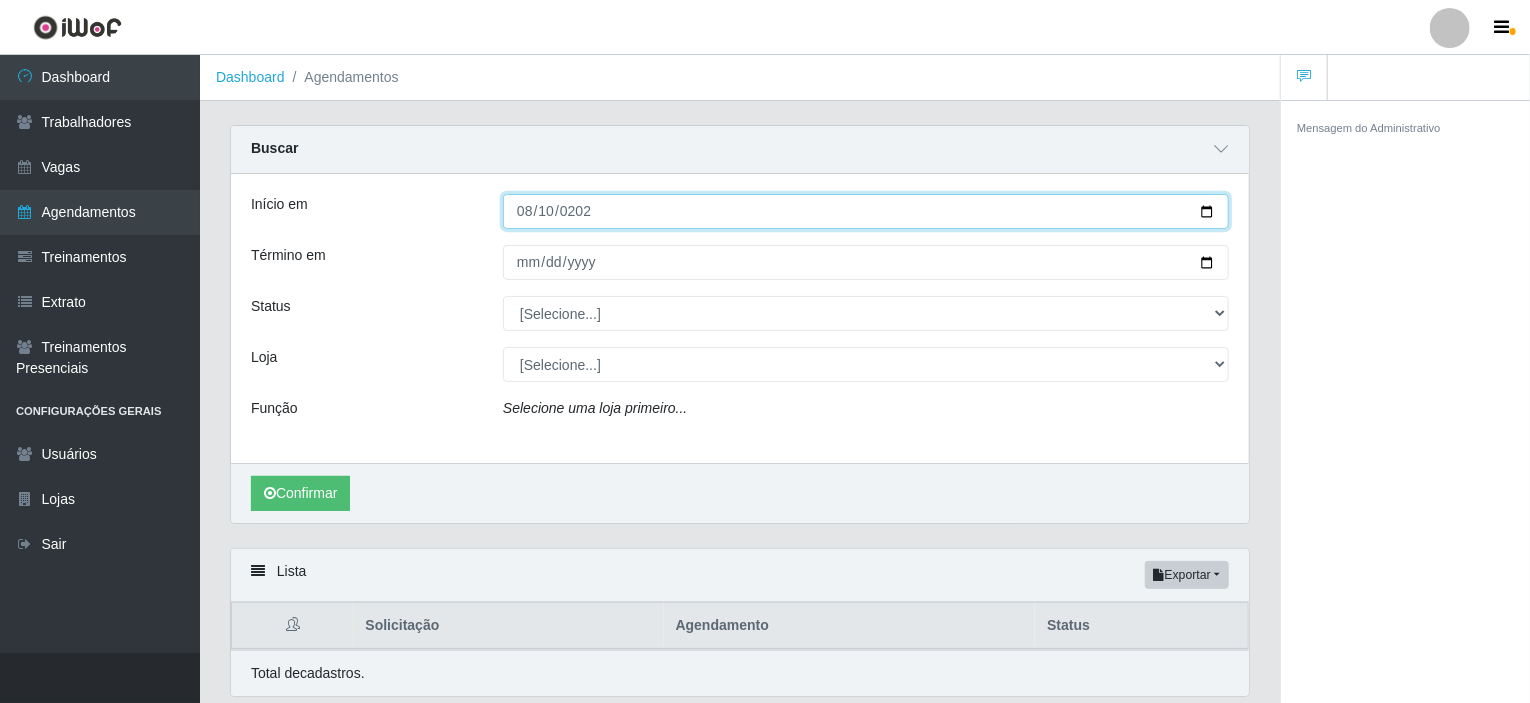 type on "2025-08-10" 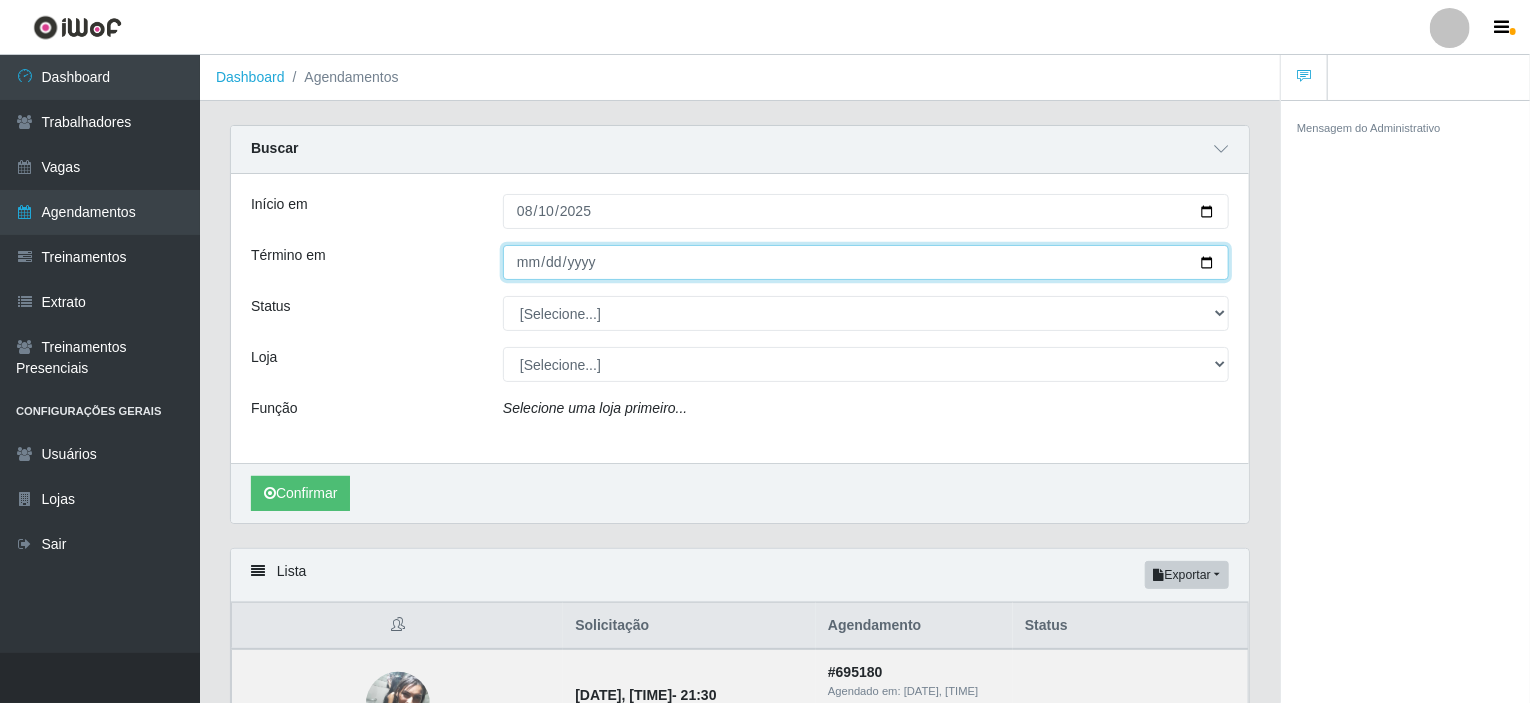 click on "Término em" at bounding box center (866, 262) 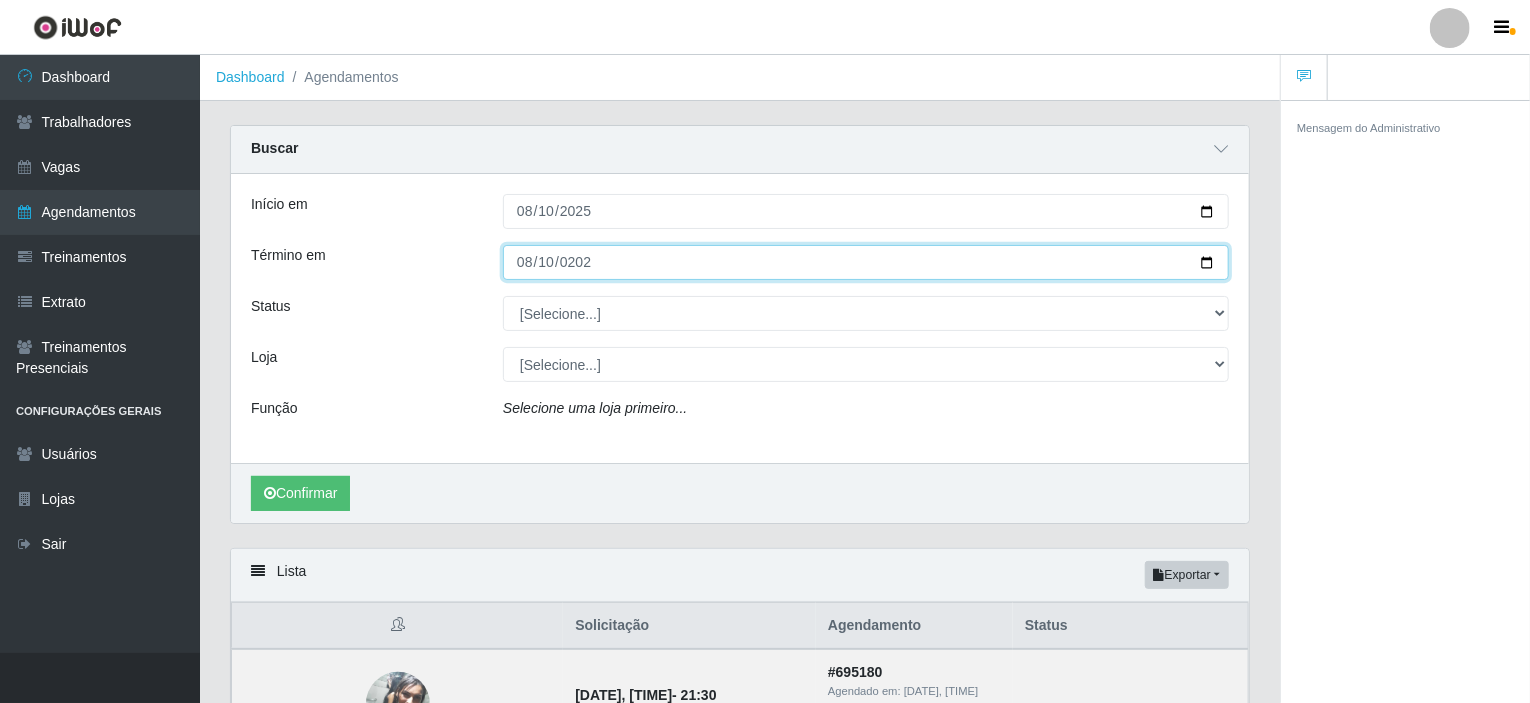 type on "2025-08-10" 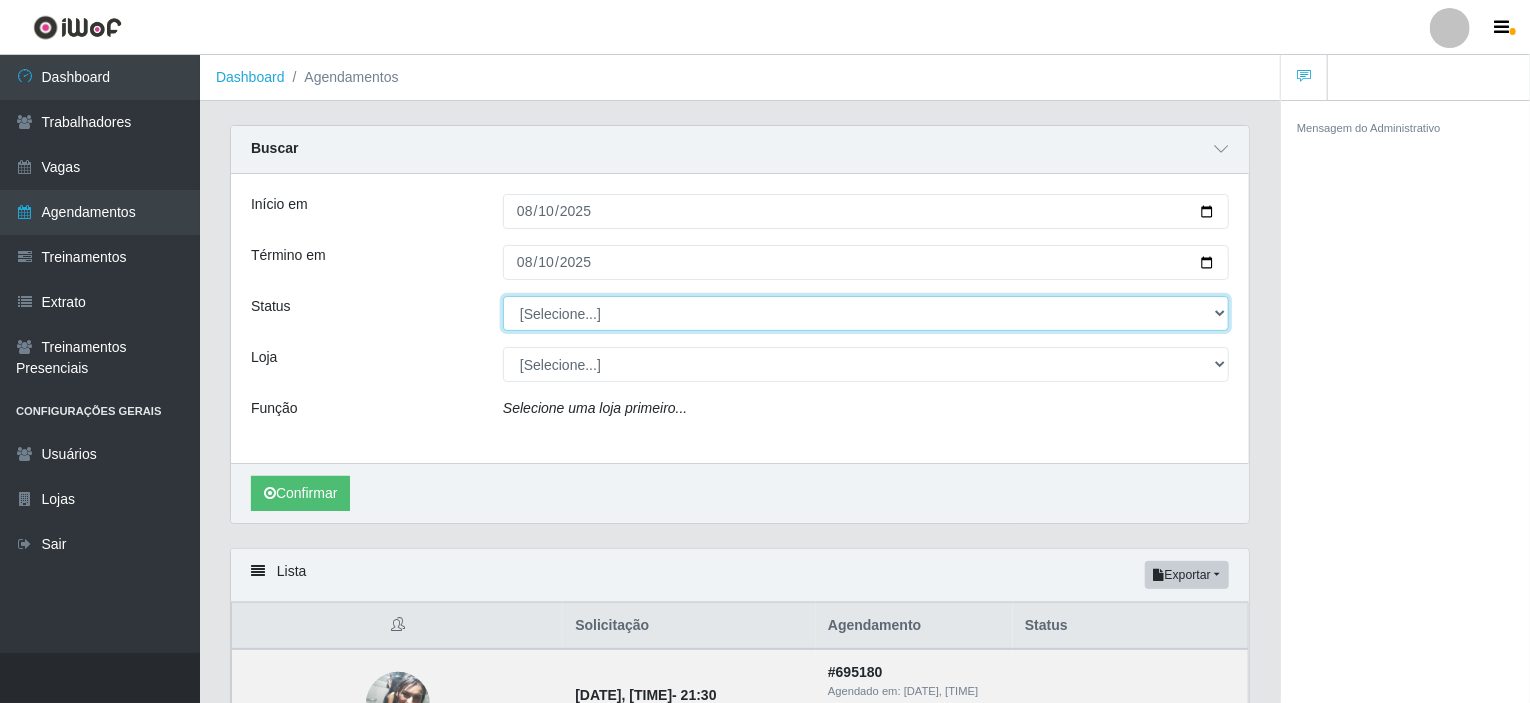 click on "[Selecione...] AGENDADO AGUARDANDO LIBERAR EM ANDAMENTO EM REVISÃO FINALIZADO CANCELADO FALTA" at bounding box center (866, 313) 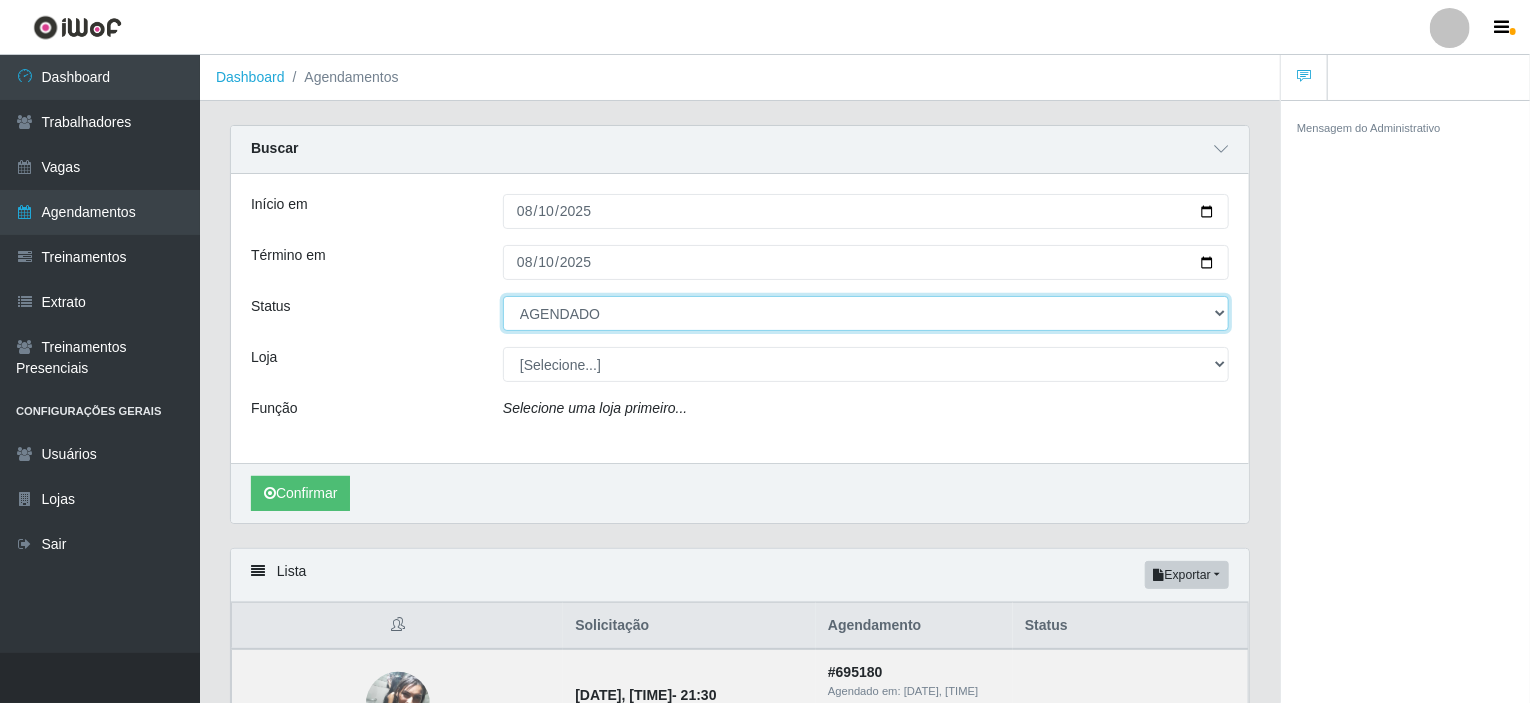 click on "[Selecione...] AGENDADO AGUARDANDO LIBERAR EM ANDAMENTO EM REVISÃO FINALIZADO CANCELADO FALTA" at bounding box center (866, 313) 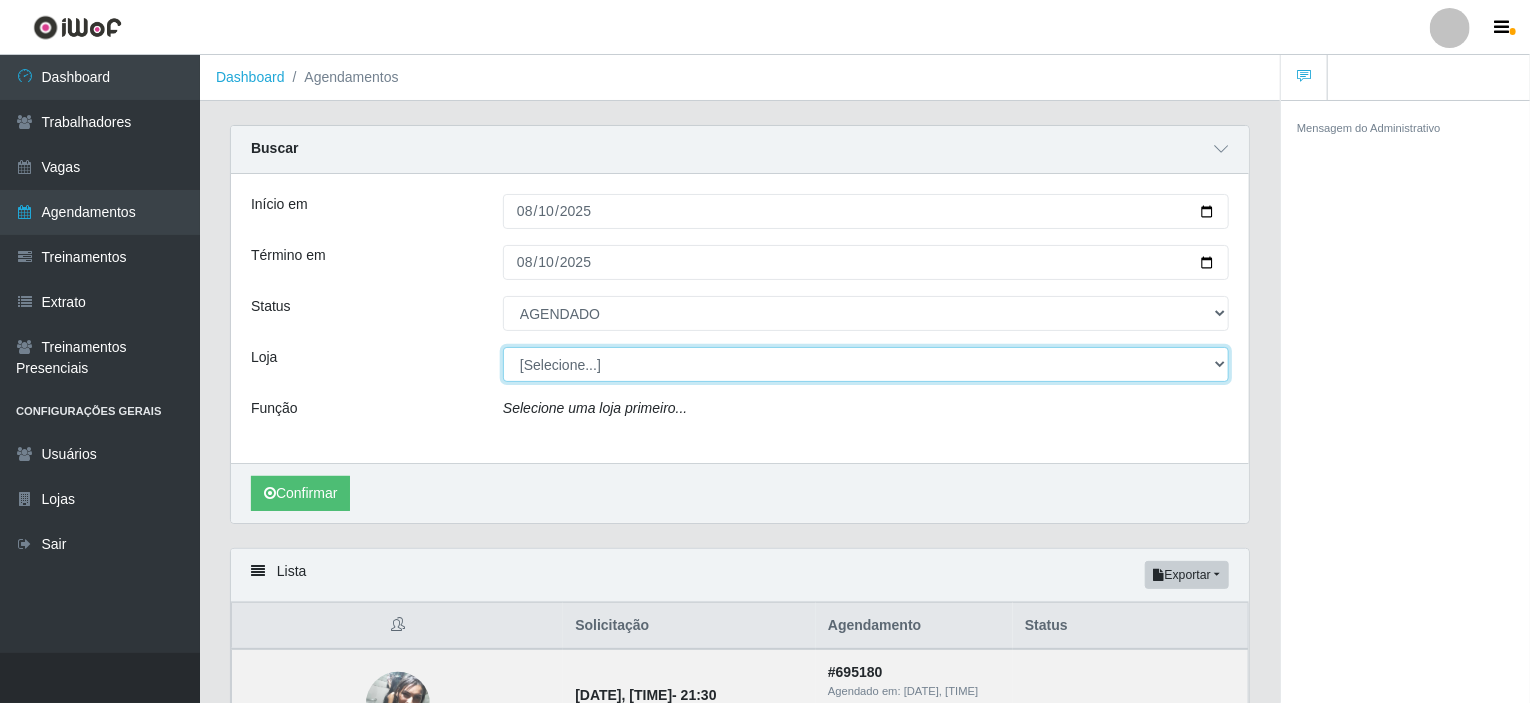 click on "[Selecione...] Iskisita Atakado - Shopping Midway Mall" at bounding box center (866, 364) 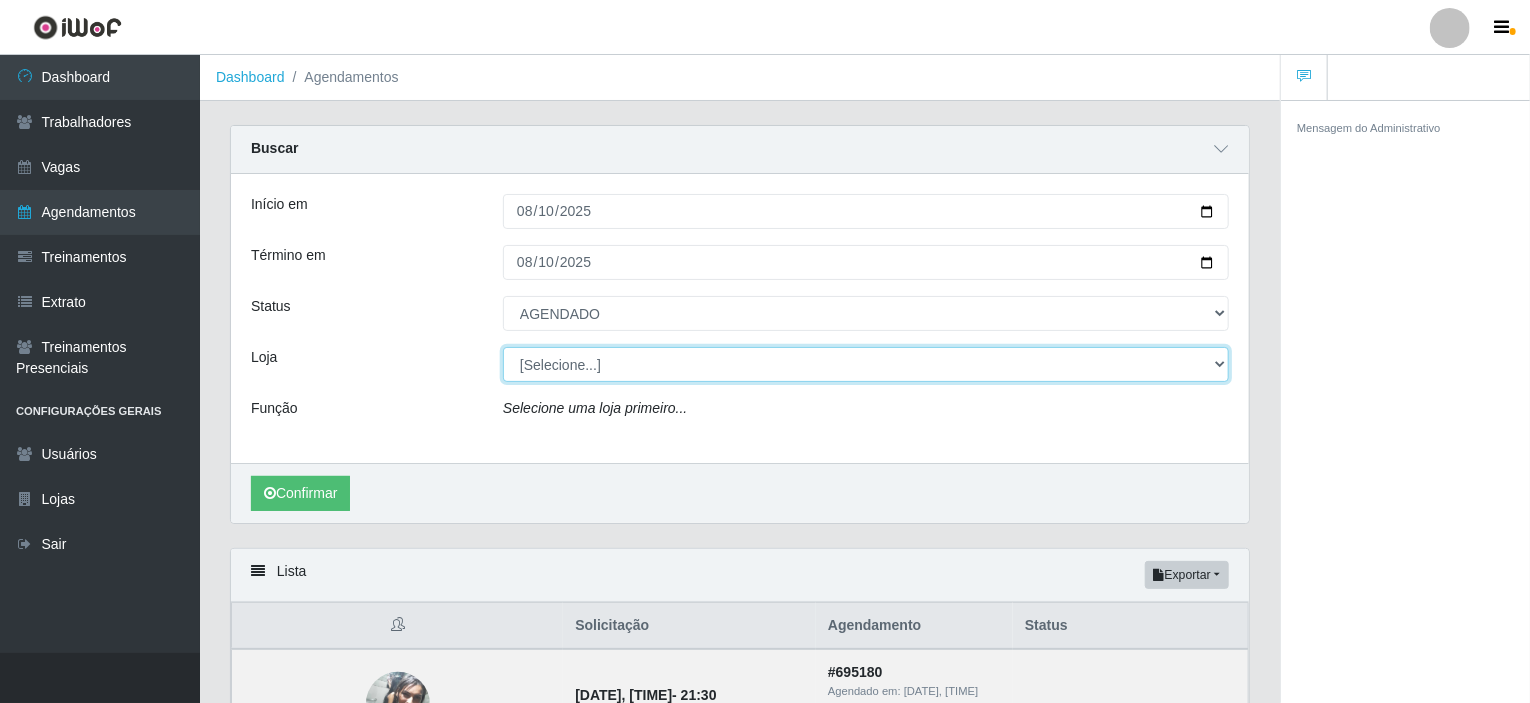 select on "424" 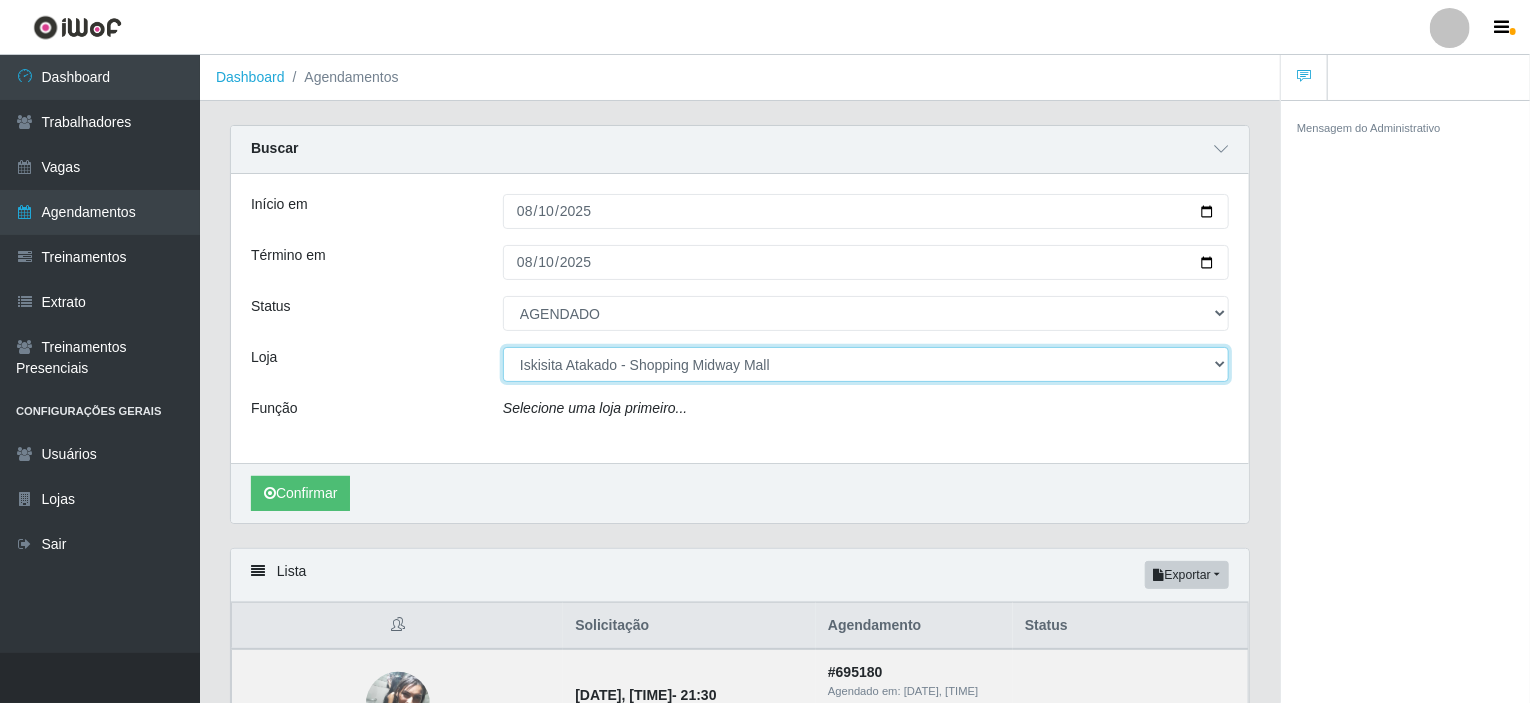 click on "[Selecione...] Iskisita Atakado - Shopping Midway Mall" at bounding box center [866, 364] 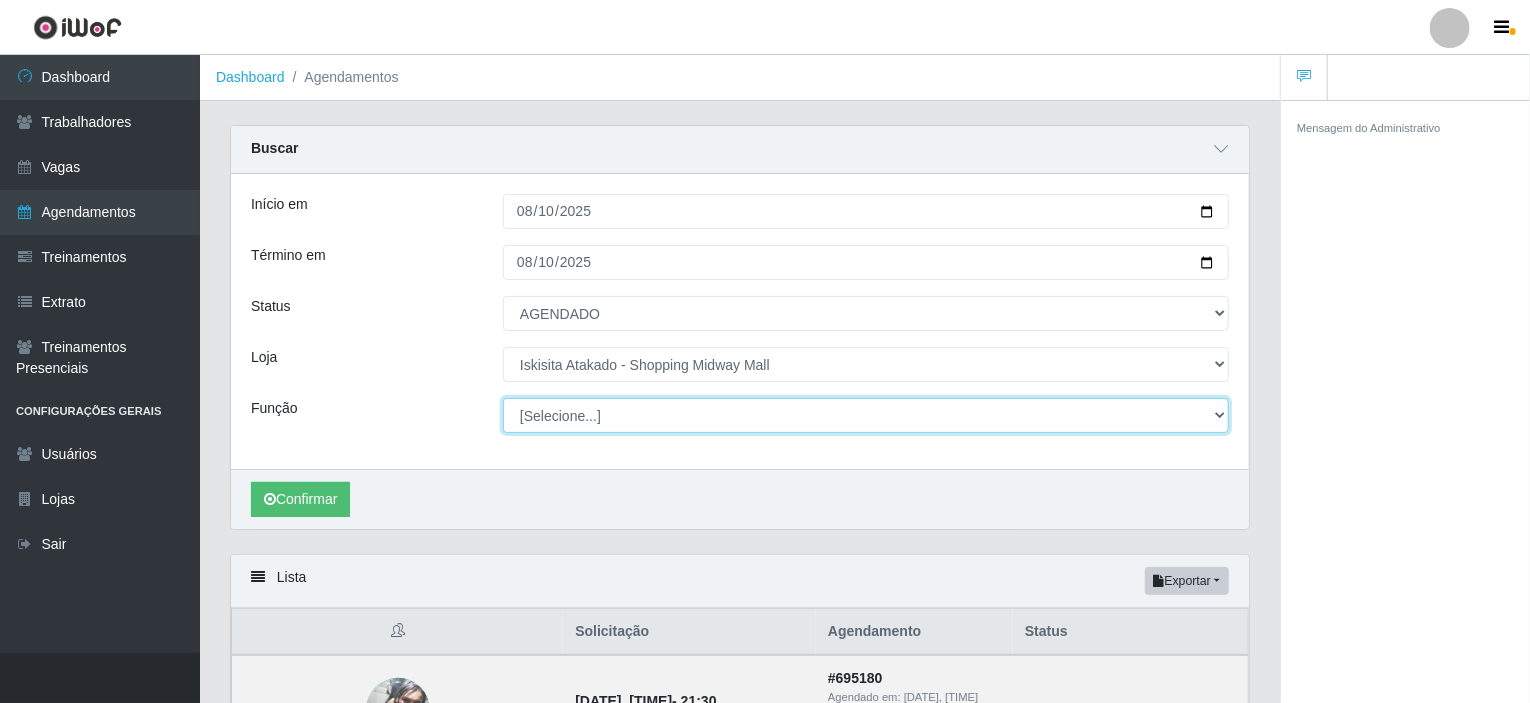 click on "[Selecione...] Auxiliar de Estacionamento Auxiliar de Estacionamento + Auxiliar de Estacionamento ++ Auxiliar de Estoque Auxiliar de Estoque + Auxiliar de Estoque ++ Operador de Caixa Operador de Caixa + Operador de Caixa ++ Repositor  Repositor + Repositor ++" at bounding box center [866, 415] 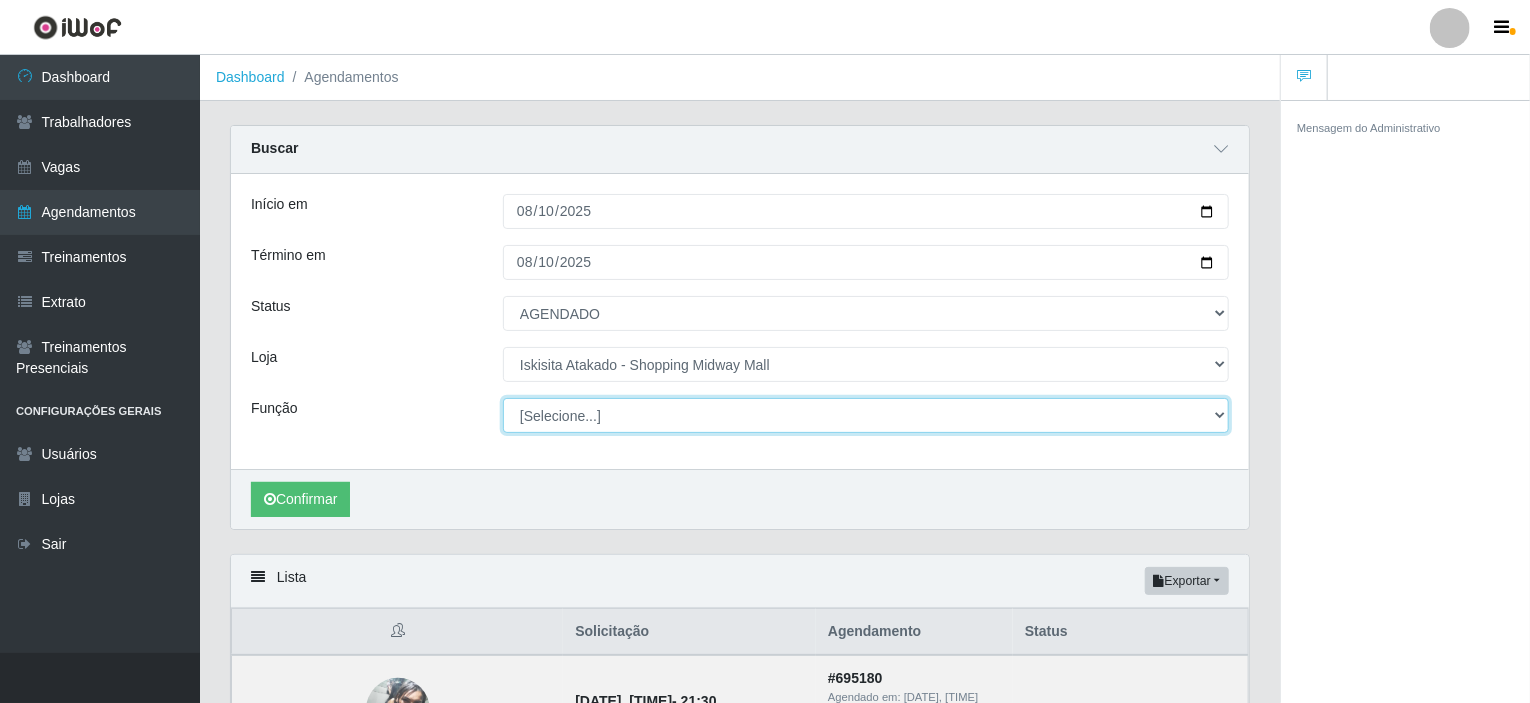 select on "72" 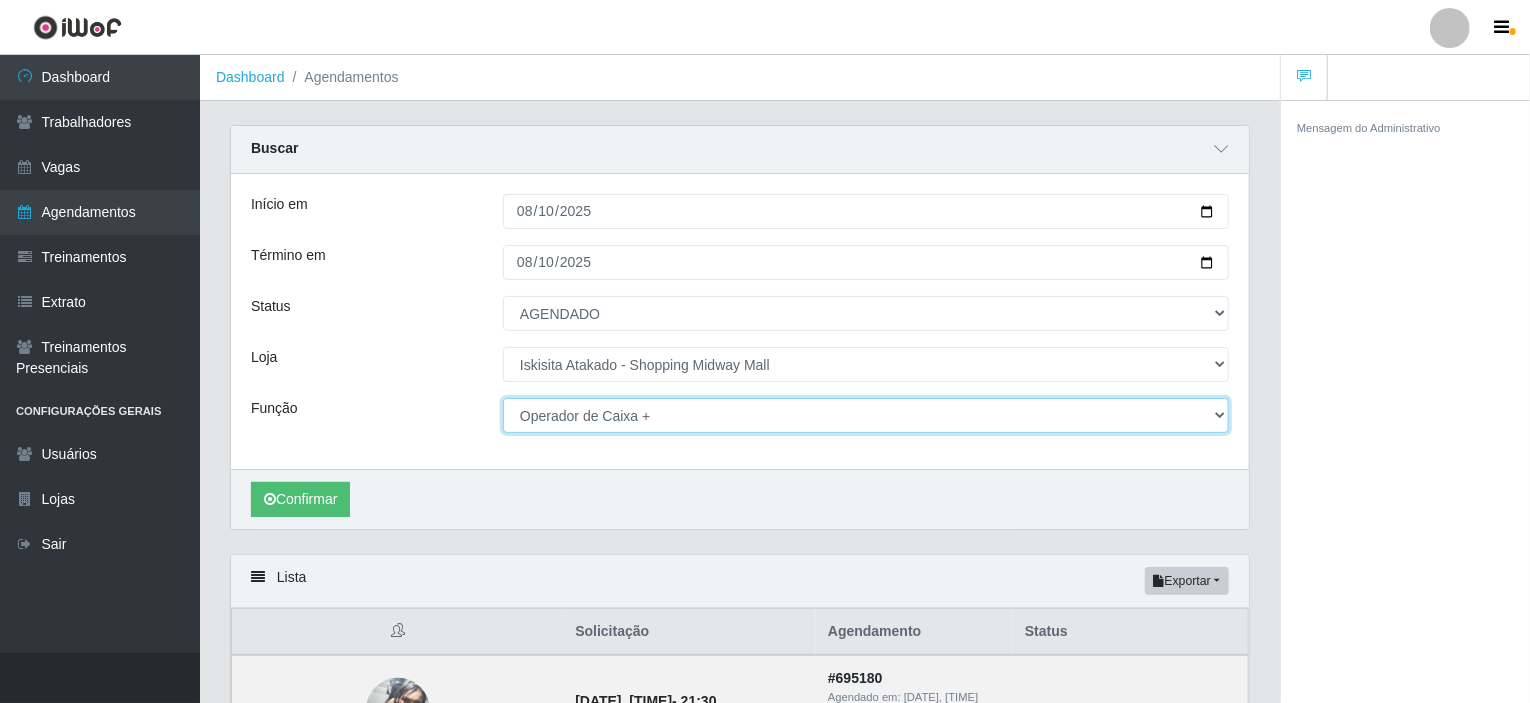 click on "[Selecione...] Auxiliar de Estacionamento Auxiliar de Estacionamento + Auxiliar de Estacionamento ++ Auxiliar de Estoque Auxiliar de Estoque + Auxiliar de Estoque ++ Operador de Caixa Operador de Caixa + Operador de Caixa ++ Repositor  Repositor + Repositor ++" at bounding box center [866, 415] 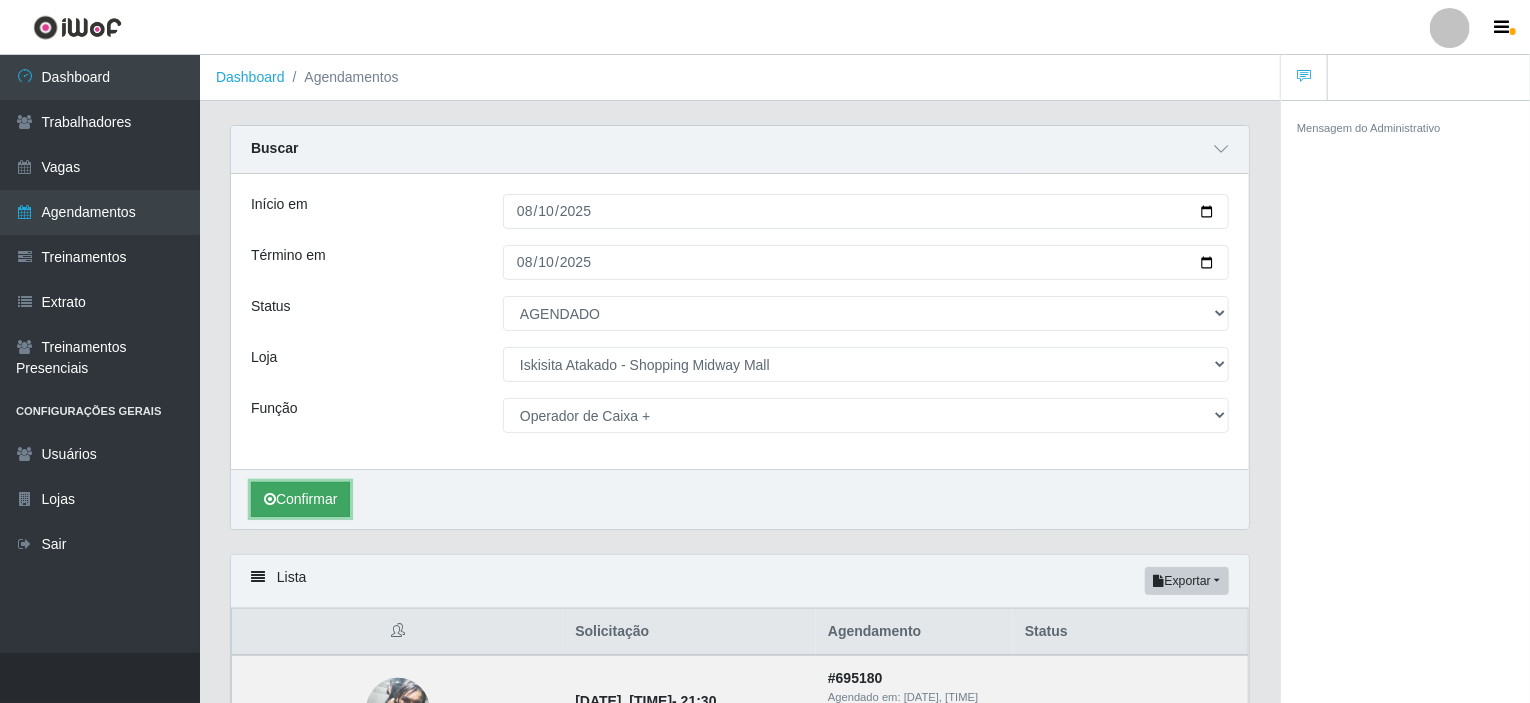 click on "Confirmar" at bounding box center (300, 499) 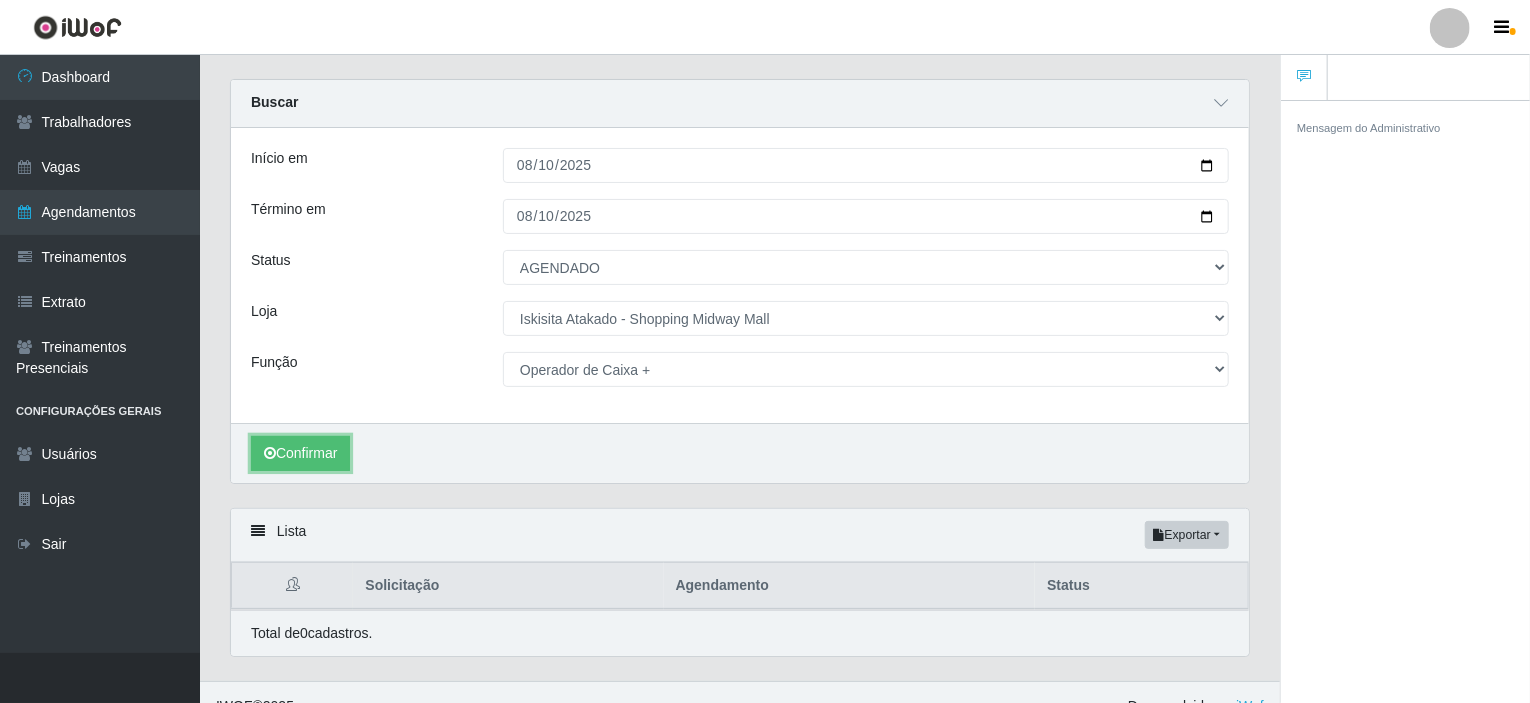 scroll, scrollTop: 72, scrollLeft: 0, axis: vertical 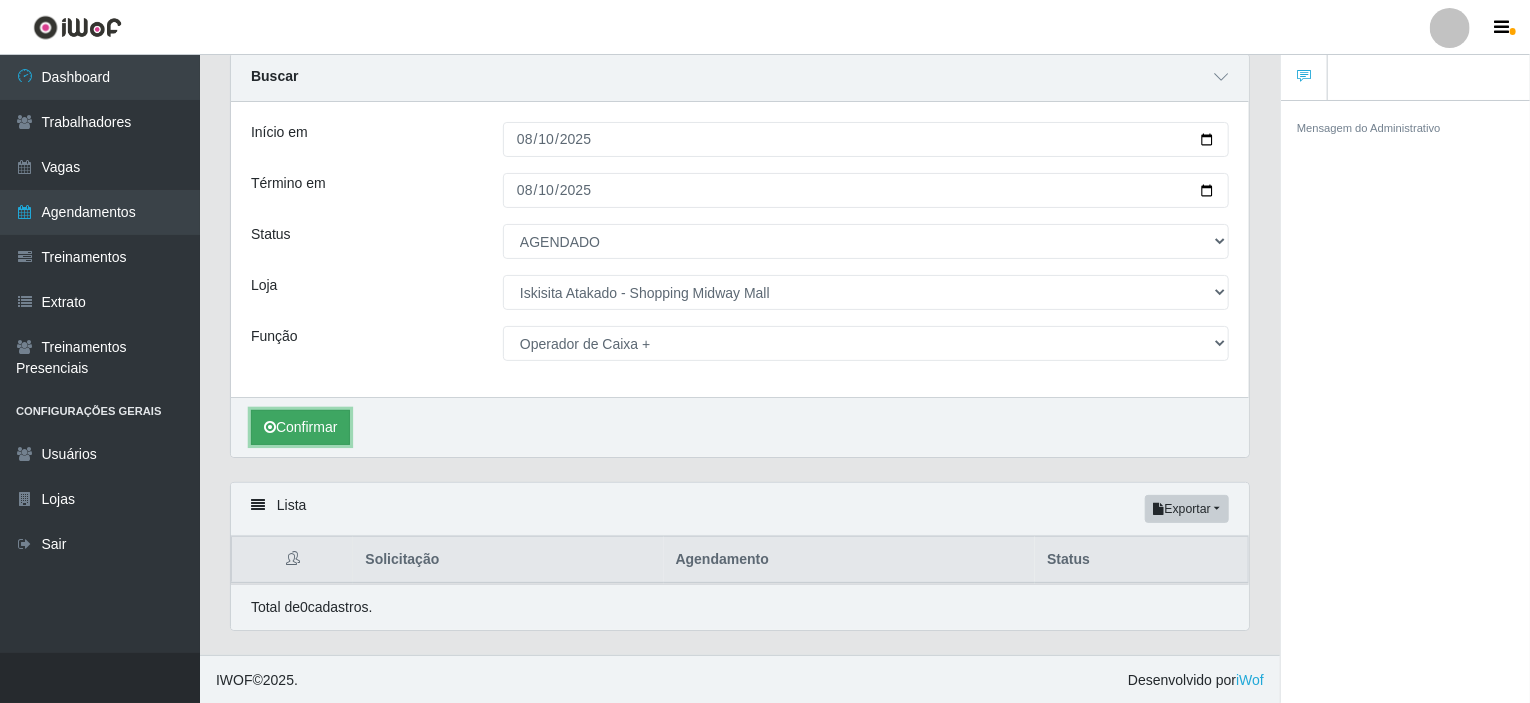 click on "Confirmar" at bounding box center [300, 427] 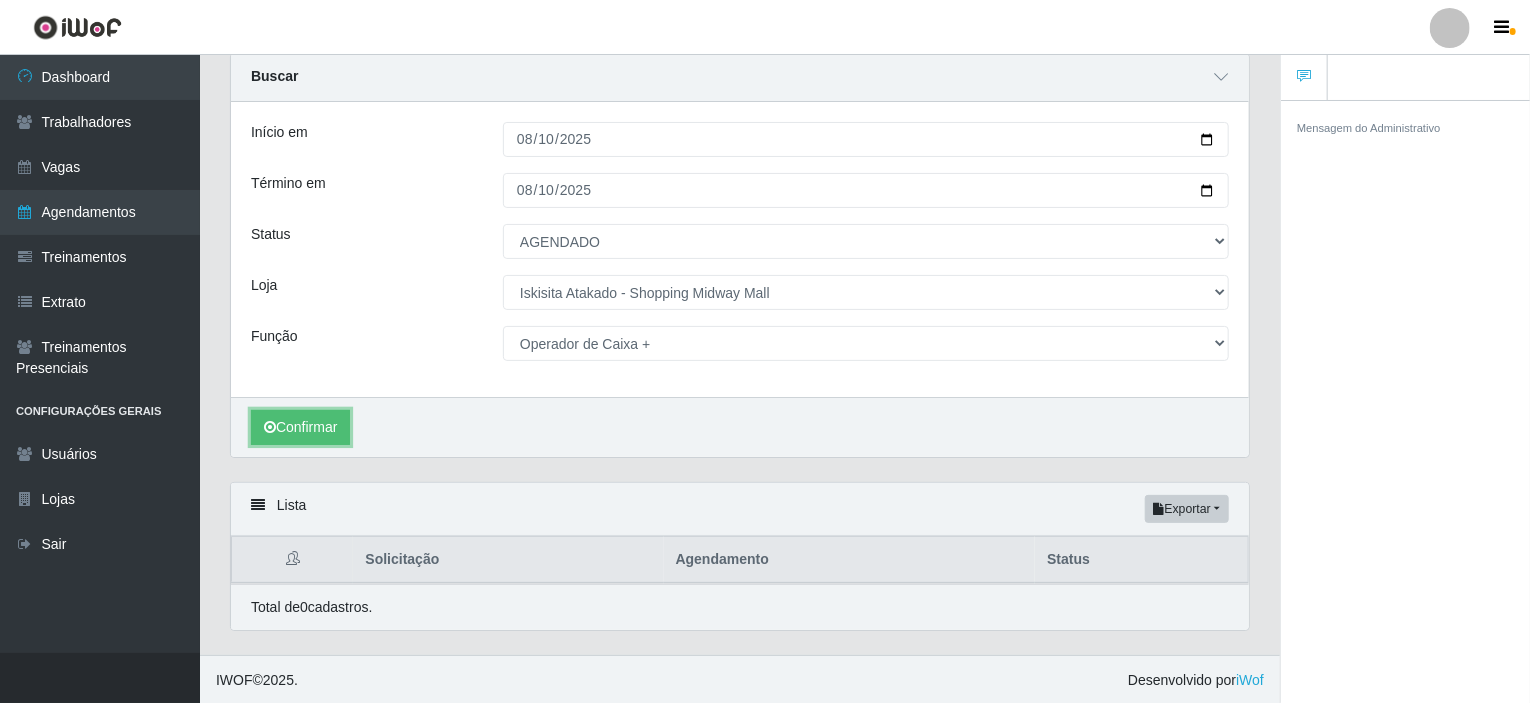scroll, scrollTop: 0, scrollLeft: 0, axis: both 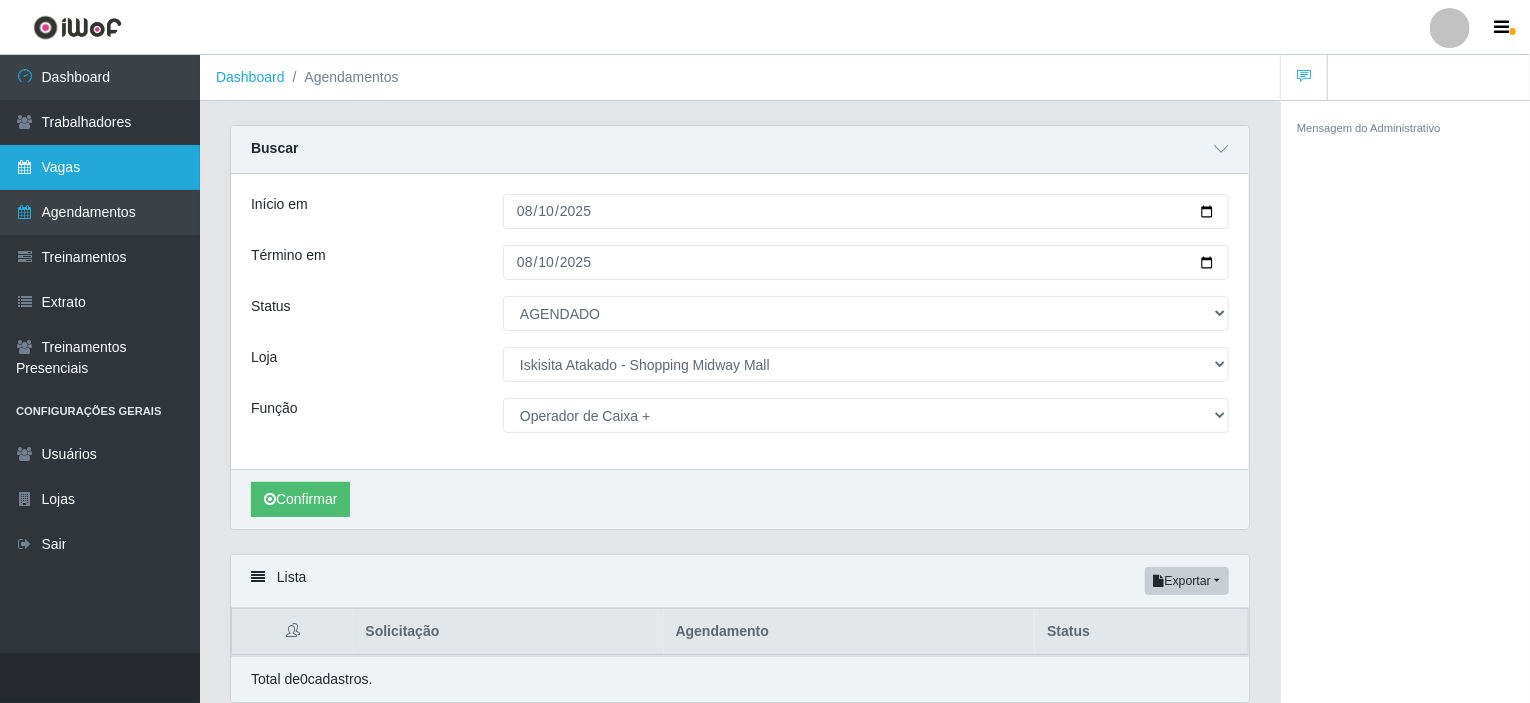 click on "Vagas" at bounding box center [100, 167] 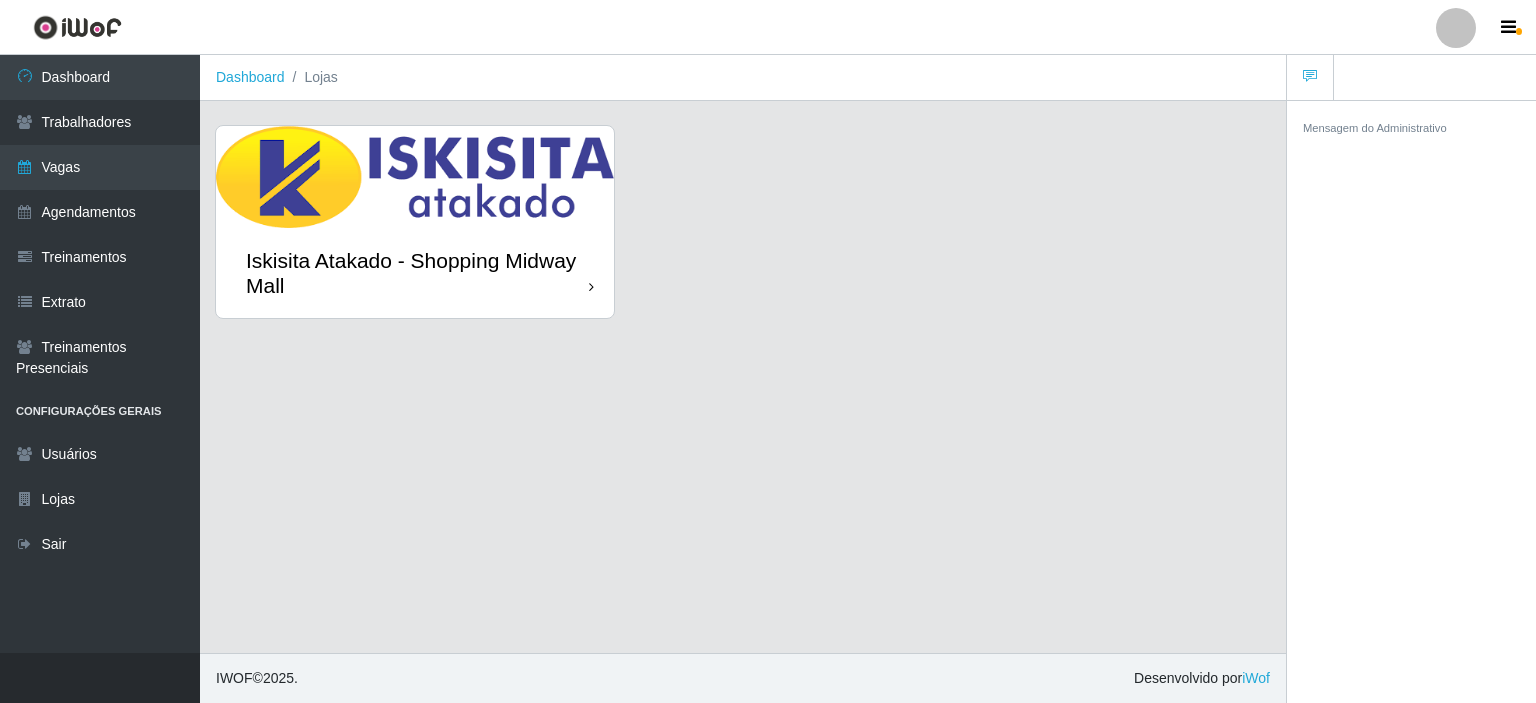 click on "Iskisita Atakado - Shopping Midway Mall" at bounding box center [417, 273] 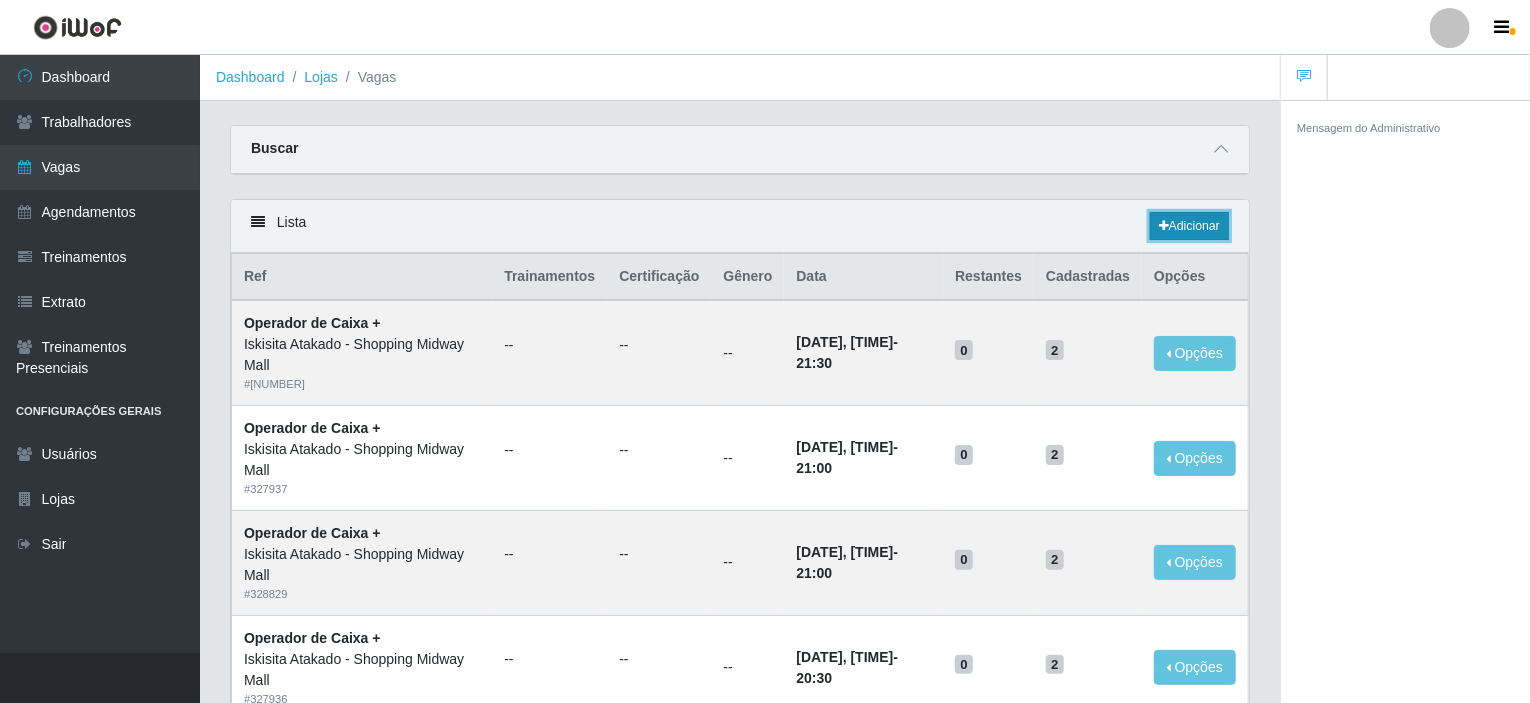 click on "Adicionar" at bounding box center (1189, 226) 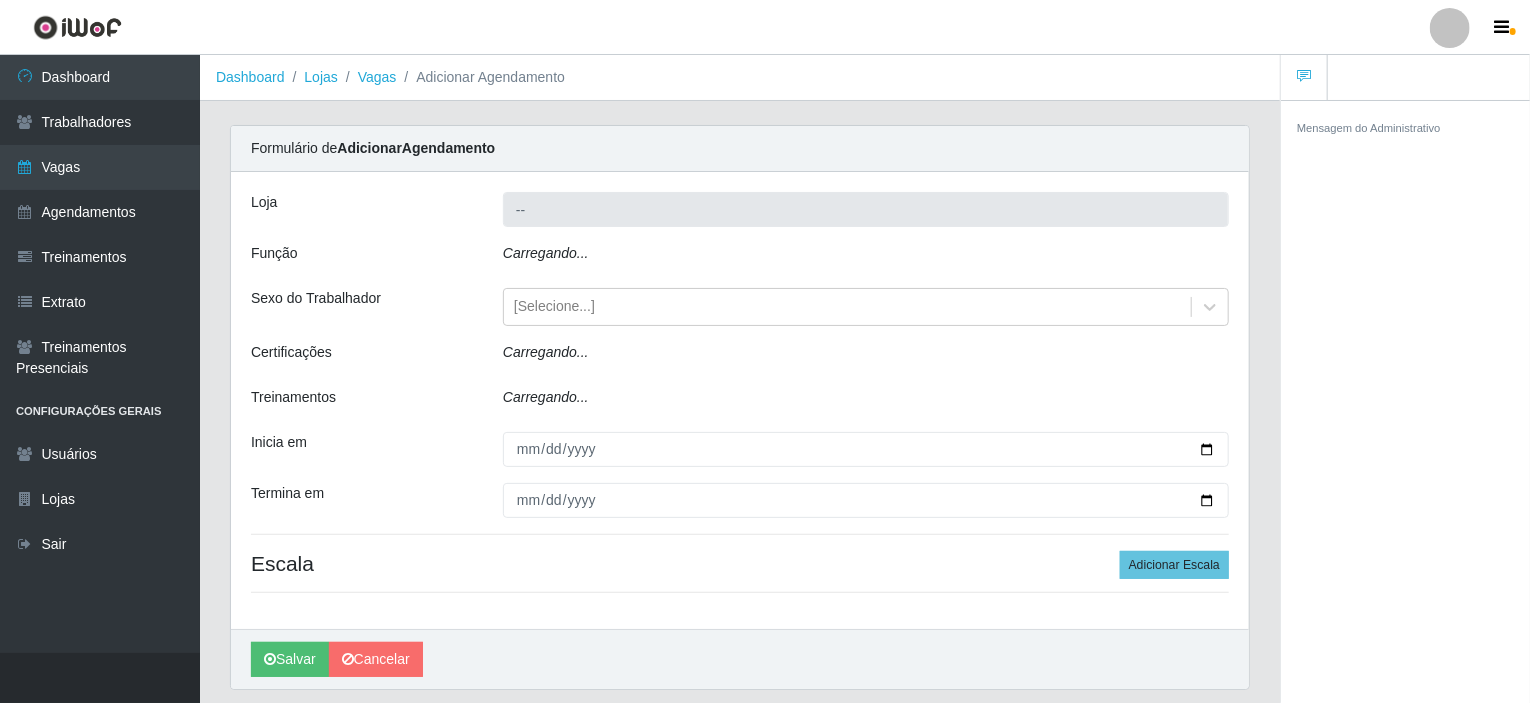 type on "Iskisita Atakado - Shopping Midway Mall" 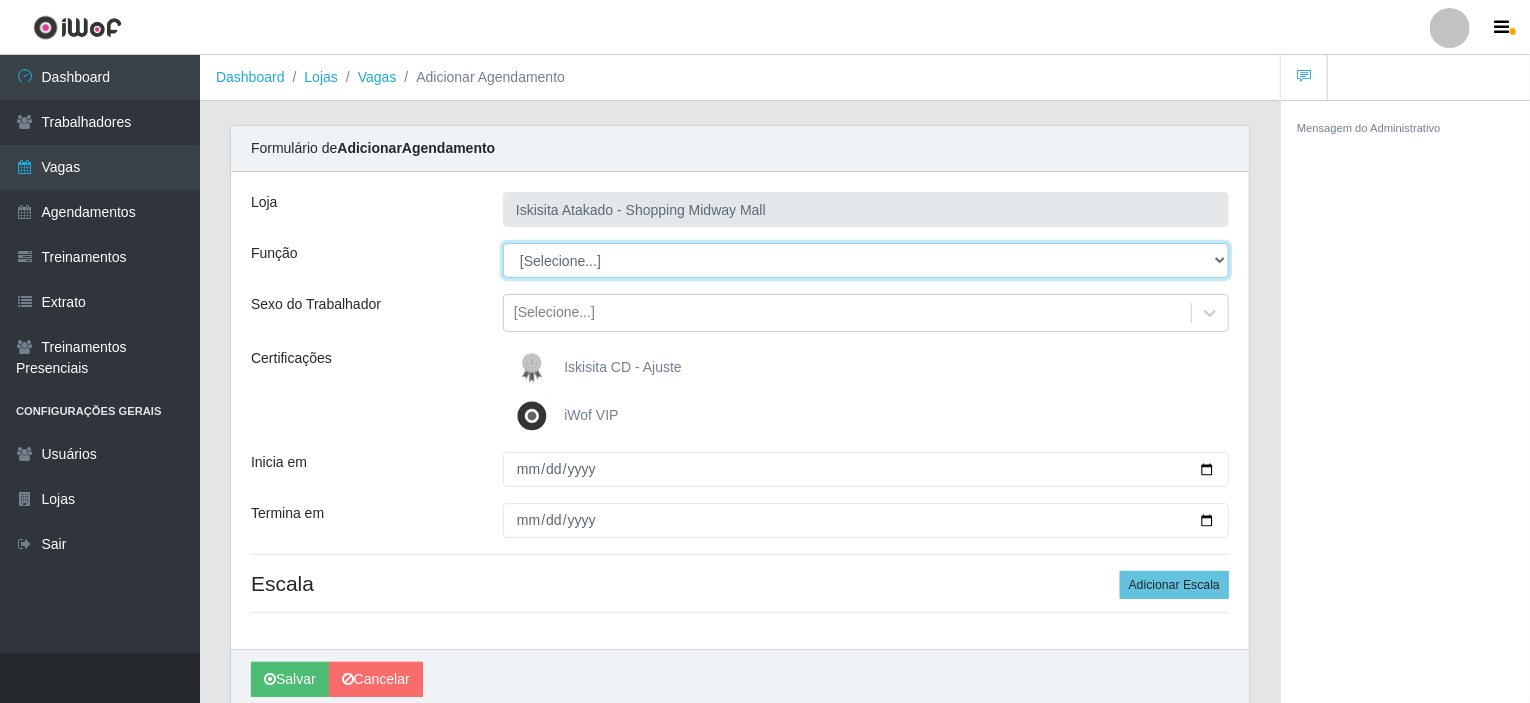 click on "[Selecione...] Auxiliar de Estacionamento Auxiliar de Estacionamento + Auxiliar de Estacionamento ++ Auxiliar de Estoque Auxiliar de Estoque + Auxiliar de Estoque ++ Operador de Caixa Operador de Caixa + Operador de Caixa ++ Repositor  Repositor + Repositor ++" at bounding box center [866, 260] 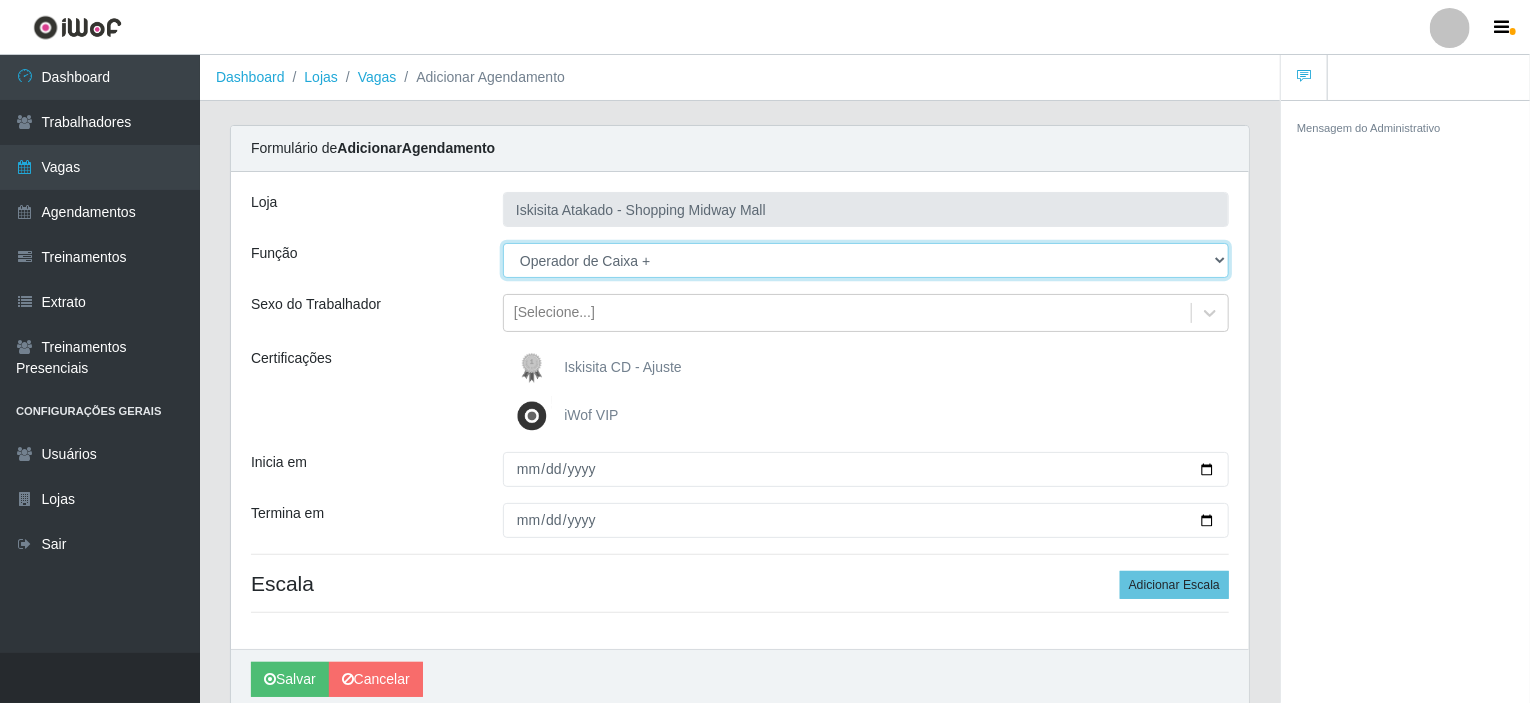 click on "[Selecione...] Auxiliar de Estacionamento Auxiliar de Estacionamento + Auxiliar de Estacionamento ++ Auxiliar de Estoque Auxiliar de Estoque + Auxiliar de Estoque ++ Operador de Caixa Operador de Caixa + Operador de Caixa ++ Repositor  Repositor + Repositor ++" at bounding box center [866, 260] 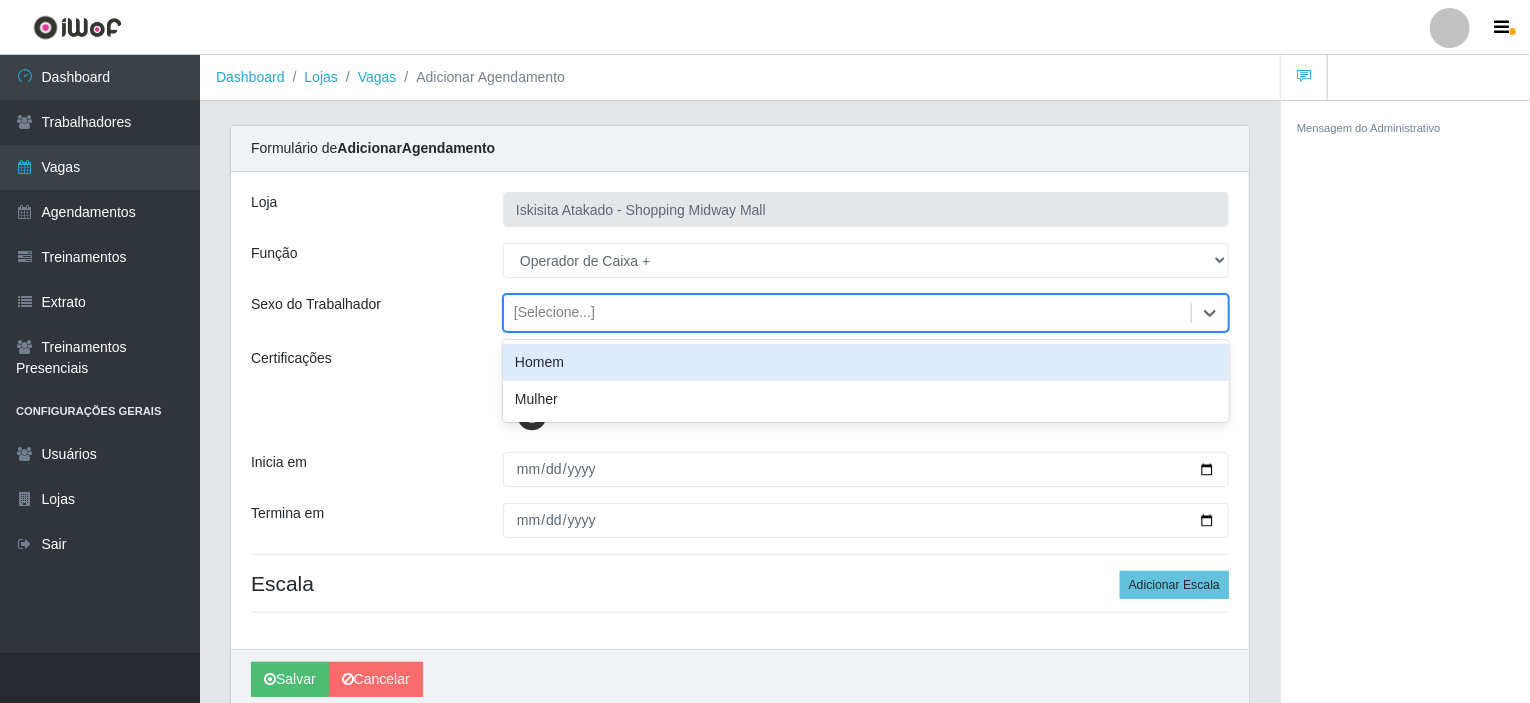 click on "[Selecione...]" at bounding box center (847, 313) 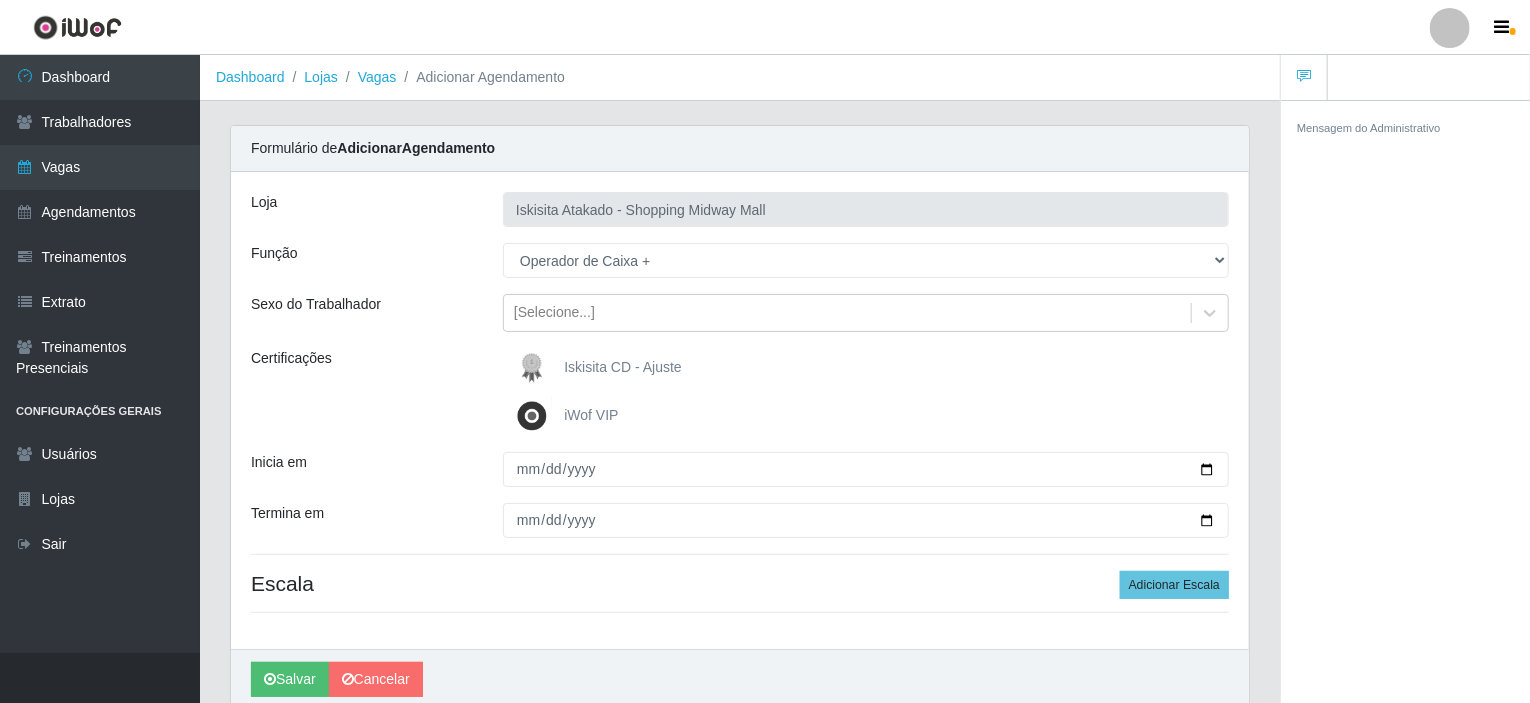 scroll, scrollTop: 79, scrollLeft: 0, axis: vertical 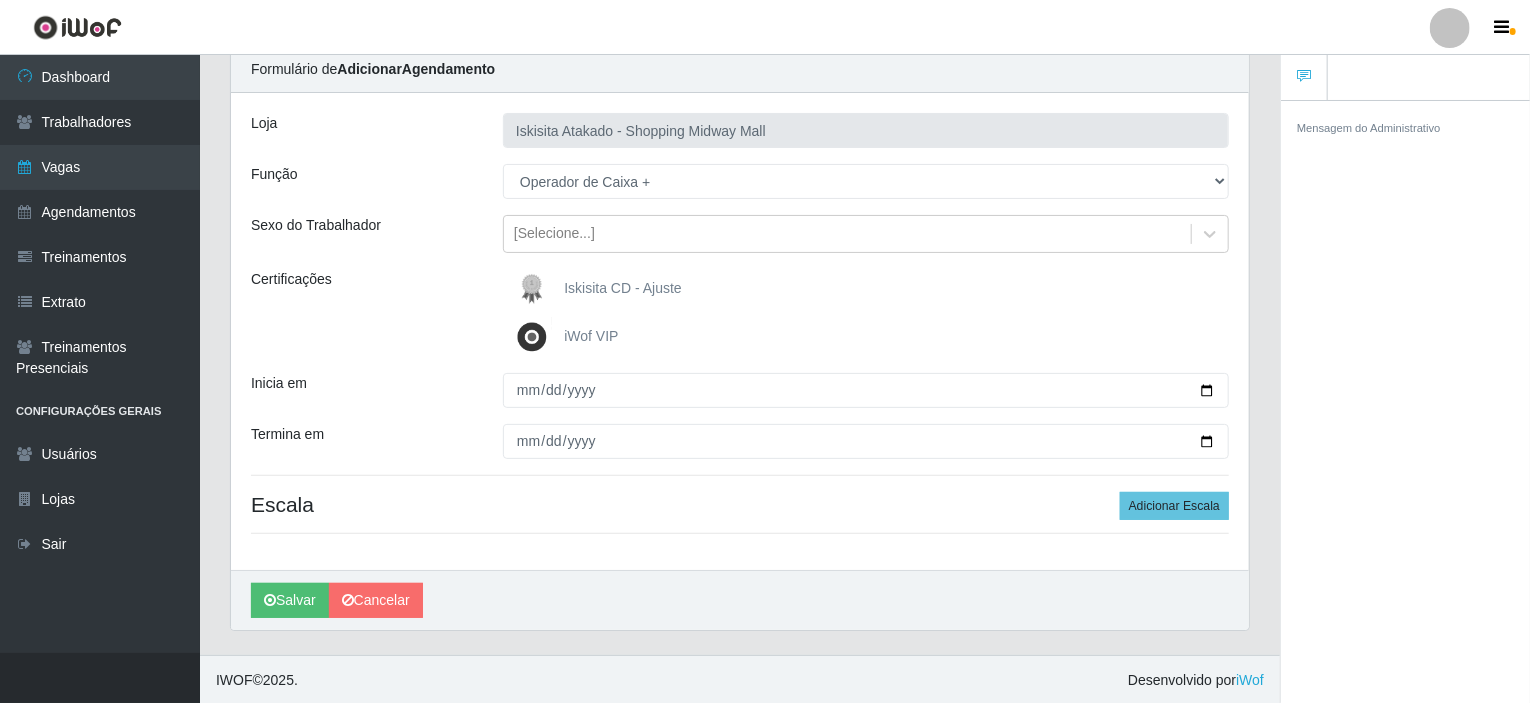 click on "iWof VIP" at bounding box center [591, 336] 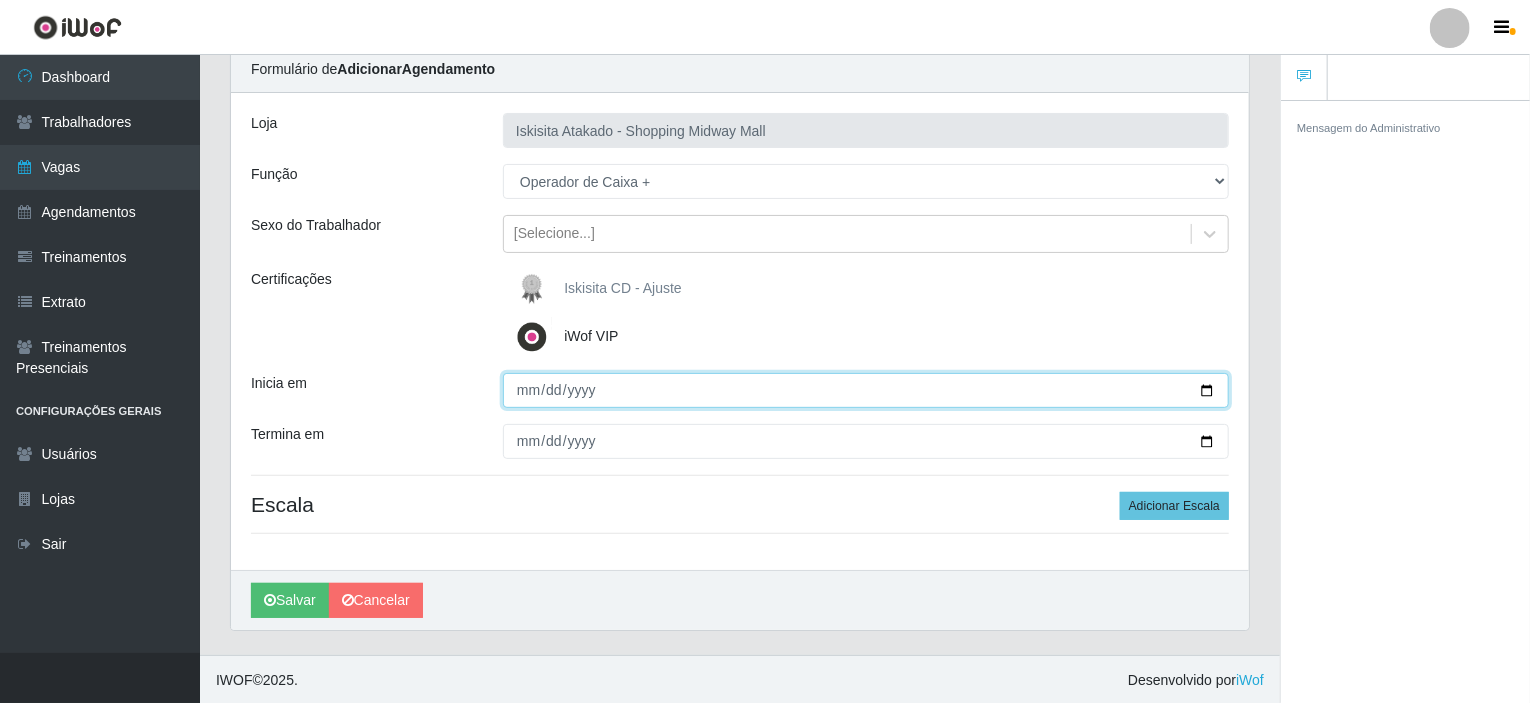 click on "Inicia em" at bounding box center (866, 390) 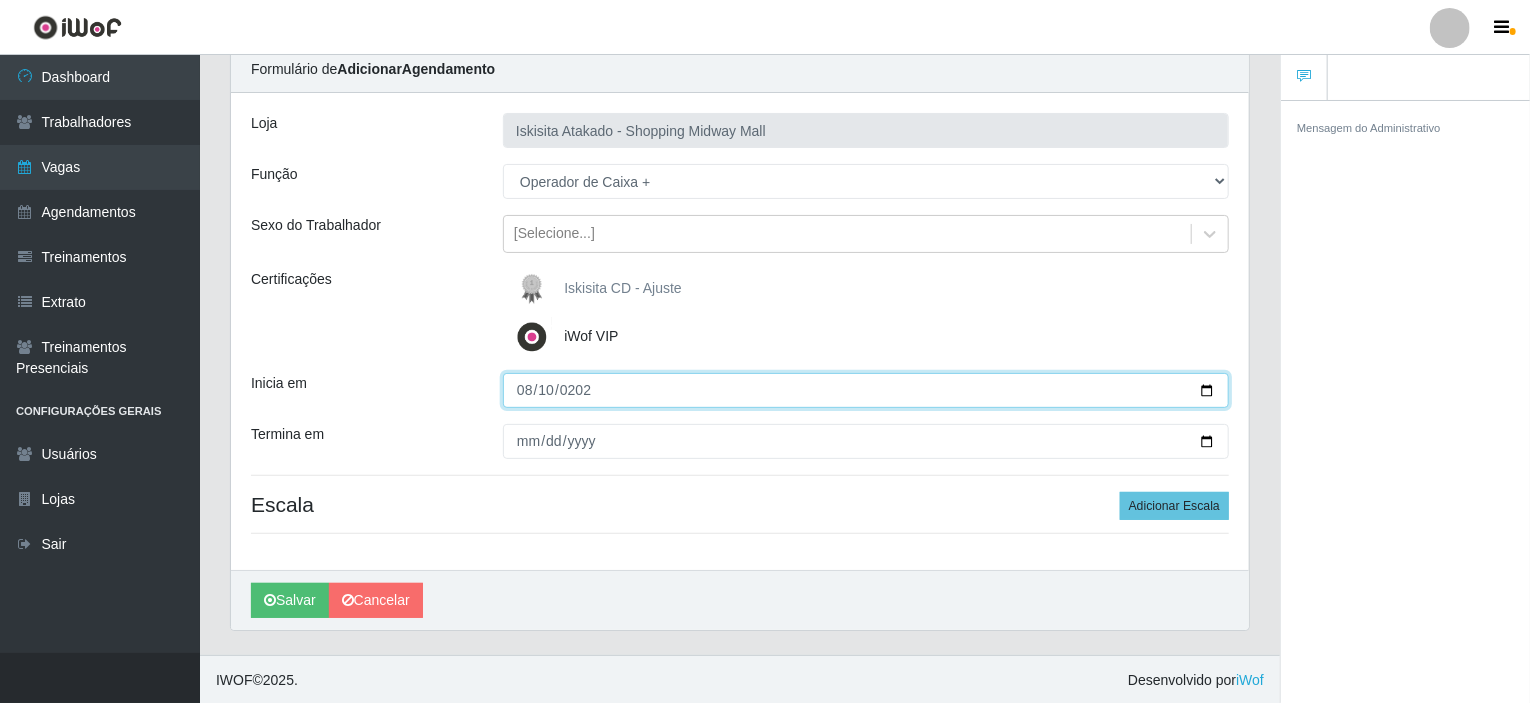 type on "2025-08-10" 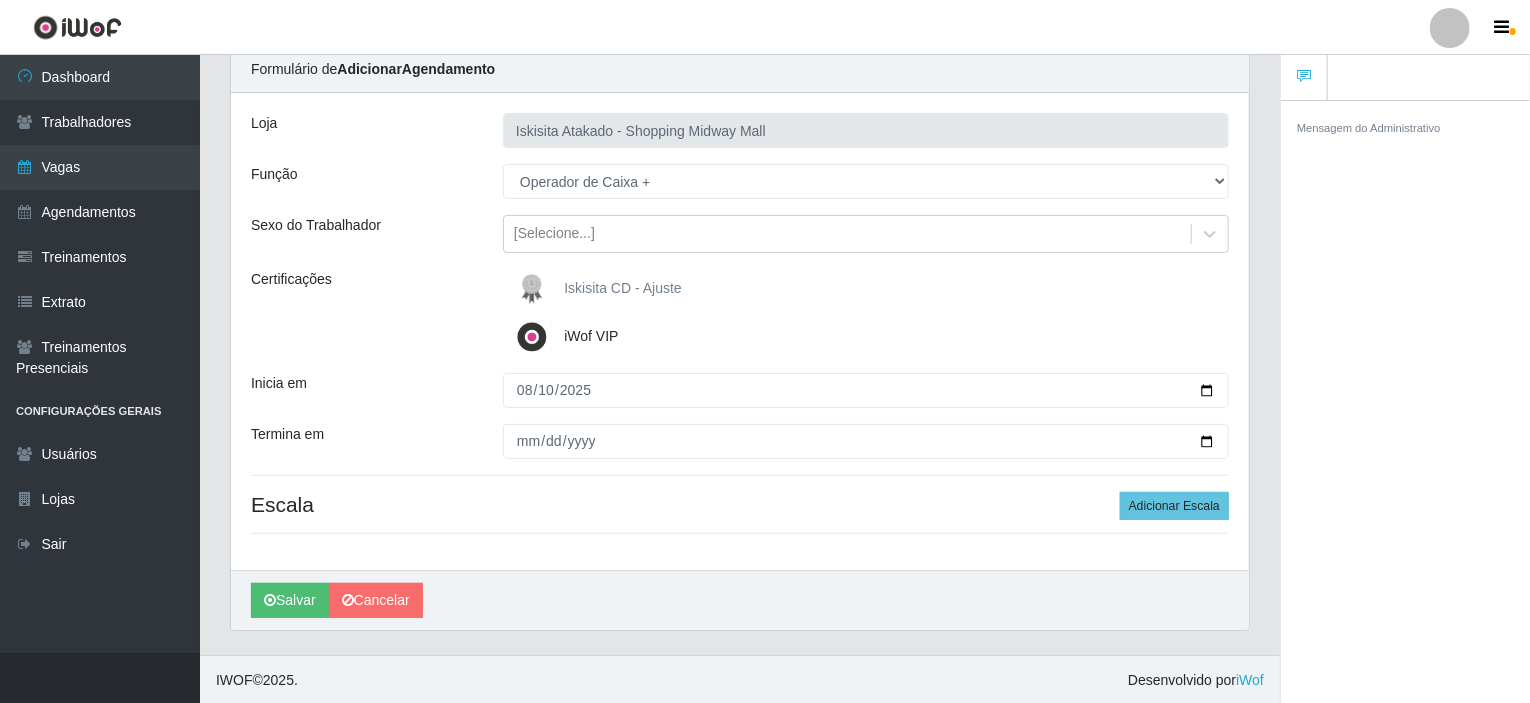 click at bounding box center (536, 337) 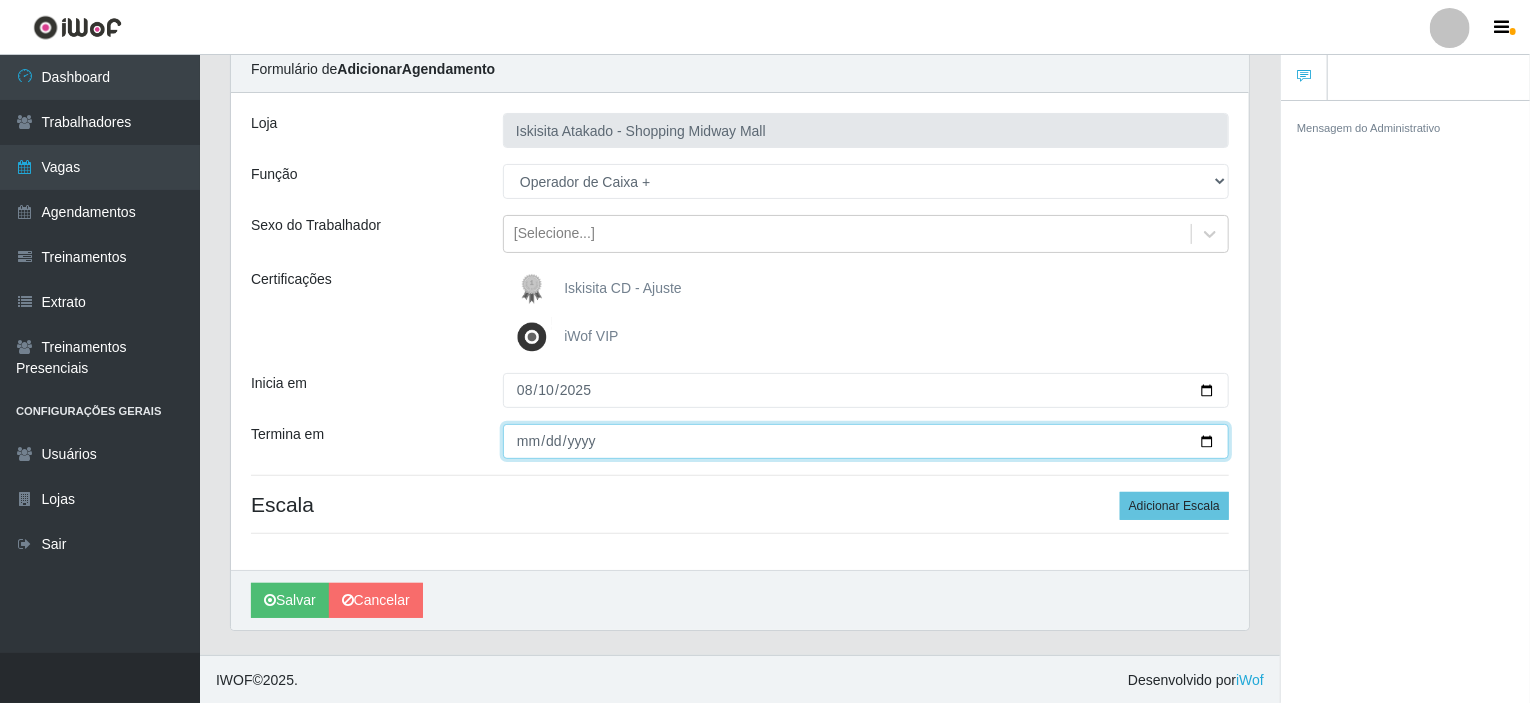click on "Termina em" at bounding box center (866, 441) 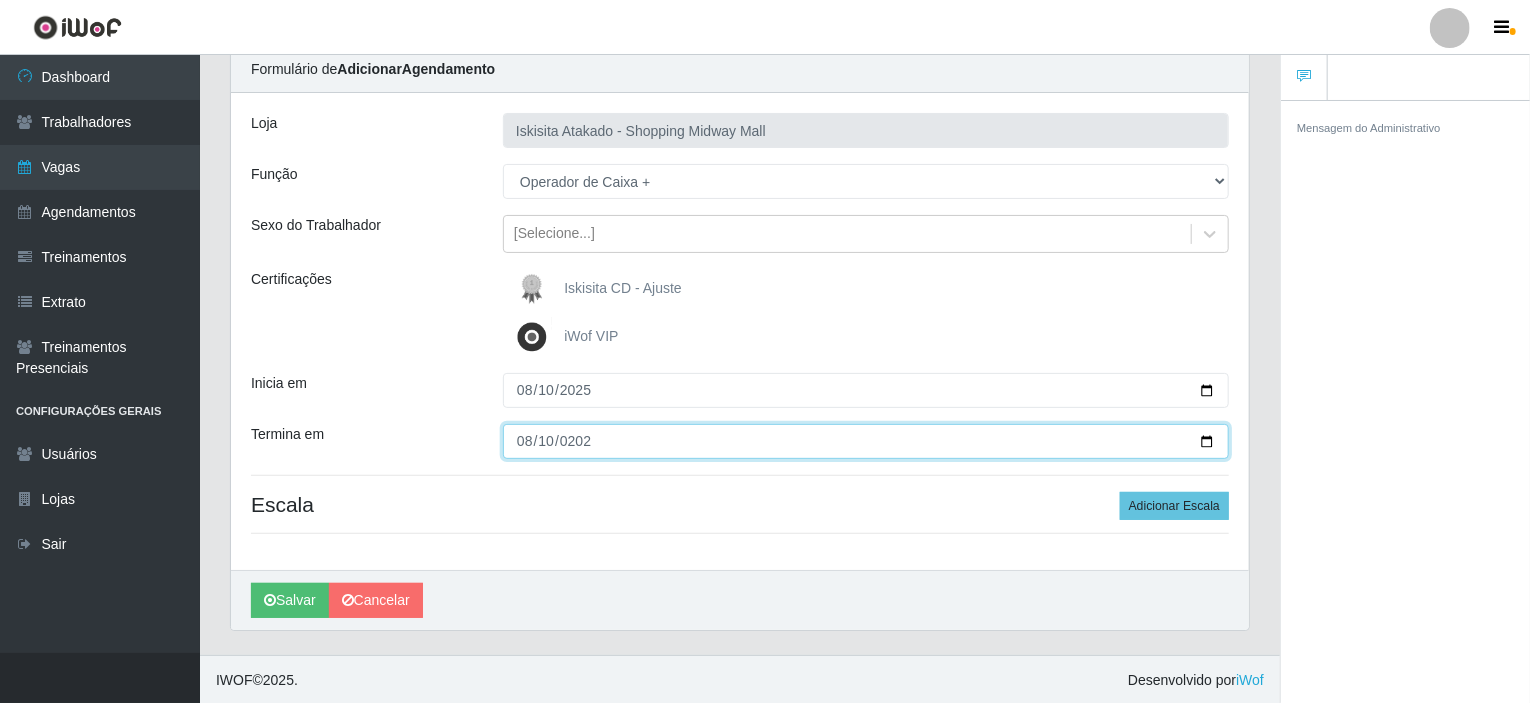 type on "2025-08-10" 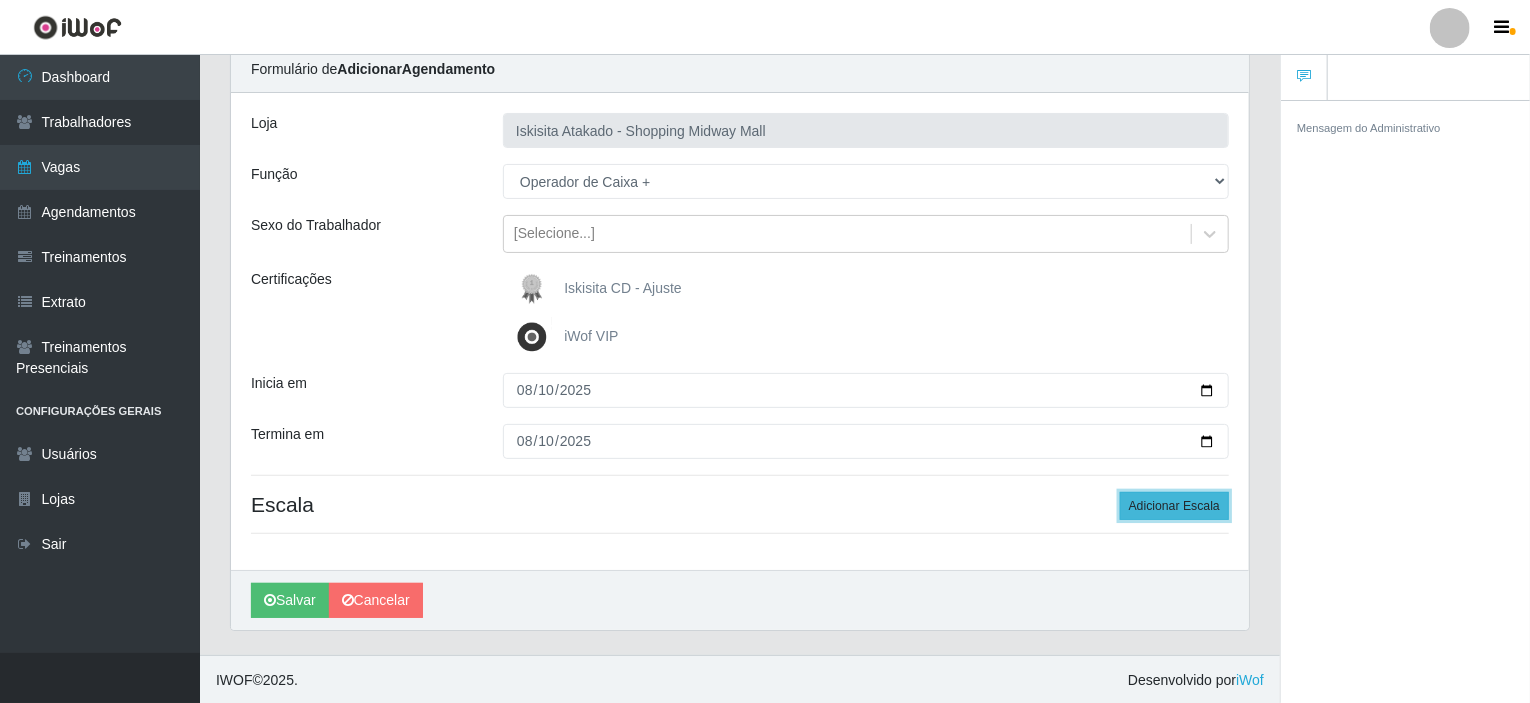 click on "Adicionar Escala" at bounding box center (1174, 506) 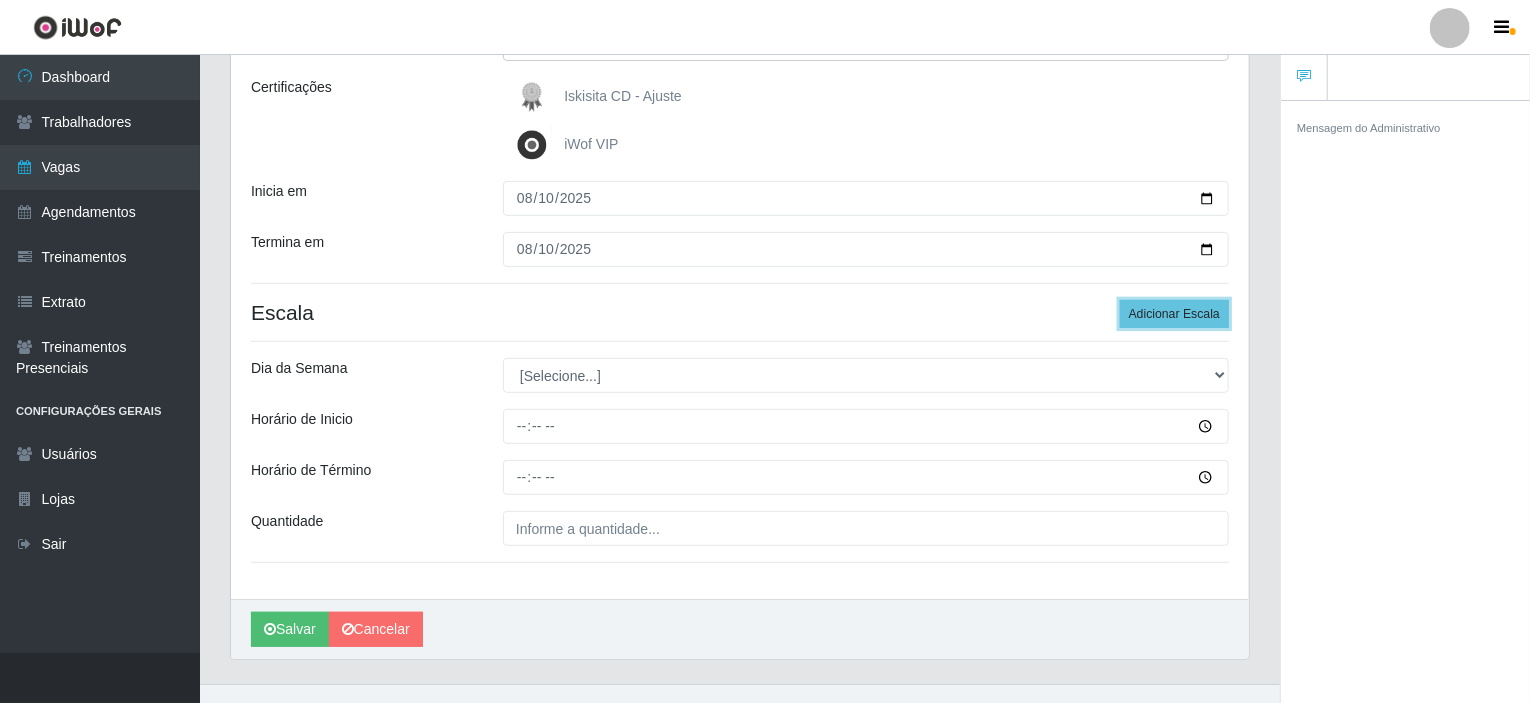 scroll, scrollTop: 300, scrollLeft: 0, axis: vertical 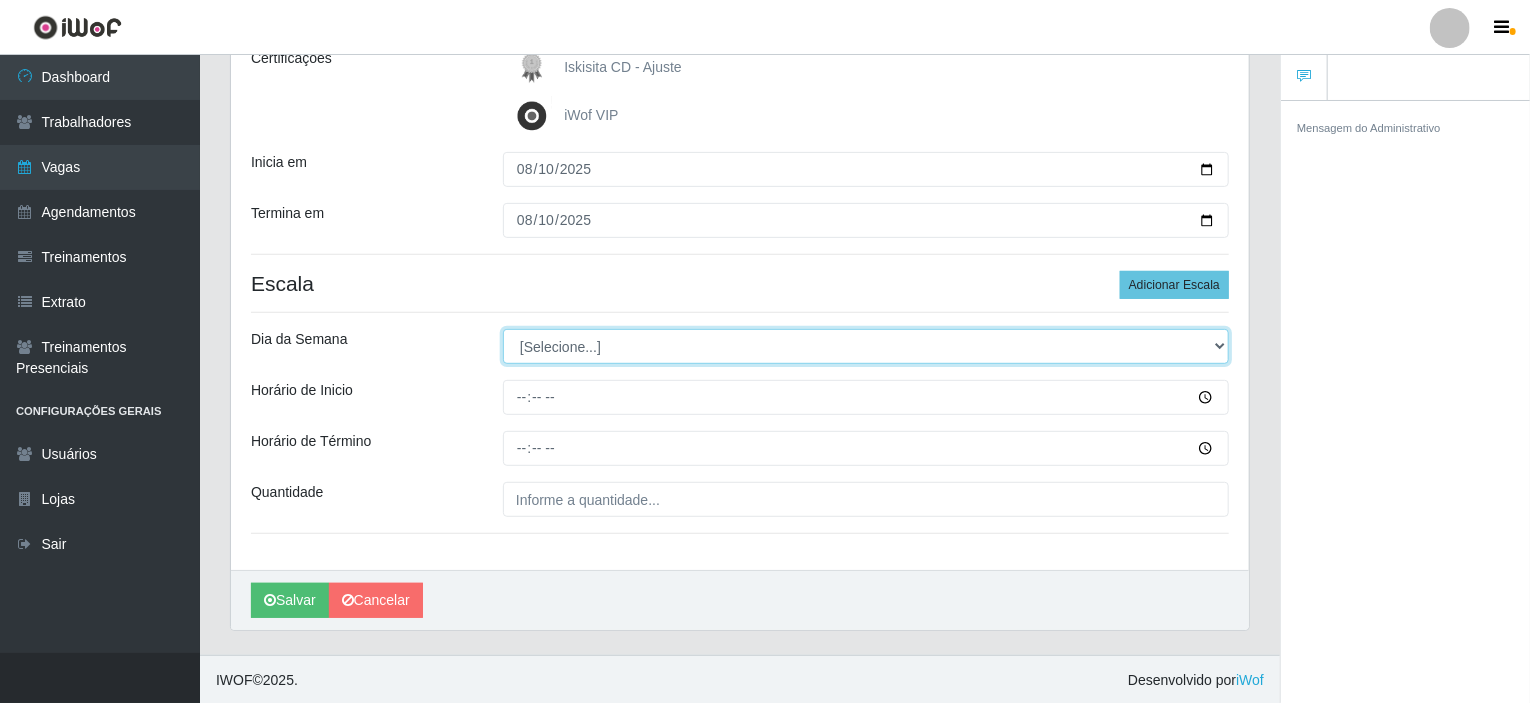 click on "[Selecione...] Segunda Terça Quarta Quinta Sexta Sábado Domingo" at bounding box center (866, 346) 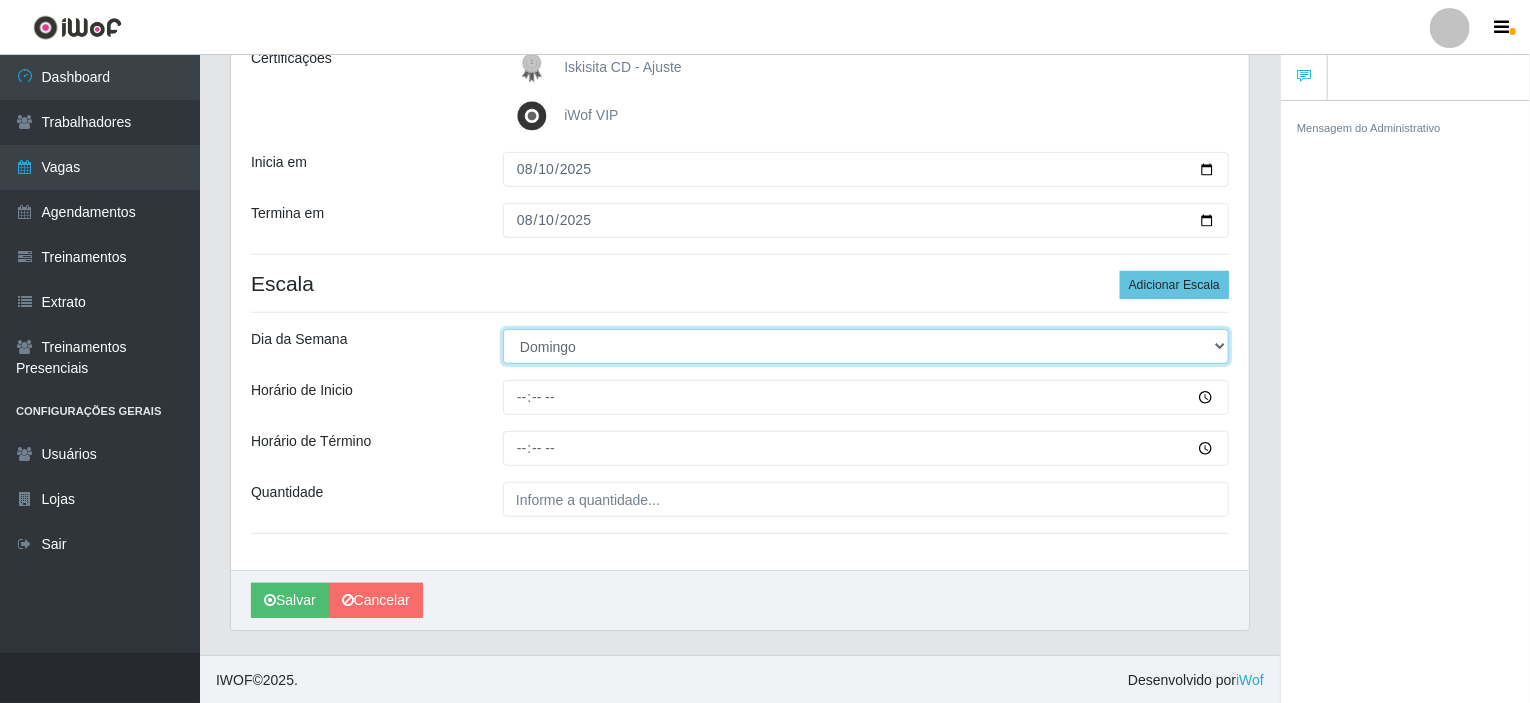 click on "[Selecione...] Segunda Terça Quarta Quinta Sexta Sábado Domingo" at bounding box center [866, 346] 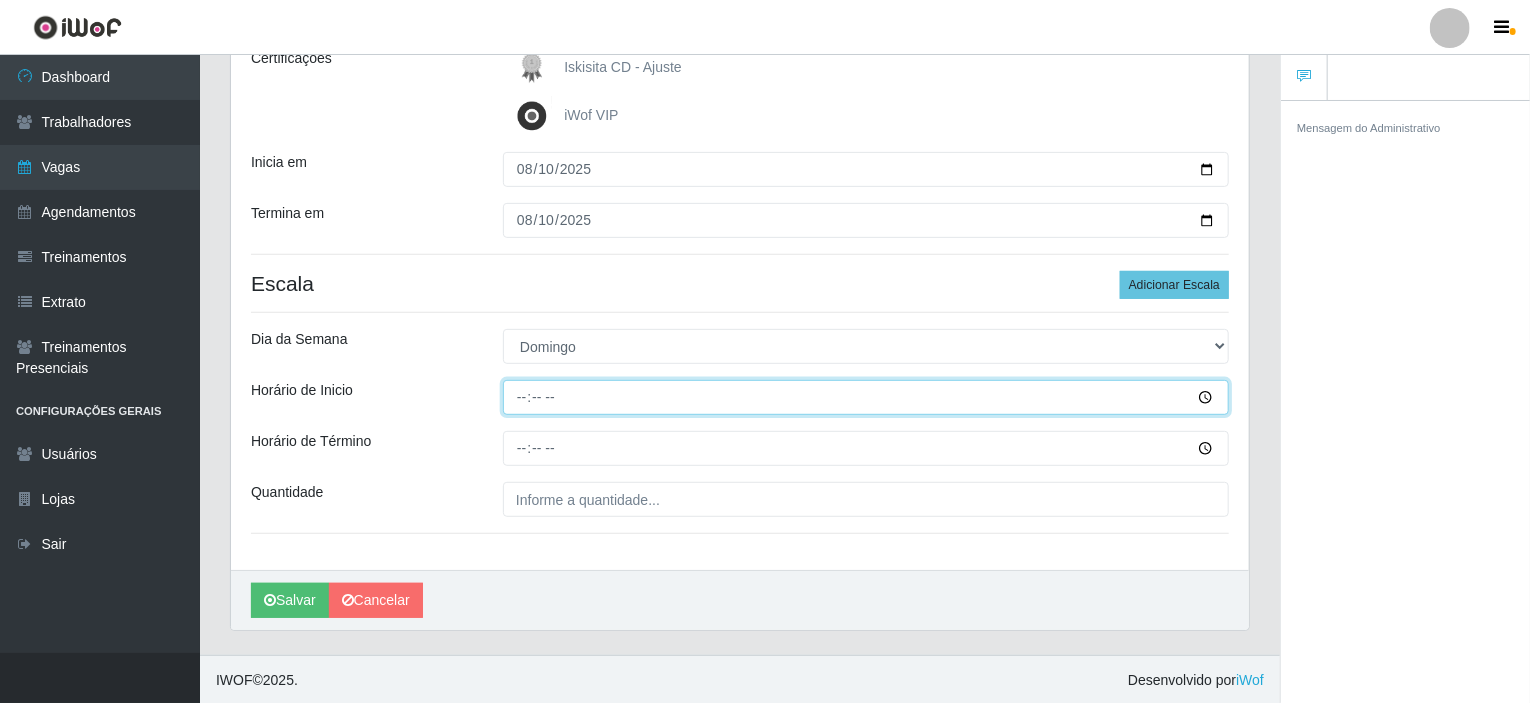click on "Horário de Inicio" at bounding box center (866, 397) 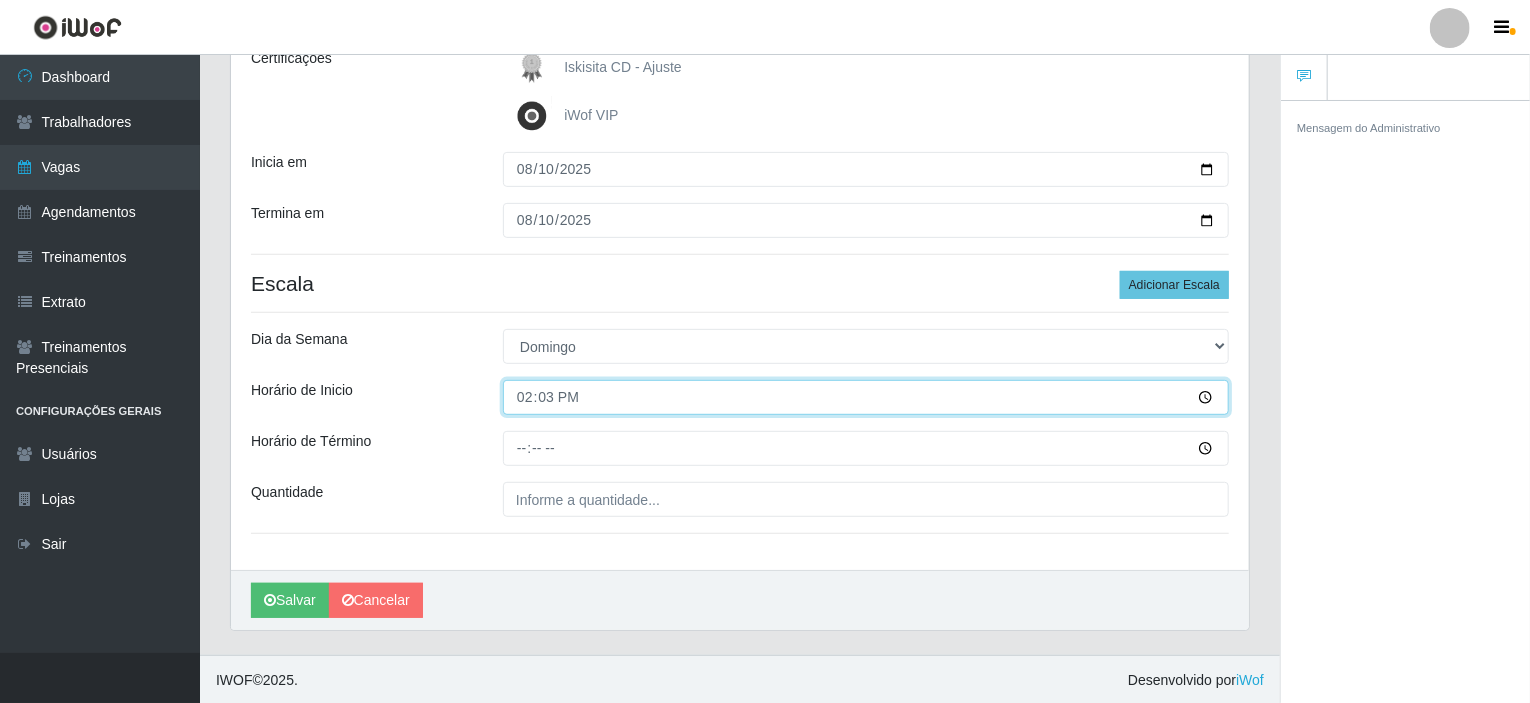 type on "14:30" 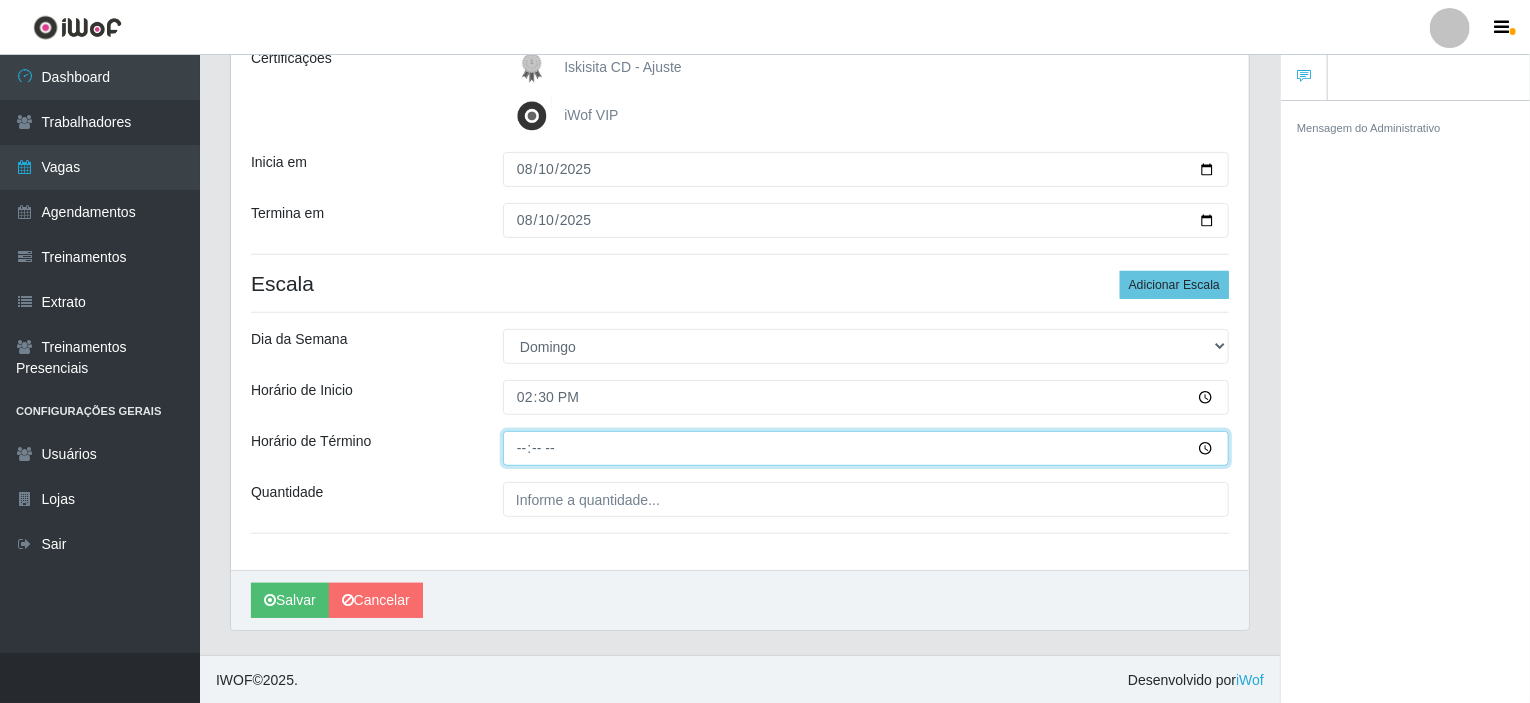 click on "Horário de Término" at bounding box center (866, 448) 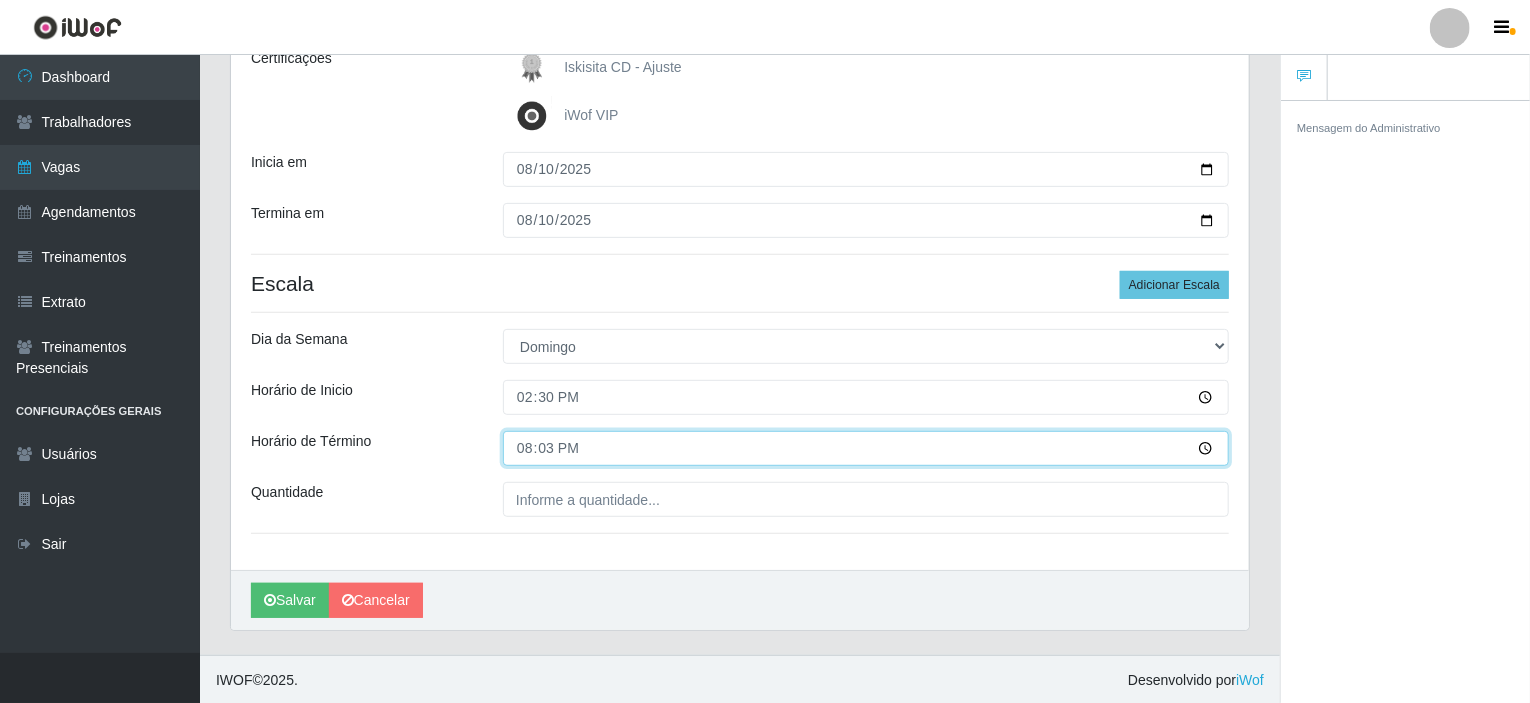 type on "20:30" 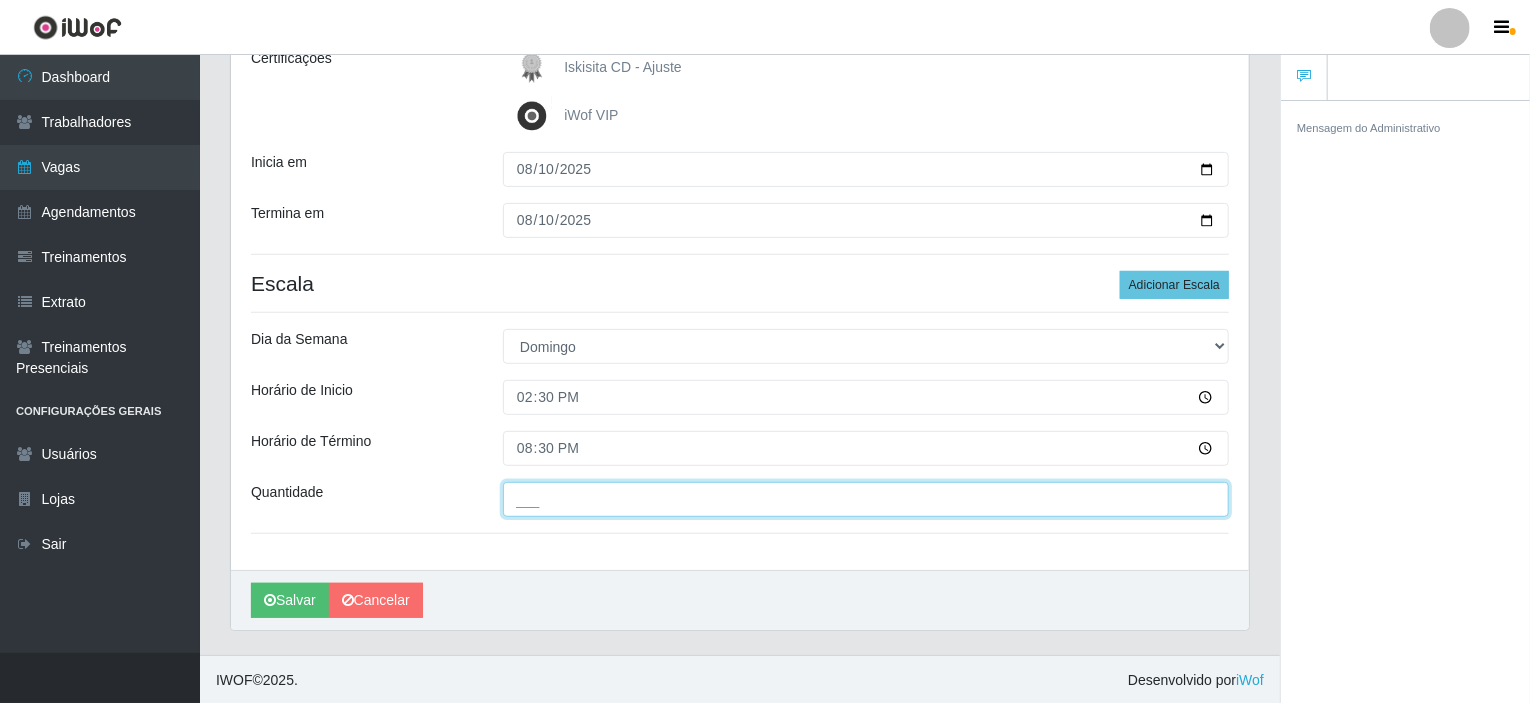 click on "___" at bounding box center (866, 499) 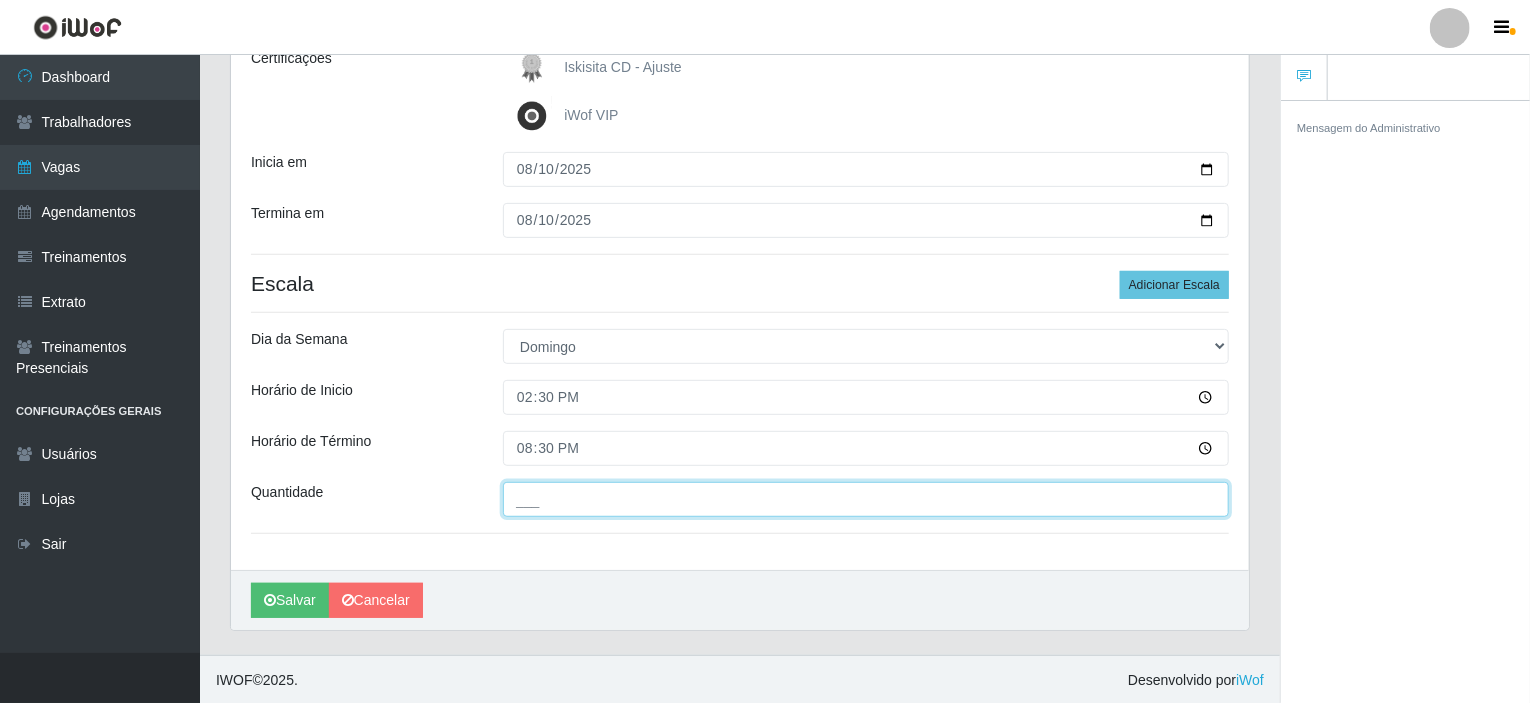 type on "2__" 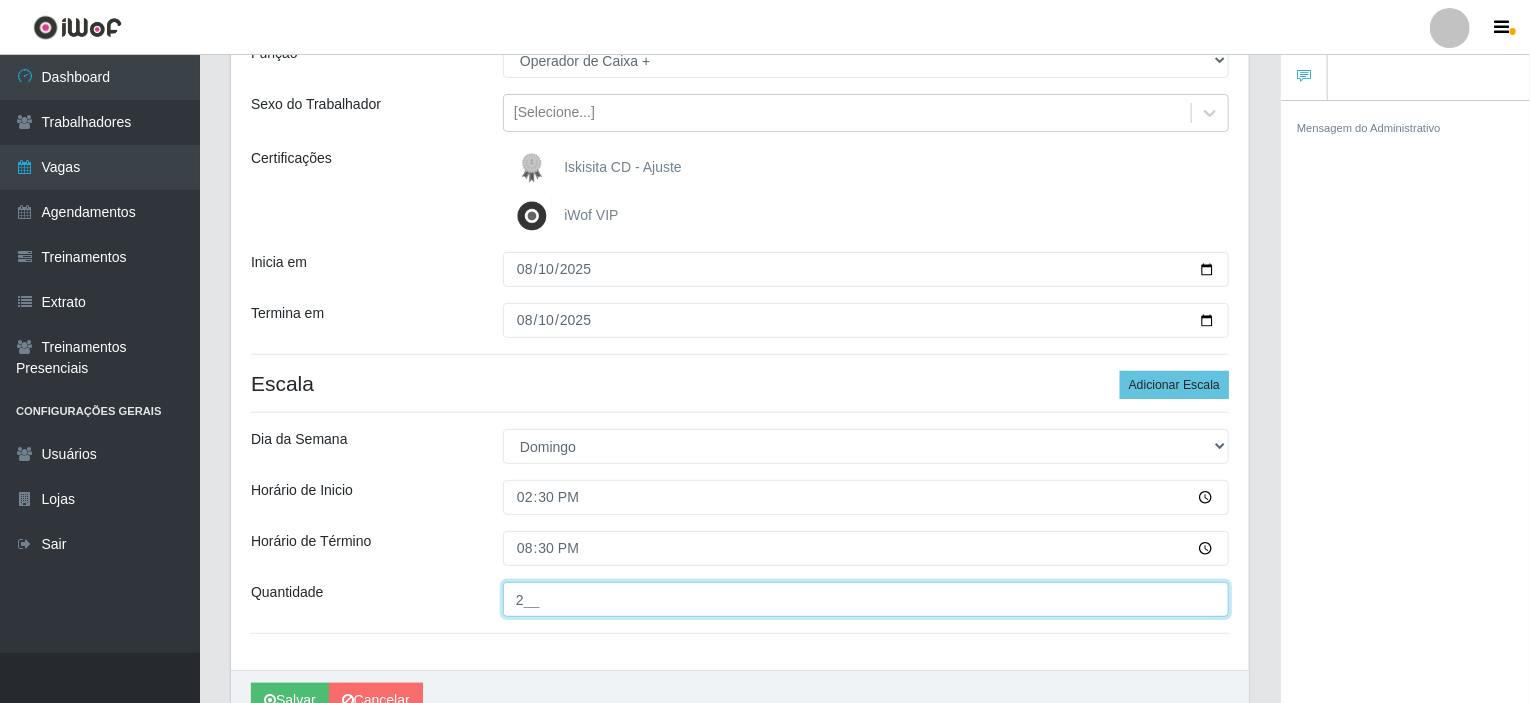 scroll, scrollTop: 300, scrollLeft: 0, axis: vertical 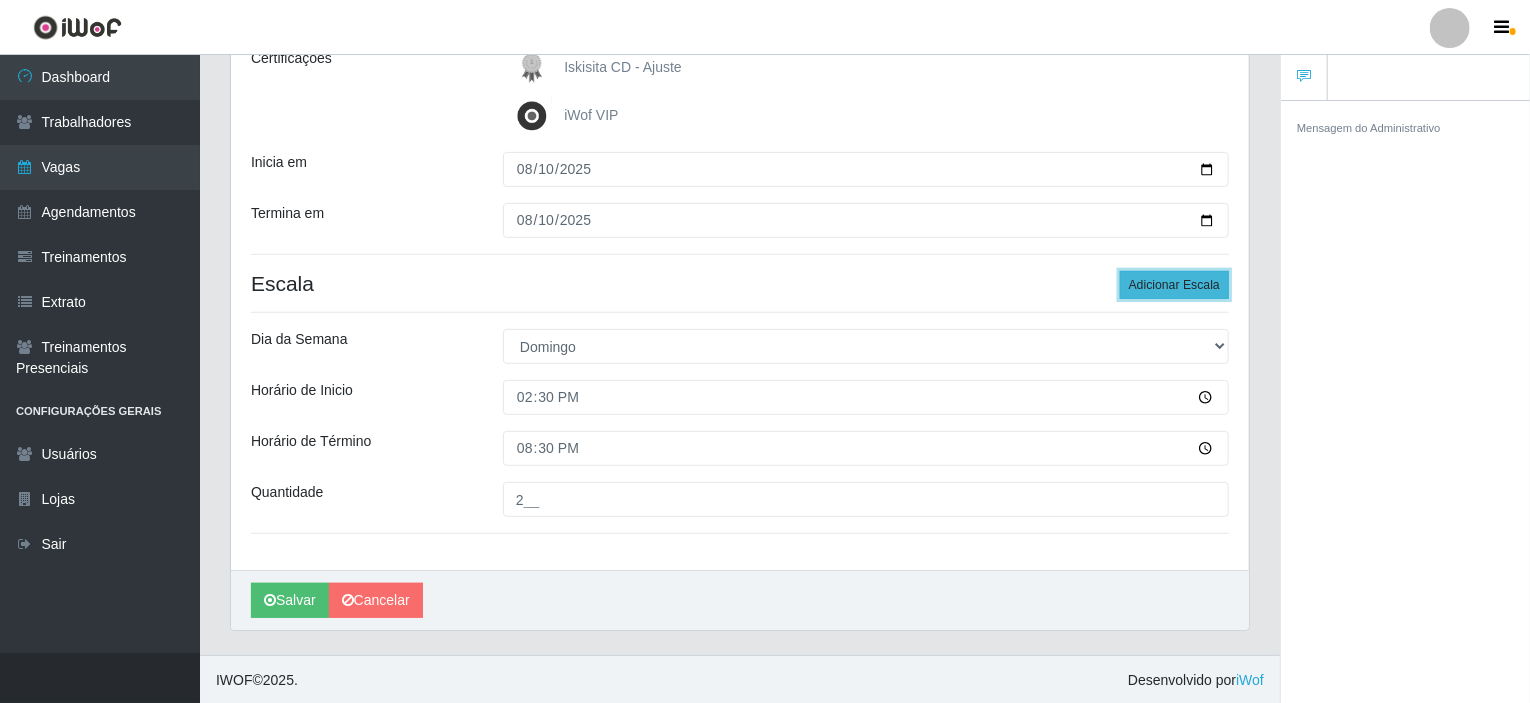 click on "Adicionar Escala" at bounding box center [1174, 285] 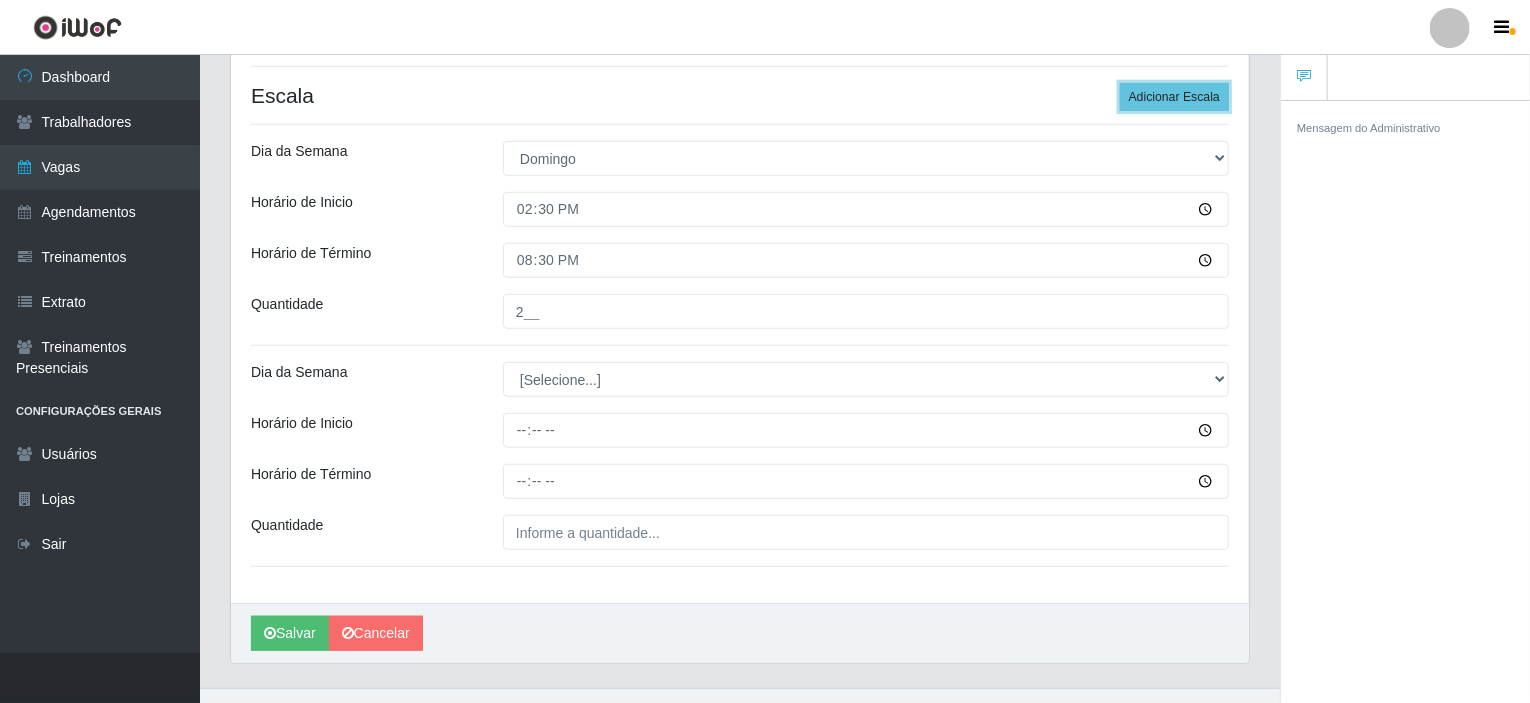scroll, scrollTop: 500, scrollLeft: 0, axis: vertical 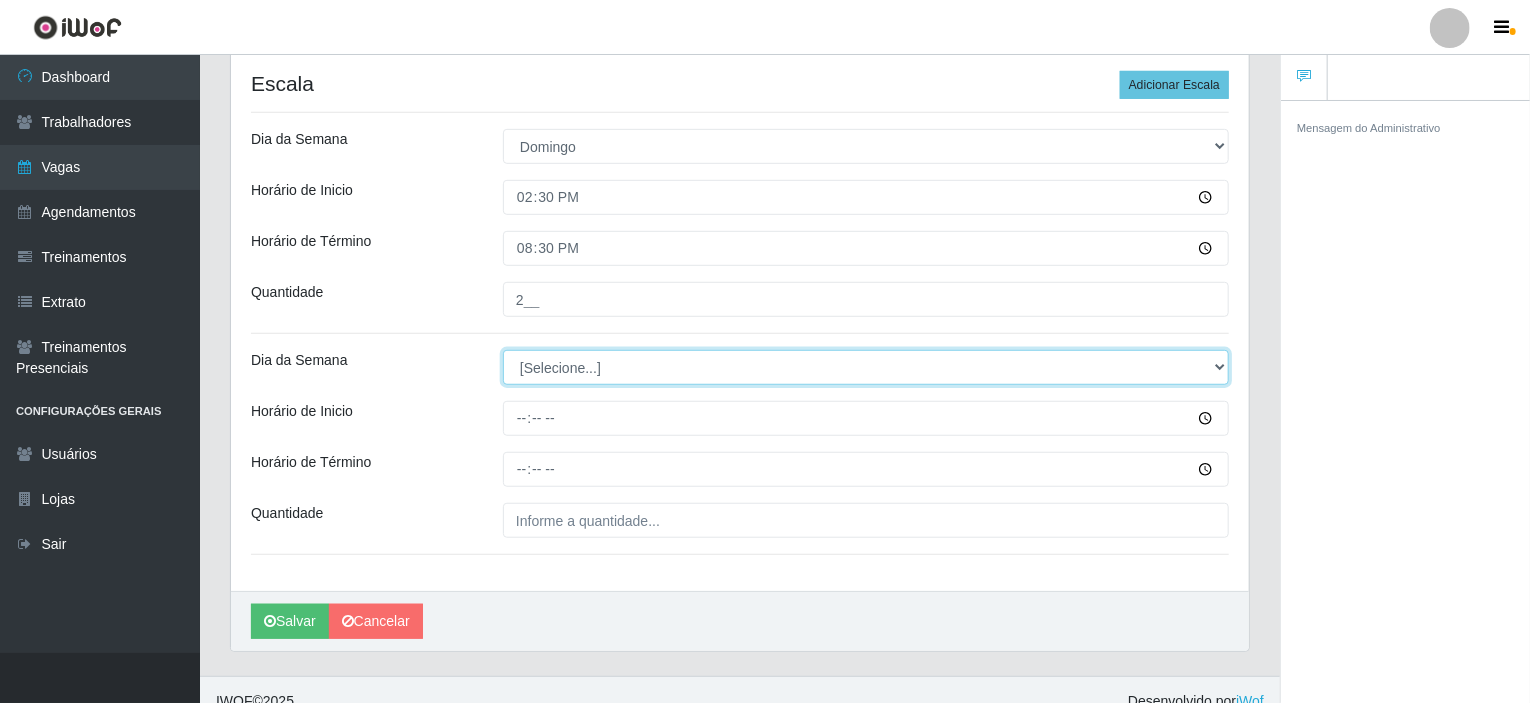 click on "[Selecione...] Segunda Terça Quarta Quinta Sexta Sábado Domingo" at bounding box center [866, 367] 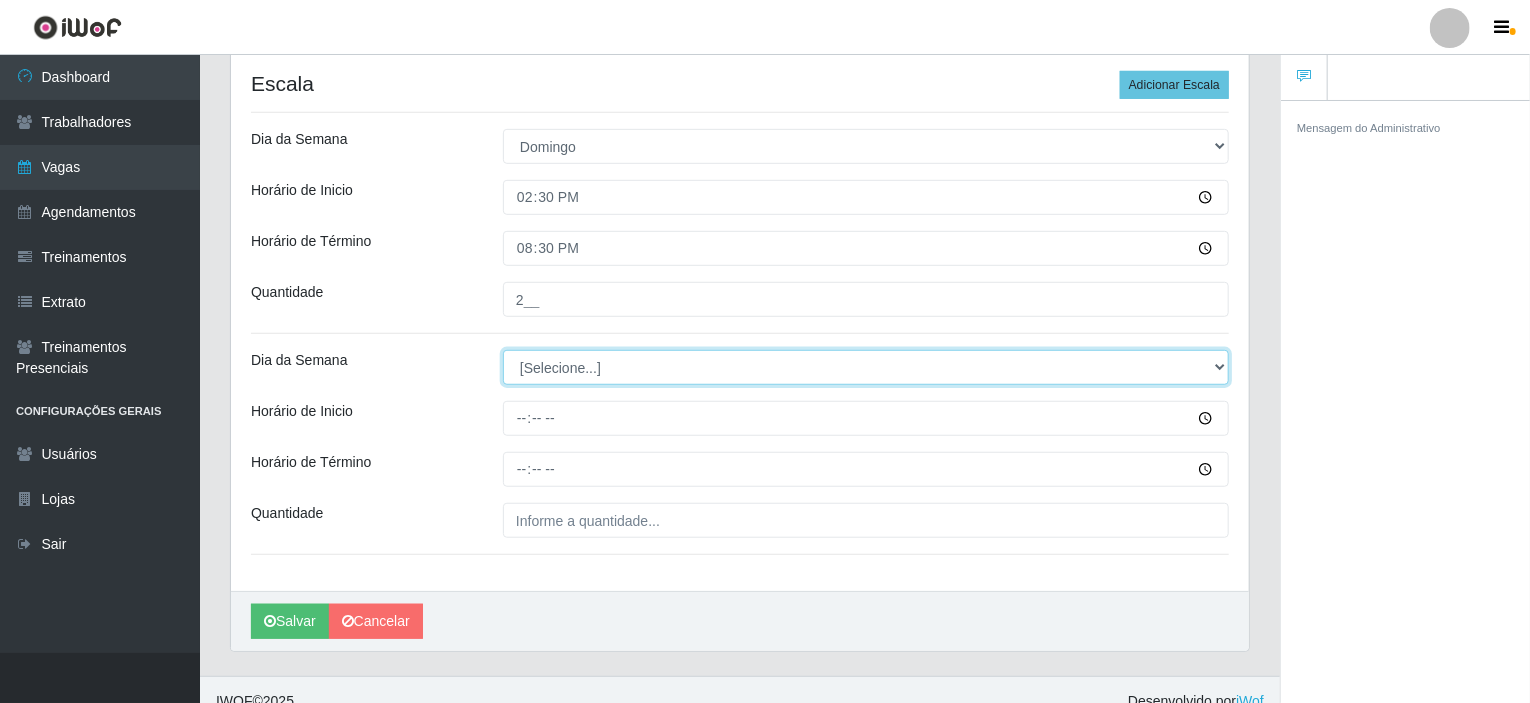 select on "0" 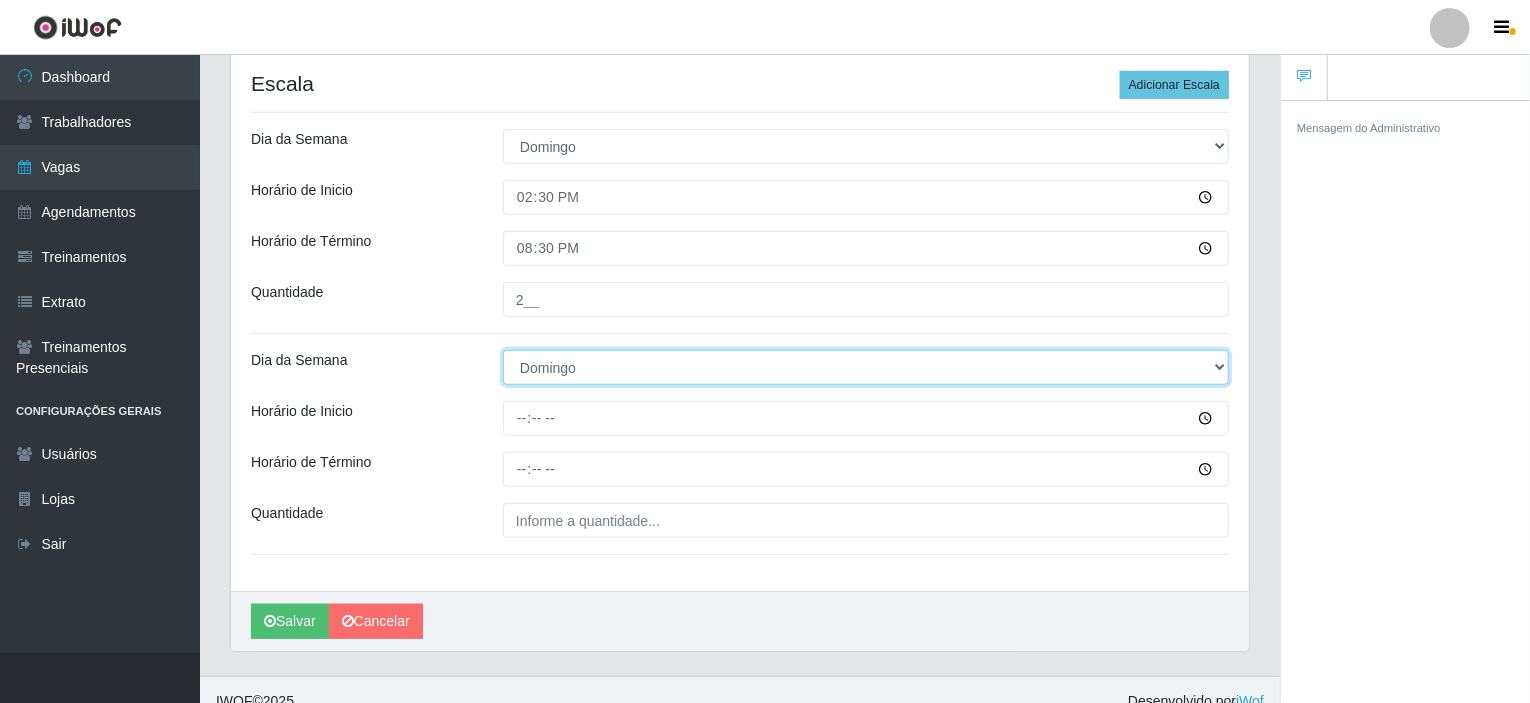 click on "[Selecione...] Segunda Terça Quarta Quinta Sexta Sábado Domingo" at bounding box center (866, 367) 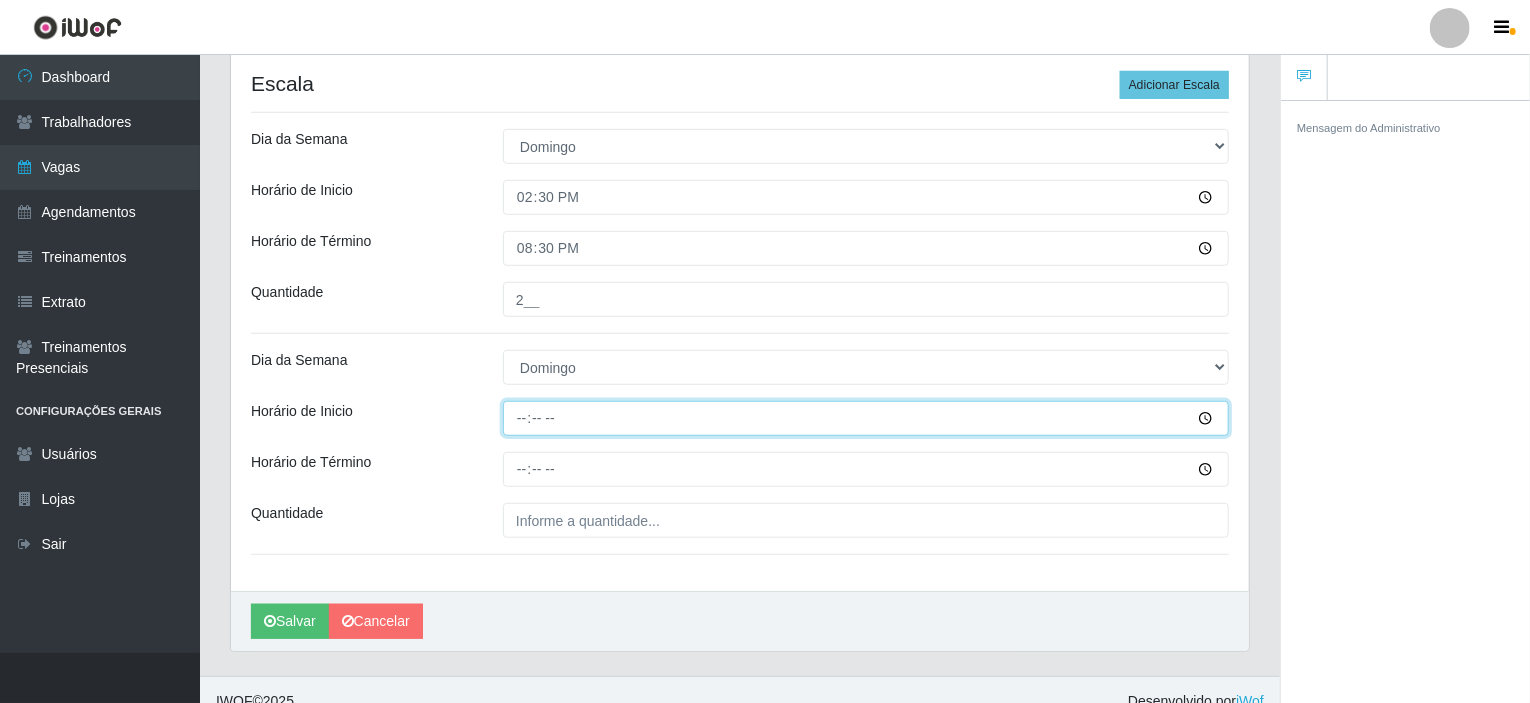 drag, startPoint x: 517, startPoint y: 411, endPoint x: 527, endPoint y: 414, distance: 10.440307 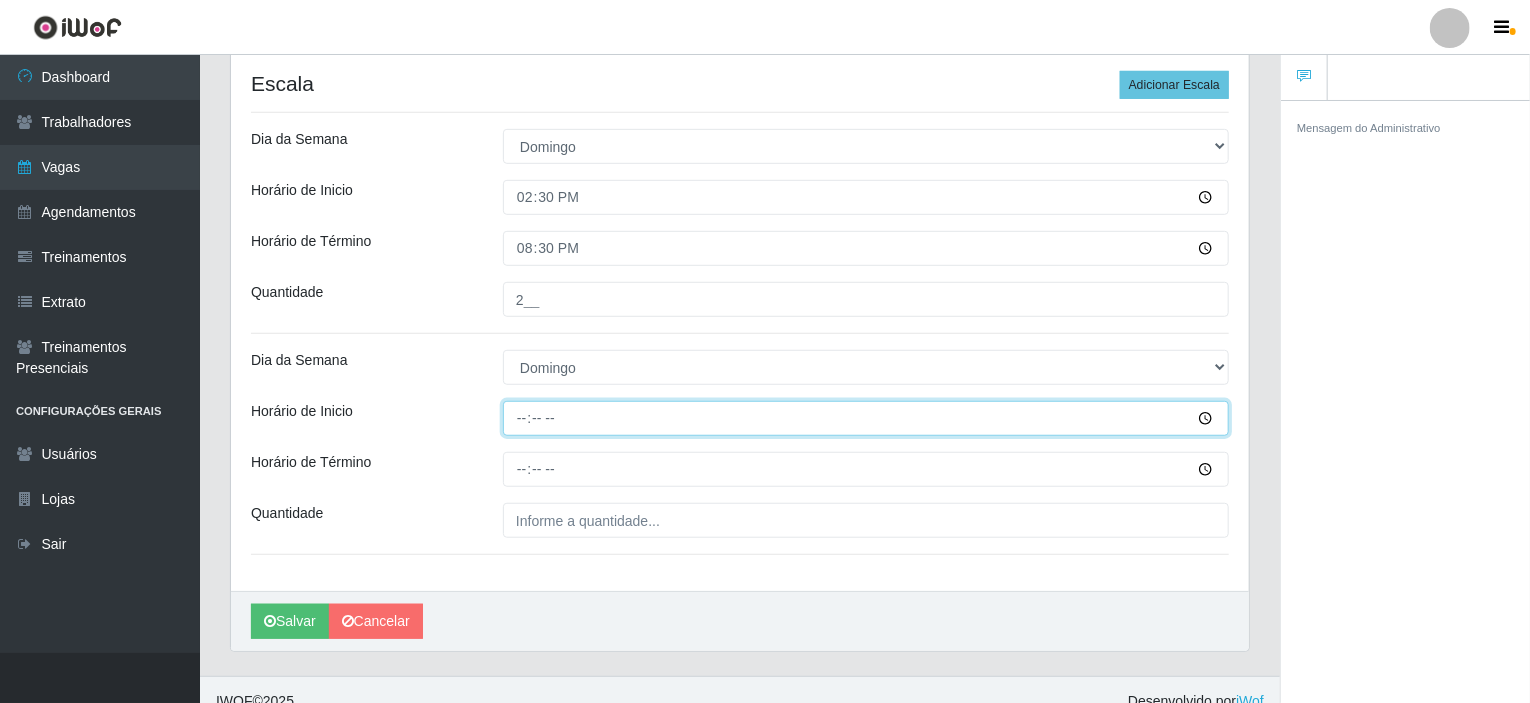 type on "15:00" 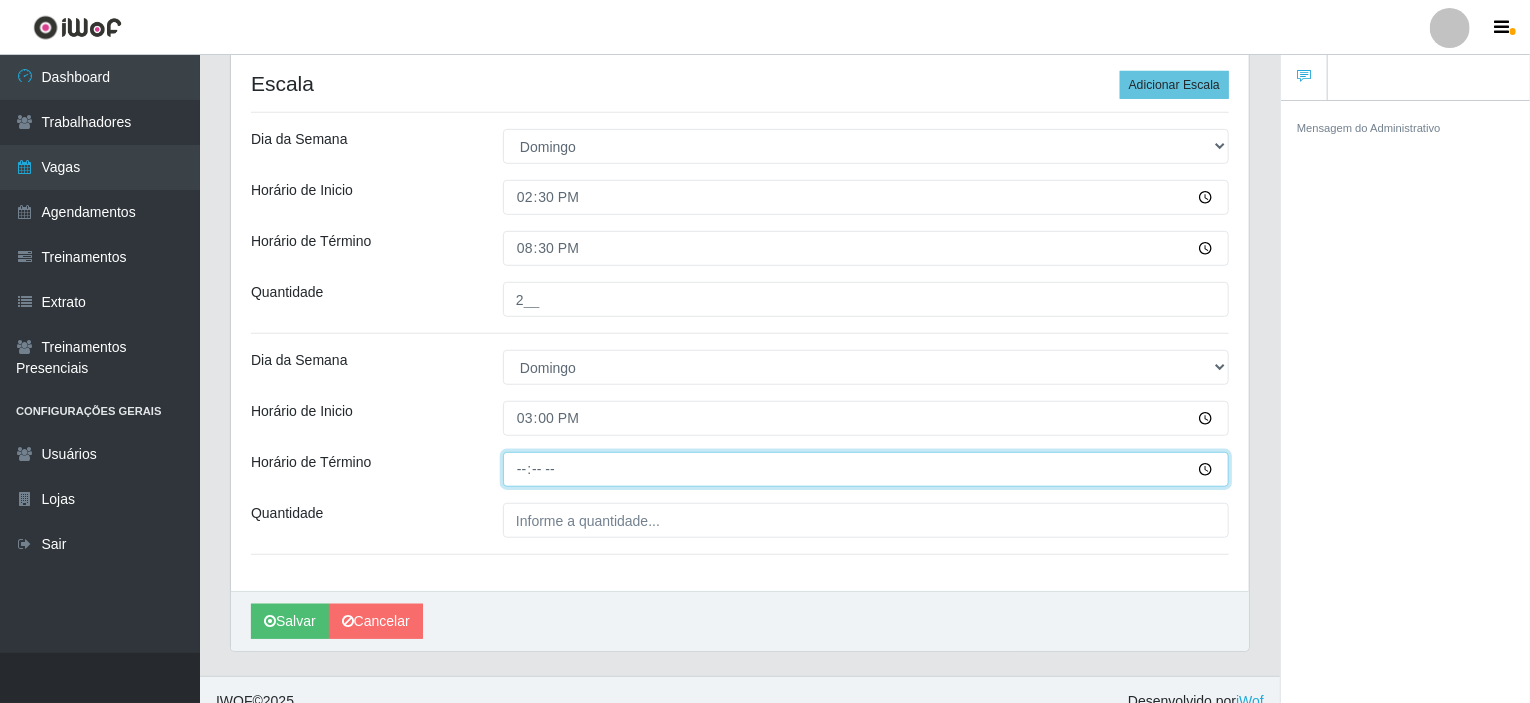 click on "Horário de Término" at bounding box center [866, 469] 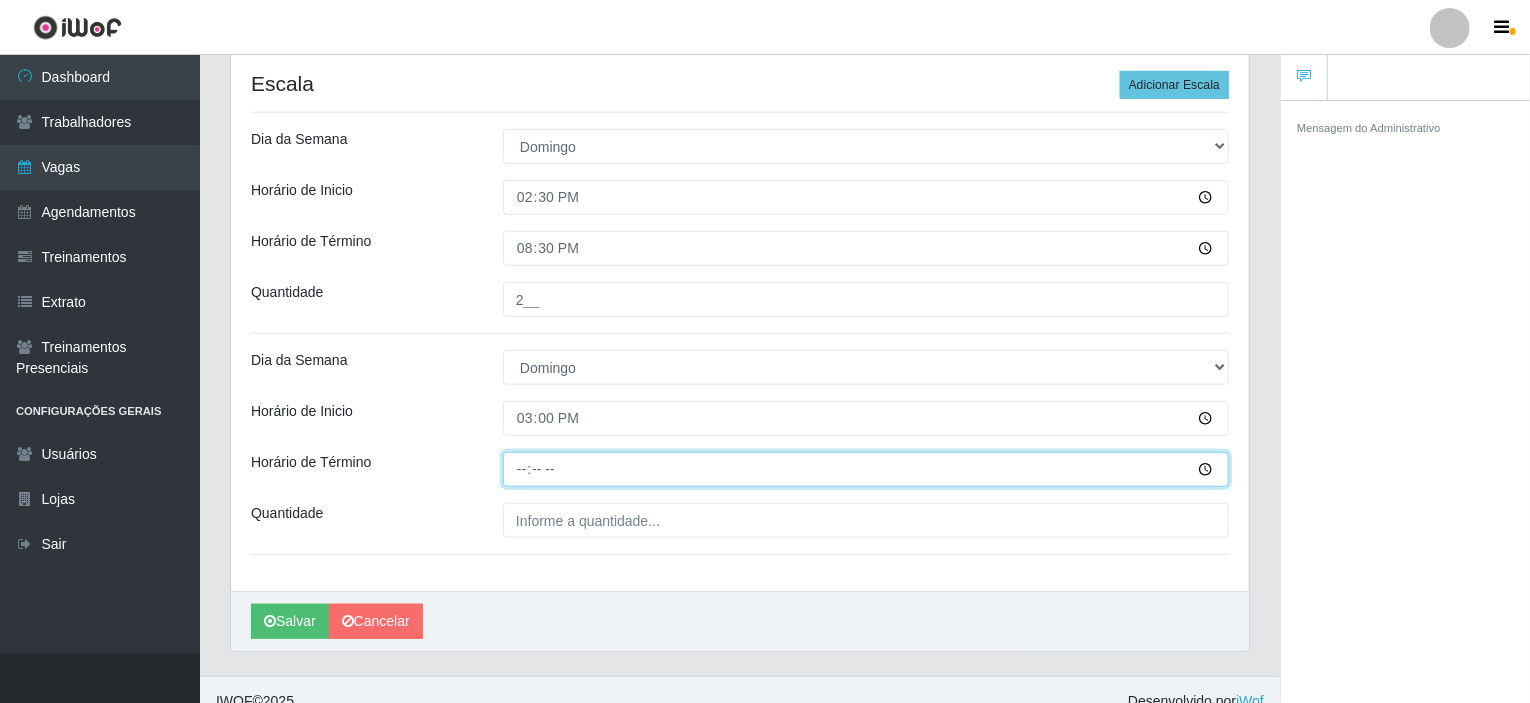 type on "21:00" 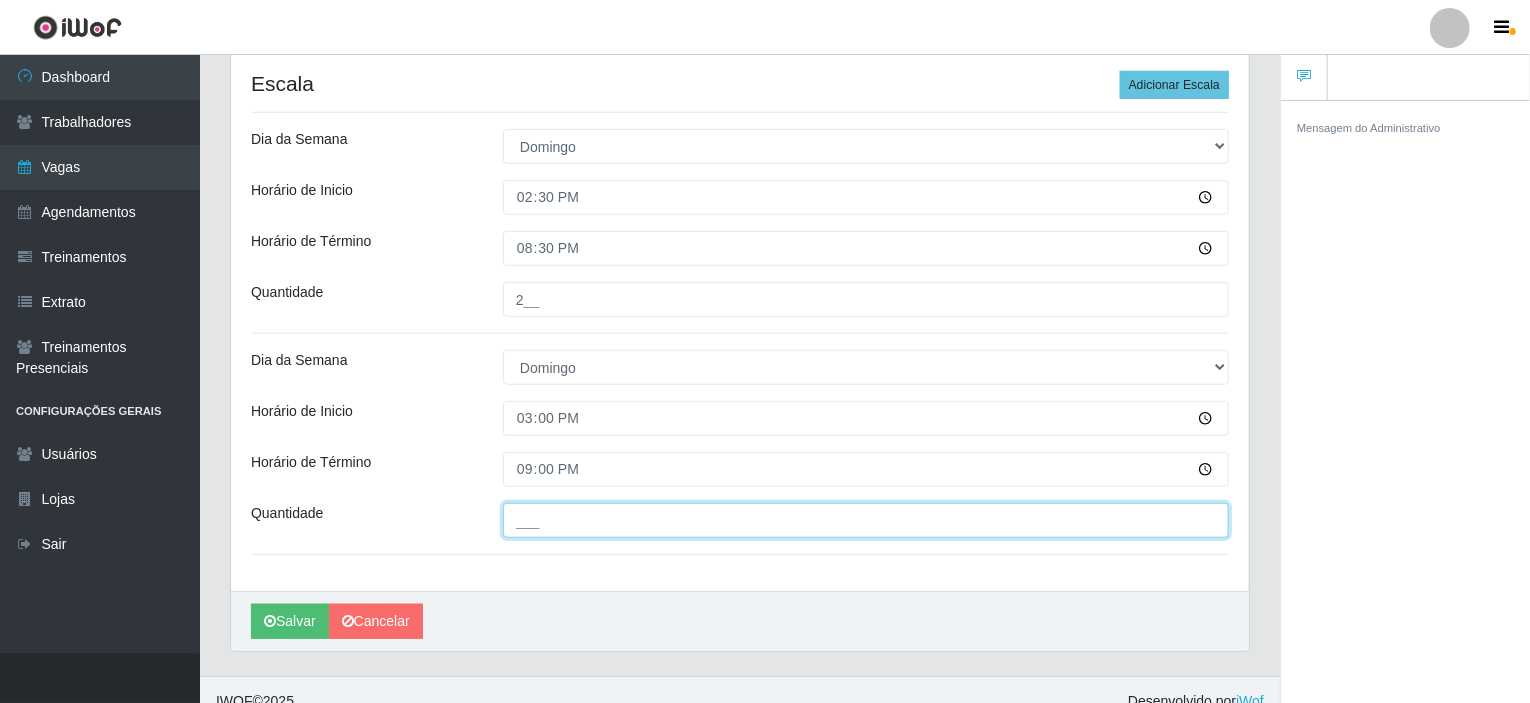 click on "___" at bounding box center [866, 520] 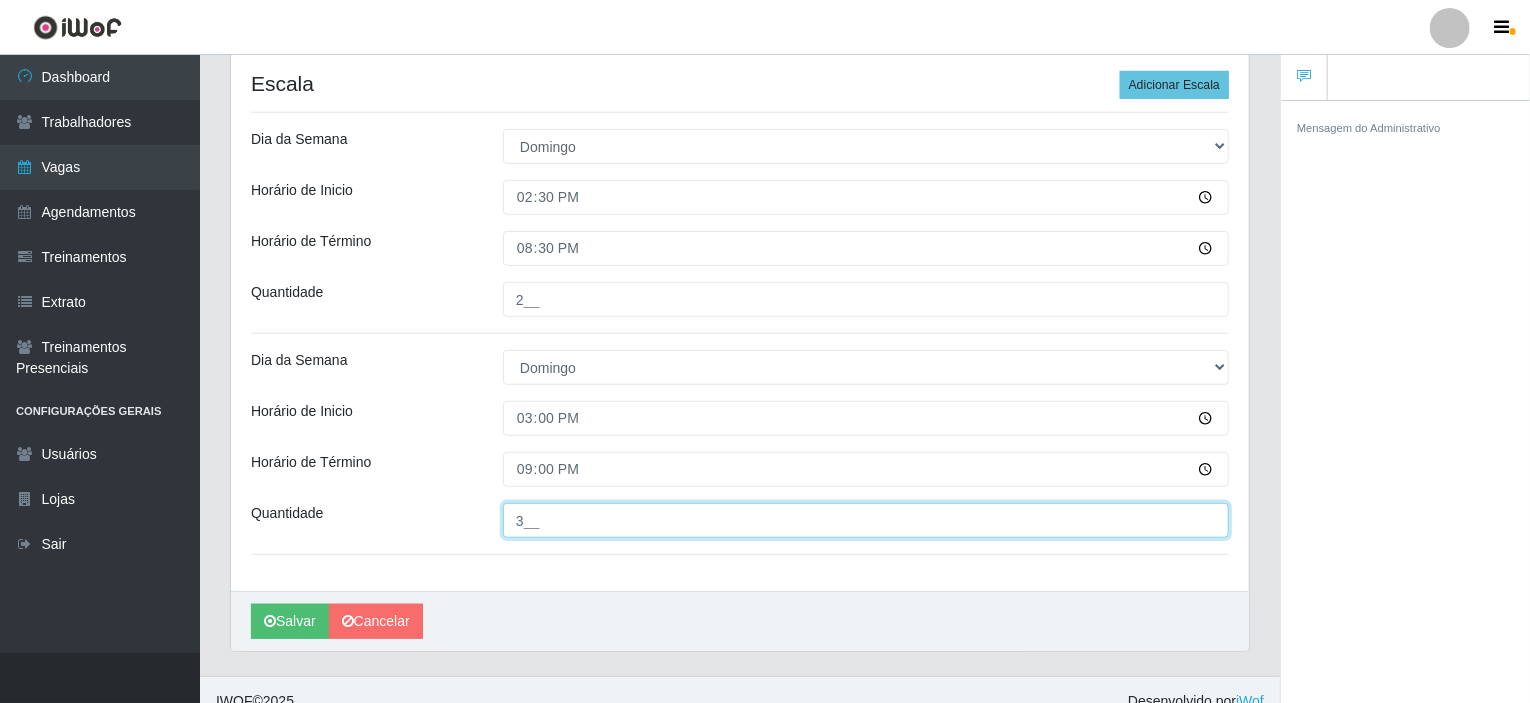 type on "3__" 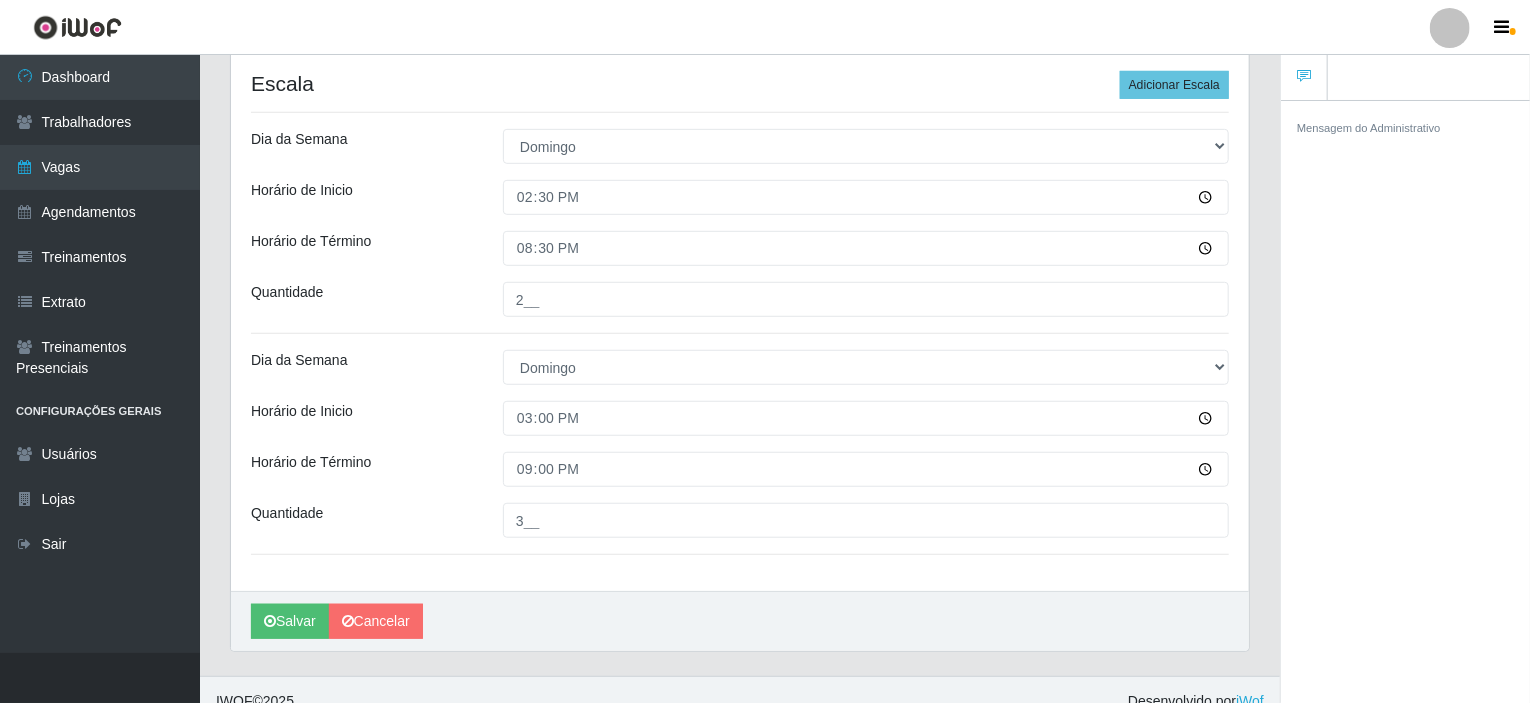 click on "Loja Iskisita Atakado - Shopping Midway Mall Função [Selecione...] Auxiliar de Estacionamento Auxiliar de Estacionamento + Auxiliar de Estacionamento ++ Auxiliar de Estoque Auxiliar de Estoque + Auxiliar de Estoque ++ Operador de Caixa Operador de Caixa + Operador de Caixa ++ Repositor  Repositor + Repositor ++ Sexo do Trabalhador [Selecione...] Certificações   Iskisita CD - Ajuste   iWof VIP Inicia em 2025-08-10 Termina em 2025-08-10 Escala Adicionar Escala Dia da Semana [Selecione...] Segunda Terça Quarta Quinta Sexta Sábado Domingo Horário de Inicio 14:30 Horário de Término 20:30 Quantidade 2__ Dia da Semana [Selecione...] Segunda Terça Quarta Quinta Sexta Sábado Domingo Horário de Inicio 15:00 Horário de Término 21:00 Quantidade 3__" at bounding box center [740, 131] 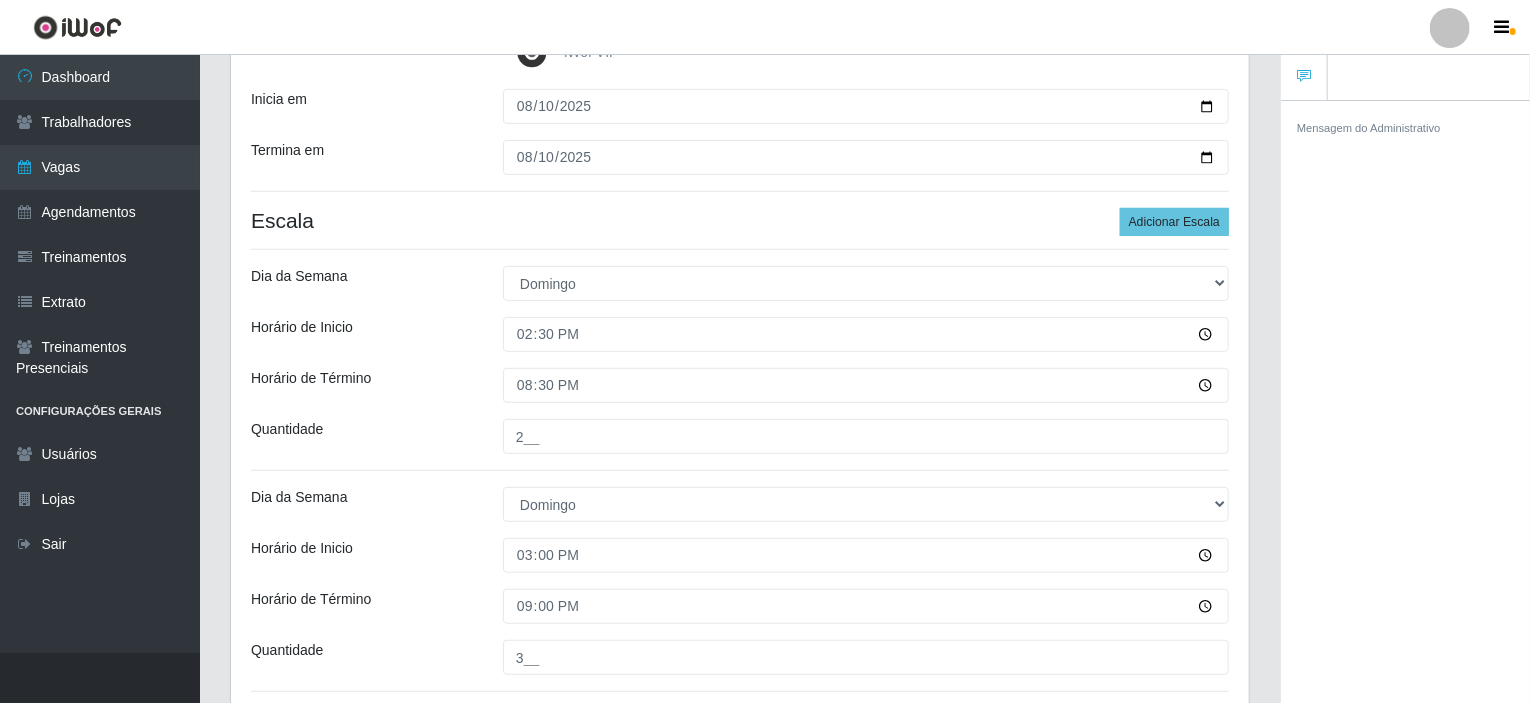 scroll, scrollTop: 300, scrollLeft: 0, axis: vertical 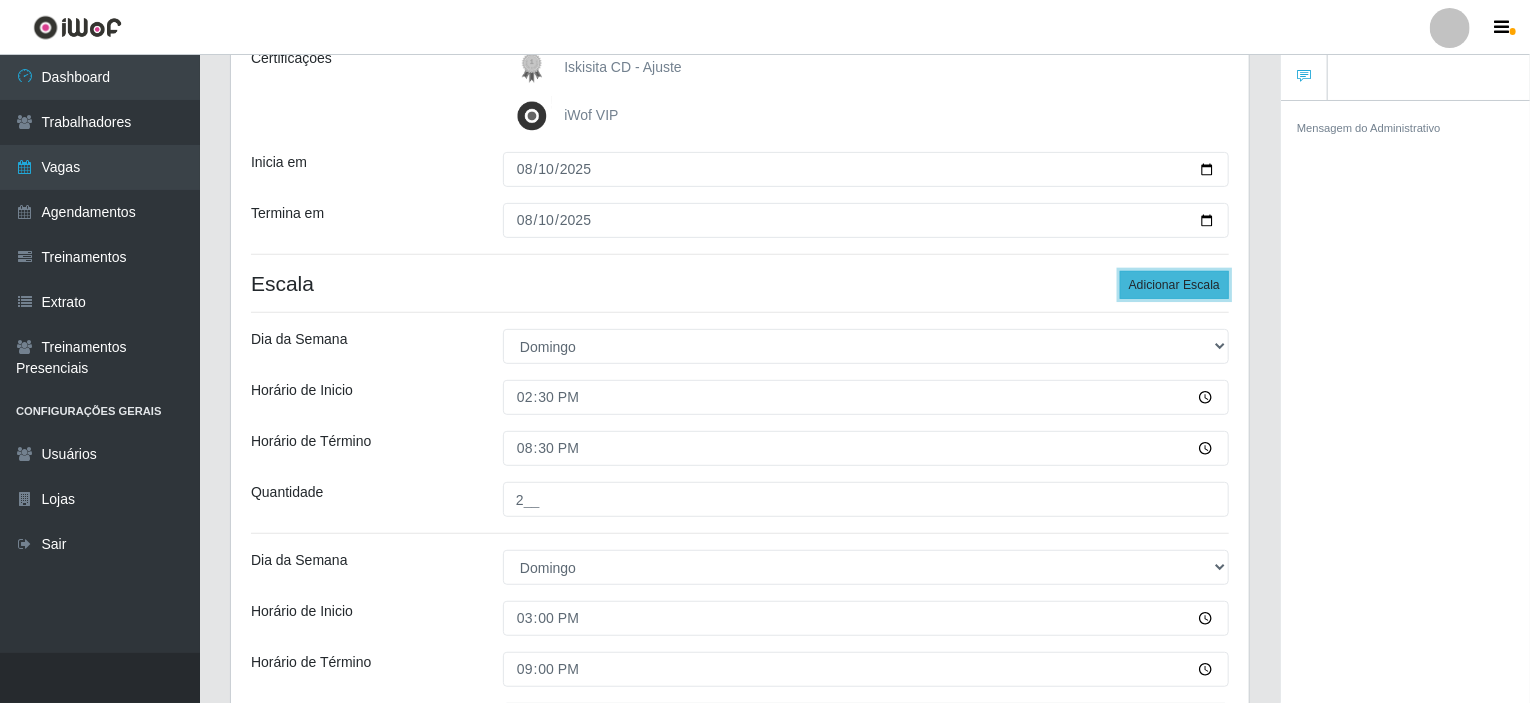 click on "Adicionar Escala" at bounding box center (1174, 285) 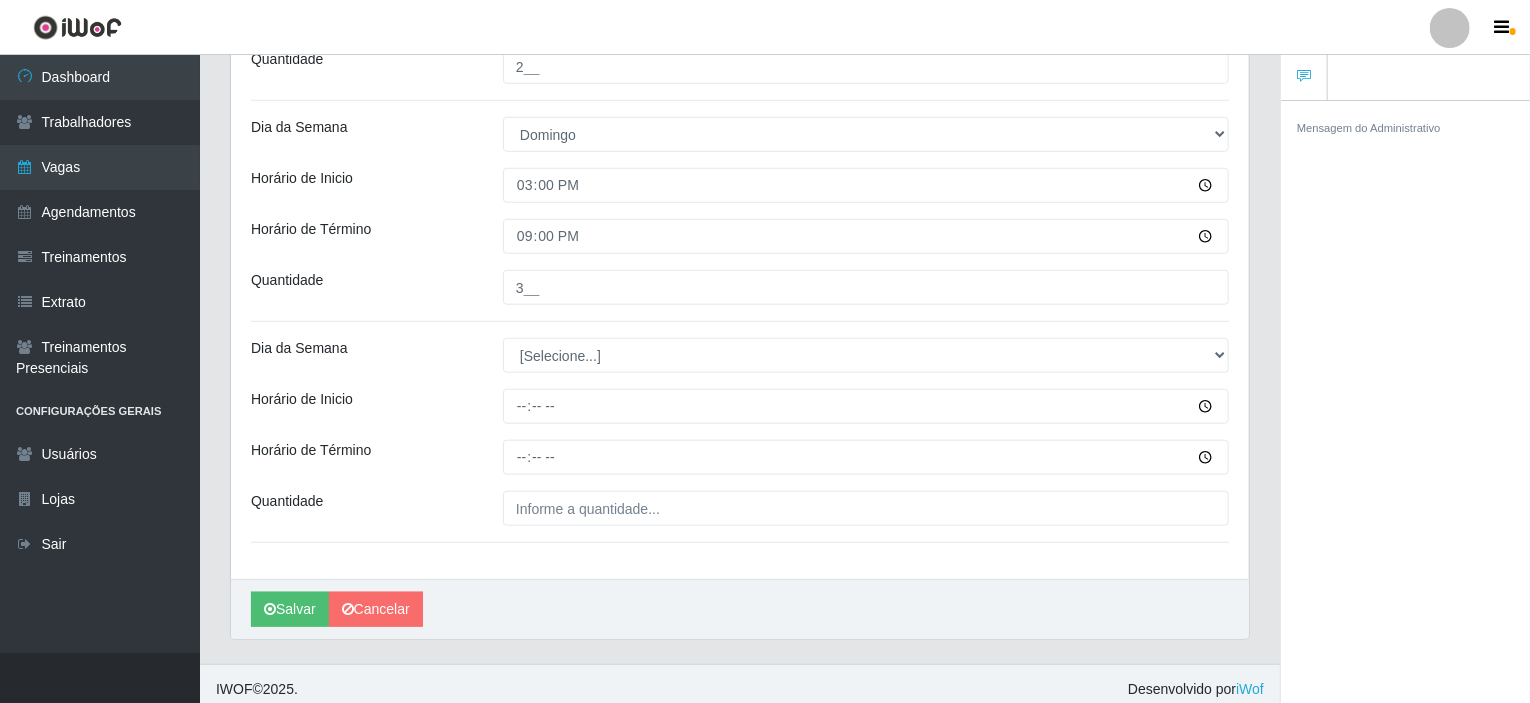 scroll, scrollTop: 741, scrollLeft: 0, axis: vertical 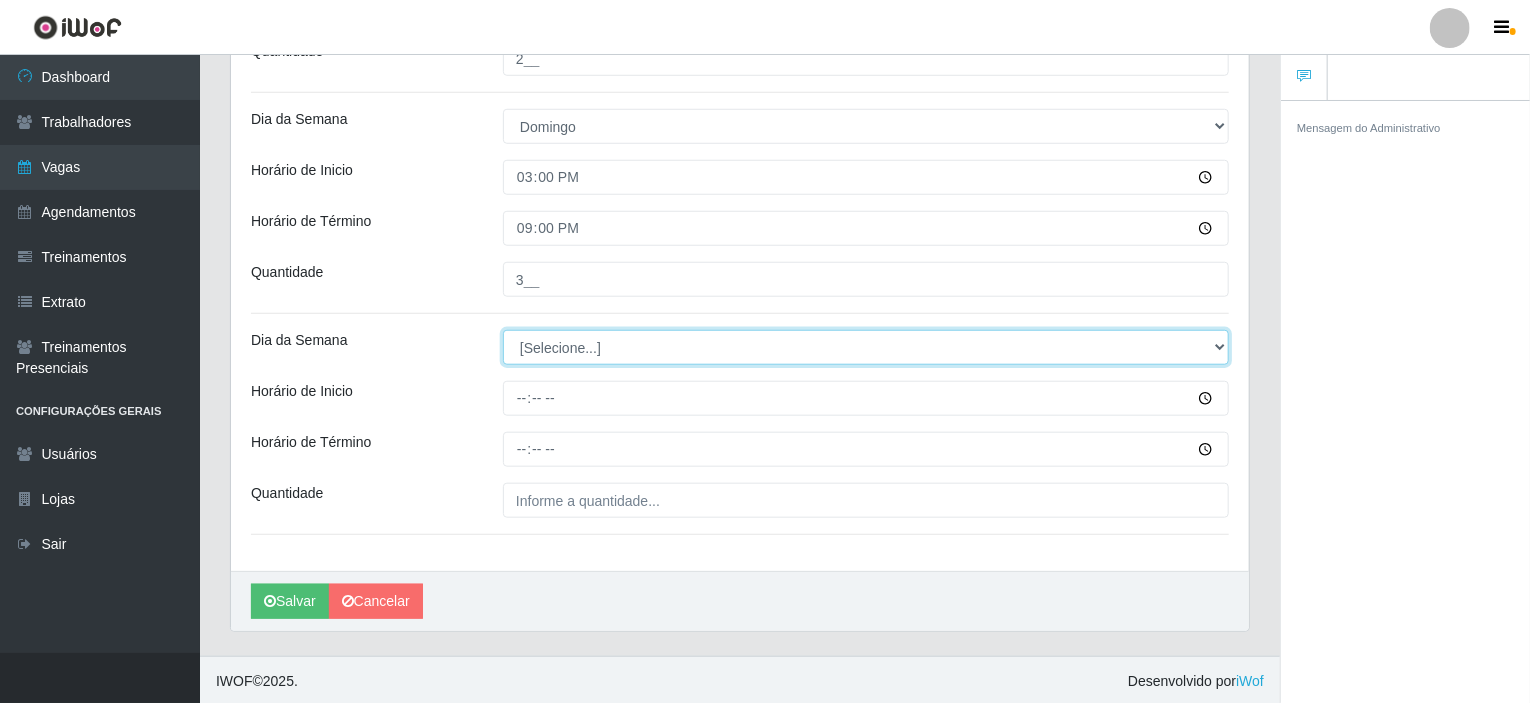 click on "[Selecione...] Segunda Terça Quarta Quinta Sexta Sábado Domingo" at bounding box center [866, 347] 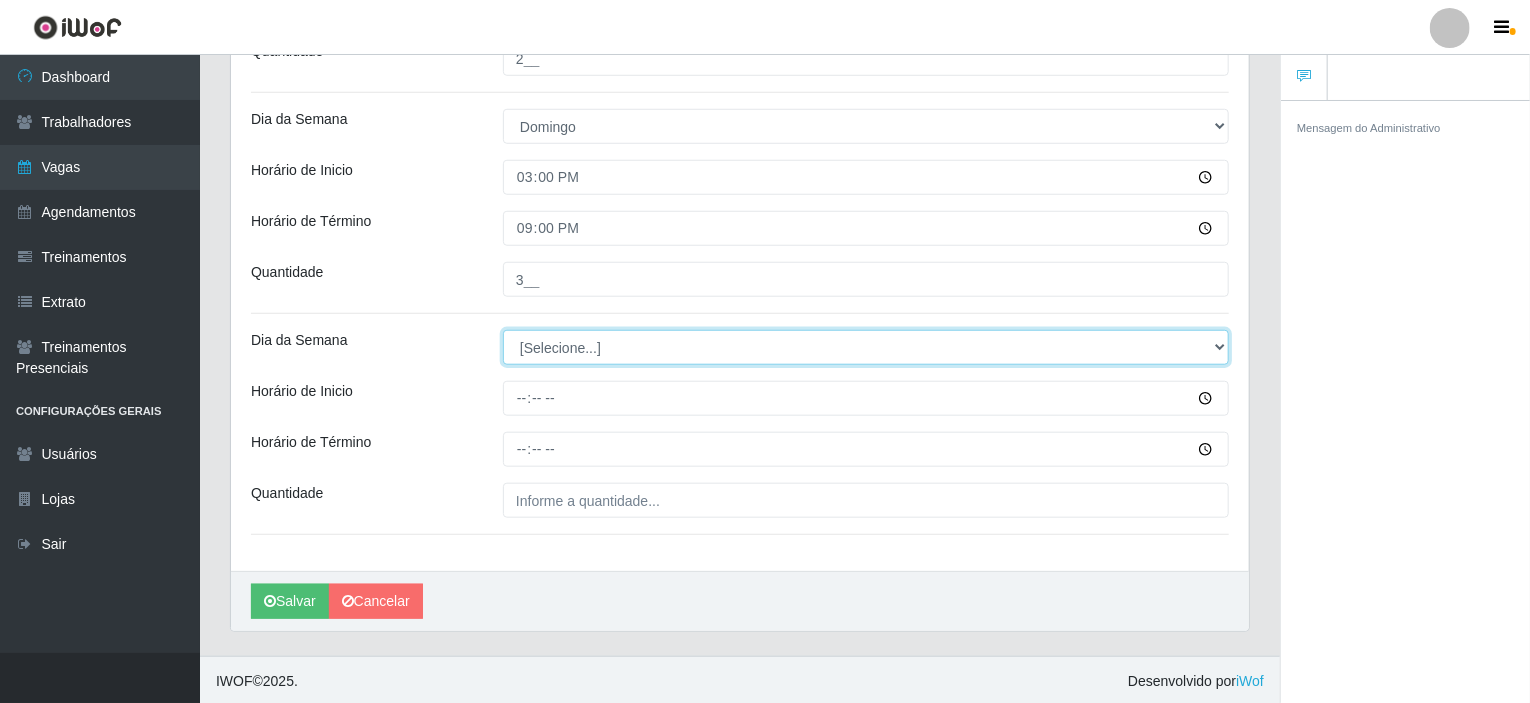 select on "0" 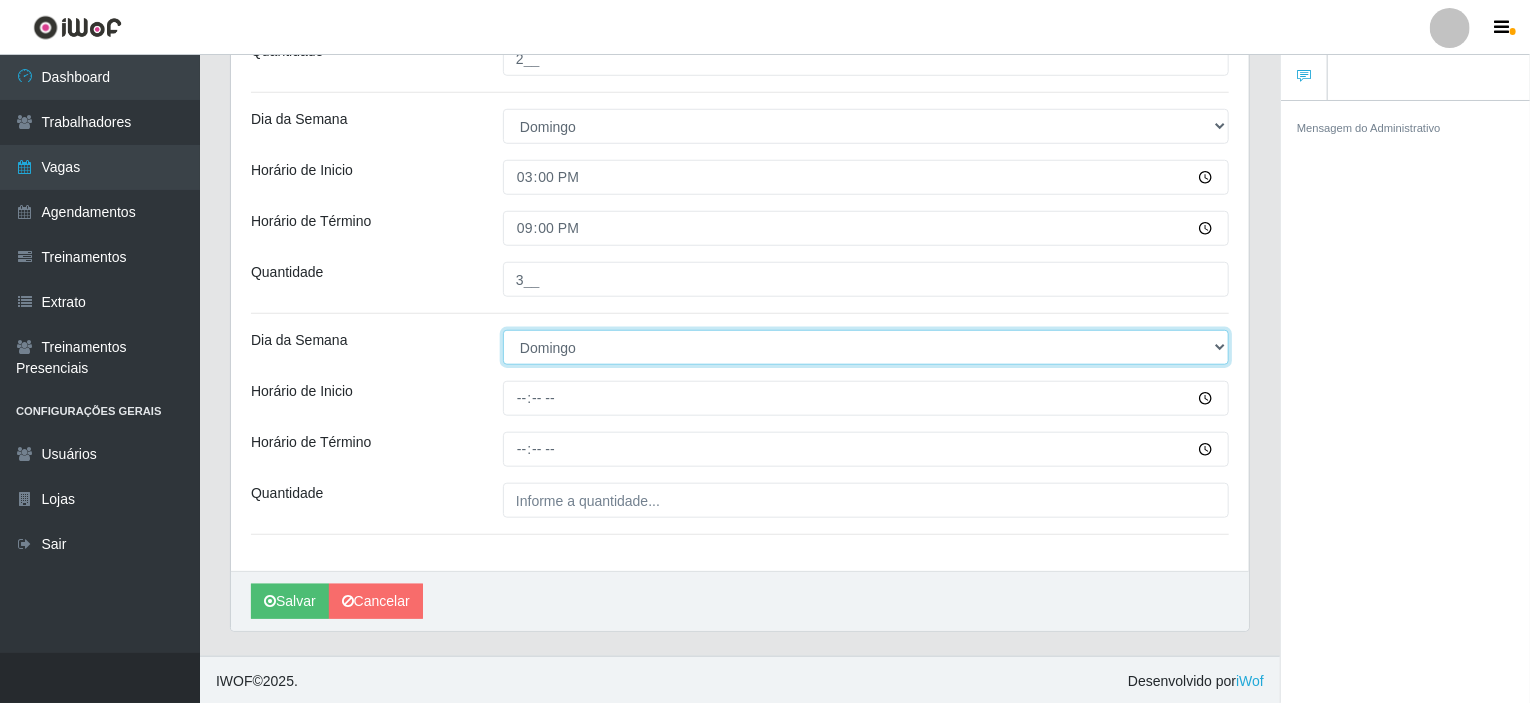 click on "[Selecione...] Segunda Terça Quarta Quinta Sexta Sábado Domingo" at bounding box center (866, 347) 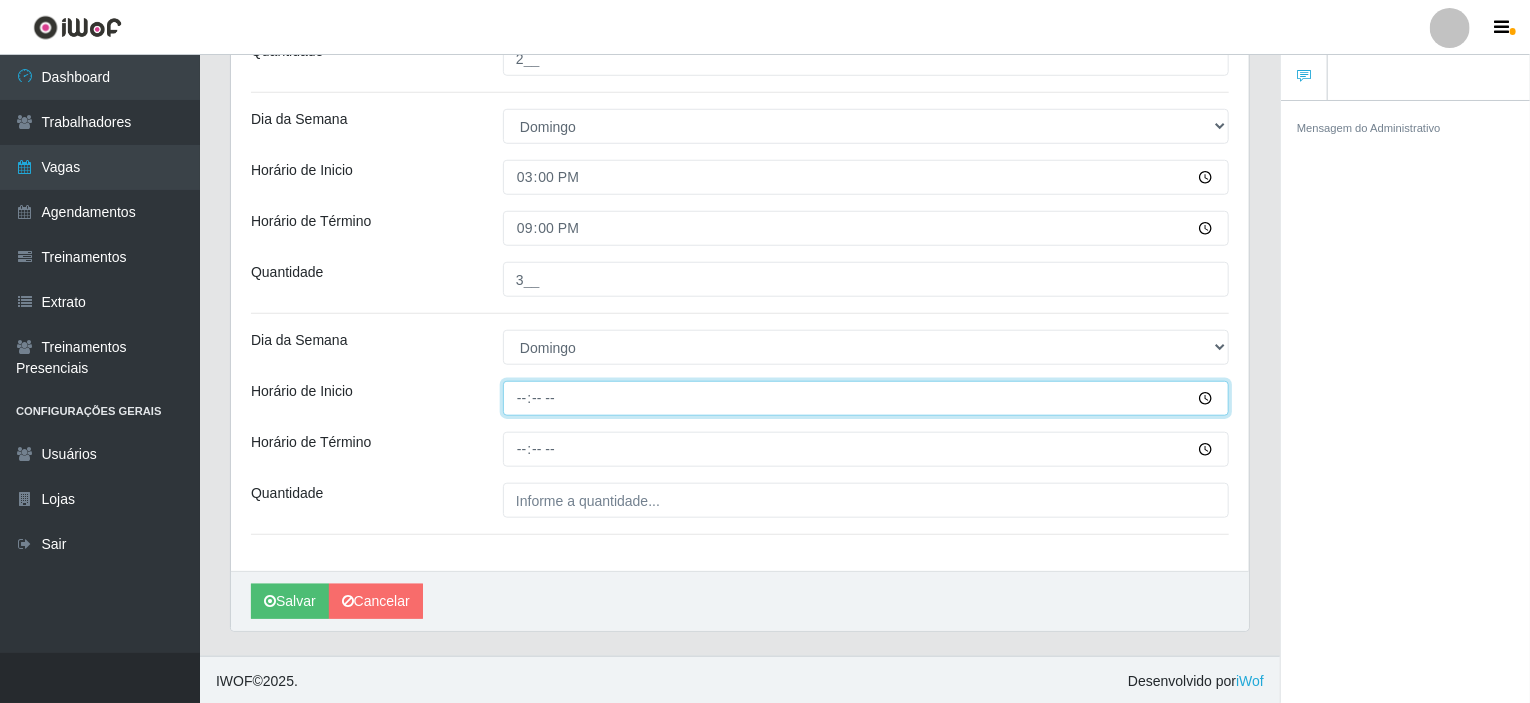 click on "Horário de Inicio" at bounding box center (866, 398) 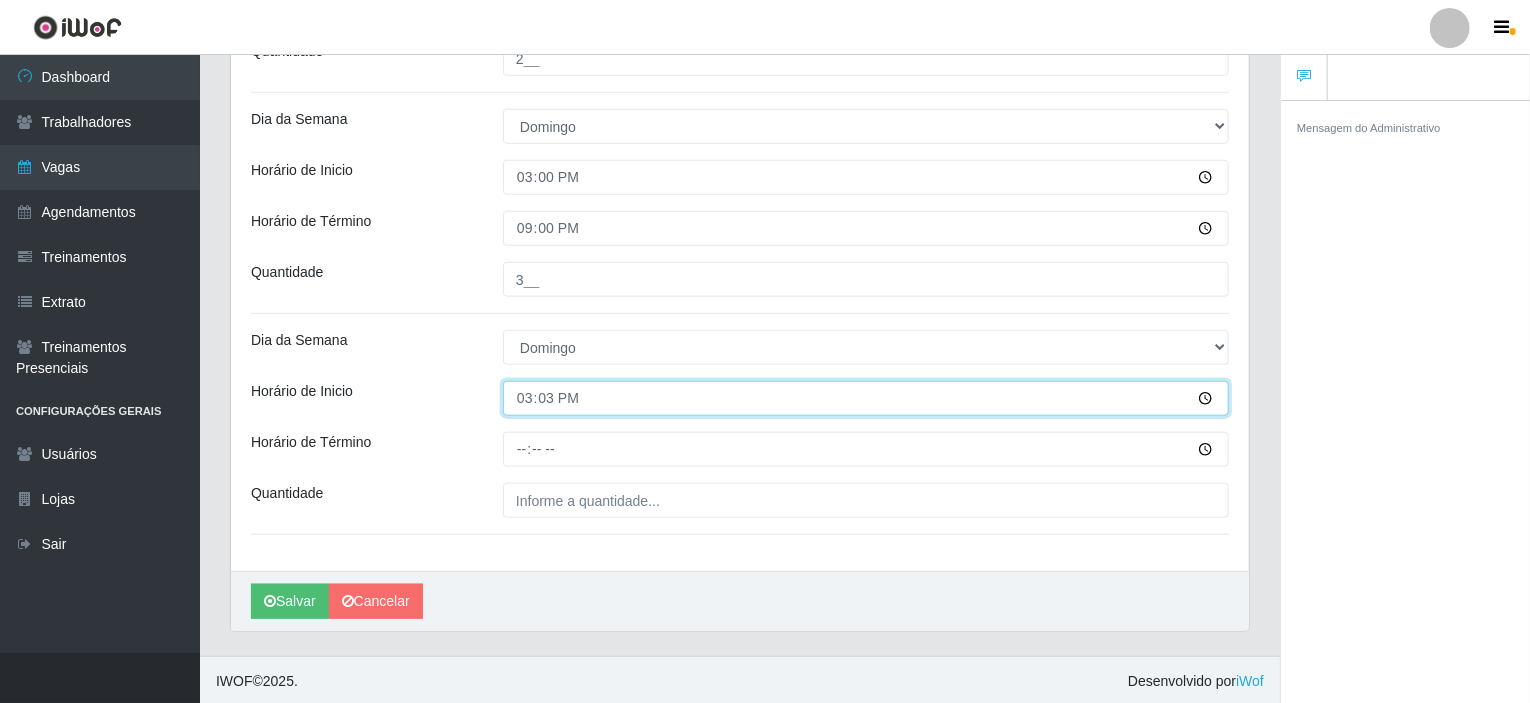 type on "15:30" 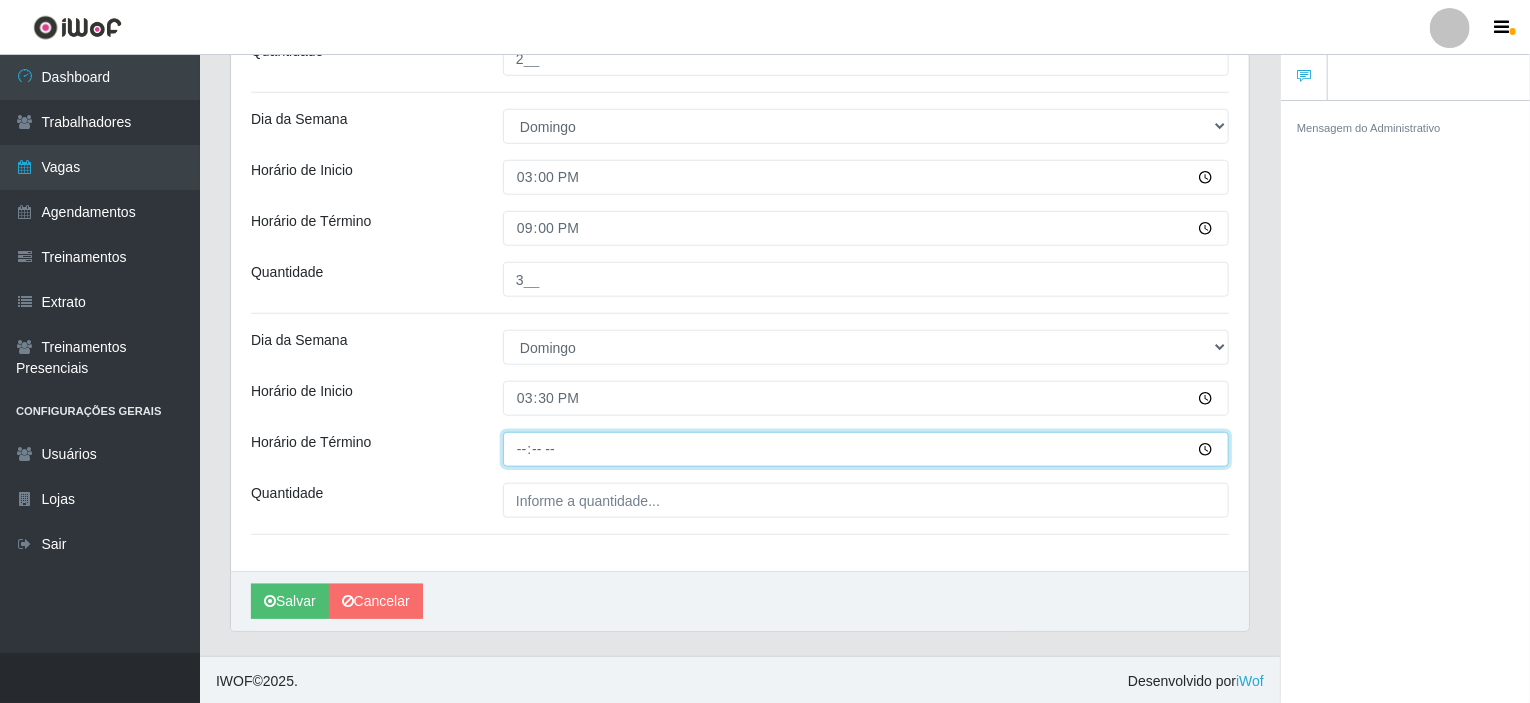 click on "Horário de Término" at bounding box center [866, 449] 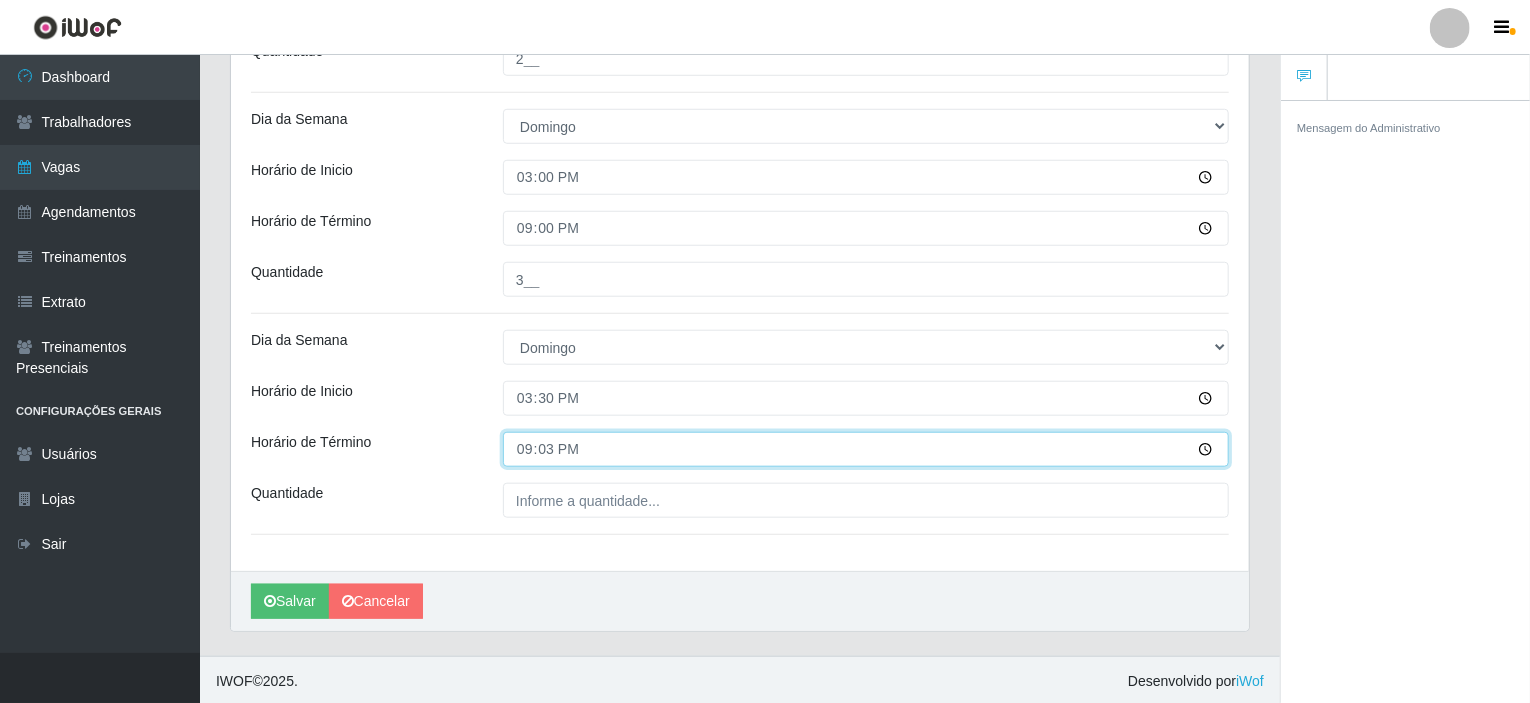 type on "21:30" 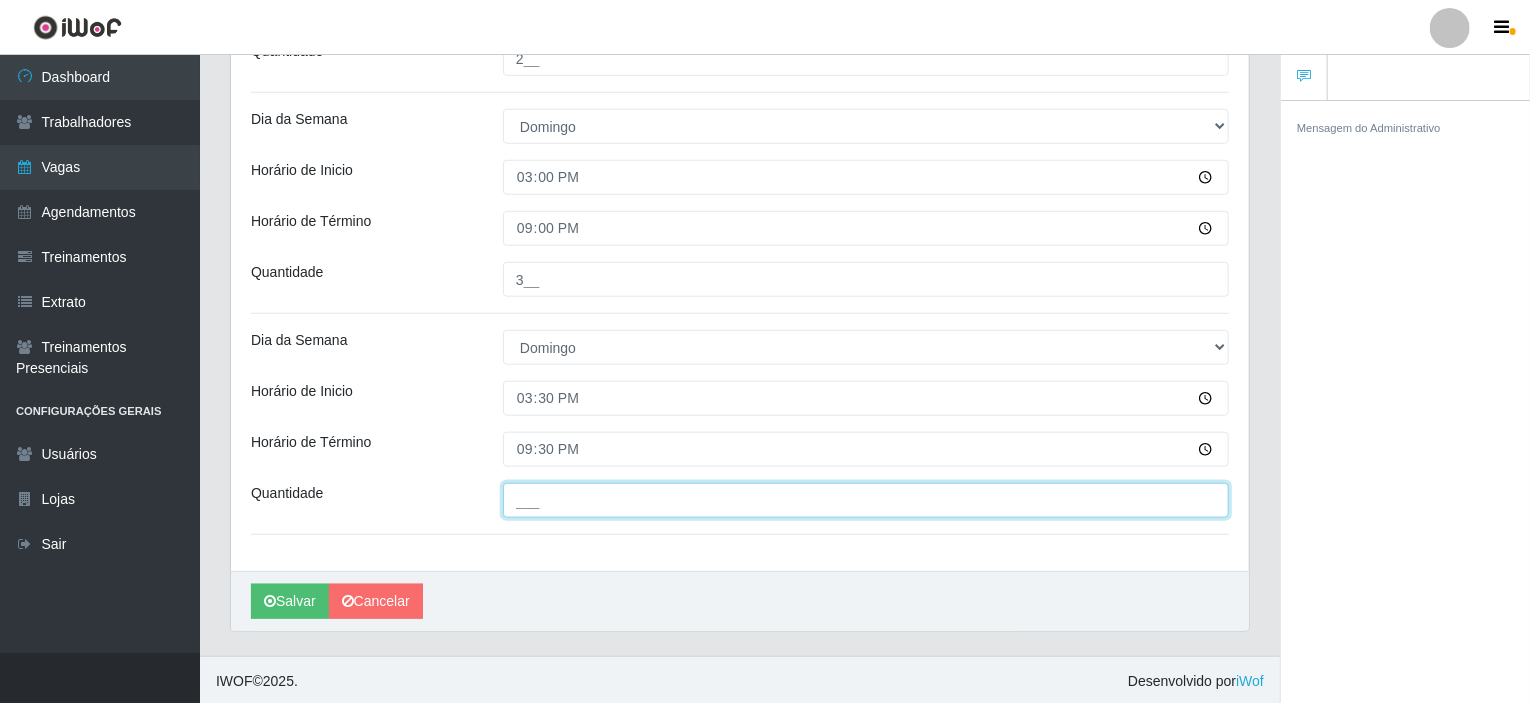 click on "___" at bounding box center [866, 500] 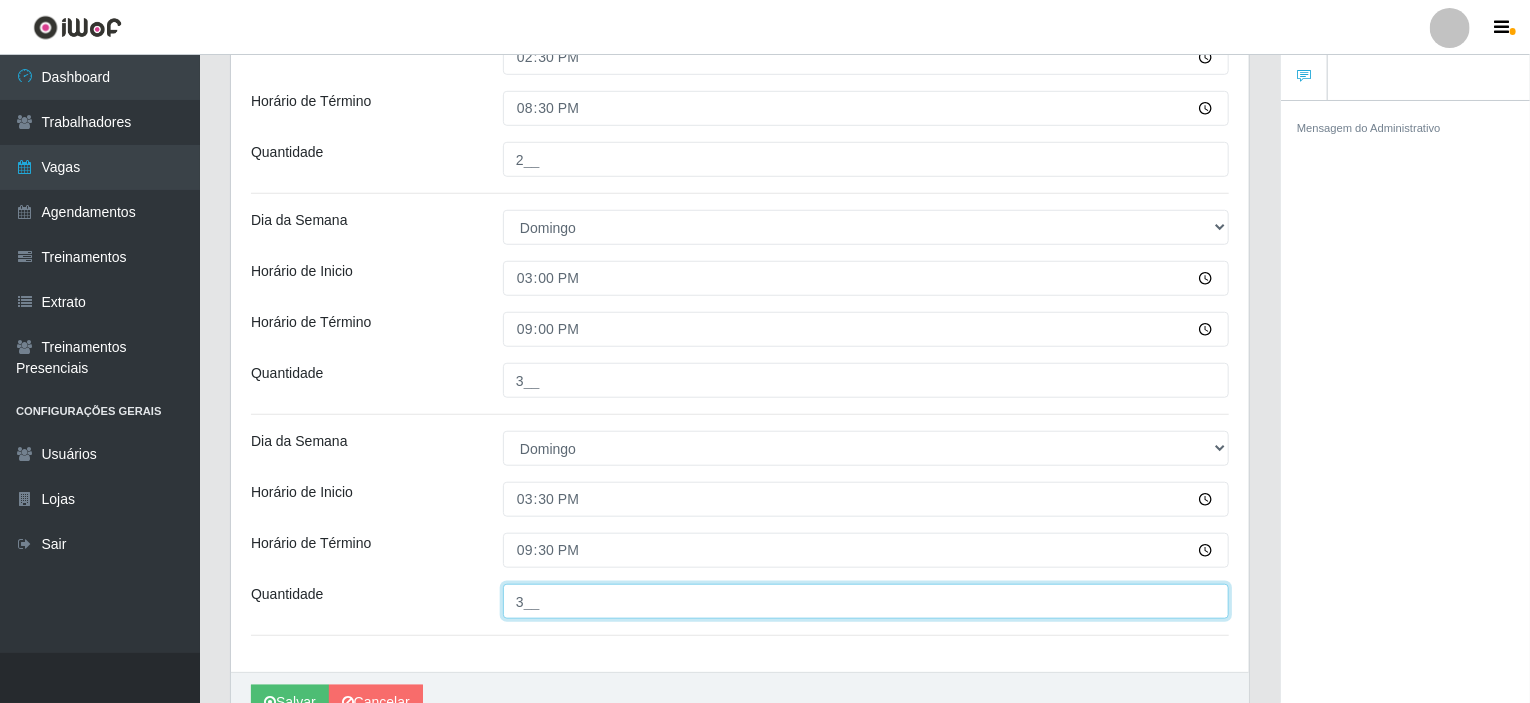scroll, scrollTop: 741, scrollLeft: 0, axis: vertical 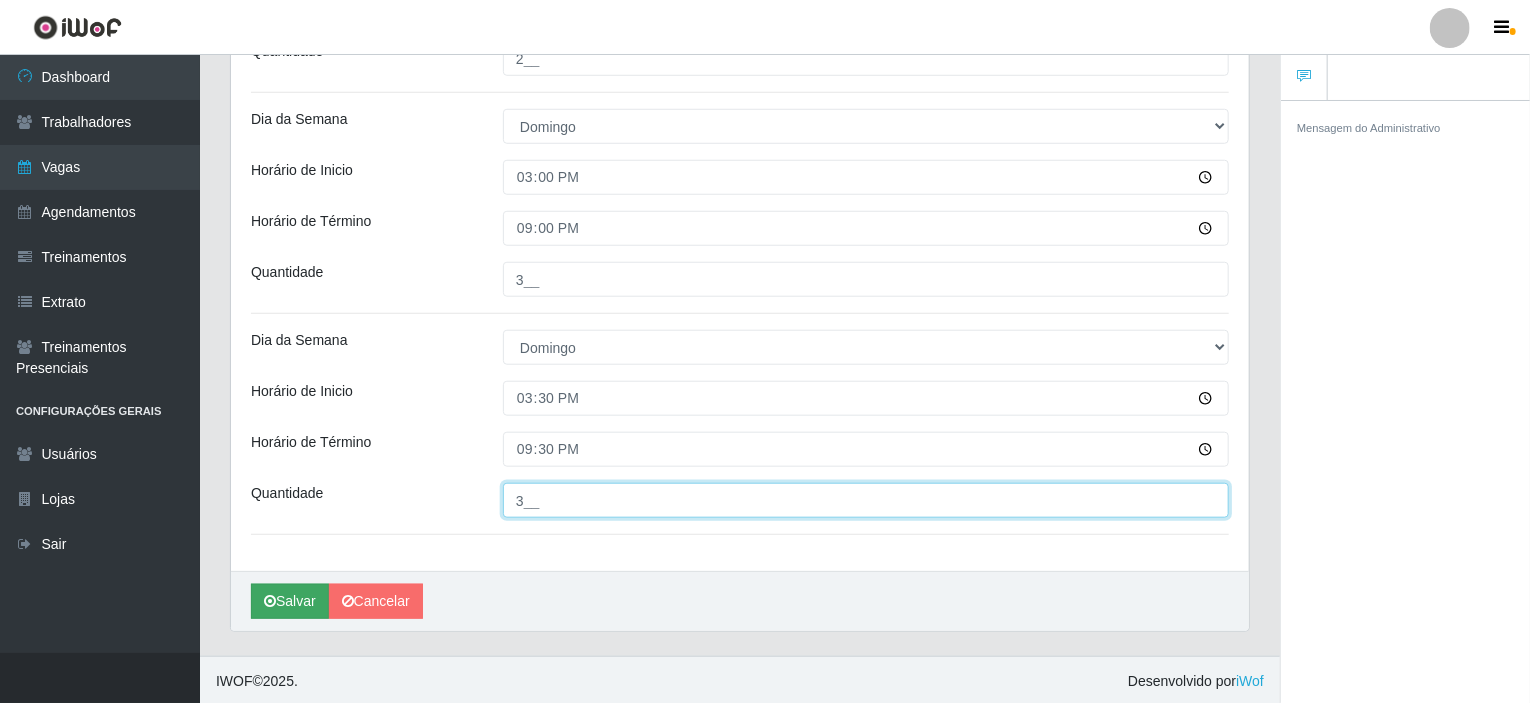 type on "3__" 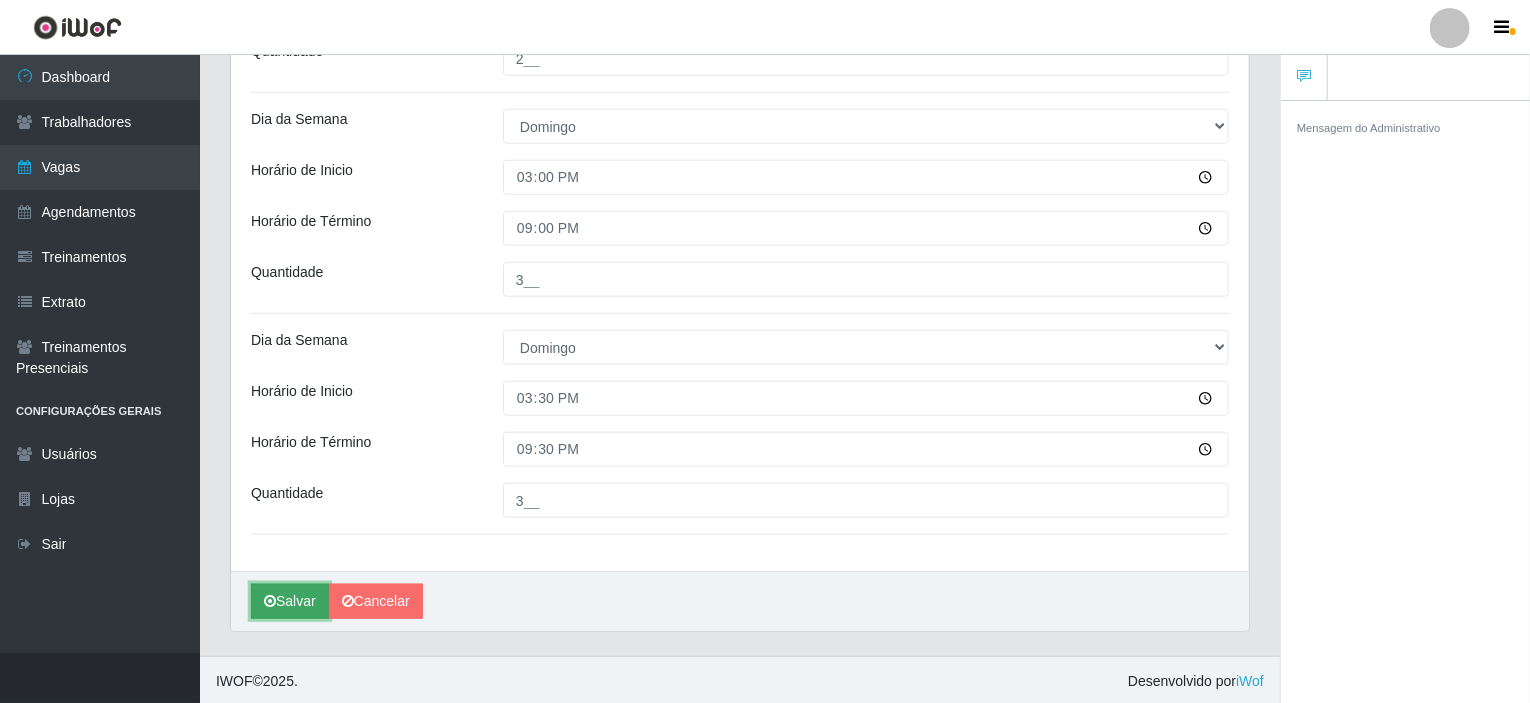 click on "Salvar" at bounding box center (290, 601) 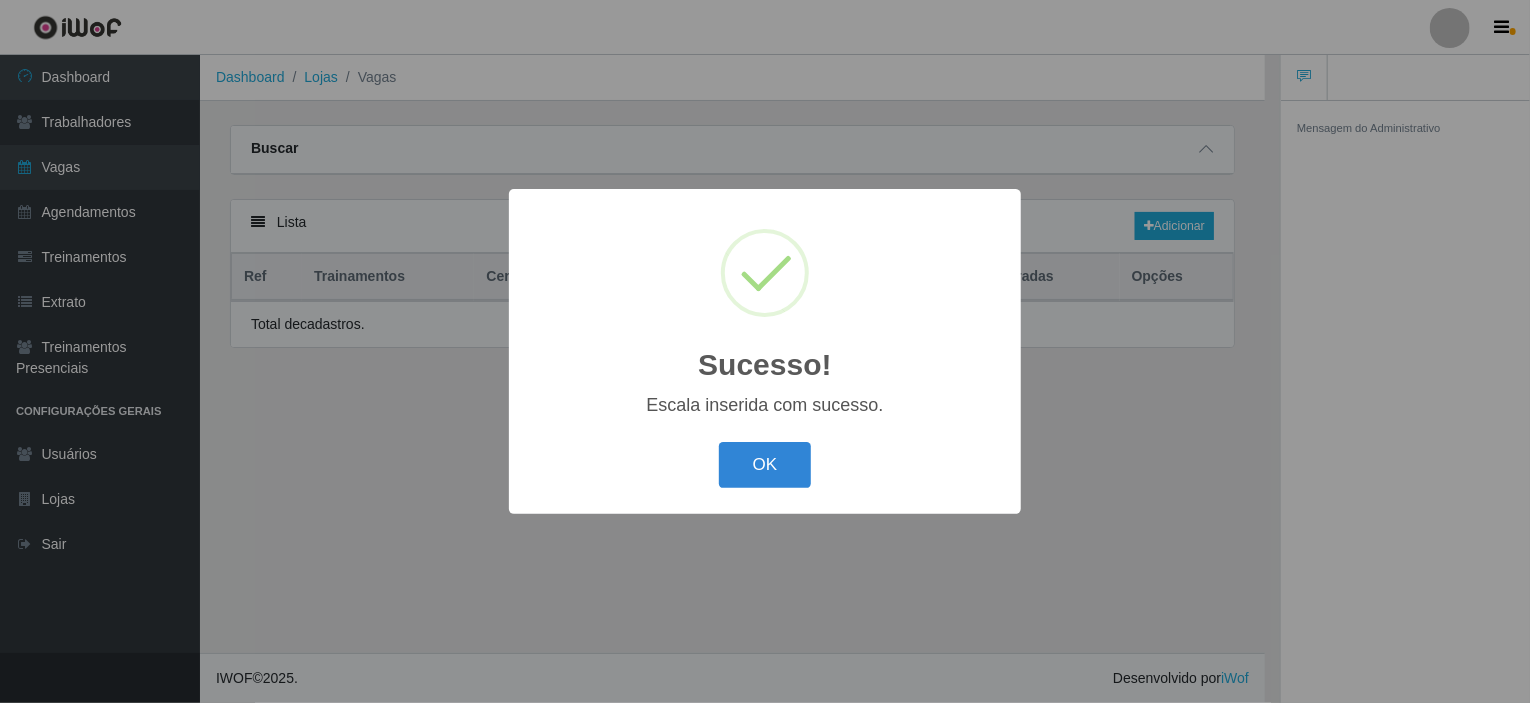 scroll, scrollTop: 0, scrollLeft: 0, axis: both 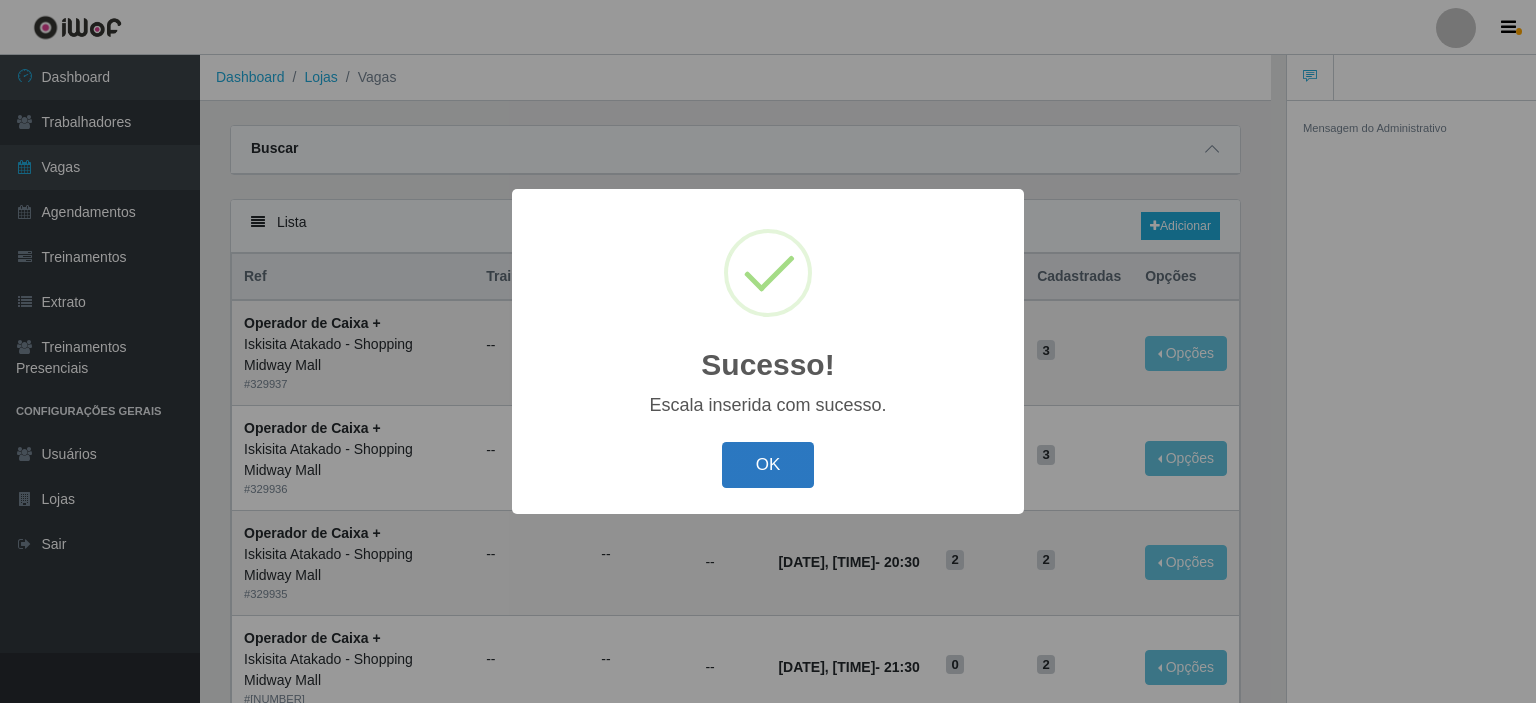 click on "OK" at bounding box center (768, 465) 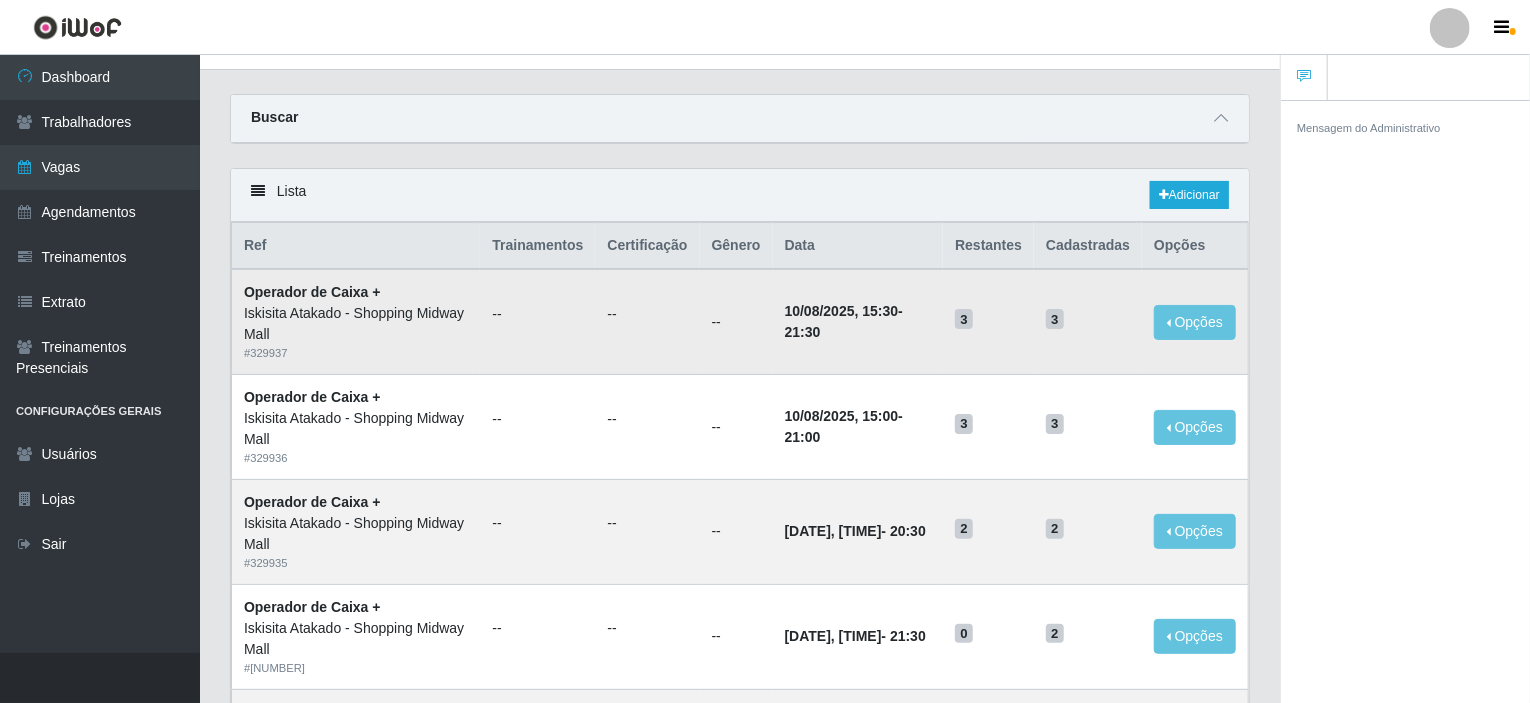 scroll, scrollTop: 0, scrollLeft: 0, axis: both 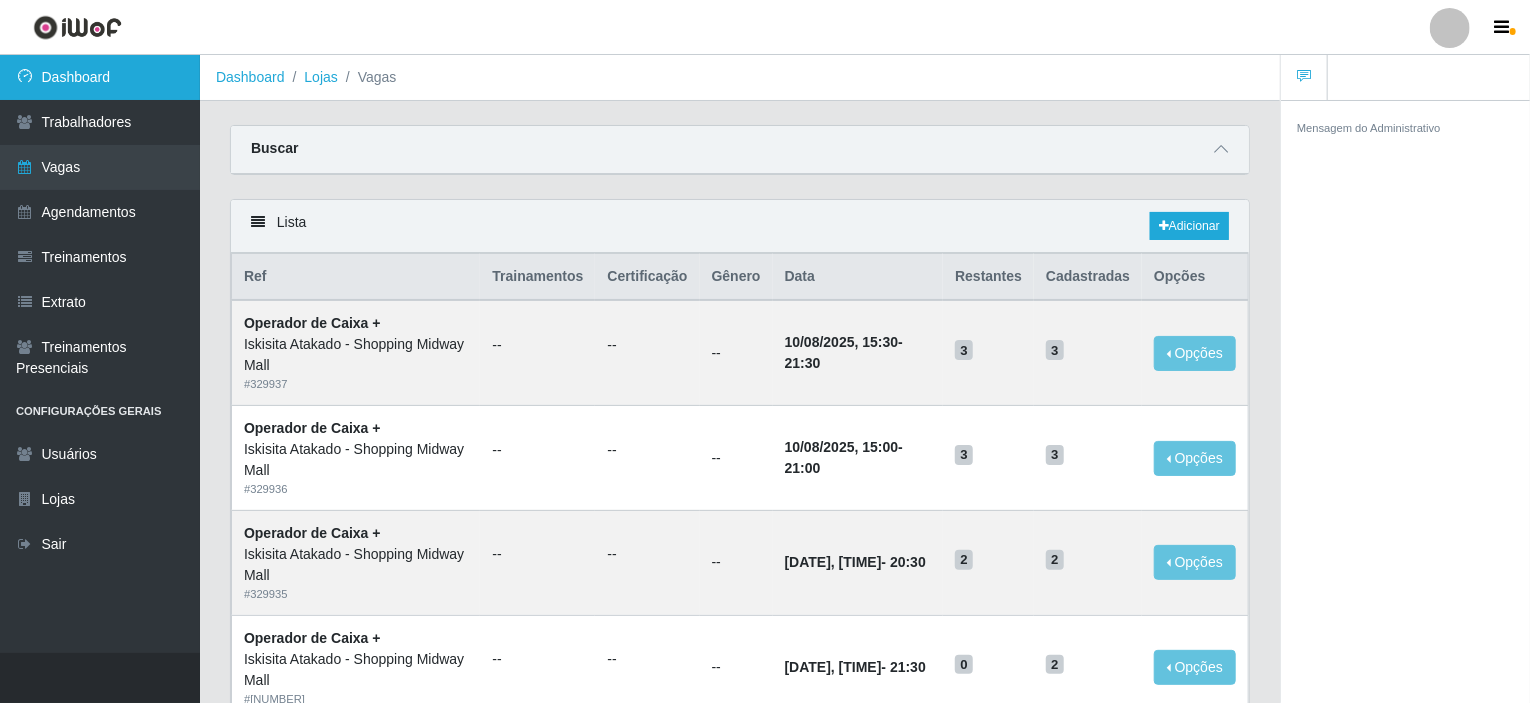 click on "Dashboard" at bounding box center [100, 77] 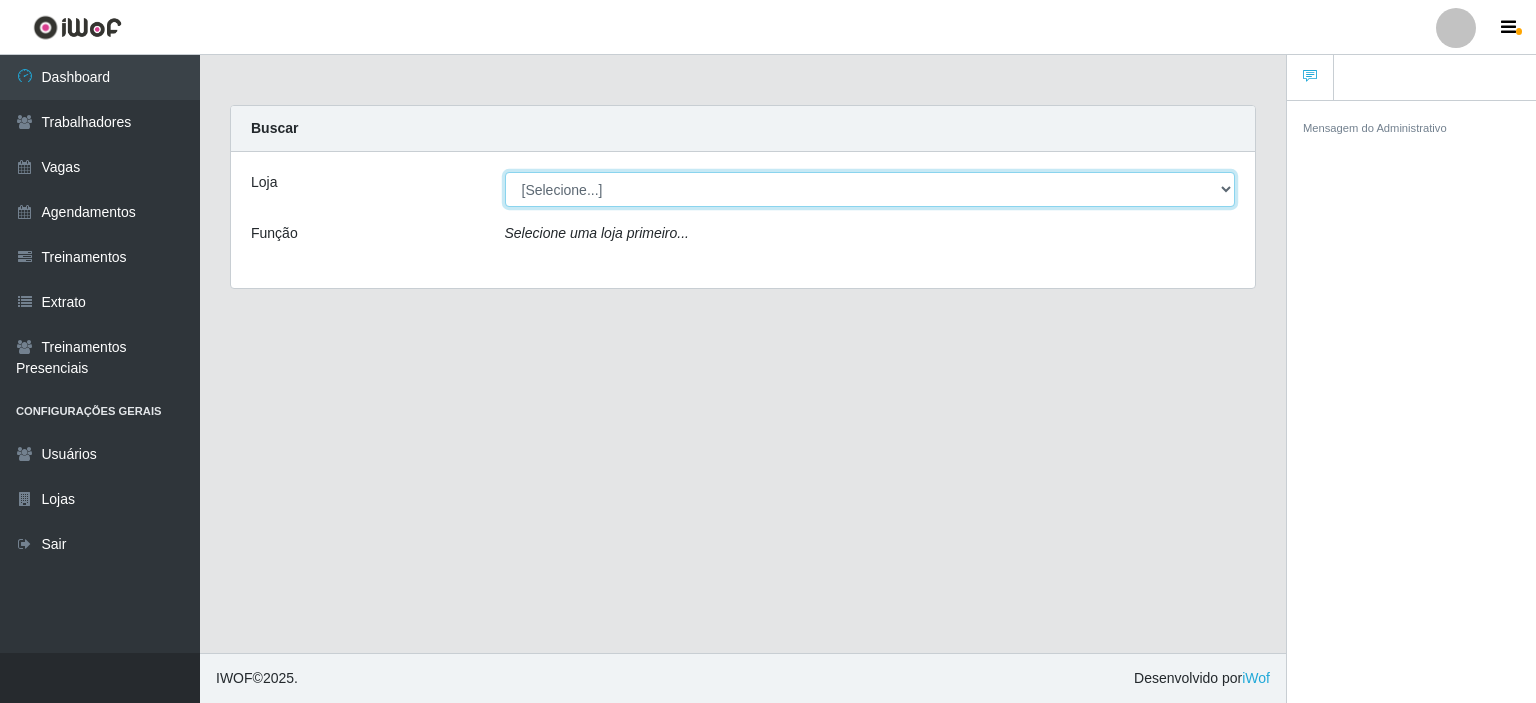 click on "[Selecione...] Iskisita Atakado - Shopping Midway Mall" at bounding box center (870, 189) 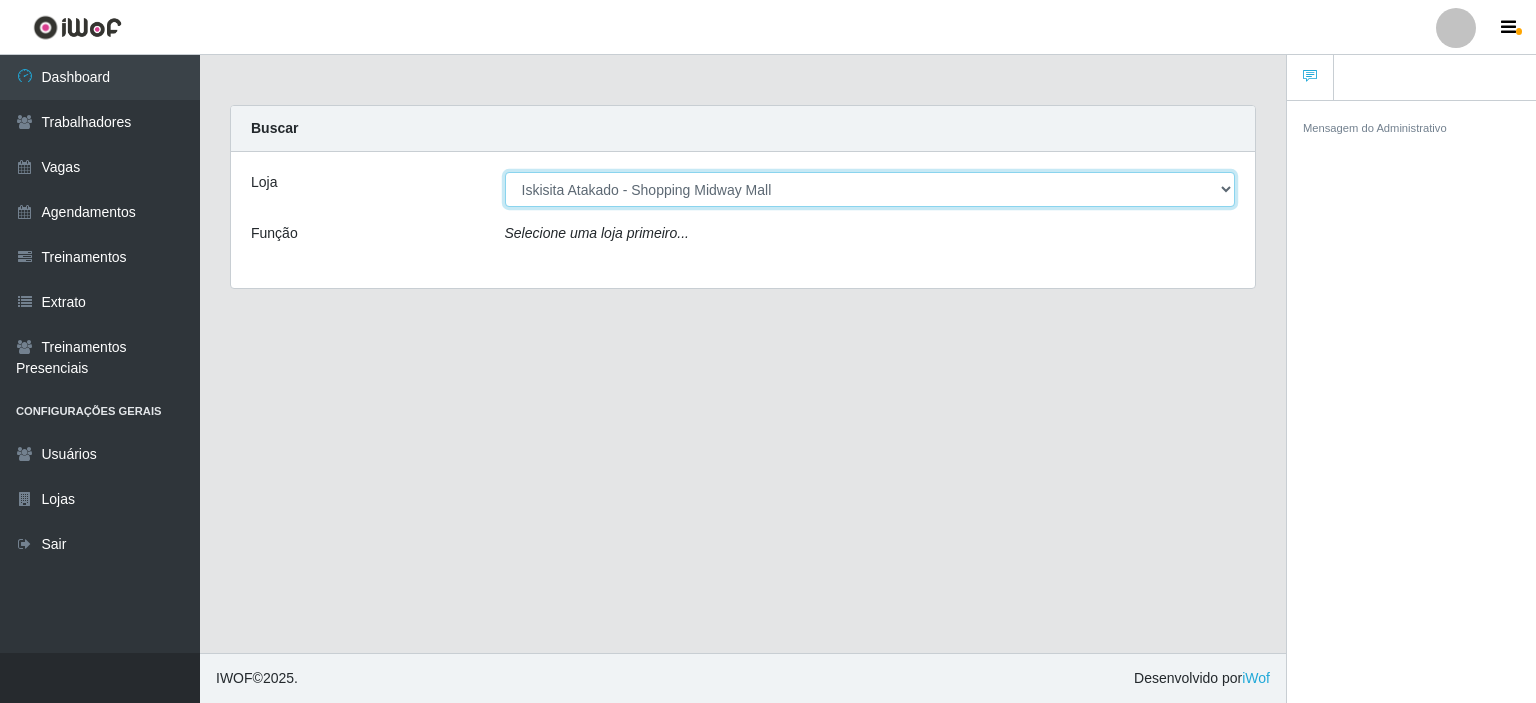 click on "[Selecione...] Iskisita Atakado - Shopping Midway Mall" at bounding box center [870, 189] 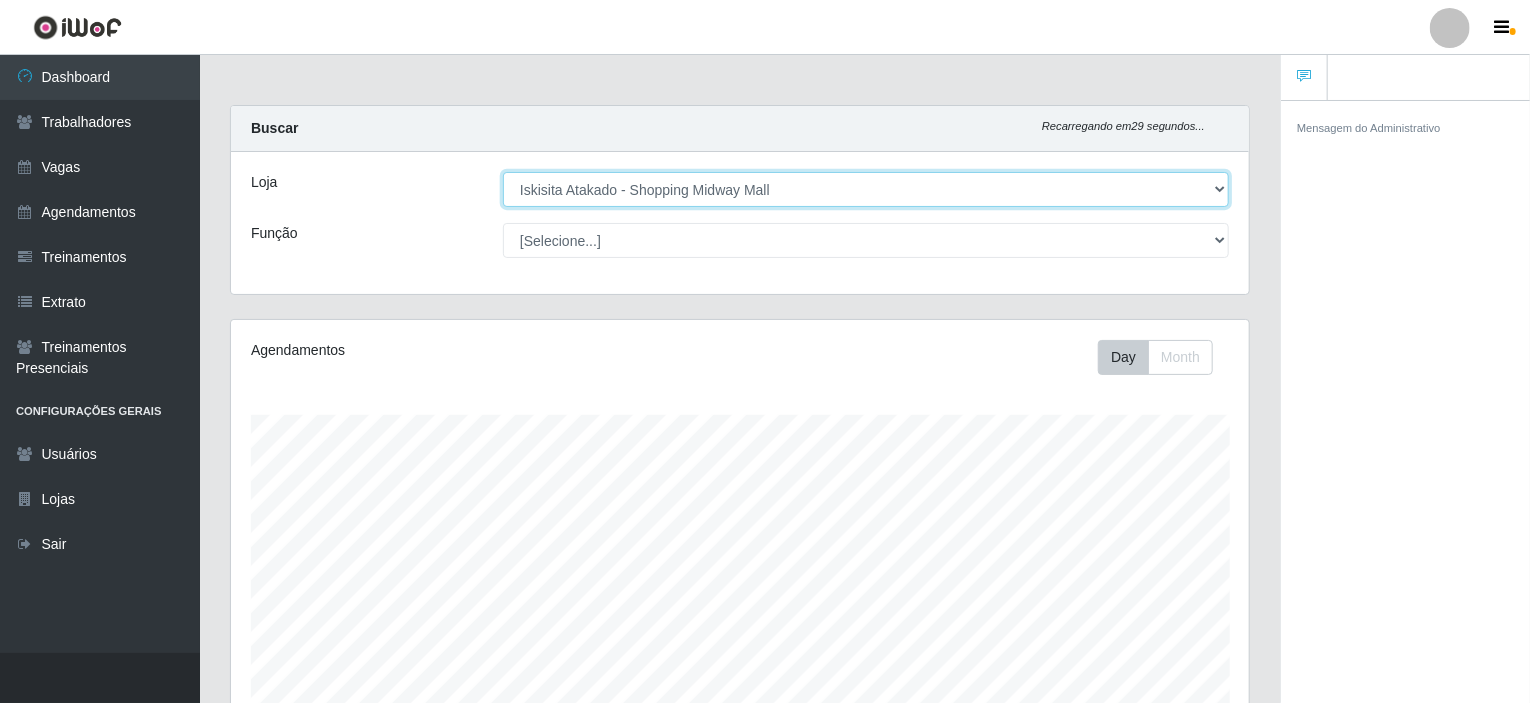 scroll, scrollTop: 999585, scrollLeft: 998980, axis: both 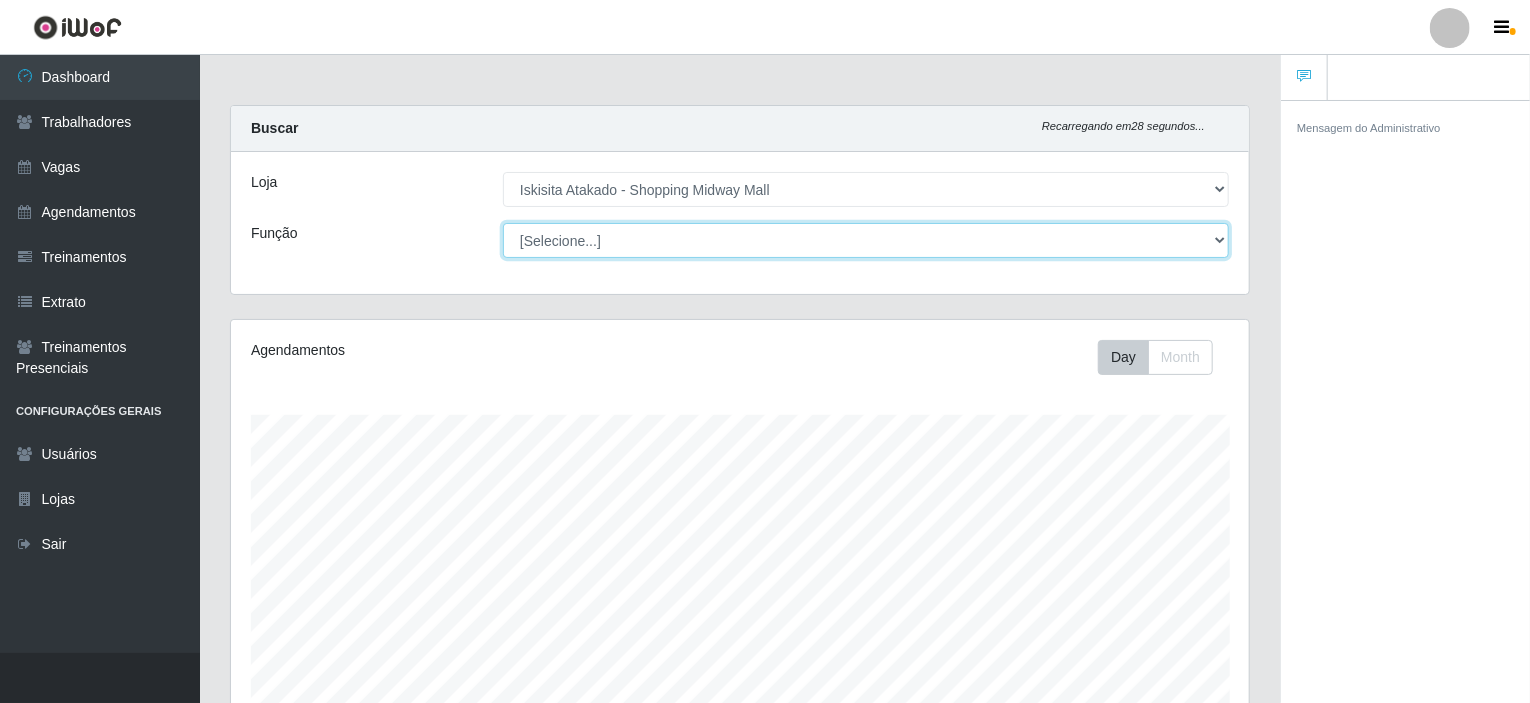 click on "[Selecione...] Auxiliar de Estacionamento Auxiliar de Estacionamento + Auxiliar de Estacionamento ++ Auxiliar de Estoque Auxiliar de Estoque + Auxiliar de Estoque ++ Operador de Caixa Operador de Caixa + Operador de Caixa ++ Repositor  Repositor + Repositor ++" at bounding box center [866, 240] 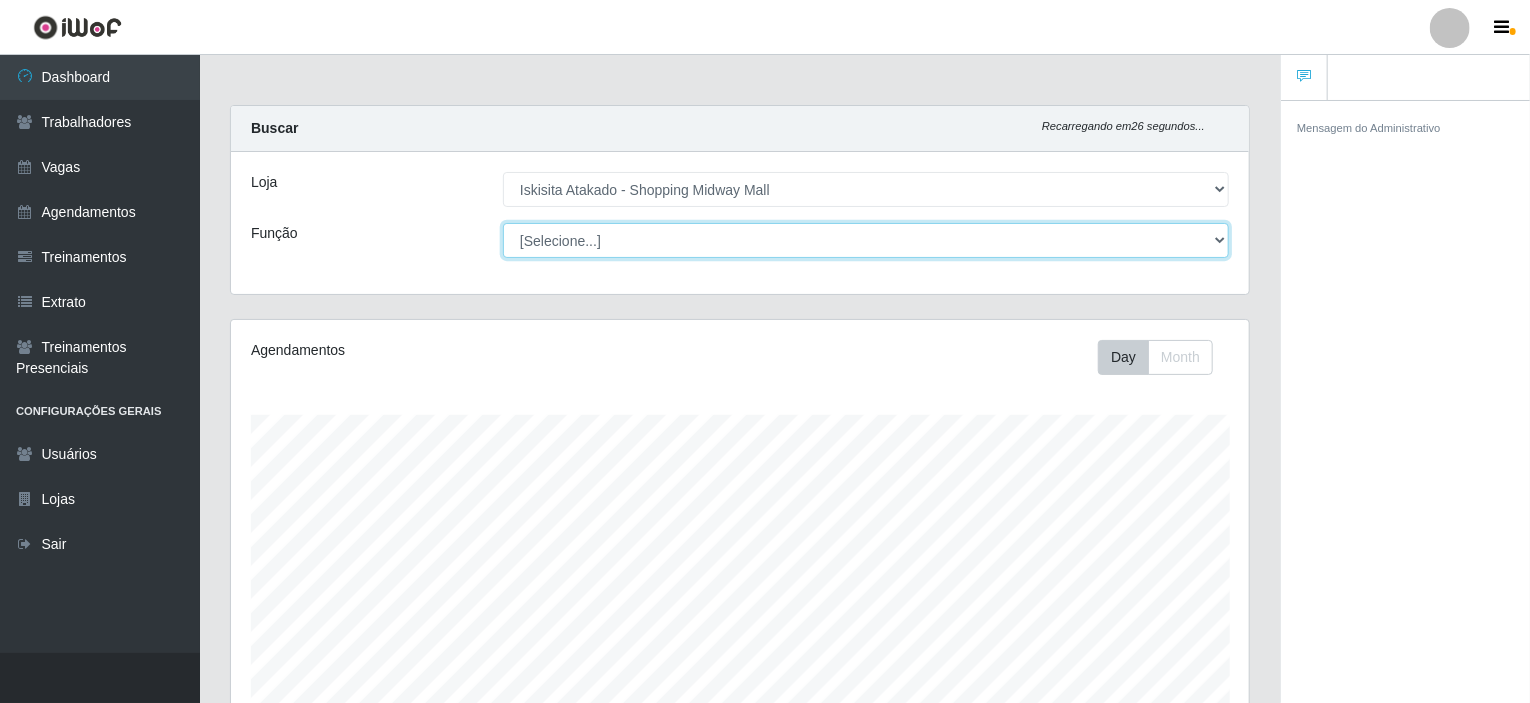 select on "72" 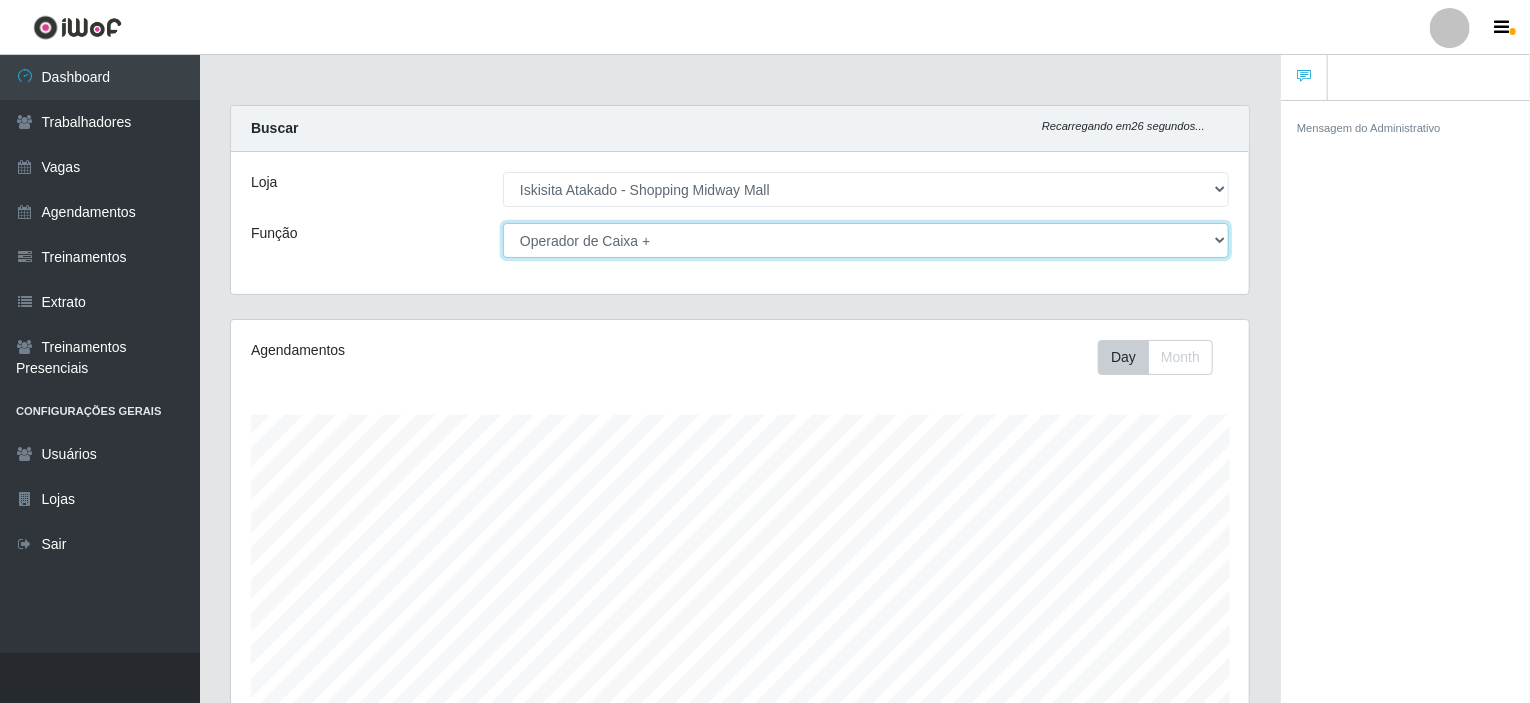 click on "[Selecione...] Auxiliar de Estacionamento Auxiliar de Estacionamento + Auxiliar de Estacionamento ++ Auxiliar de Estoque Auxiliar de Estoque + Auxiliar de Estoque ++ Operador de Caixa Operador de Caixa + Operador de Caixa ++ Repositor  Repositor + Repositor ++" at bounding box center [866, 240] 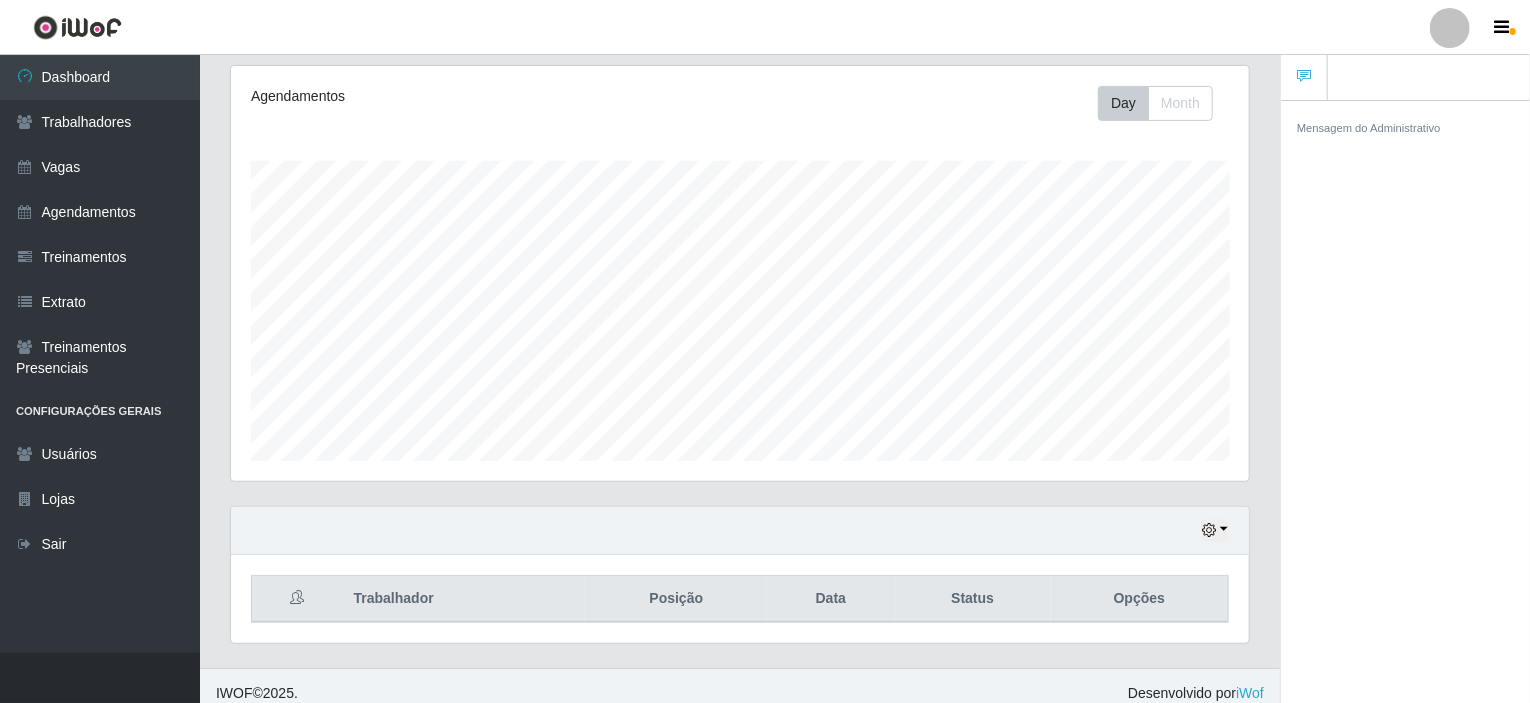 scroll, scrollTop: 265, scrollLeft: 0, axis: vertical 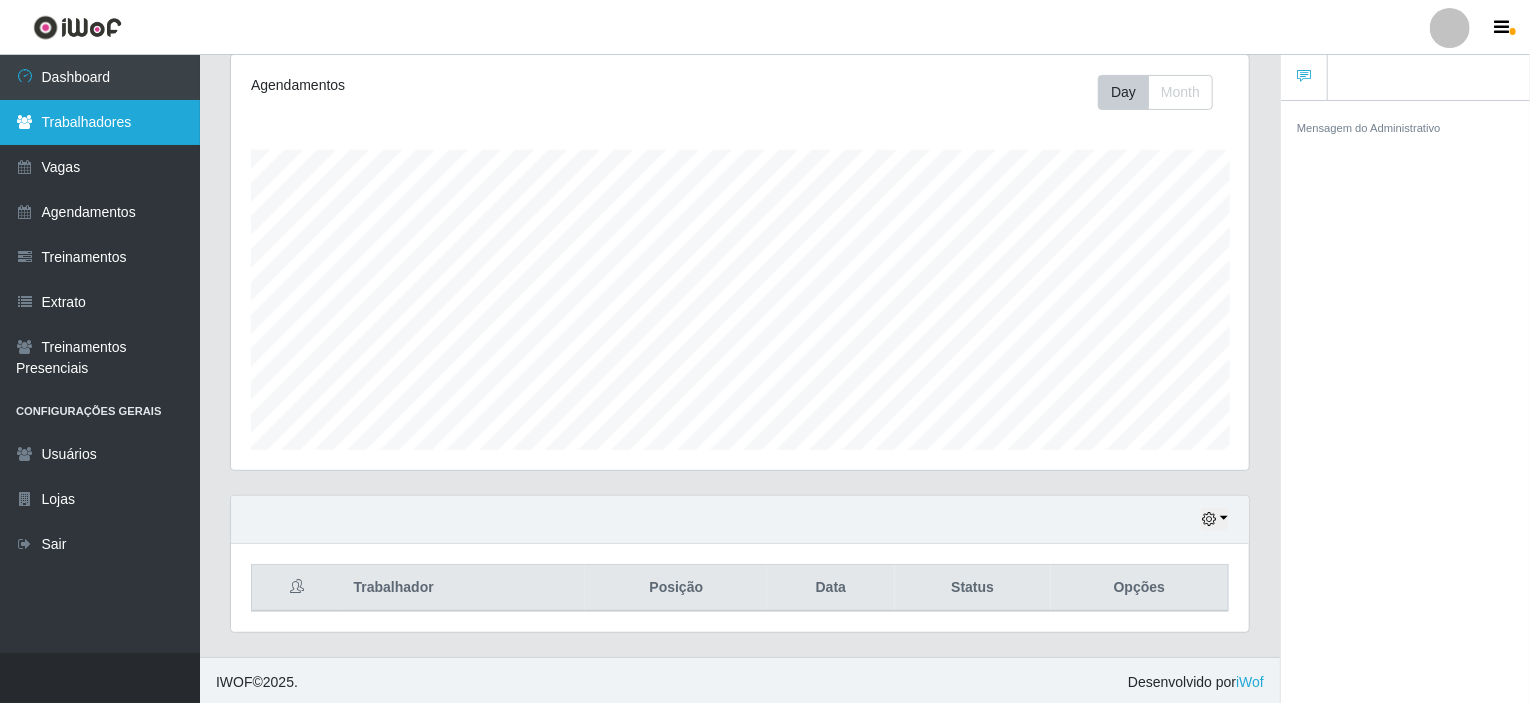 click on "Trabalhadores" at bounding box center (100, 122) 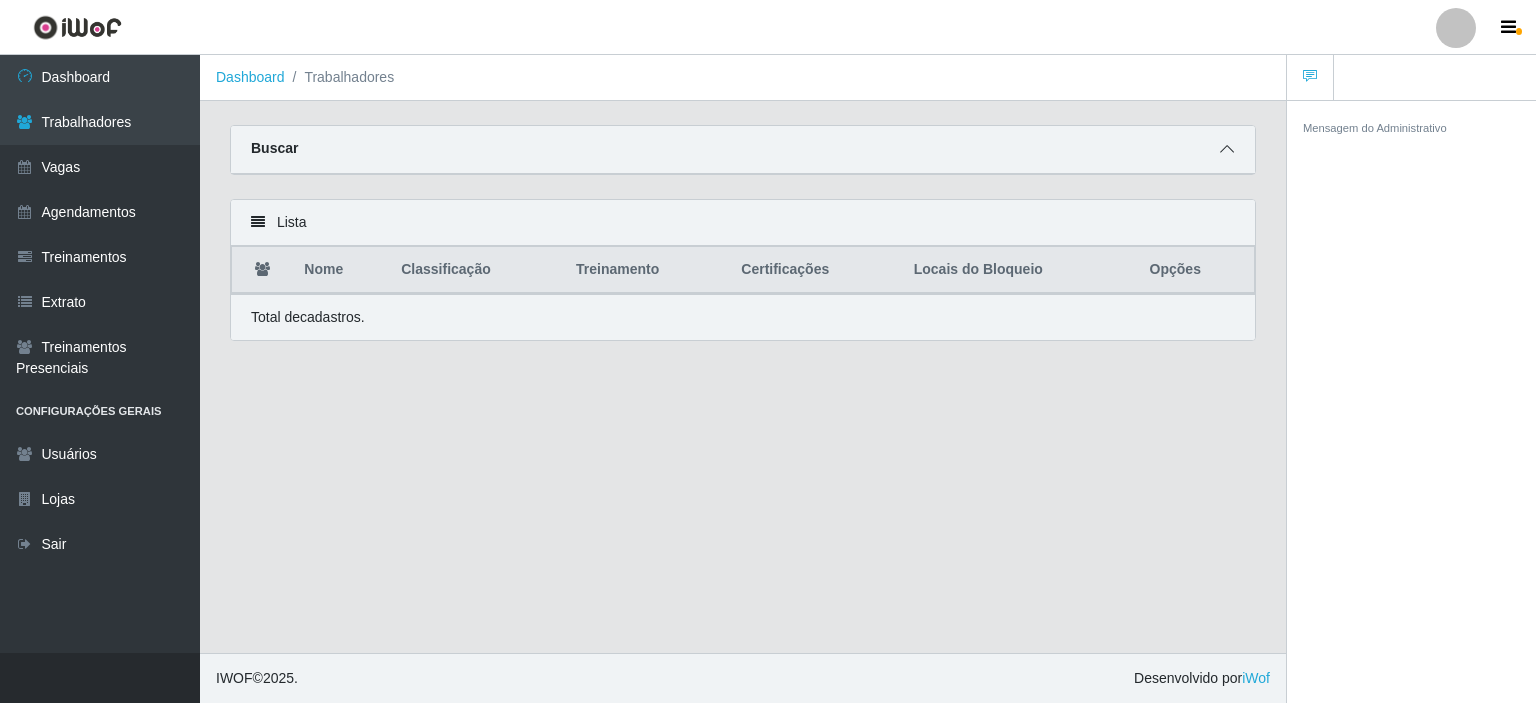 click at bounding box center (1227, 149) 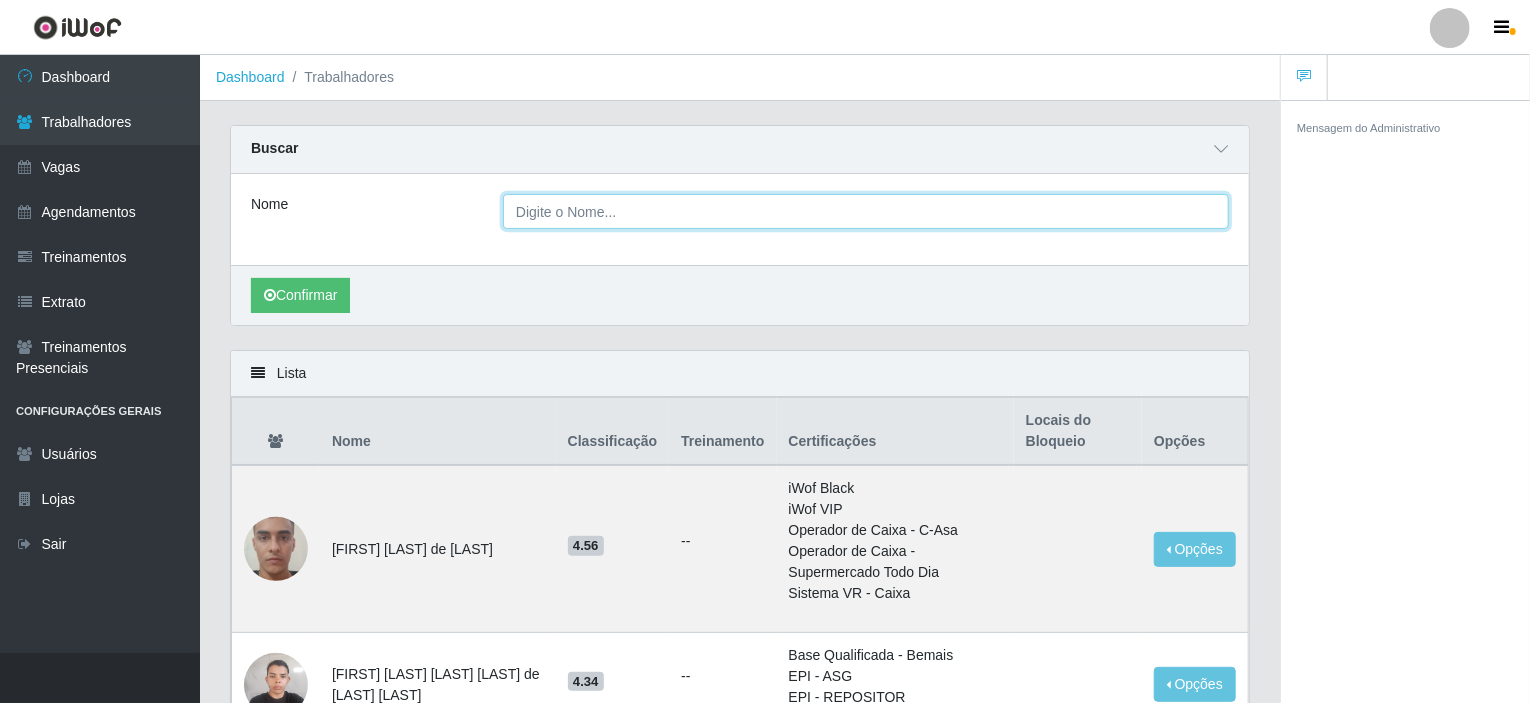 click on "Nome" at bounding box center [866, 211] 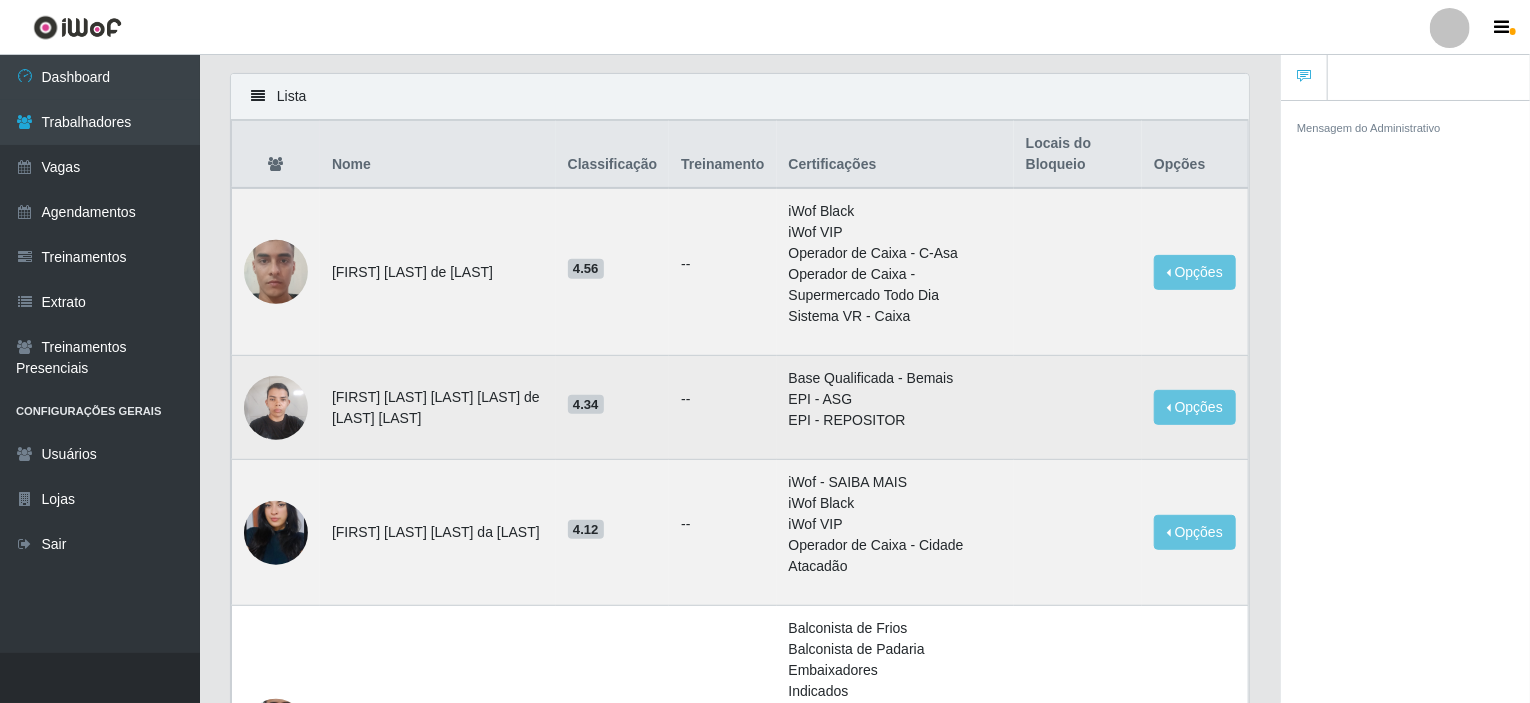 scroll, scrollTop: 300, scrollLeft: 0, axis: vertical 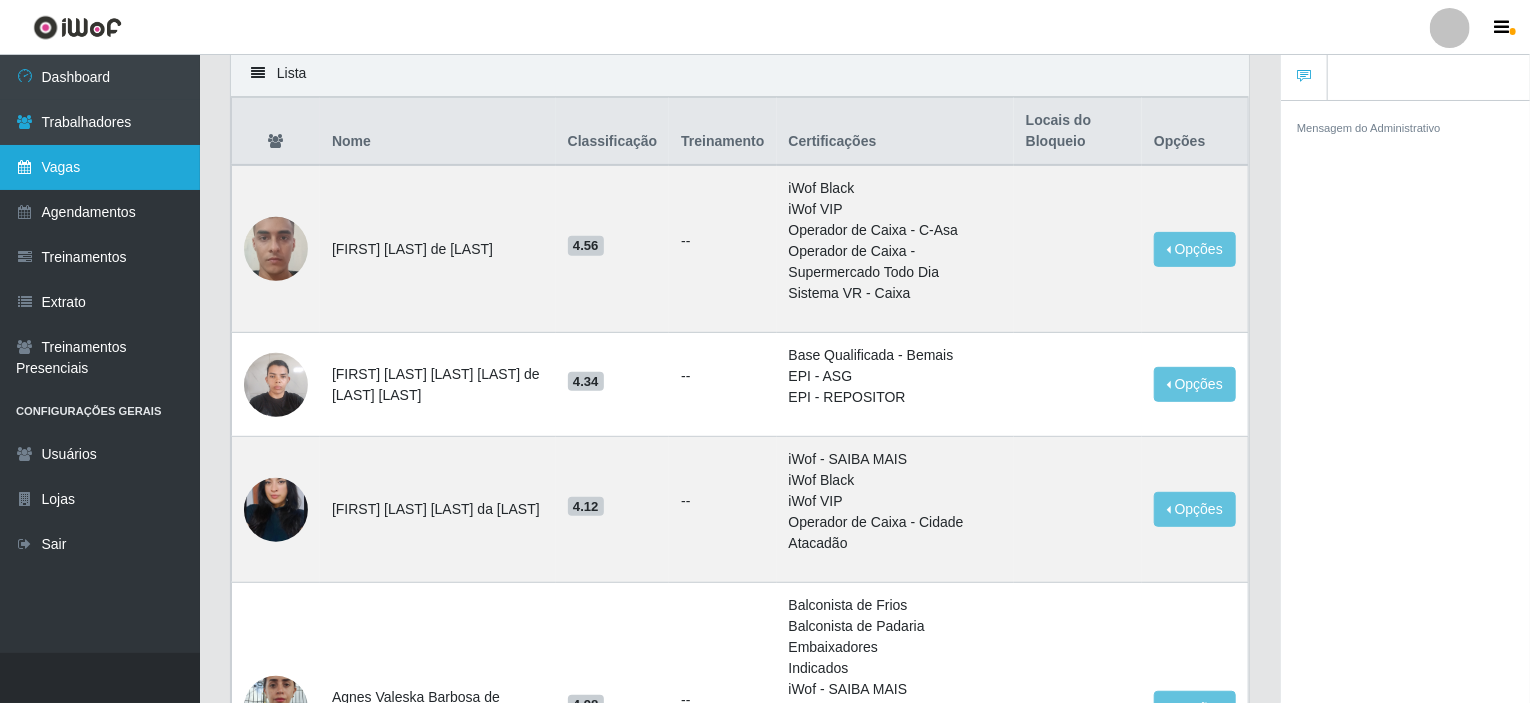click on "Vagas" at bounding box center [100, 167] 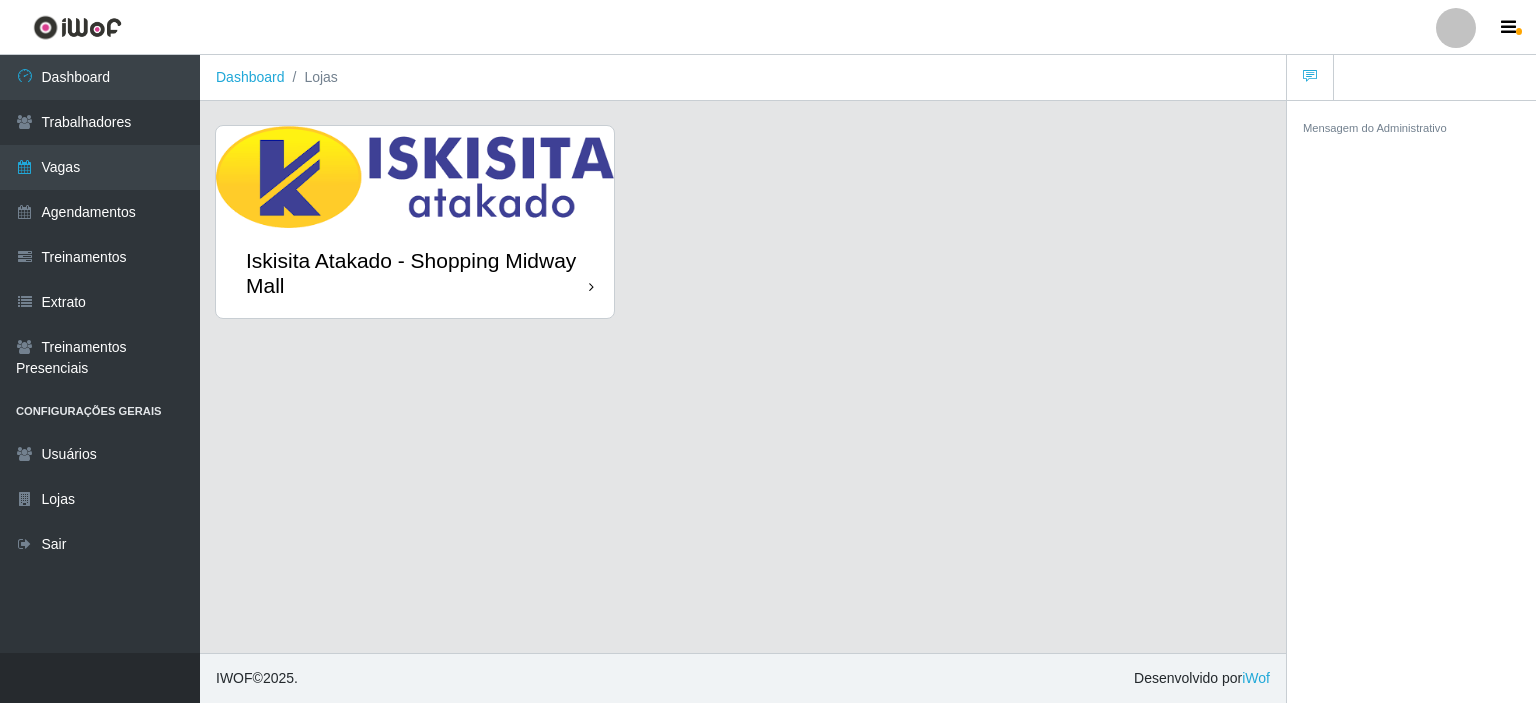 click at bounding box center (415, 177) 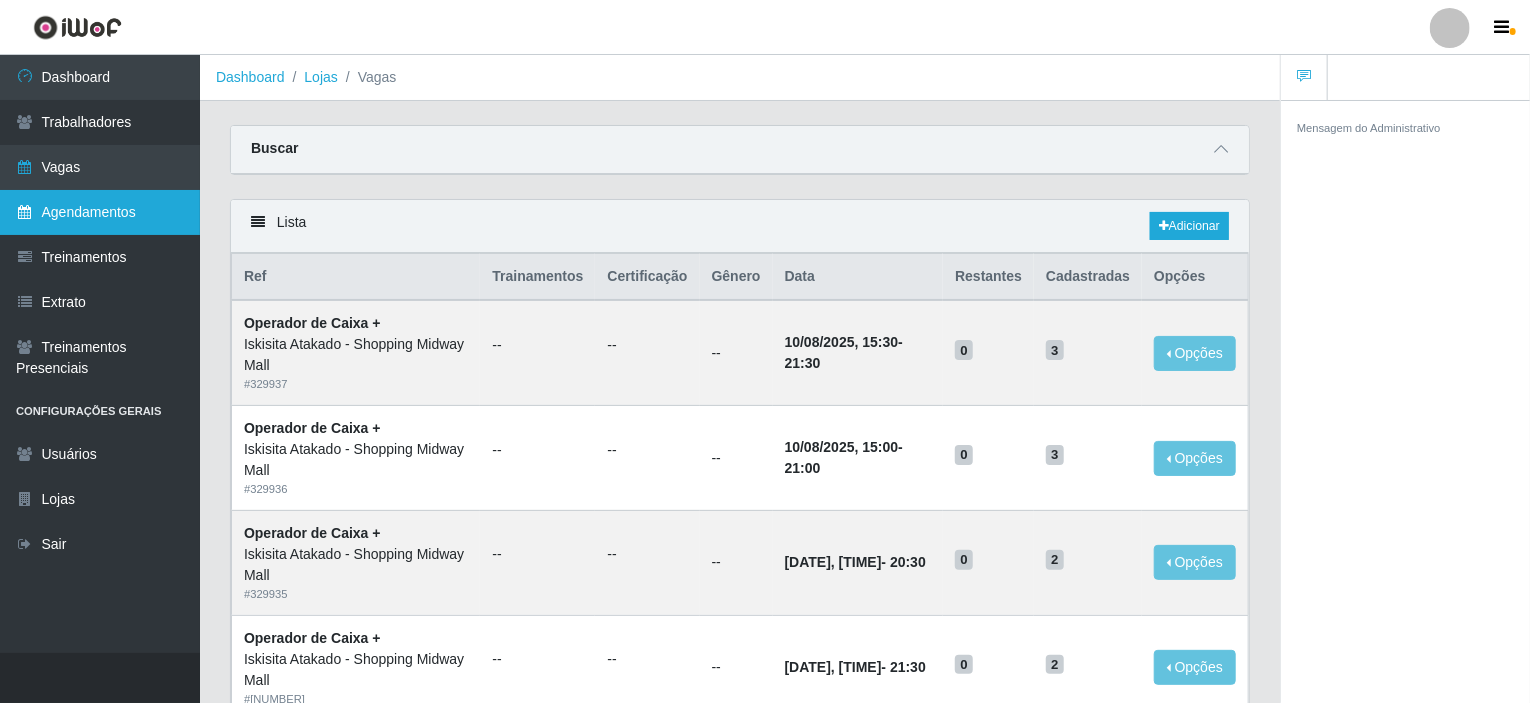 click on "Agendamentos" at bounding box center [100, 212] 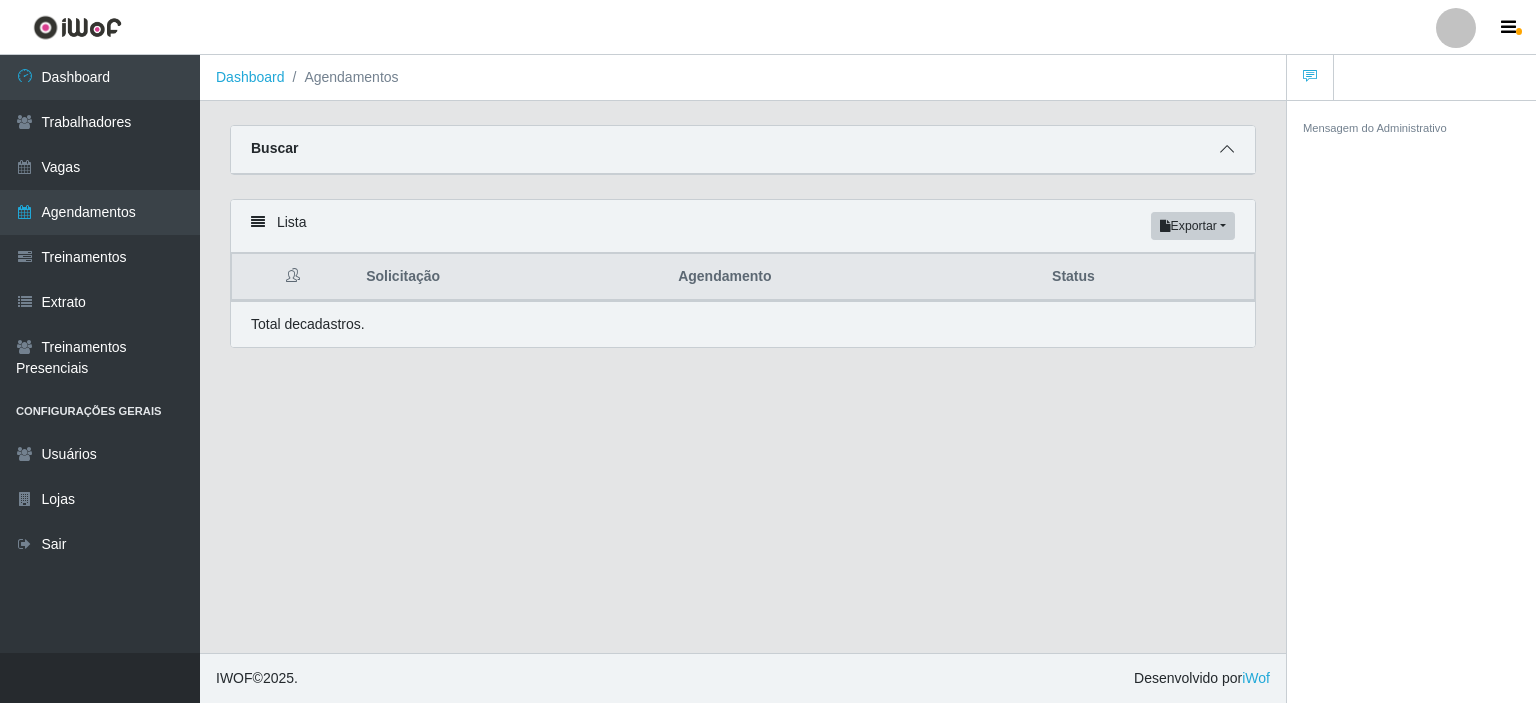 click at bounding box center [1227, 149] 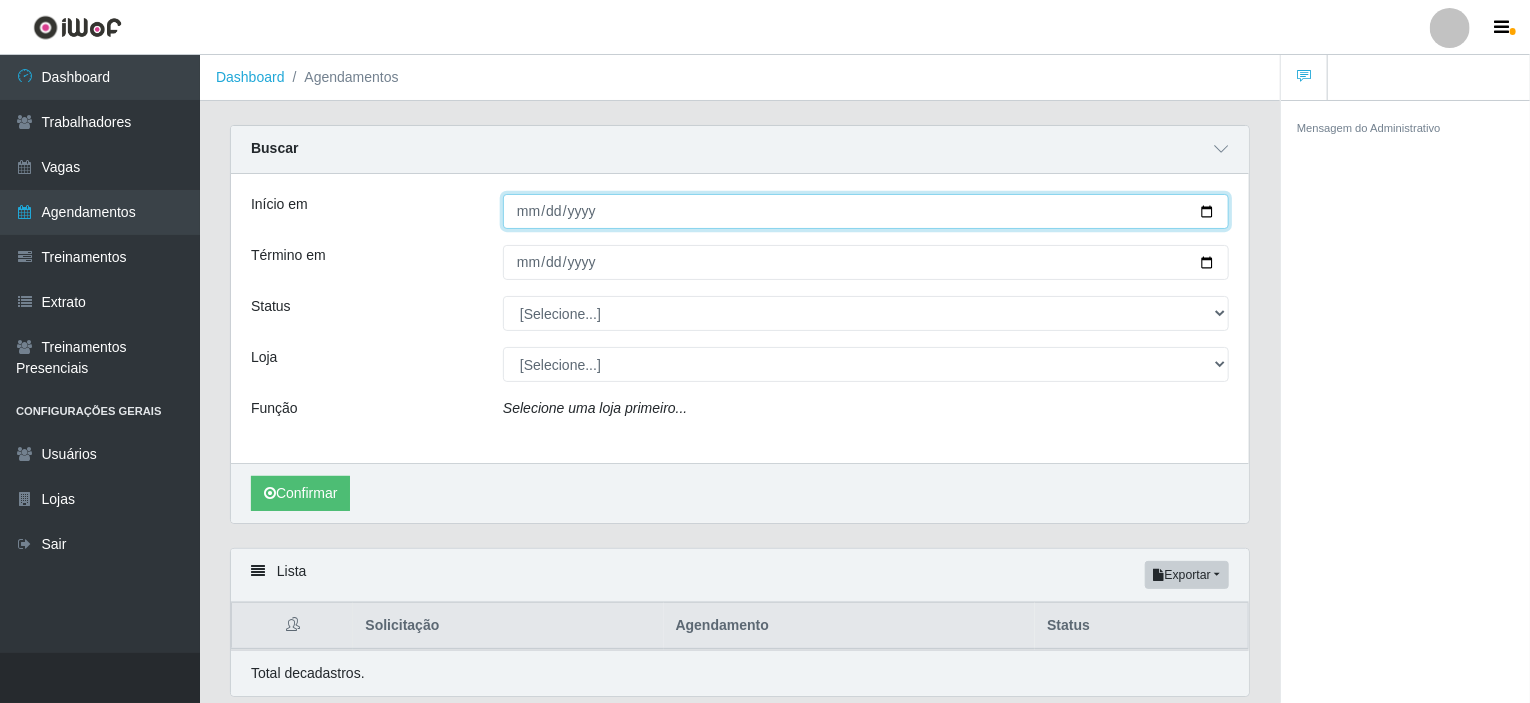 click on "Início em" at bounding box center (866, 211) 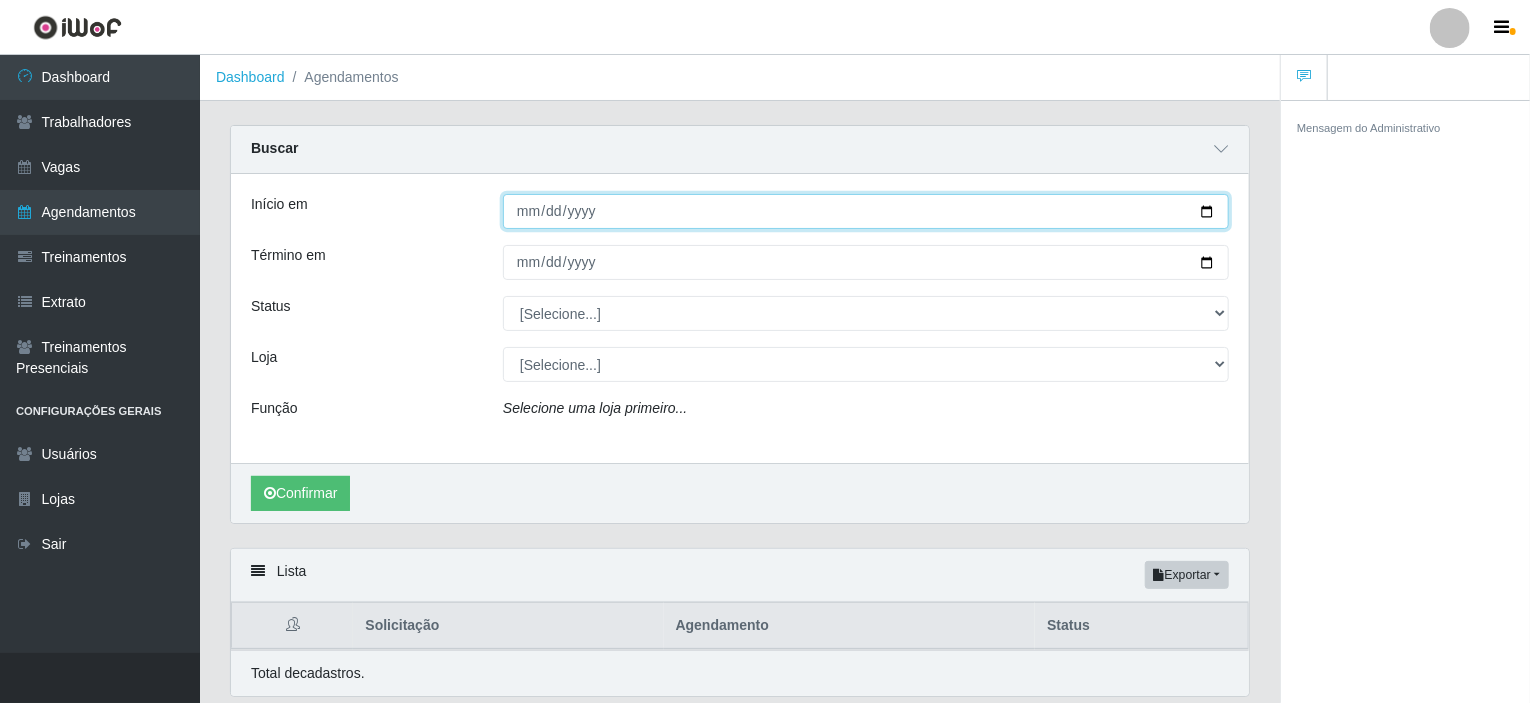 click on "Início em" at bounding box center (866, 211) 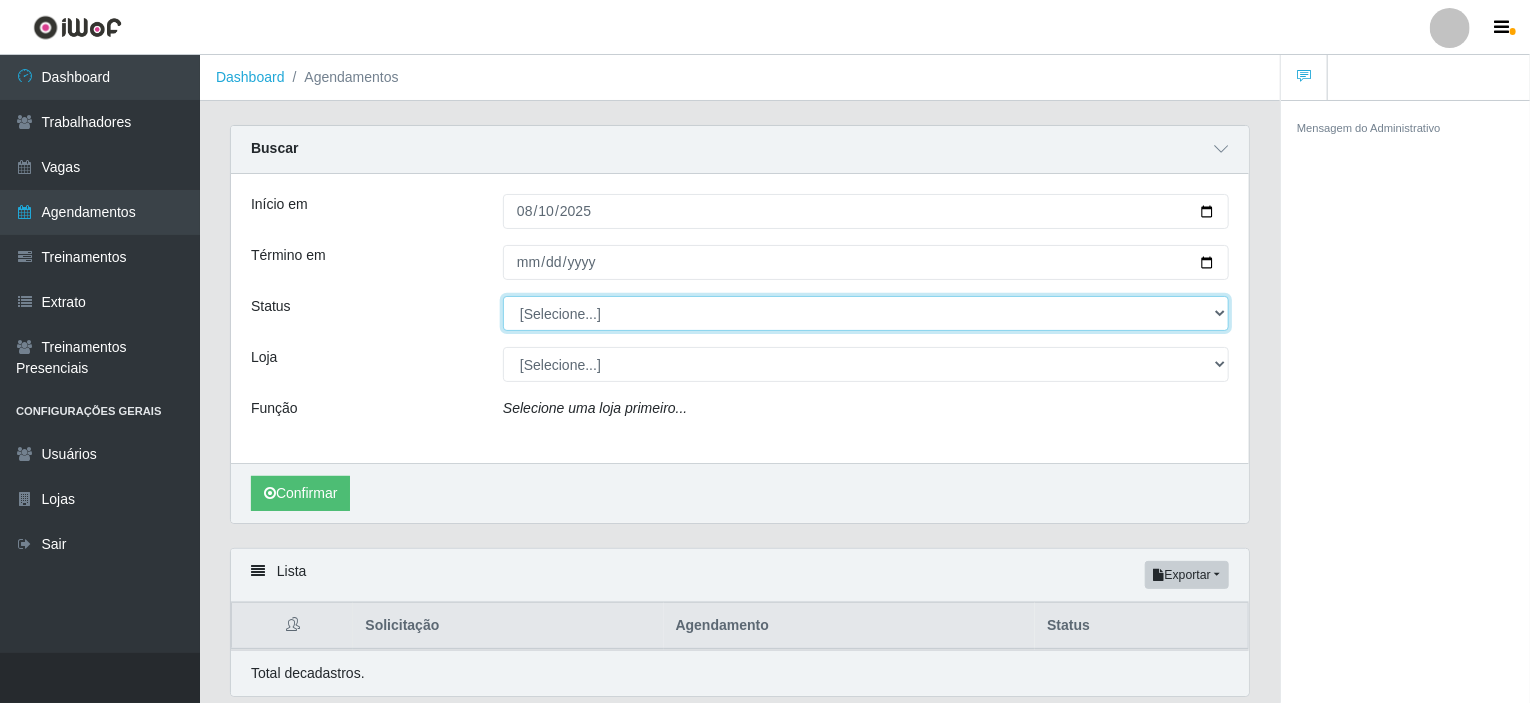 click on "[Selecione...] AGENDADO AGUARDANDO LIBERAR EM ANDAMENTO EM REVISÃO FINALIZADO CANCELADO FALTA" at bounding box center (866, 313) 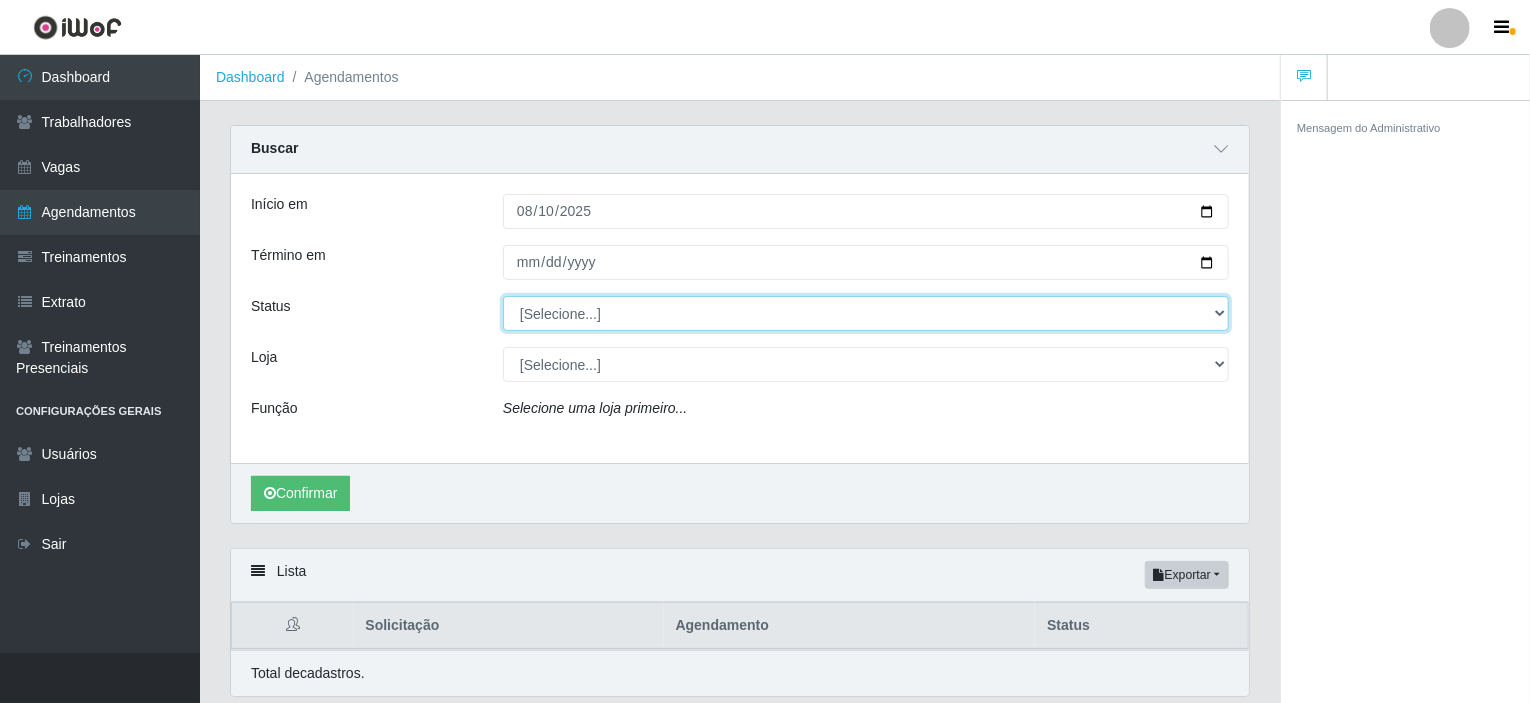 select on "AGENDADO" 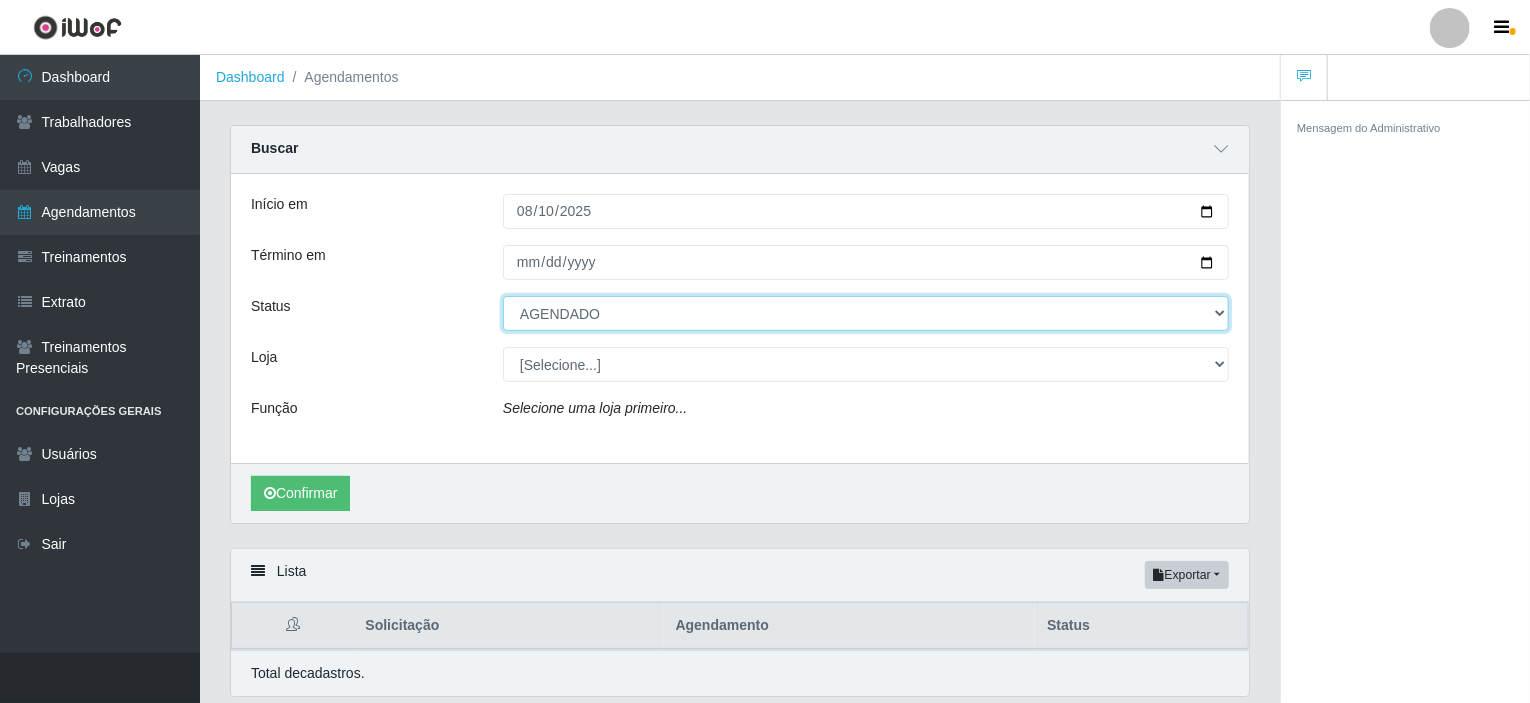 click on "[Selecione...] AGENDADO AGUARDANDO LIBERAR EM ANDAMENTO EM REVISÃO FINALIZADO CANCELADO FALTA" at bounding box center (866, 313) 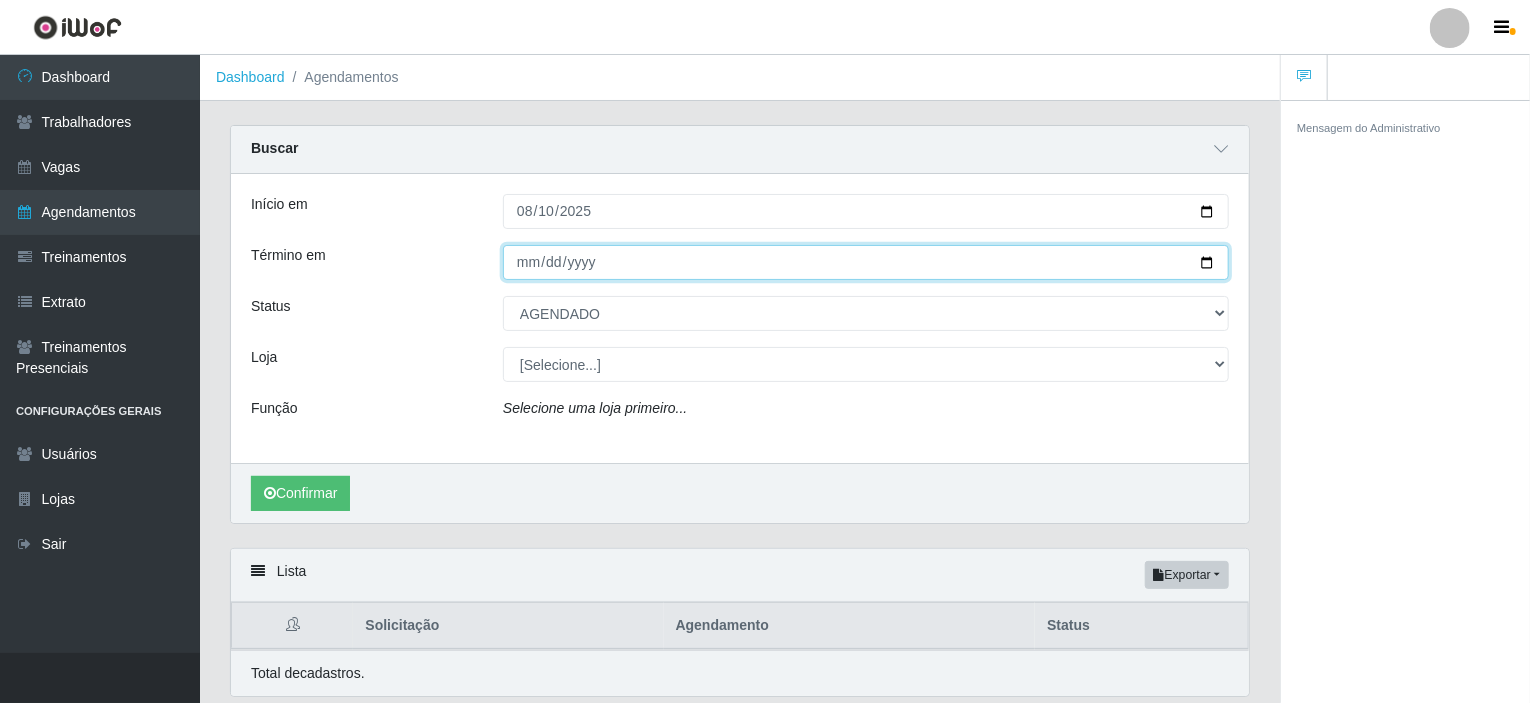 click on "Término em" at bounding box center (866, 262) 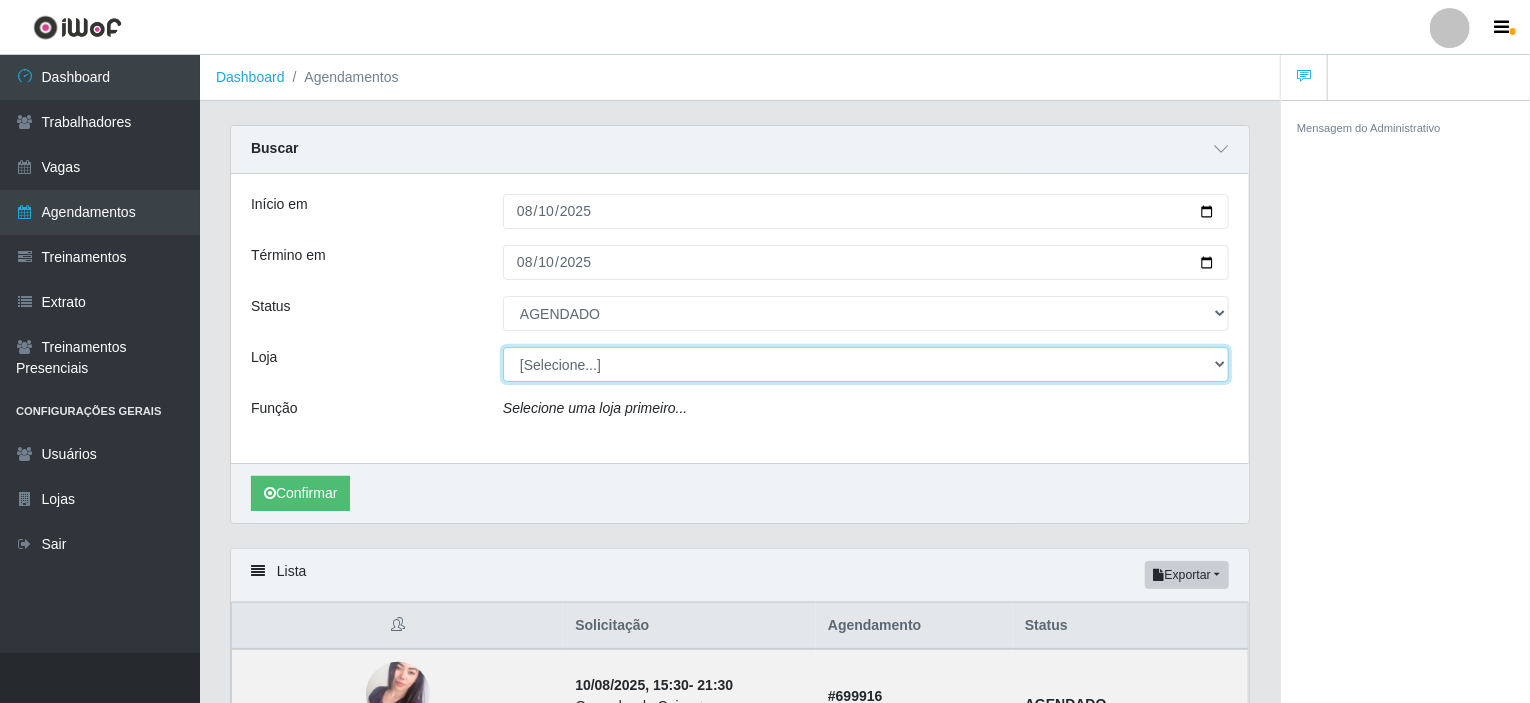 click on "[Selecione...] Iskisita Atakado - Shopping Midway Mall" at bounding box center (866, 364) 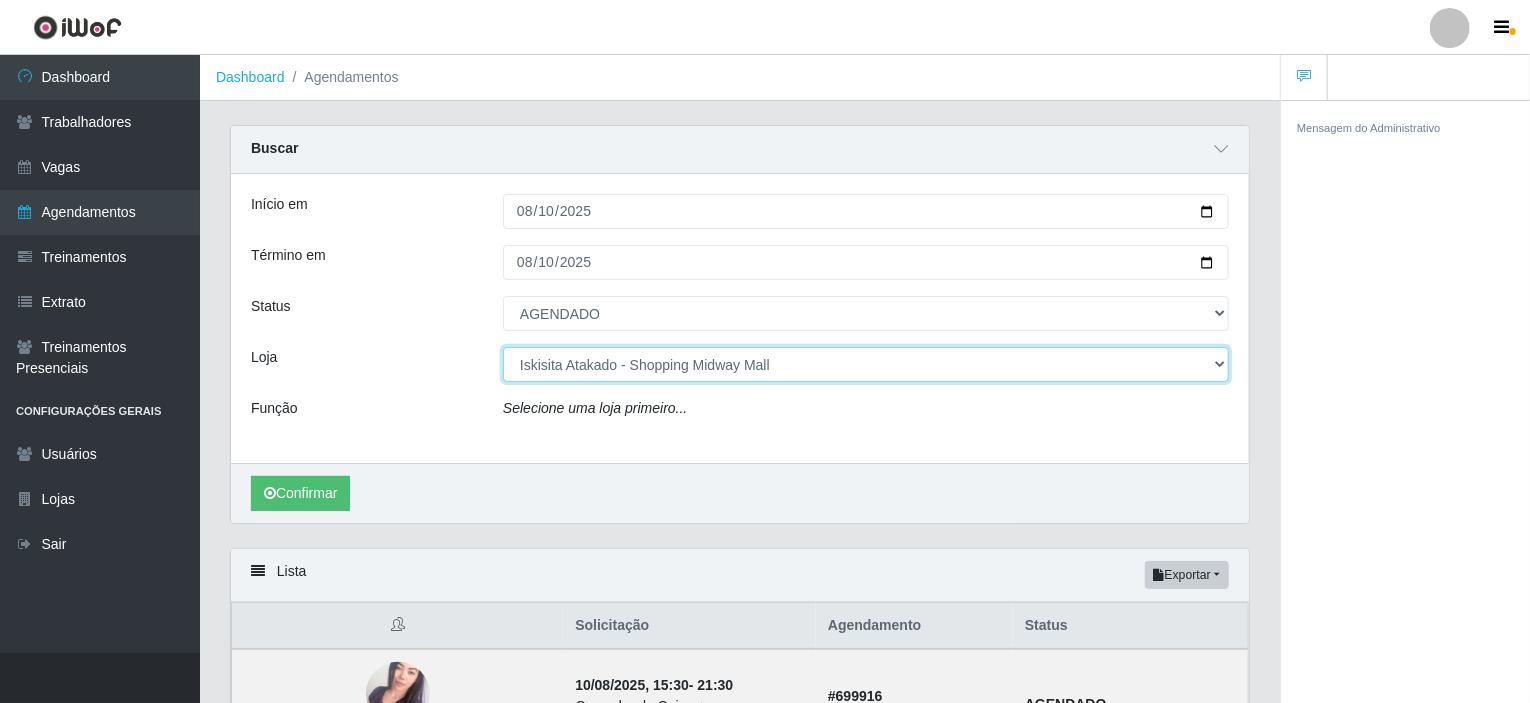 click on "[Selecione...] Iskisita Atakado - Shopping Midway Mall" at bounding box center (866, 364) 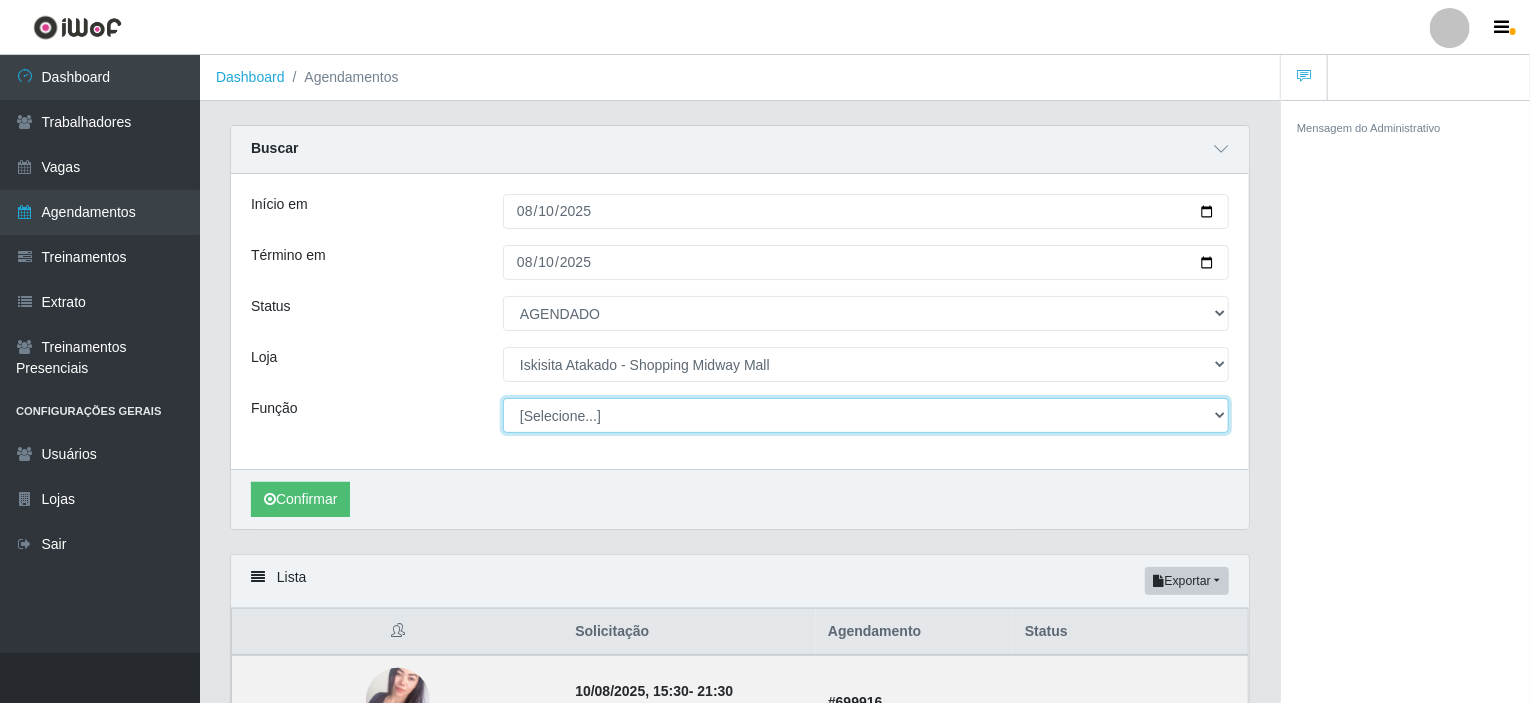 click on "[Selecione...] Auxiliar de Estacionamento Auxiliar de Estacionamento + Auxiliar de Estacionamento ++ Auxiliar de Estoque Auxiliar de Estoque + Auxiliar de Estoque ++ Operador de Caixa Operador de Caixa + Operador de Caixa ++ Repositor  Repositor + Repositor ++" at bounding box center (866, 415) 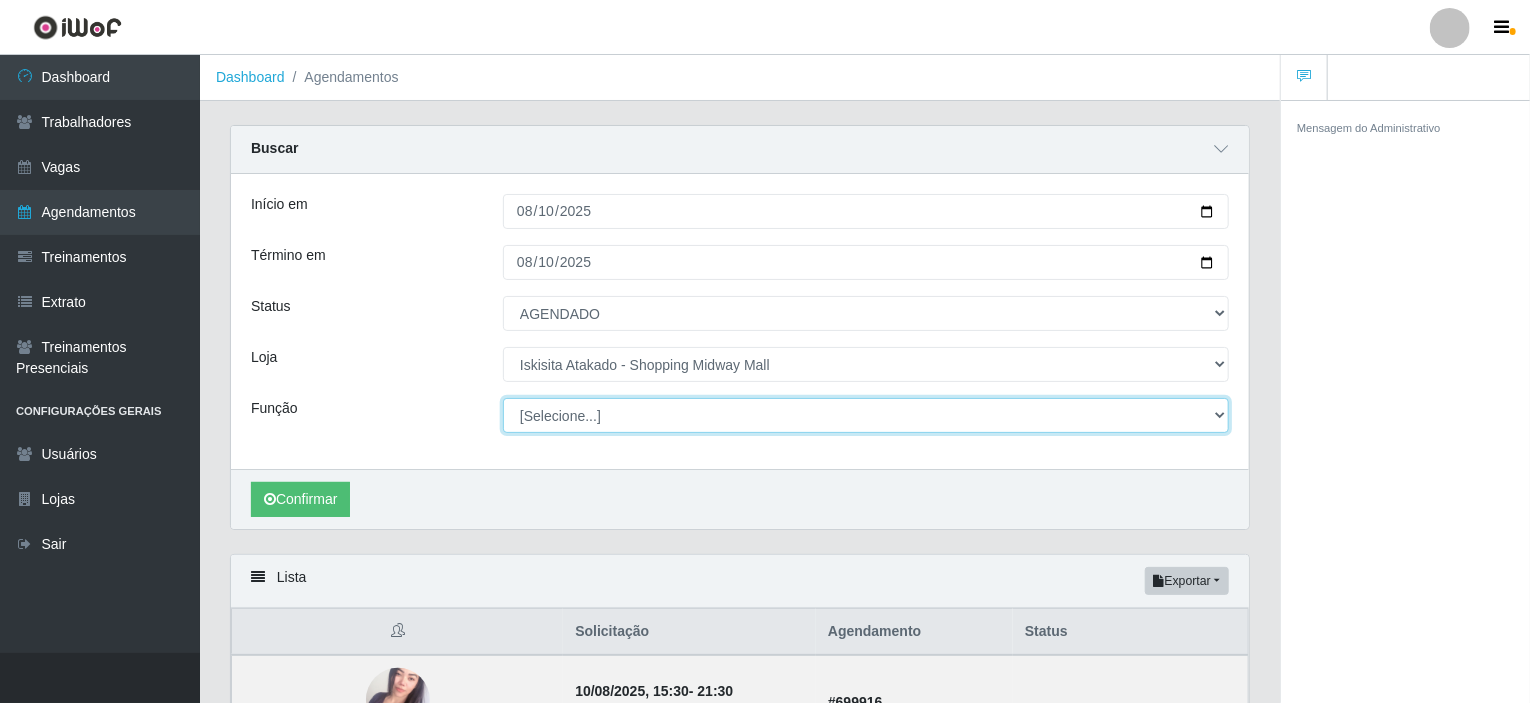 select on "72" 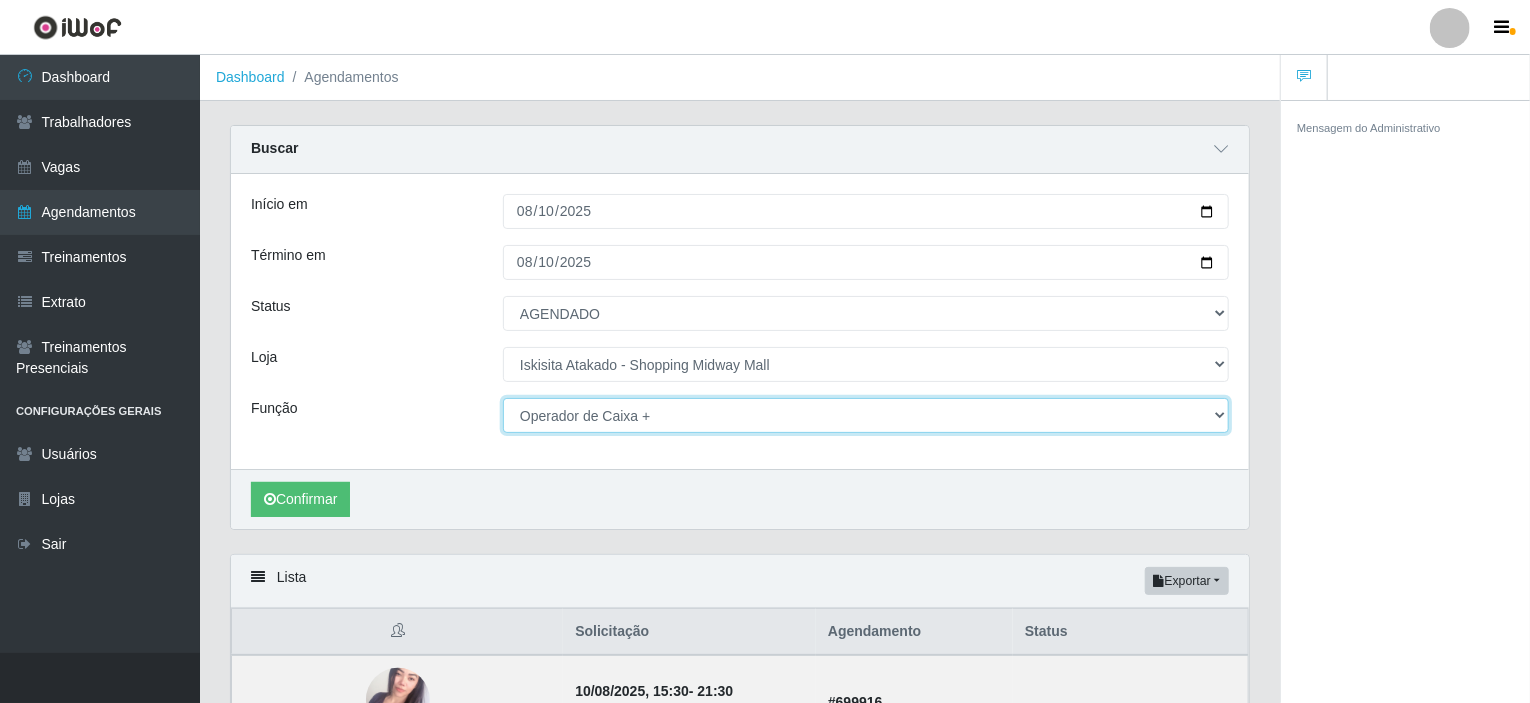 click on "[Selecione...] Auxiliar de Estacionamento Auxiliar de Estacionamento + Auxiliar de Estacionamento ++ Auxiliar de Estoque Auxiliar de Estoque + Auxiliar de Estoque ++ Operador de Caixa Operador de Caixa + Operador de Caixa ++ Repositor  Repositor + Repositor ++" at bounding box center [866, 415] 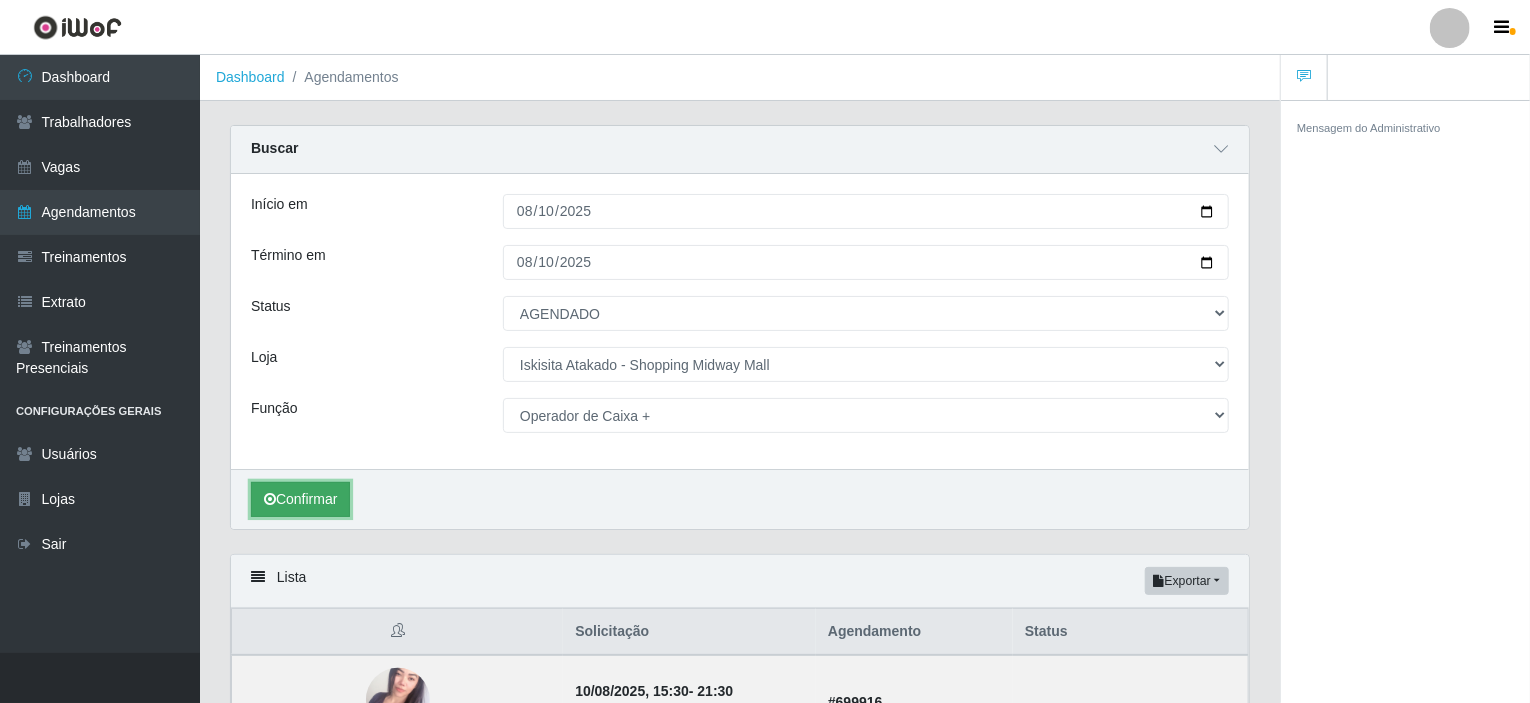 click on "Confirmar" at bounding box center (300, 499) 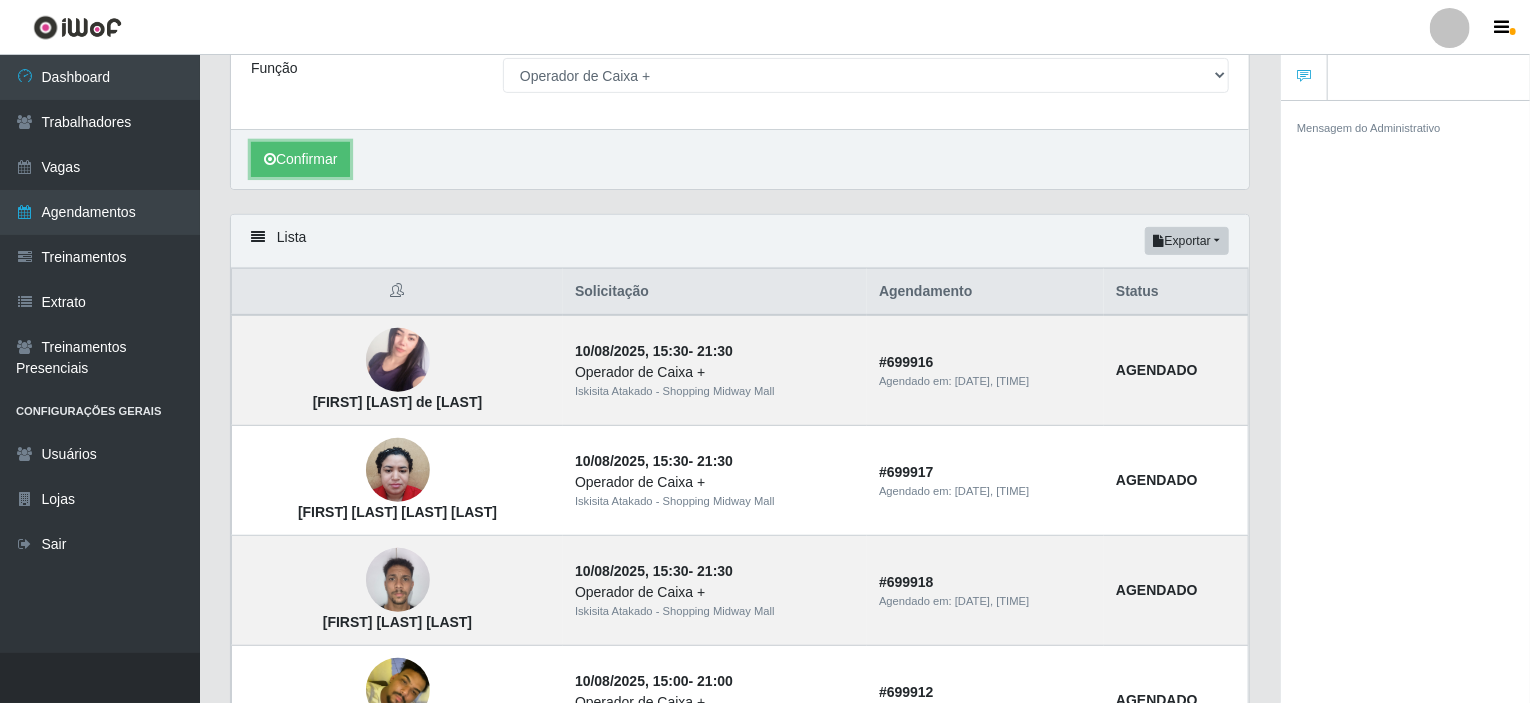 scroll, scrollTop: 400, scrollLeft: 0, axis: vertical 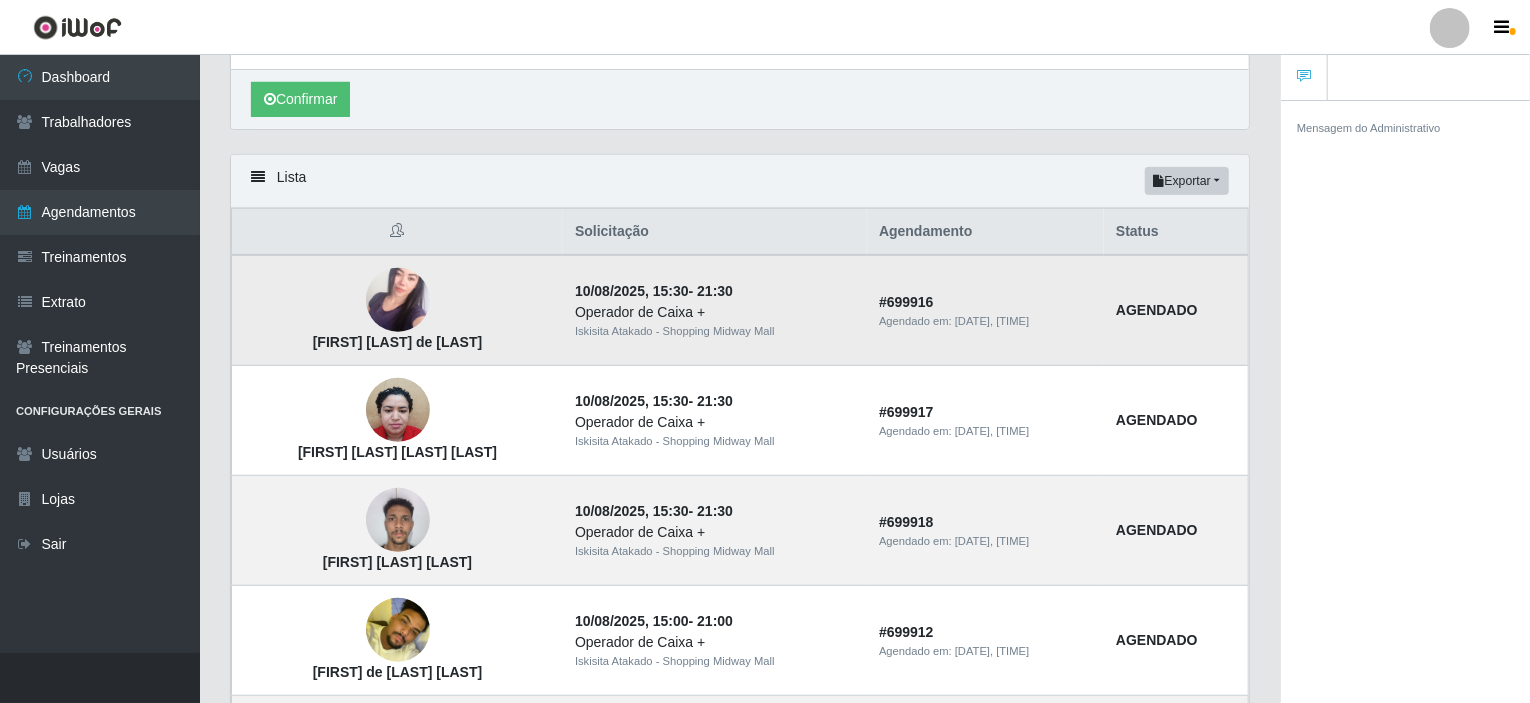 click at bounding box center [398, 301] 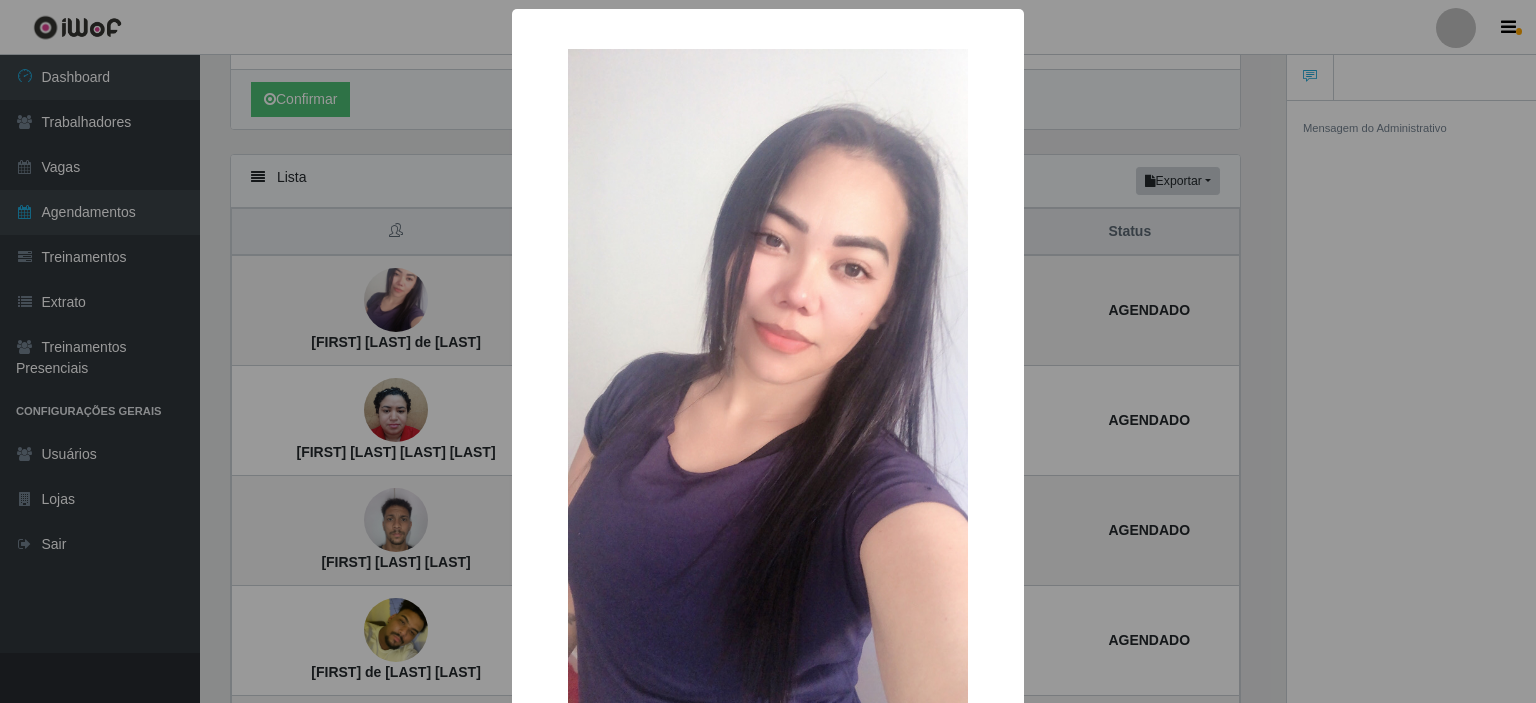 drag, startPoint x: 403, startPoint y: 287, endPoint x: 417, endPoint y: 286, distance: 14.035668 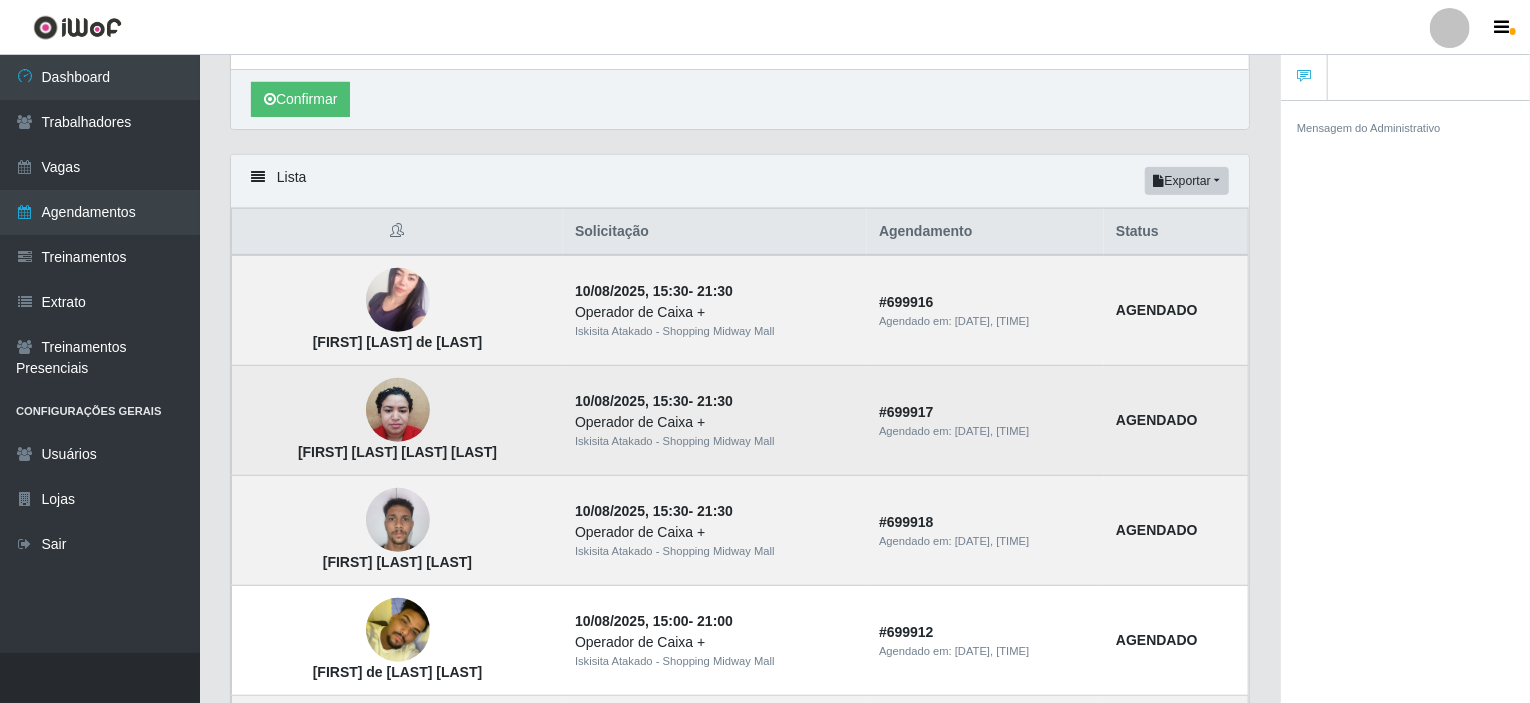 click at bounding box center [398, 410] 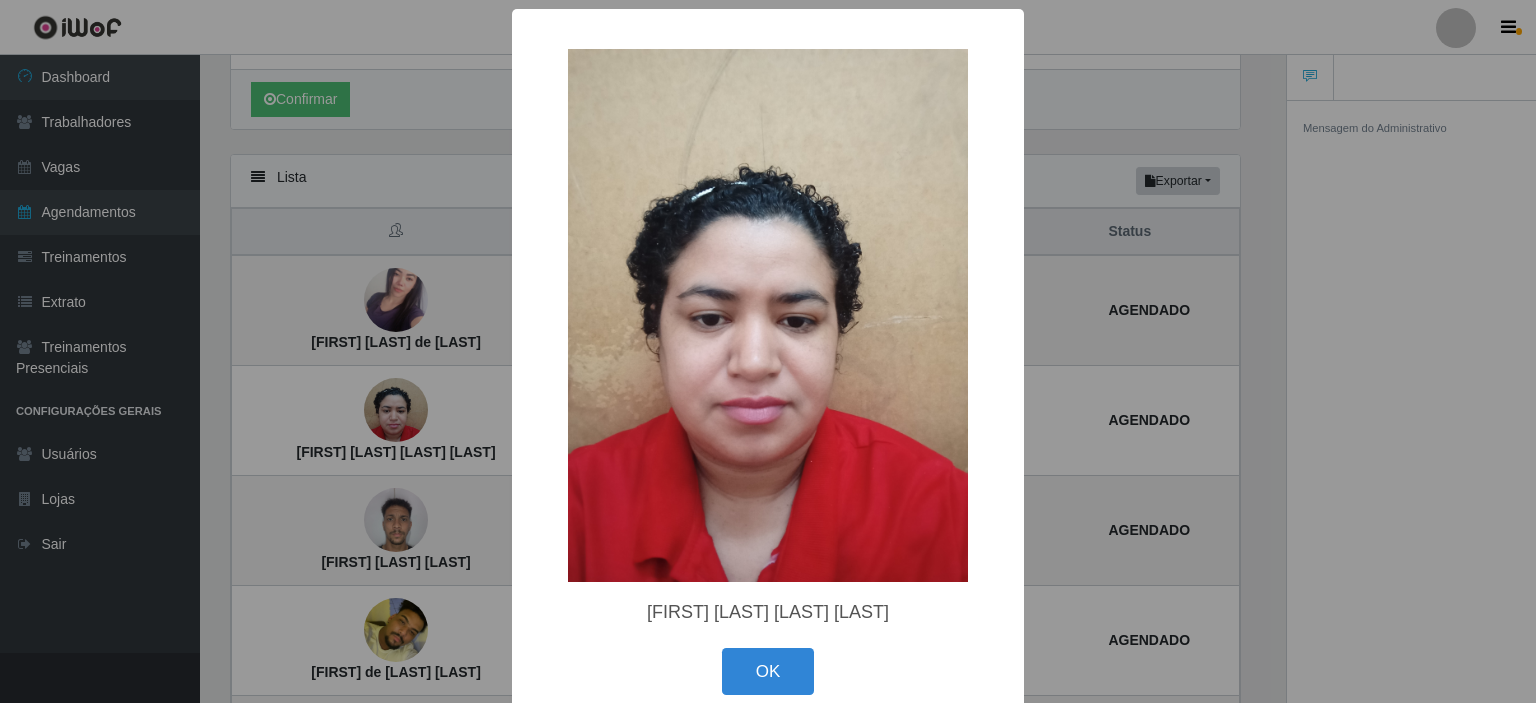 click on "× [FIRST] da [LAST] [LAST] OK Cancel" at bounding box center [768, 351] 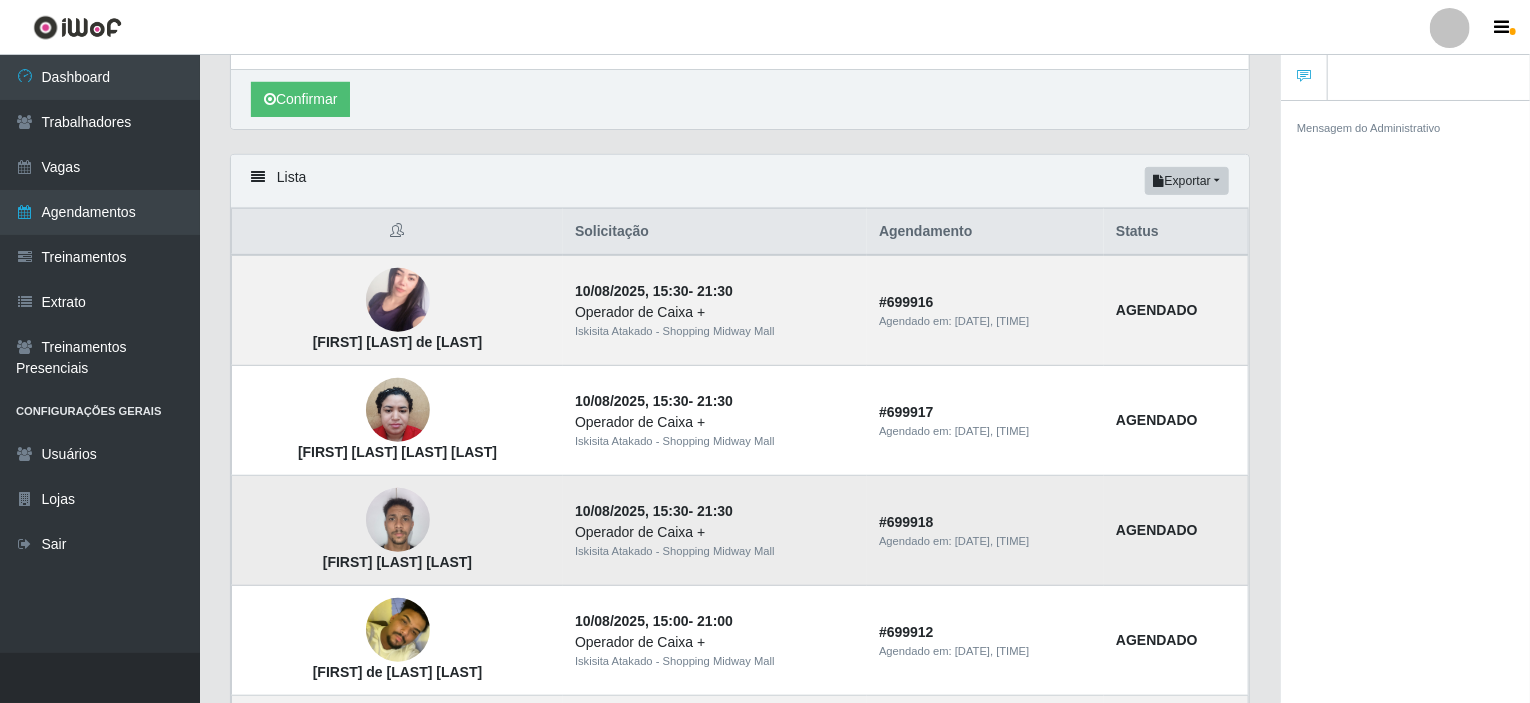 click at bounding box center (398, 520) 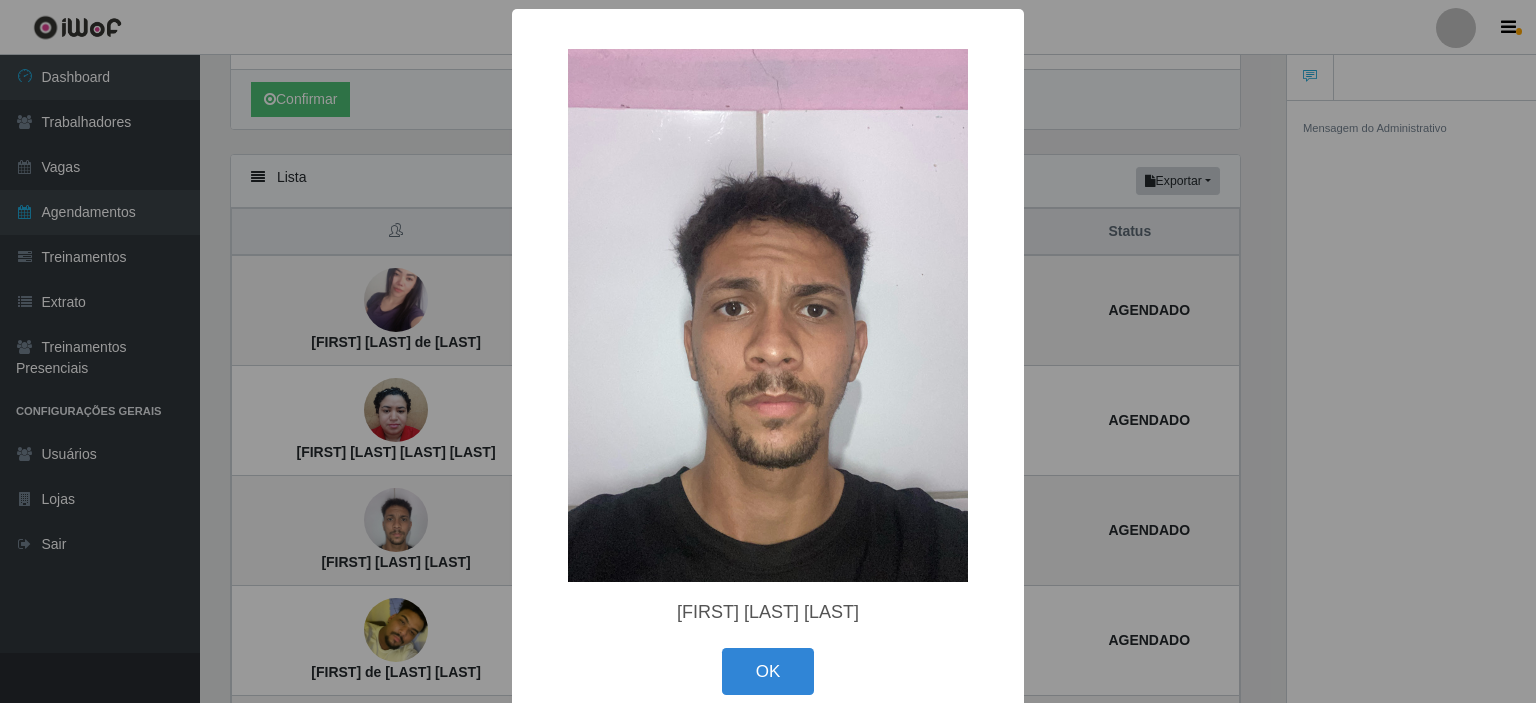 click on "× [FIRST] [LAST] [LAST]  OK Cancel" at bounding box center [768, 351] 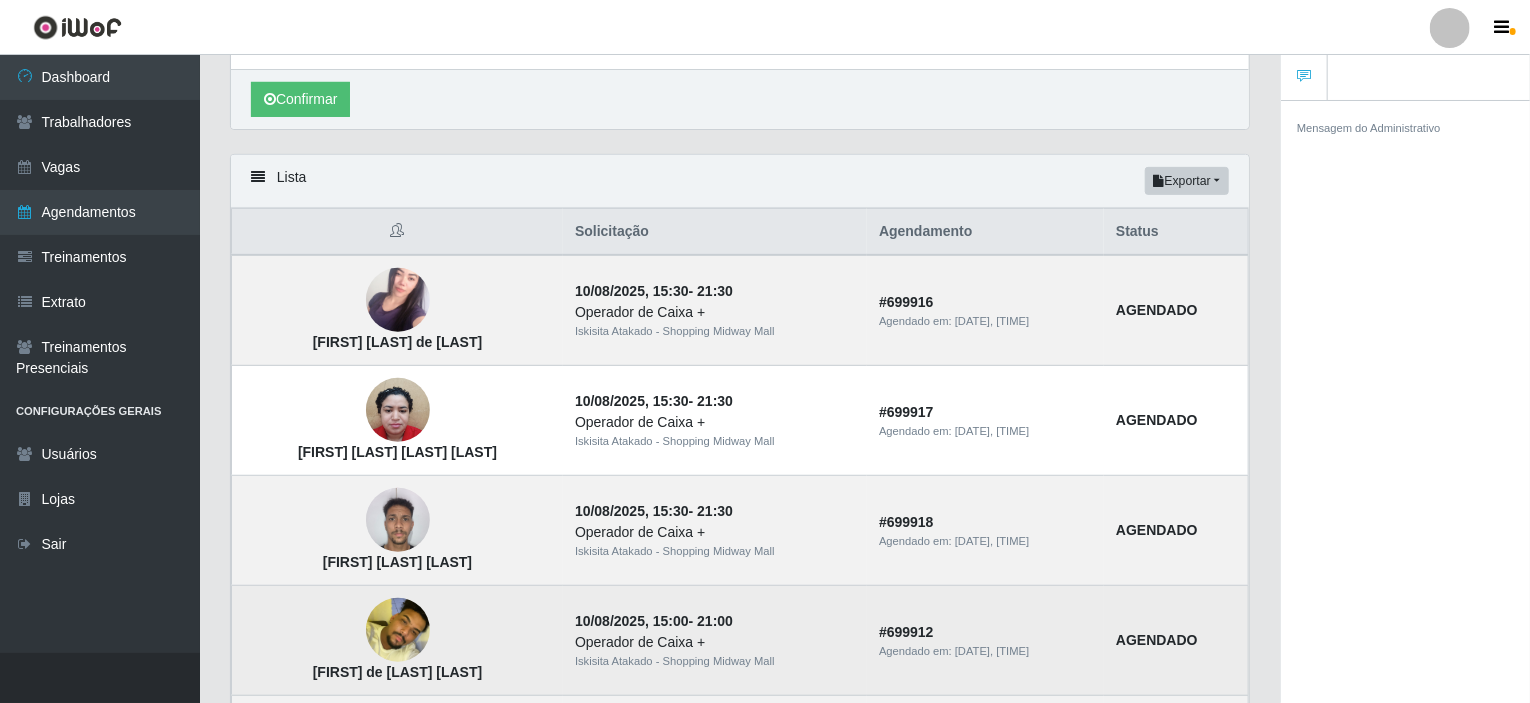 click at bounding box center [398, 631] 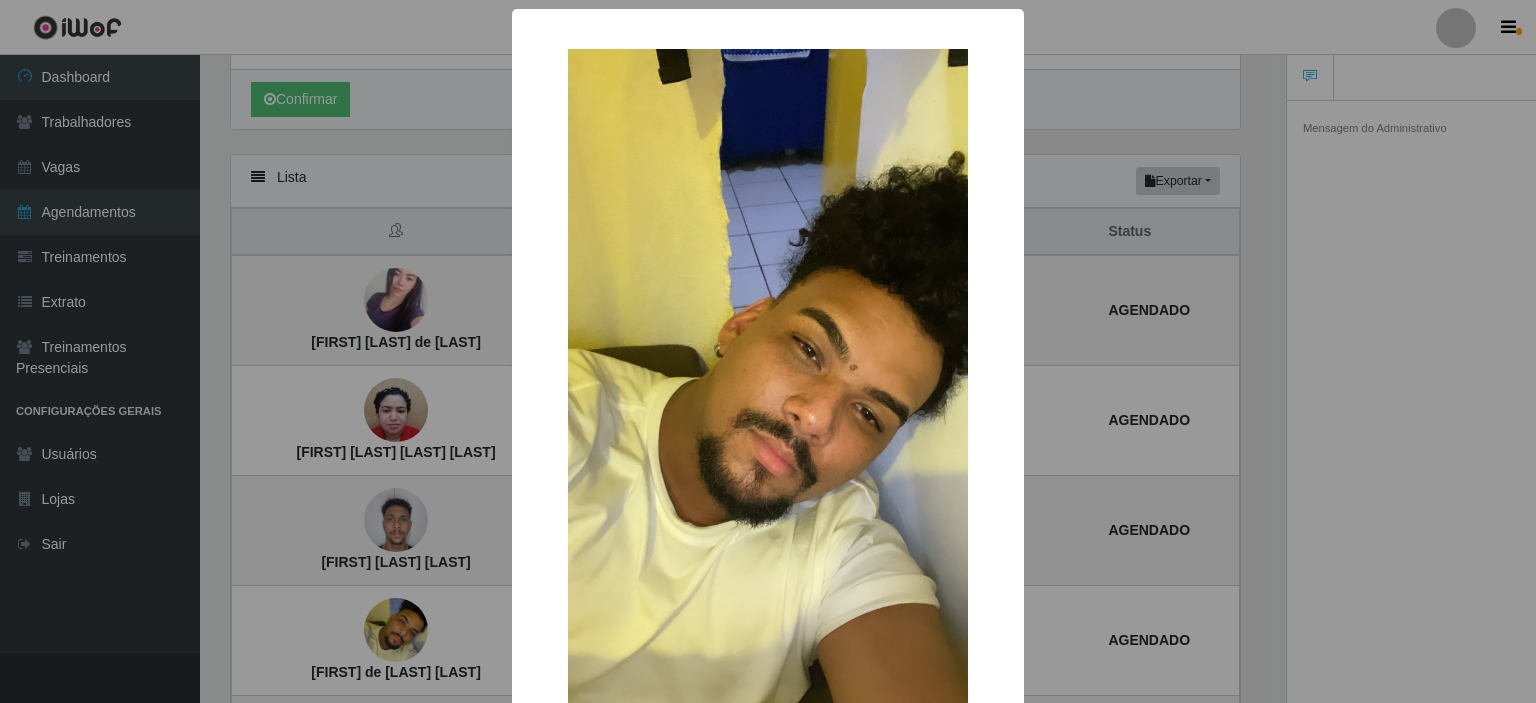 click on "× [FIRST] de [LAST] [LAST]  OK Cancel" at bounding box center (768, 351) 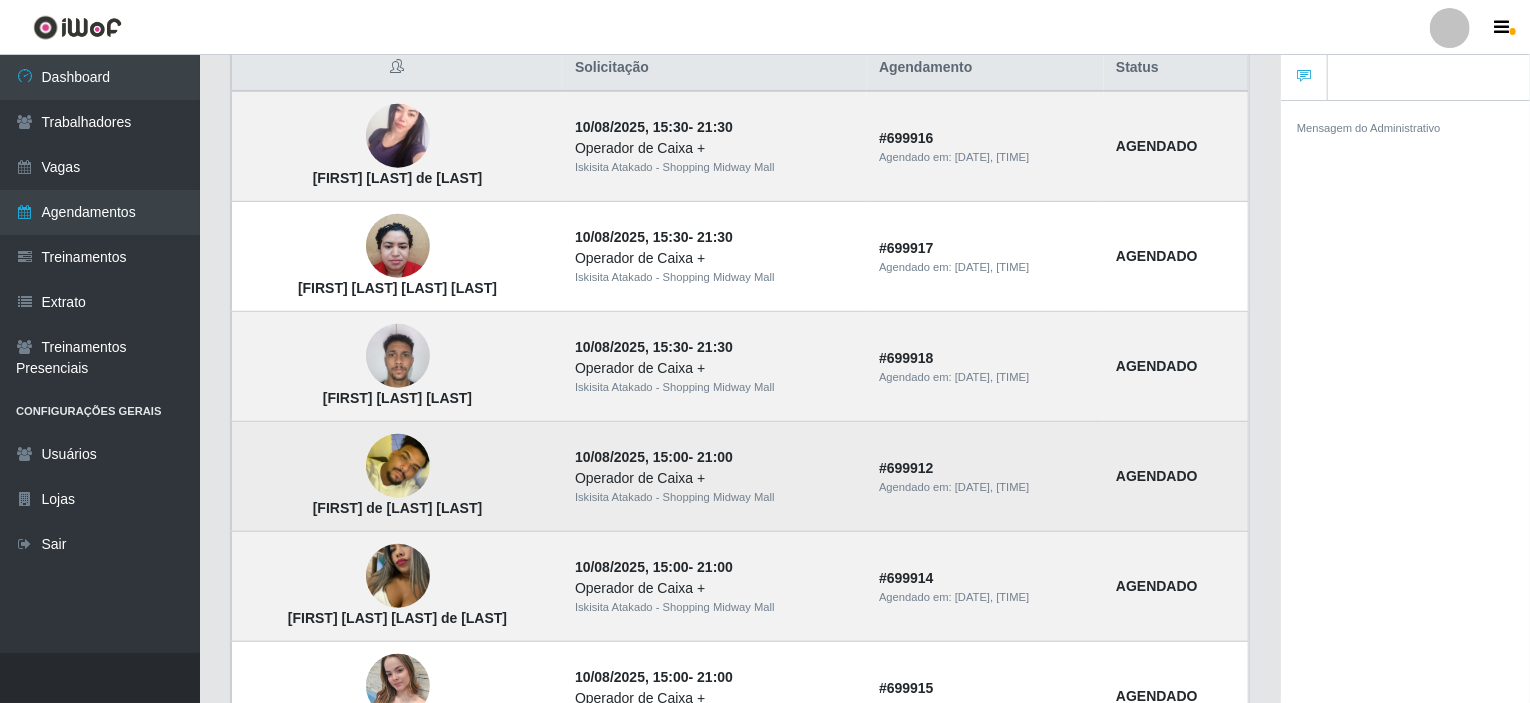 scroll, scrollTop: 700, scrollLeft: 0, axis: vertical 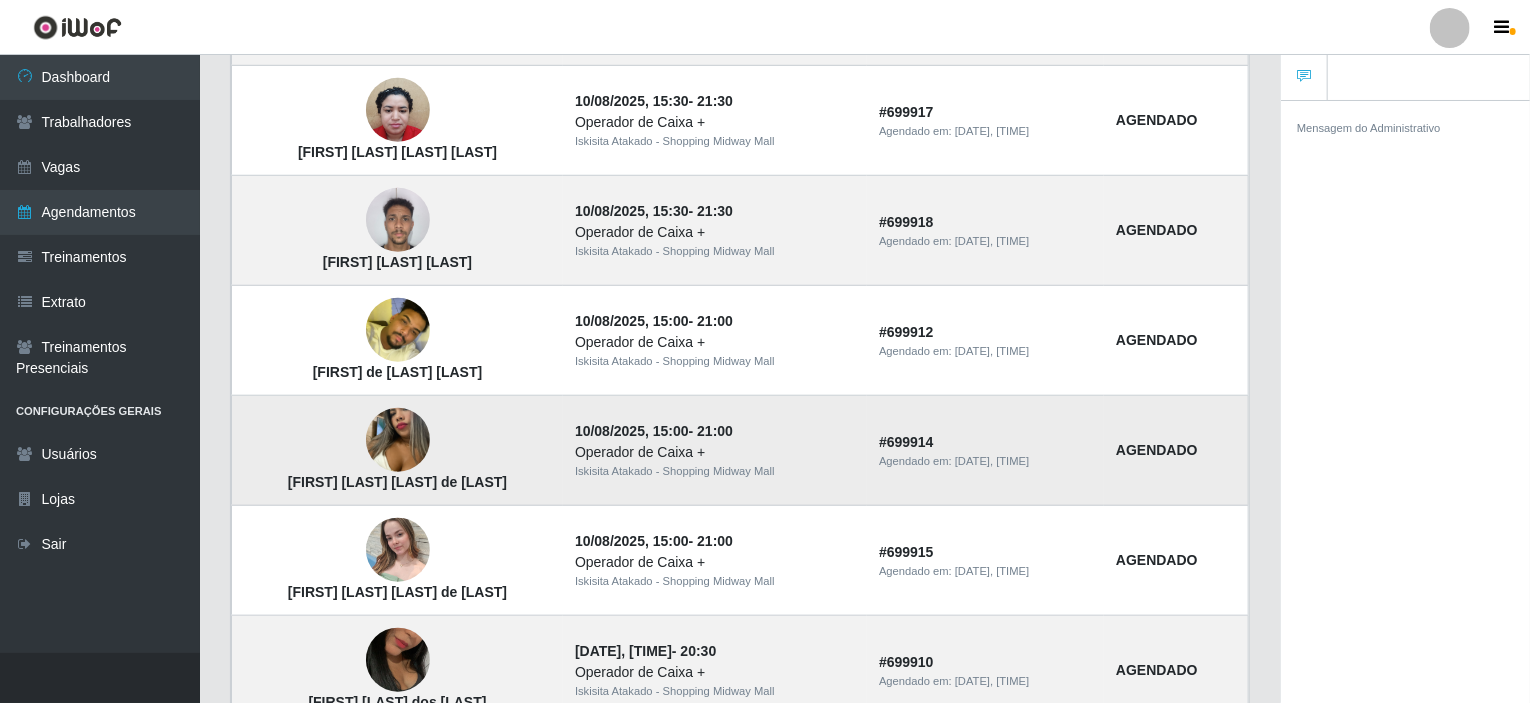 click at bounding box center [398, 441] 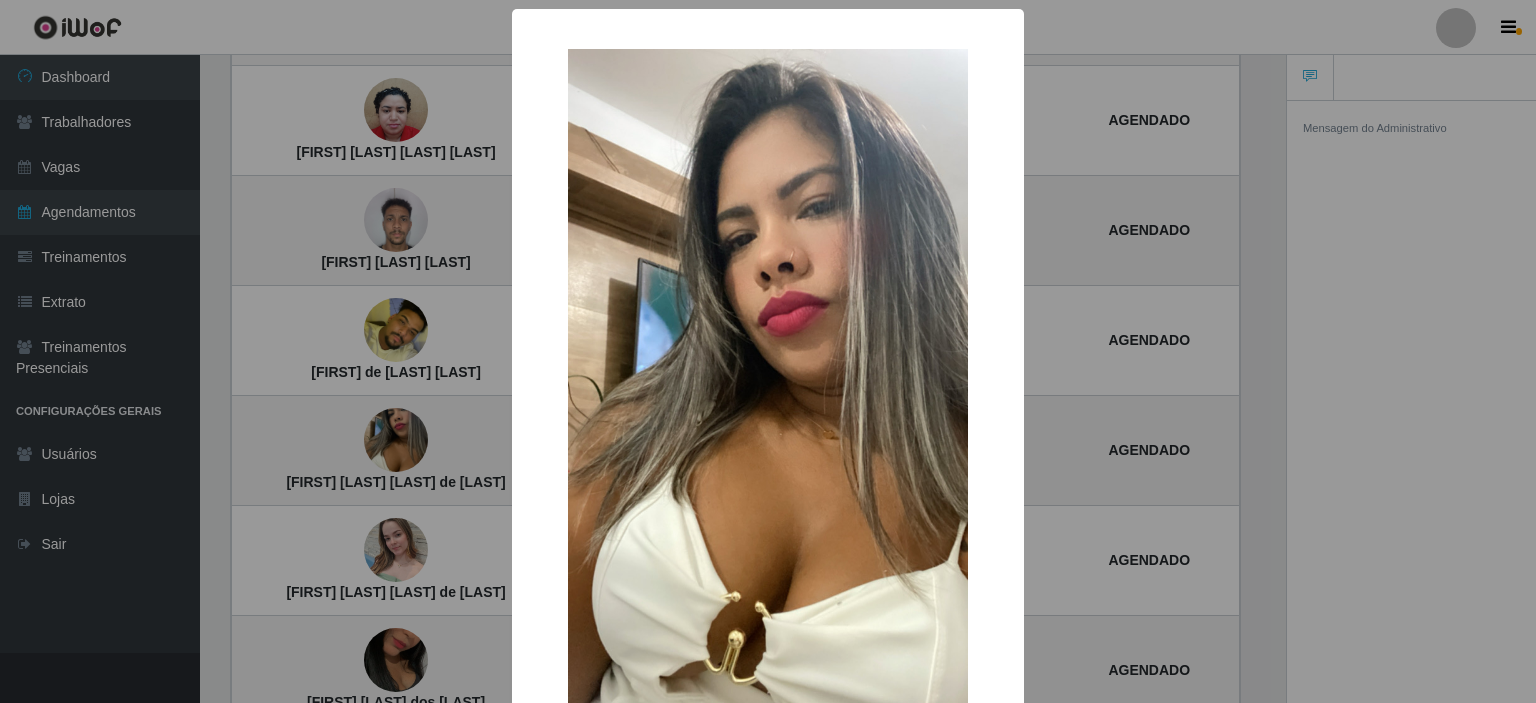 click on "× [FIRST] [LAST] [LAST] de [LAST] OK Cancel" at bounding box center (768, 351) 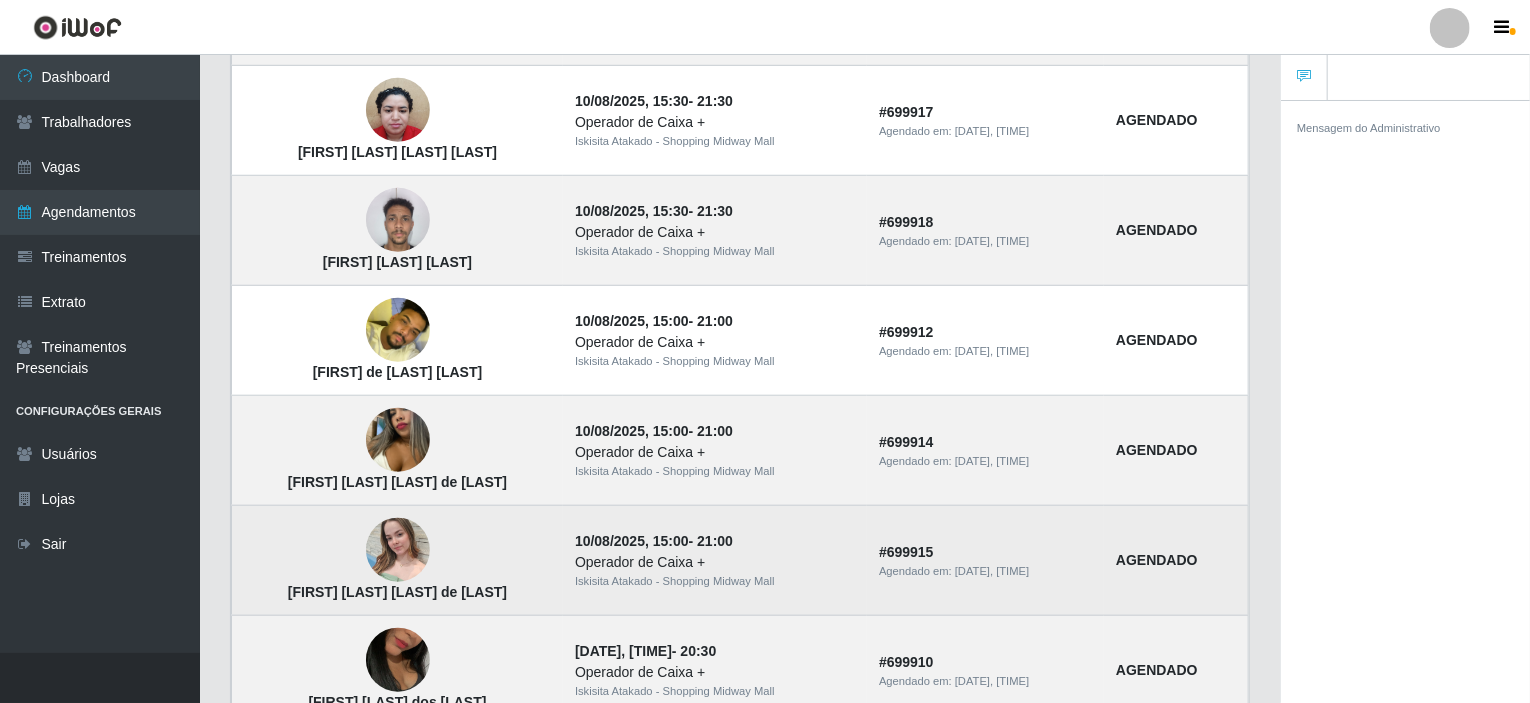 click at bounding box center (398, 550) 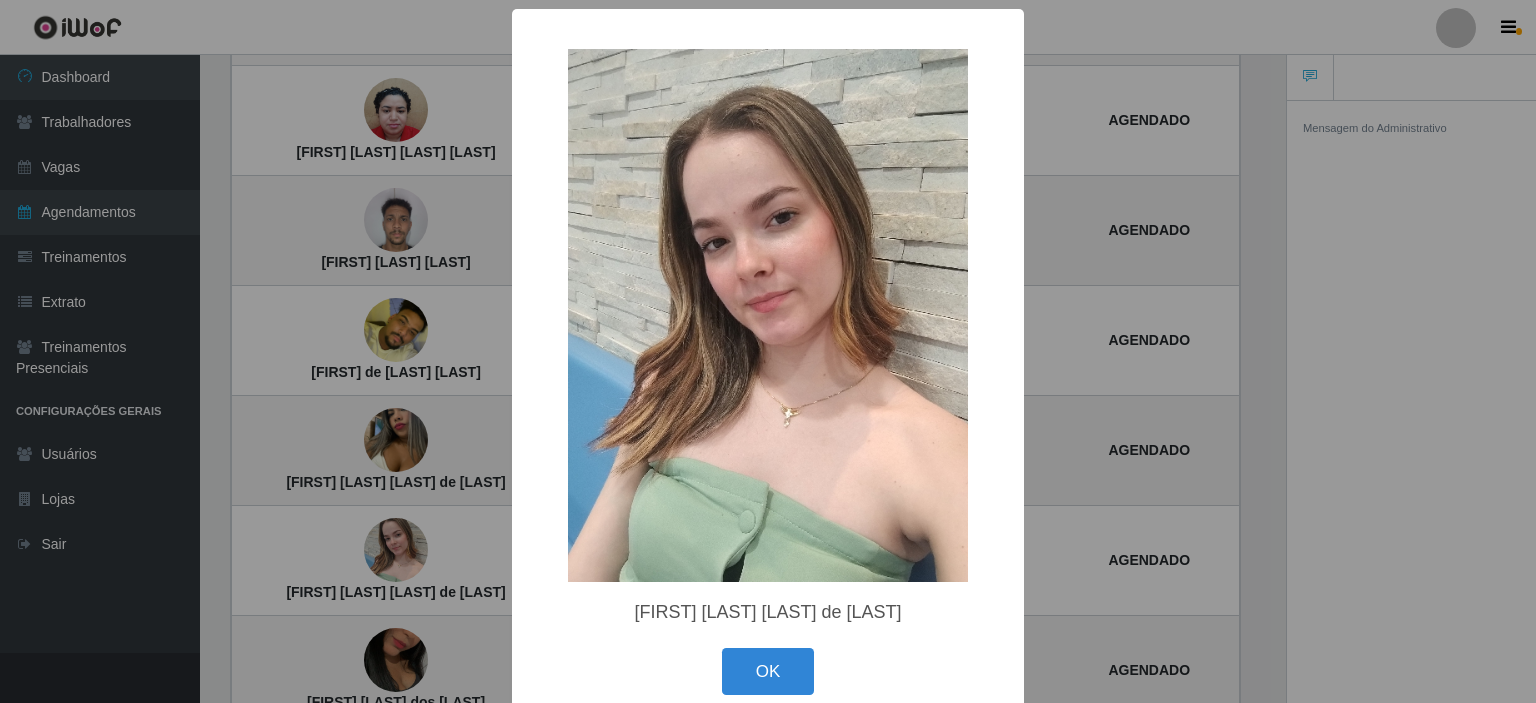 click on "× [FIRST] [LAST] [LAST] de [LAST]  OK Cancel" at bounding box center (768, 351) 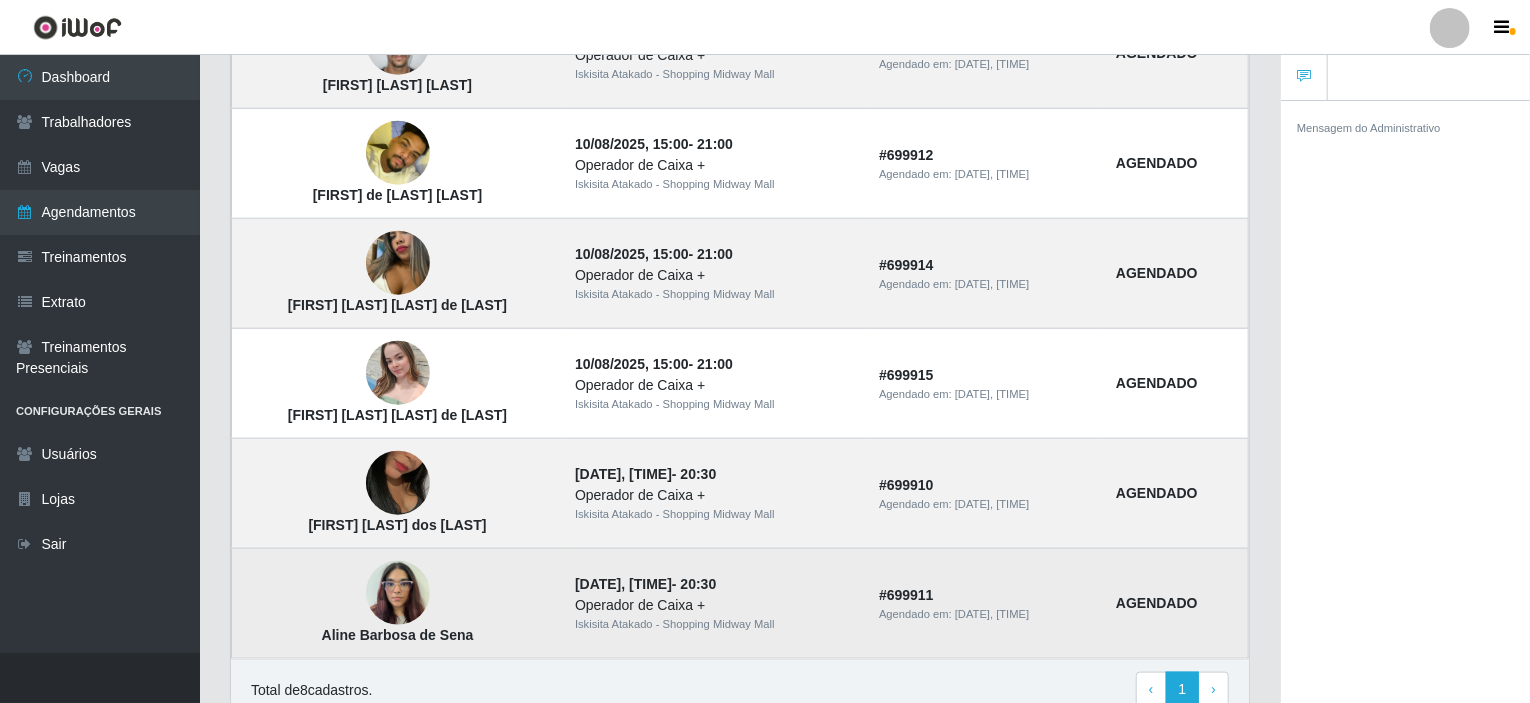 scroll, scrollTop: 900, scrollLeft: 0, axis: vertical 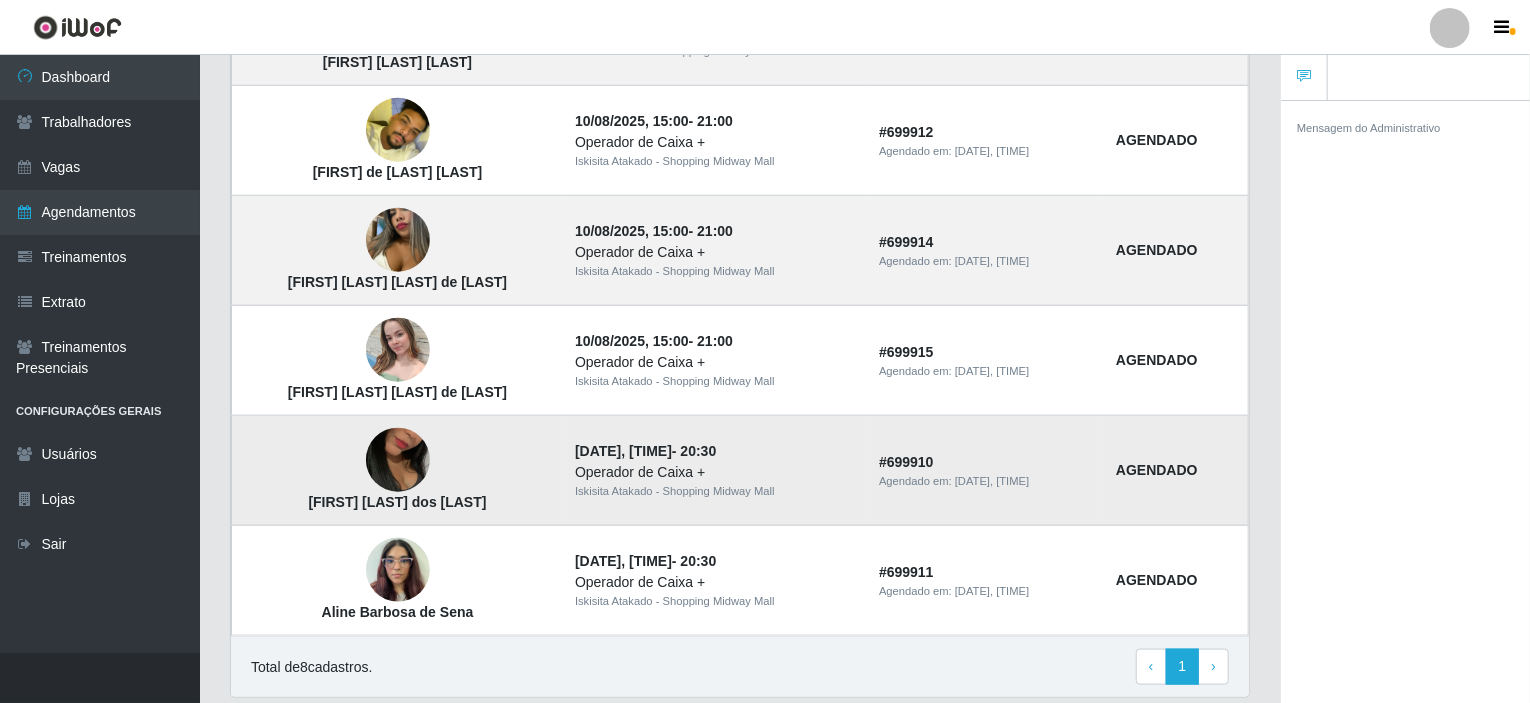 click at bounding box center (398, 461) 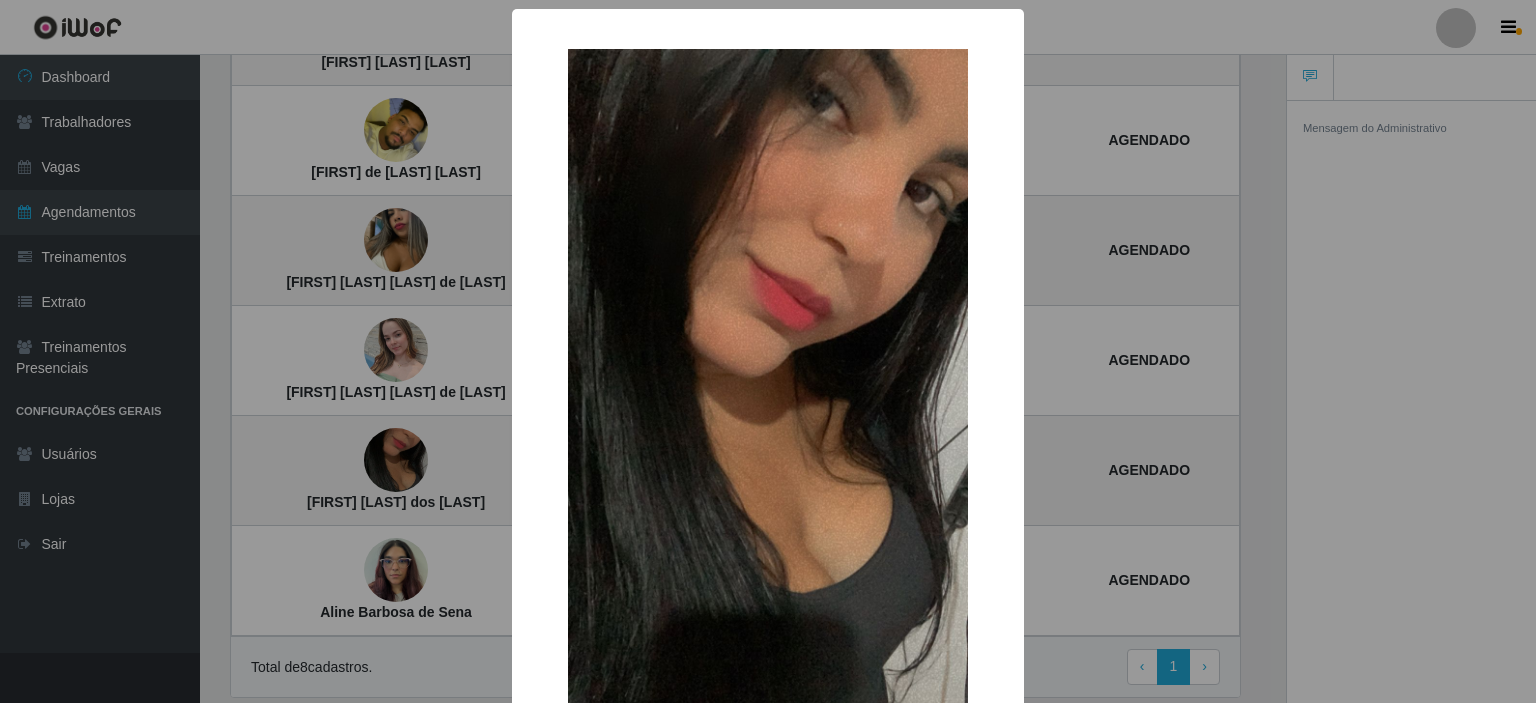 click on "× [FIRST] [LAST] dos [LAST] OK Cancel" at bounding box center [768, 351] 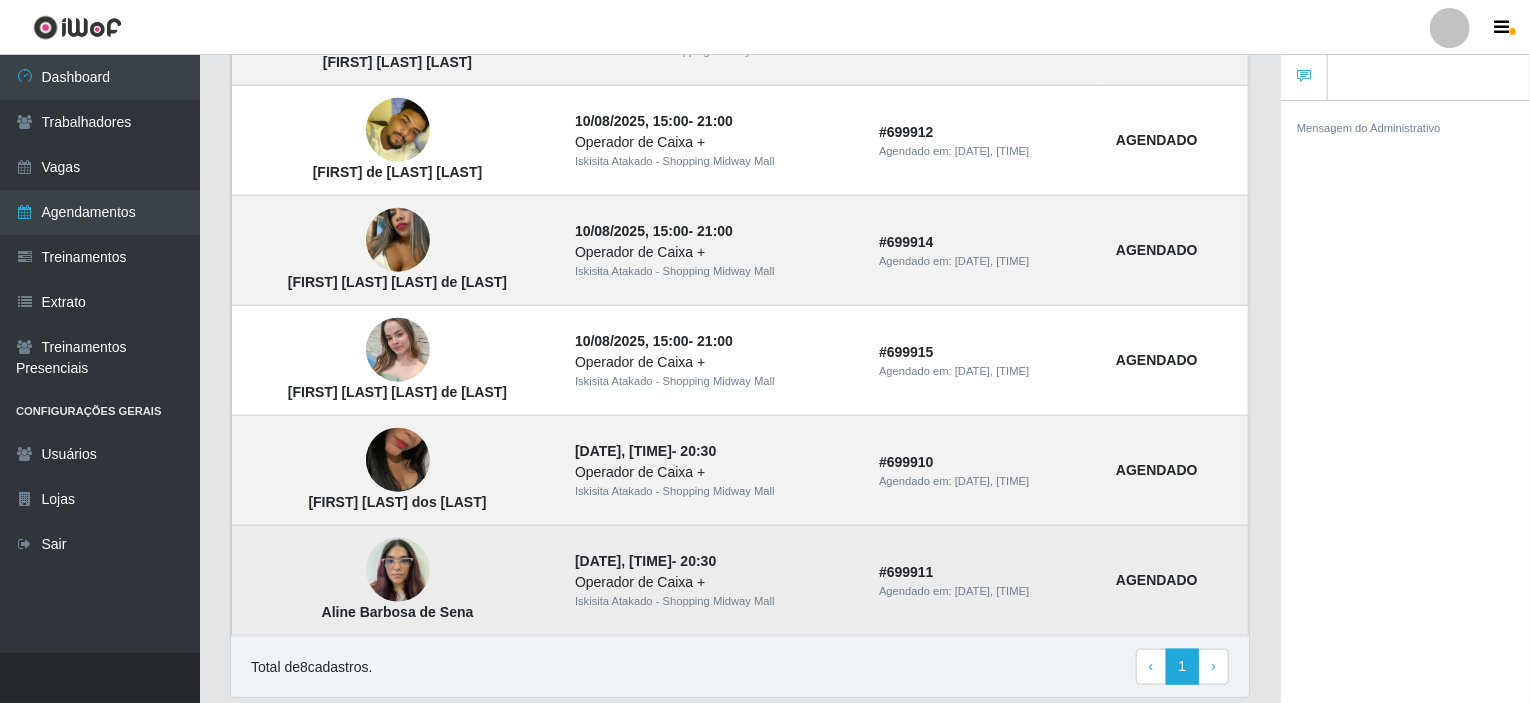 click at bounding box center (398, 570) 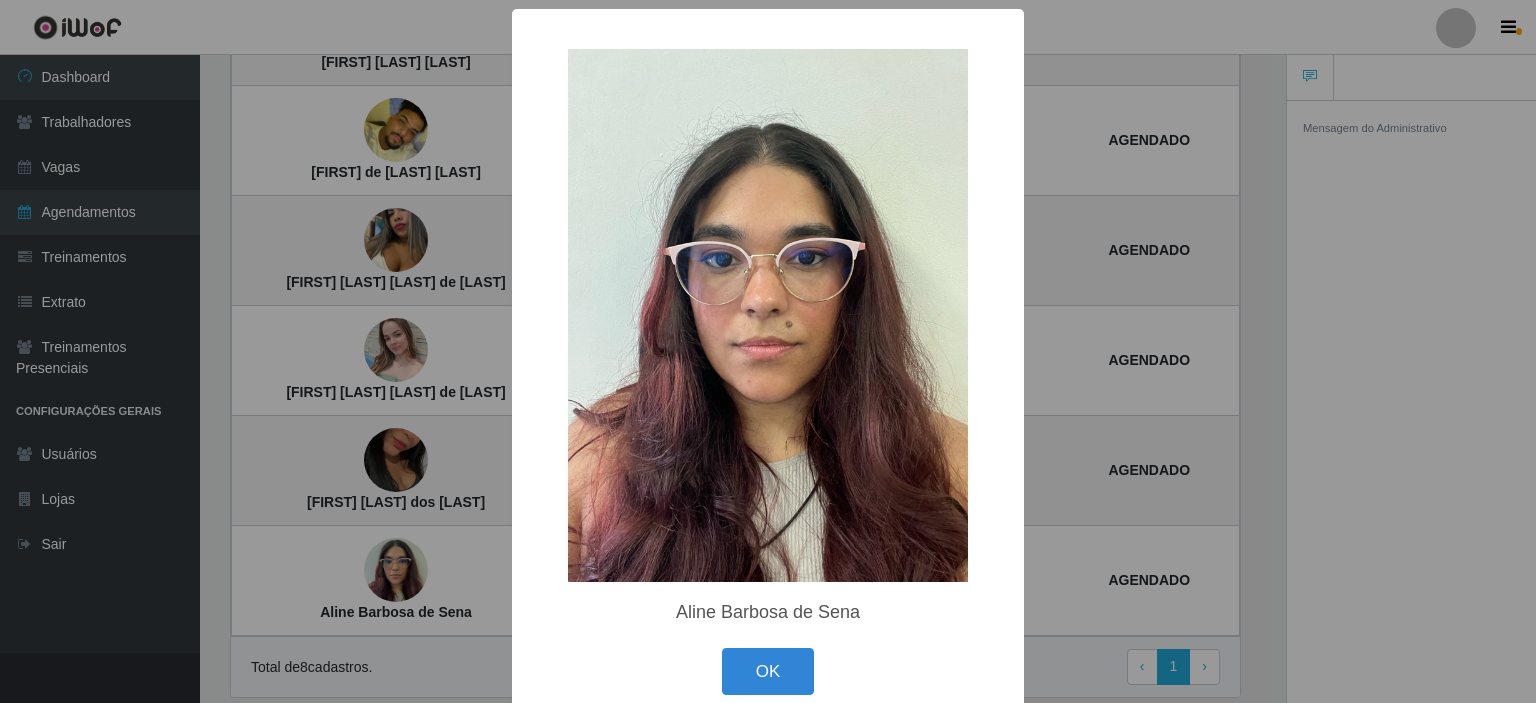 click on "× [FIRST] [LAST] de [LAST] OK Cancel" at bounding box center [768, 351] 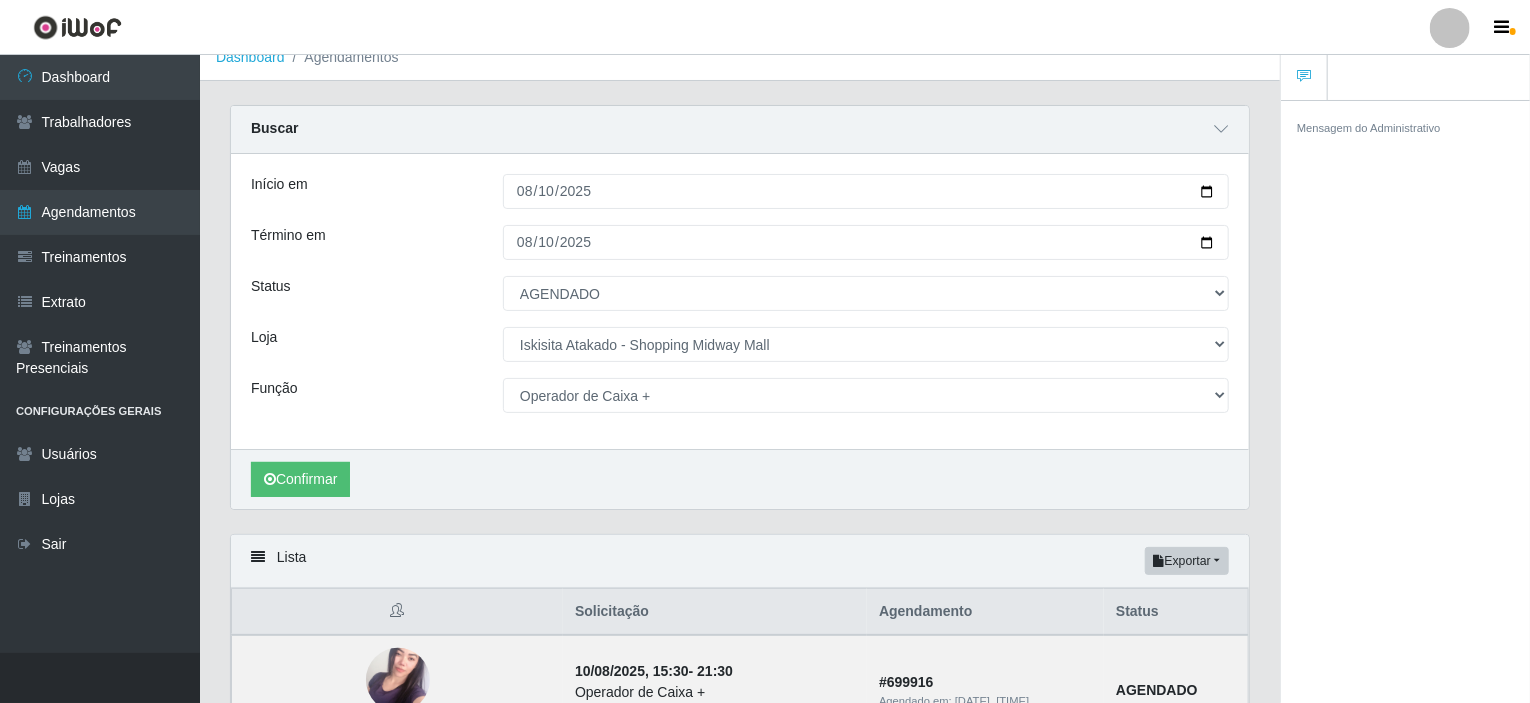 scroll, scrollTop: 0, scrollLeft: 0, axis: both 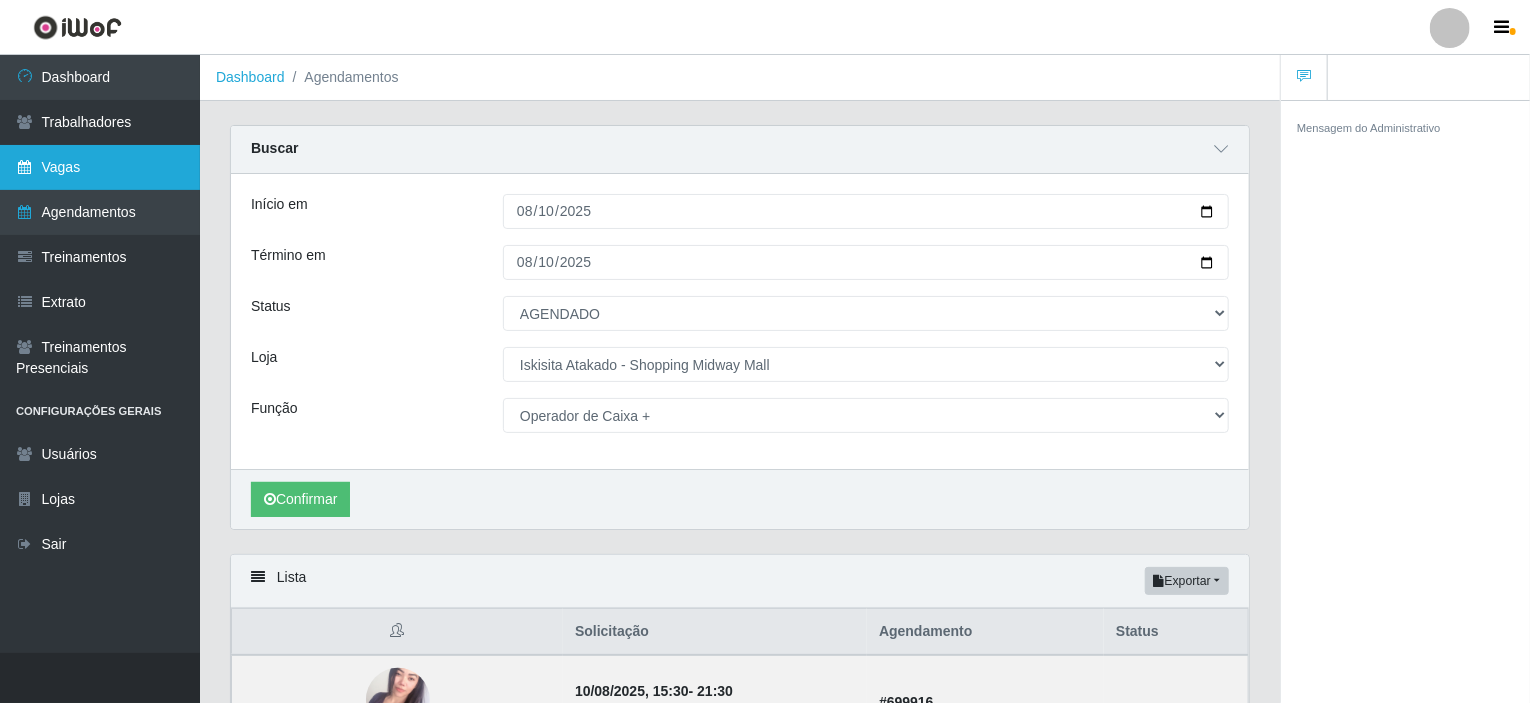 click on "Vagas" at bounding box center (100, 167) 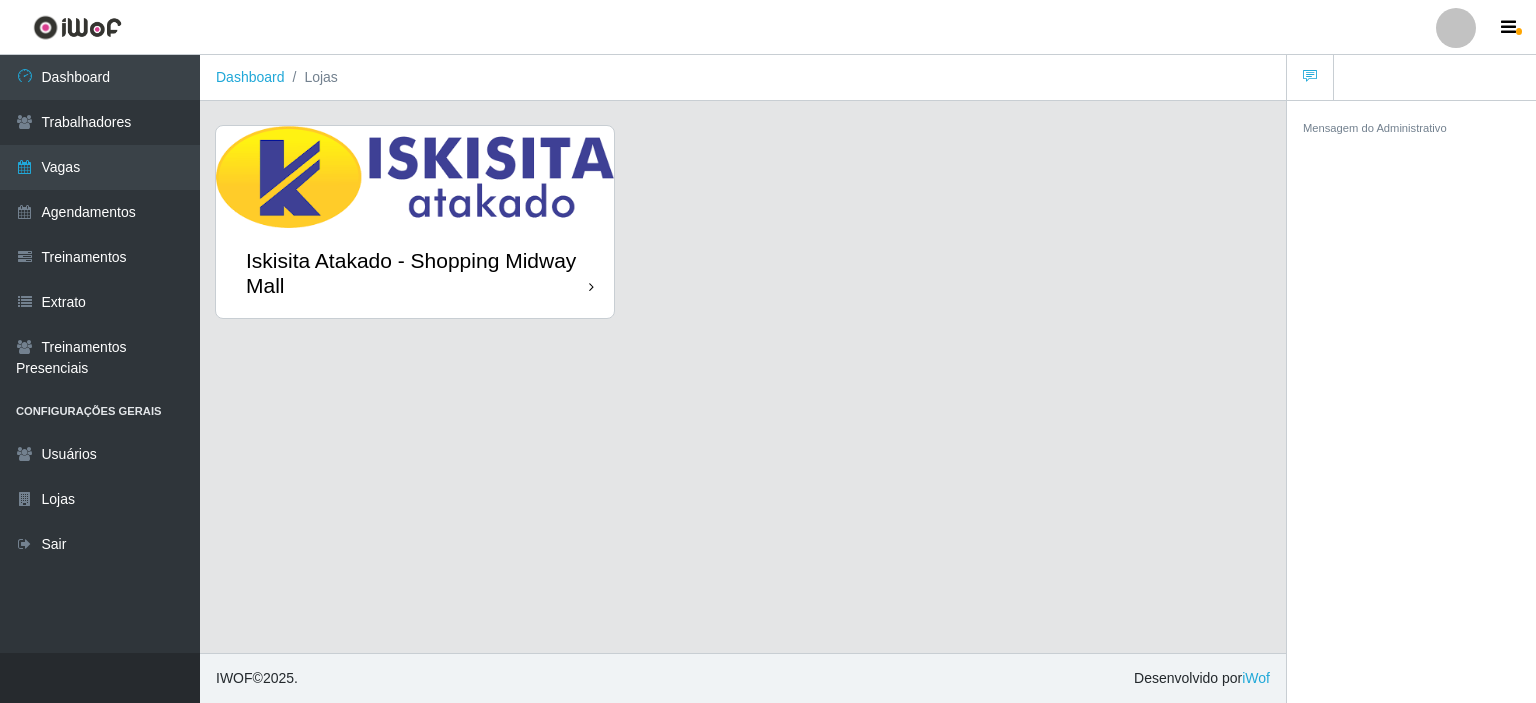 click on "Iskisita Atakado - Shopping Midway Mall" at bounding box center (417, 273) 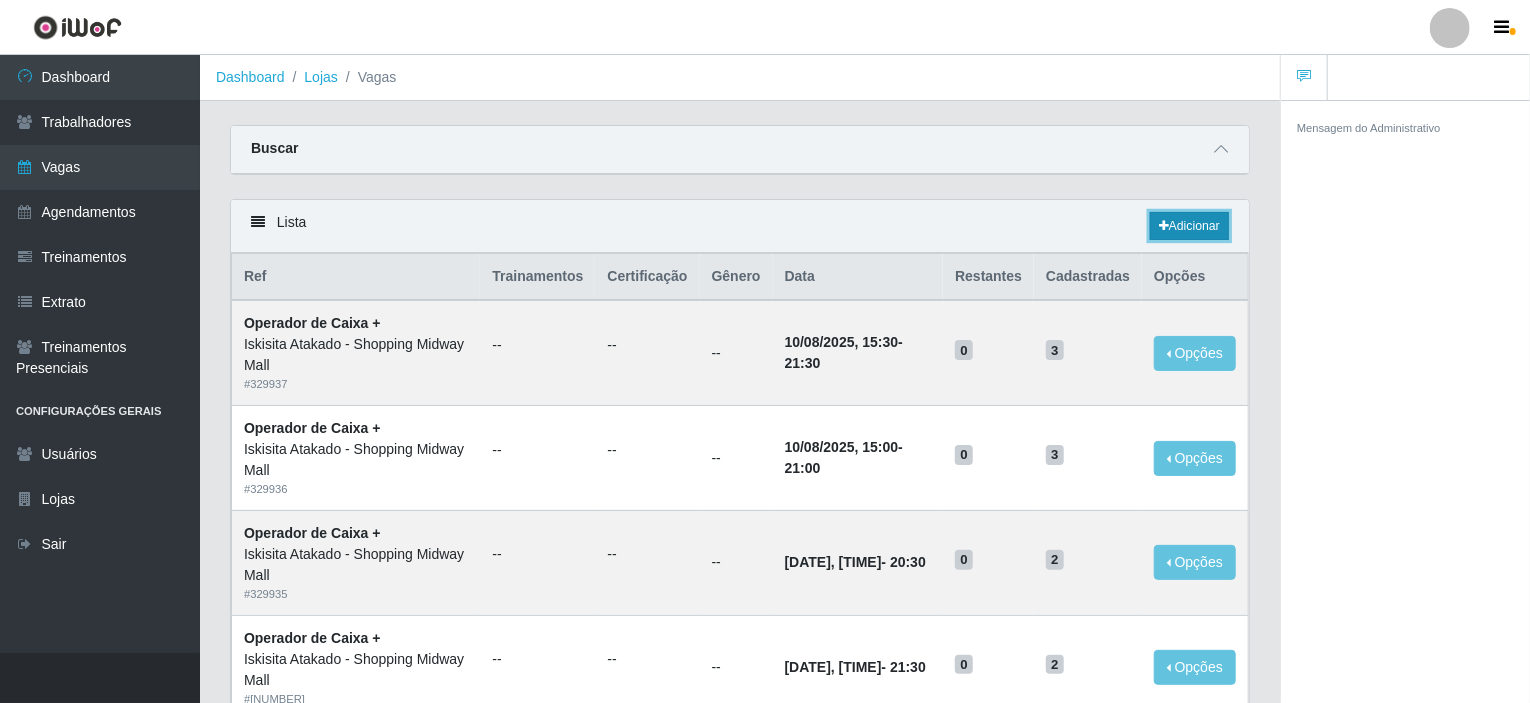 click on "Adicionar" at bounding box center (1189, 226) 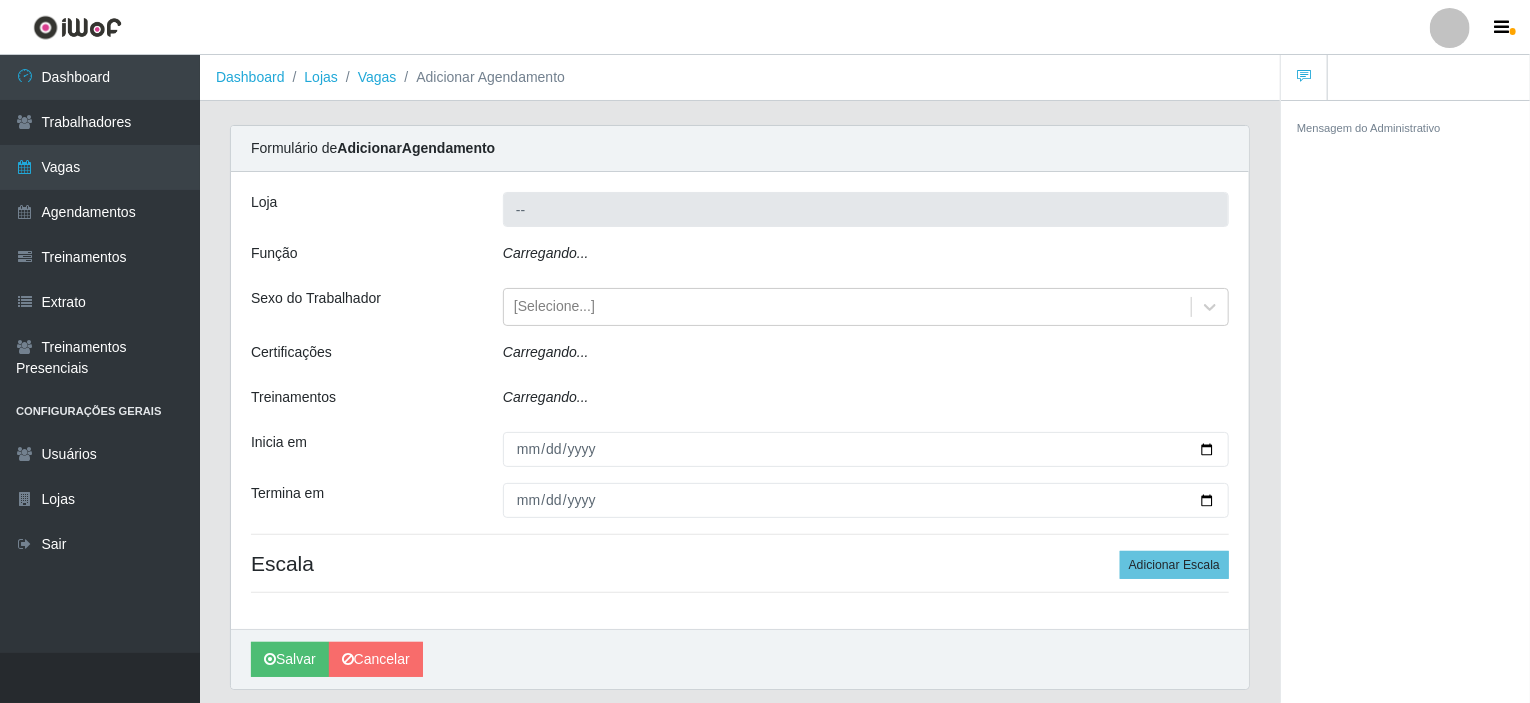 type on "Iskisita Atakado - Shopping Midway Mall" 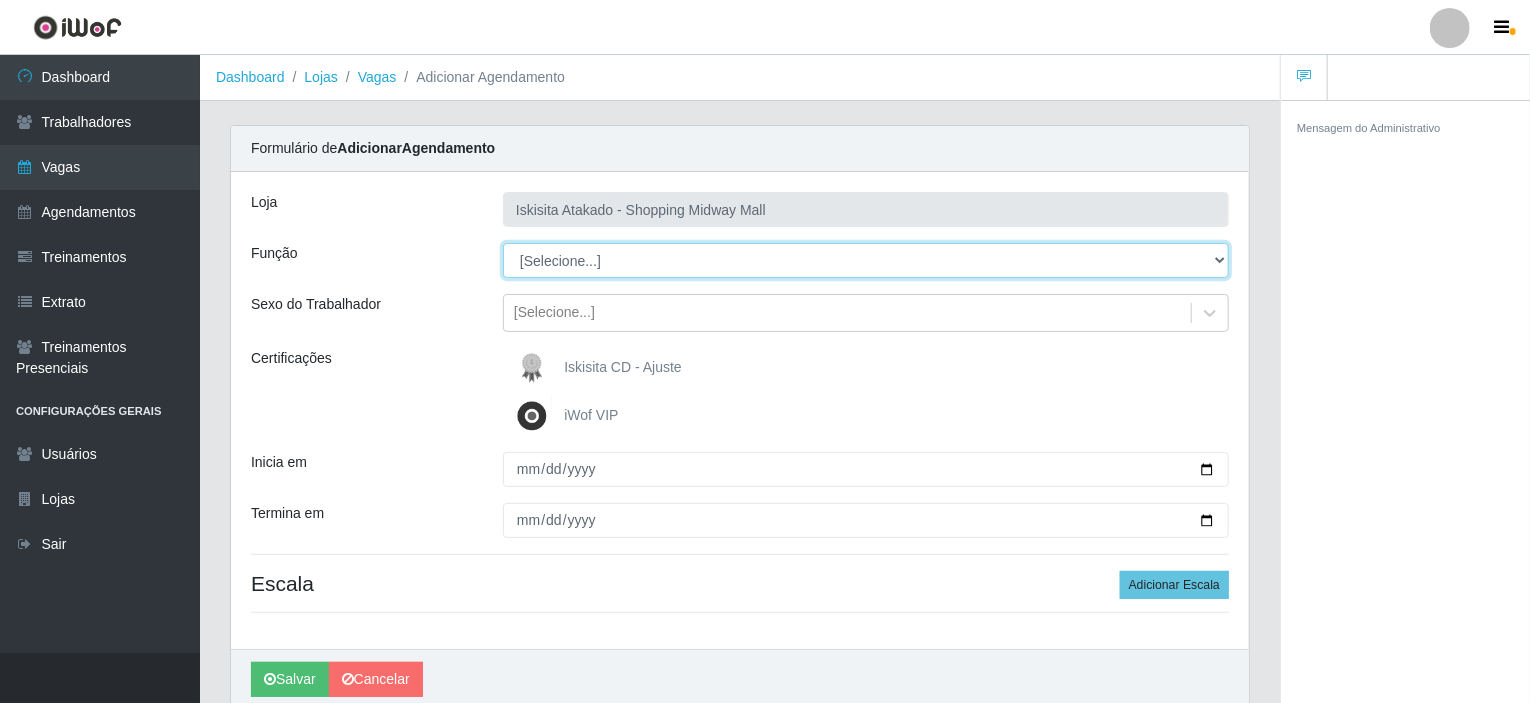 click on "[Selecione...] Auxiliar de Estacionamento Auxiliar de Estacionamento + Auxiliar de Estacionamento ++ Auxiliar de Estoque Auxiliar de Estoque + Auxiliar de Estoque ++ Operador de Caixa Operador de Caixa + Operador de Caixa ++ Repositor  Repositor + Repositor ++" at bounding box center [866, 260] 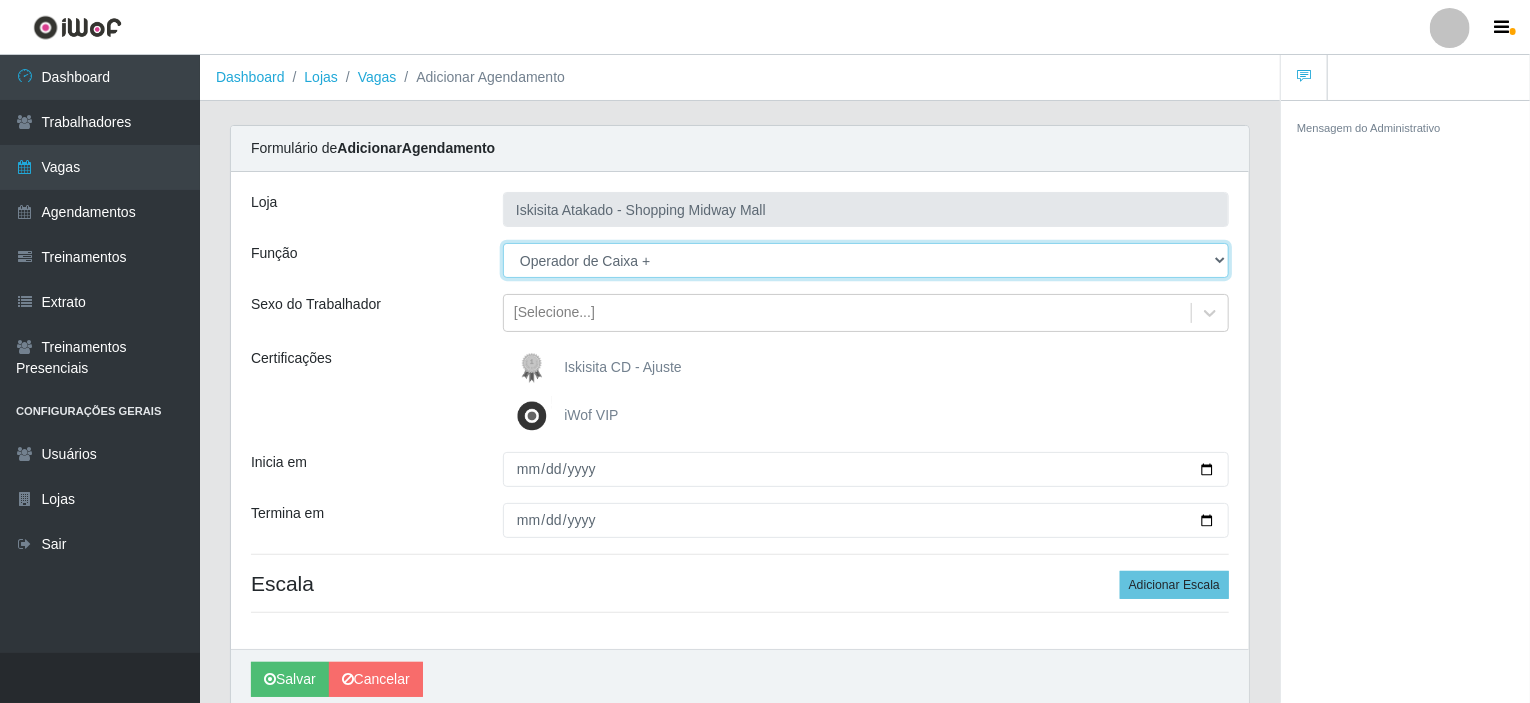 click on "[Selecione...] Auxiliar de Estacionamento Auxiliar de Estacionamento + Auxiliar de Estacionamento ++ Auxiliar de Estoque Auxiliar de Estoque + Auxiliar de Estoque ++ Operador de Caixa Operador de Caixa + Operador de Caixa ++ Repositor  Repositor + Repositor ++" at bounding box center [866, 260] 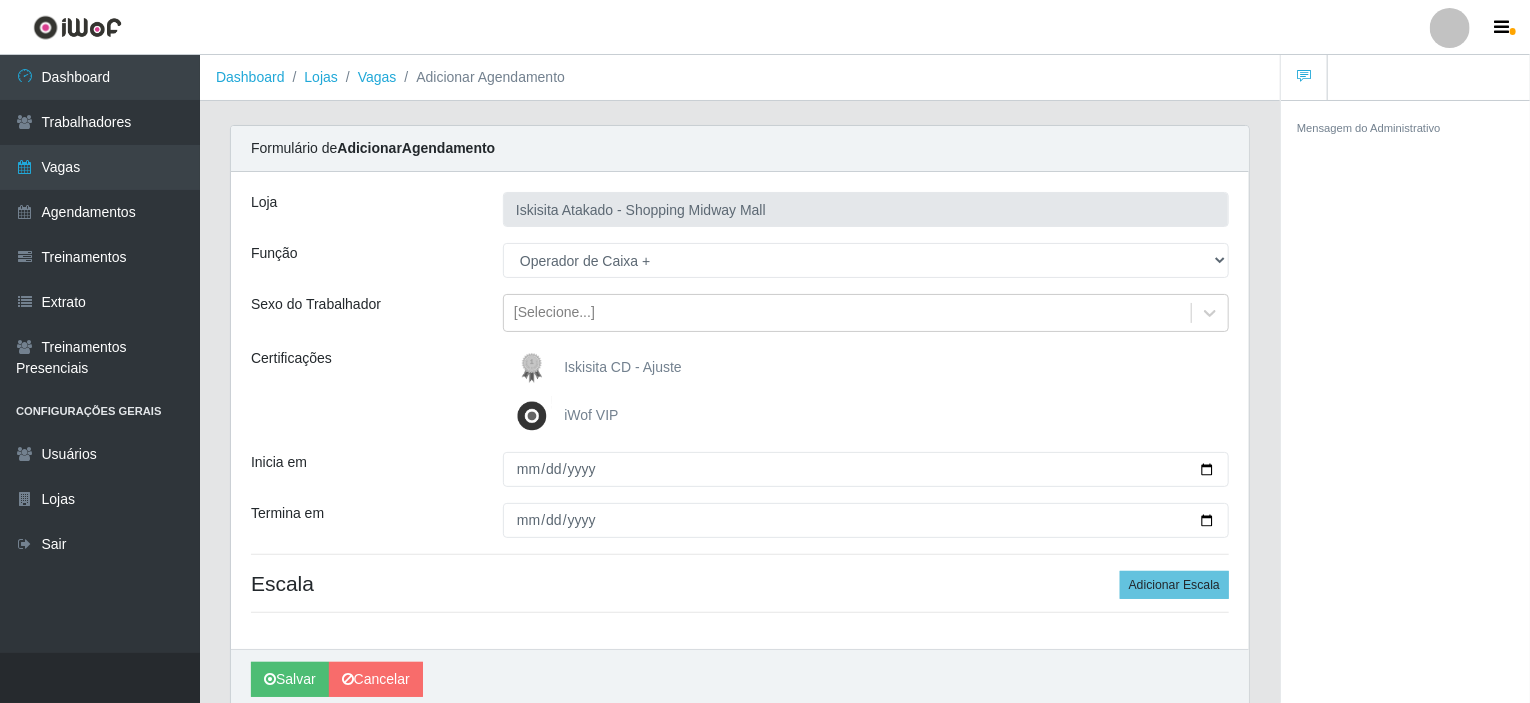 click at bounding box center [536, 416] 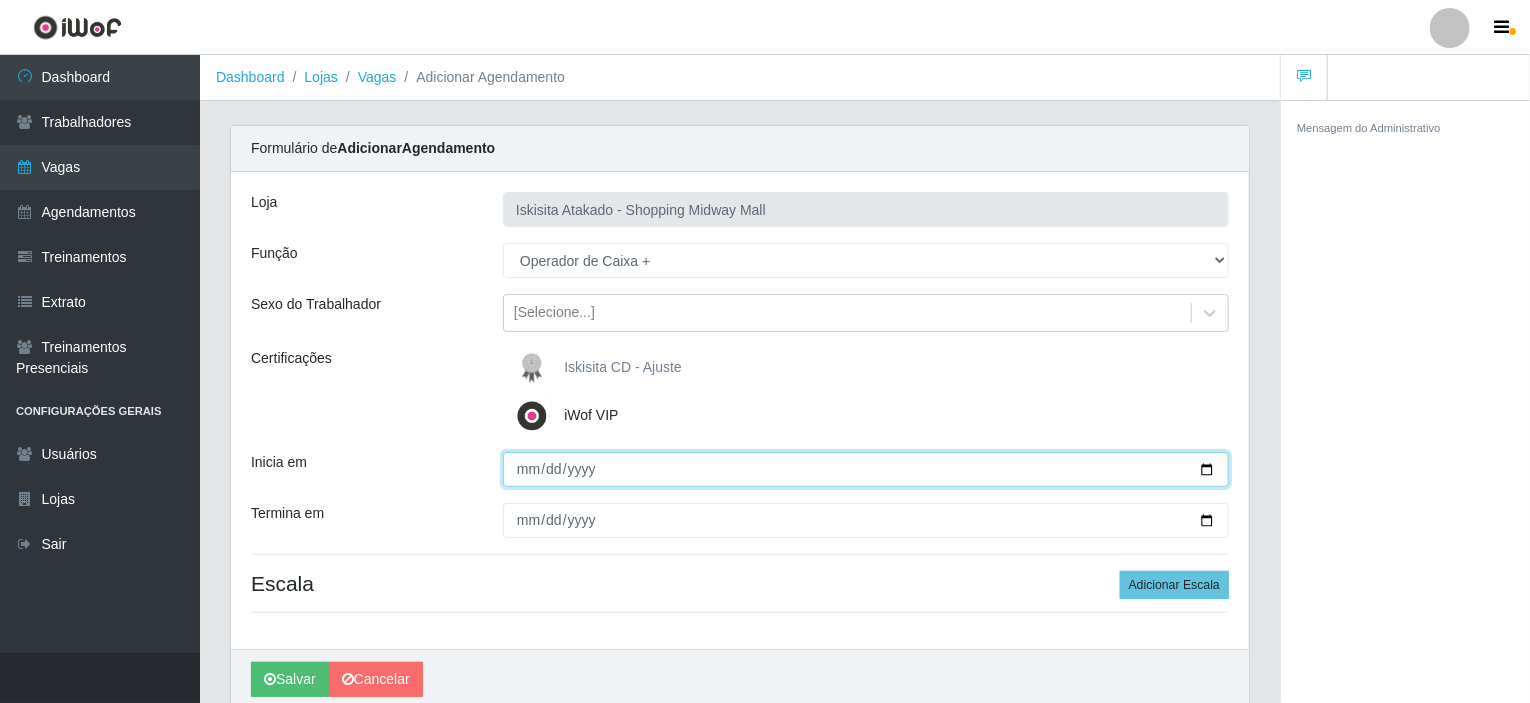 click on "Inicia em" at bounding box center [866, 469] 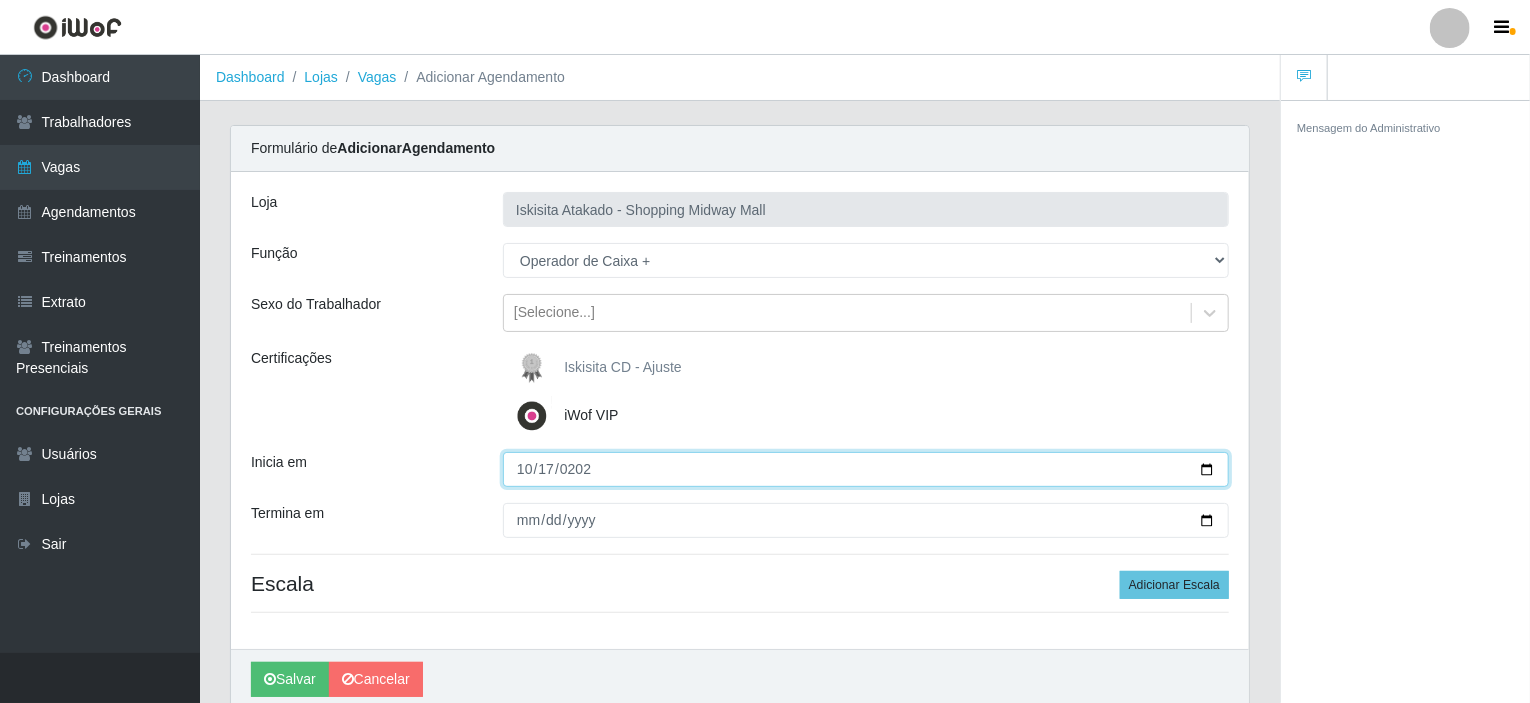 type on "2025-10-17" 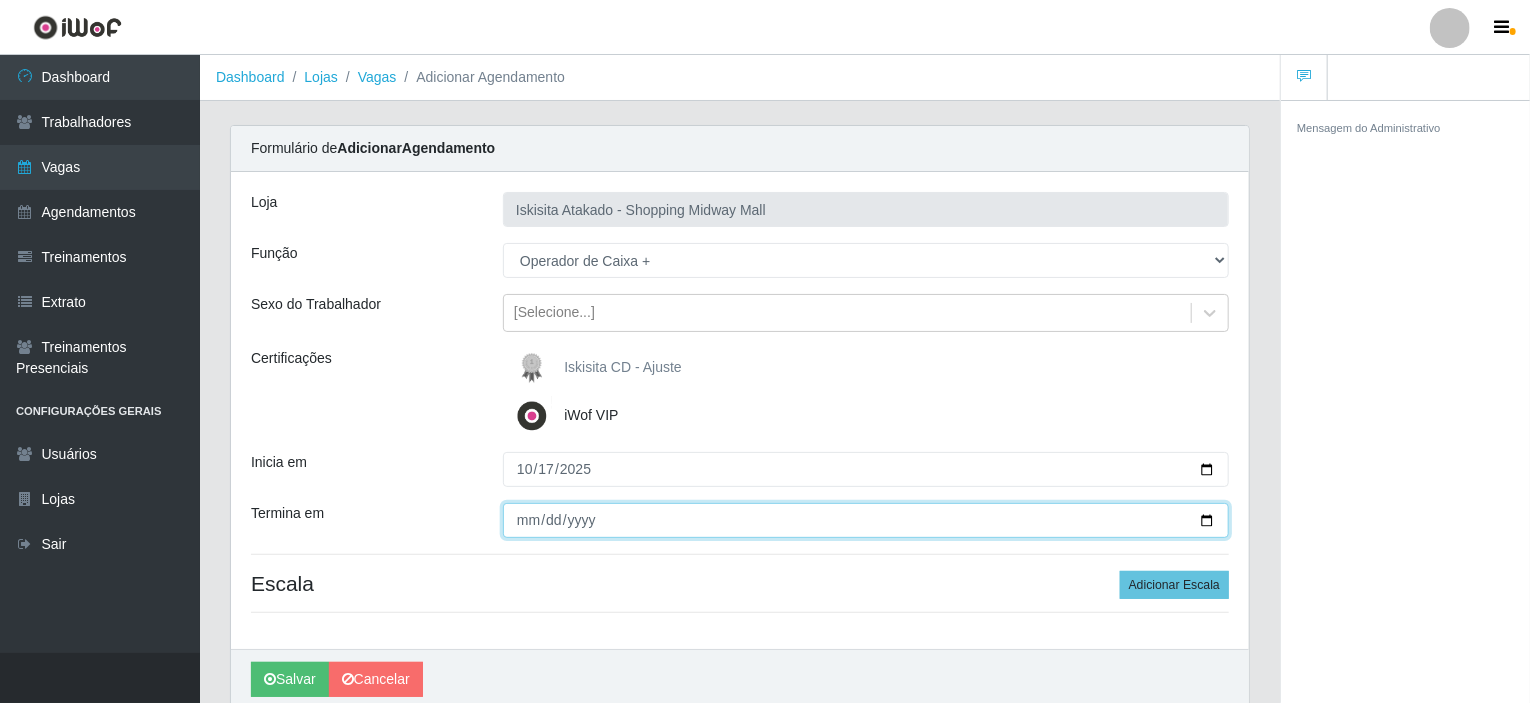 click on "Termina em" at bounding box center [866, 520] 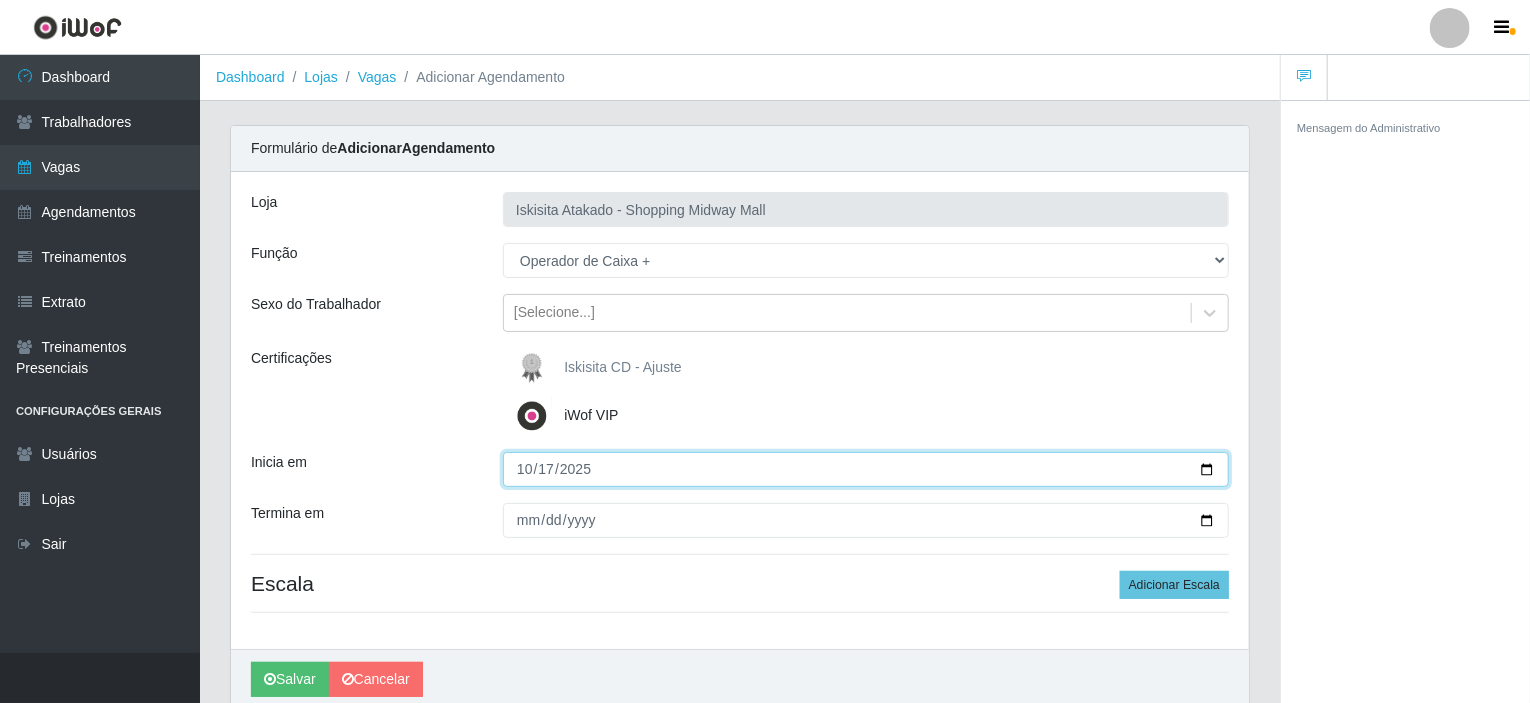click on "2025-10-17" at bounding box center [866, 469] 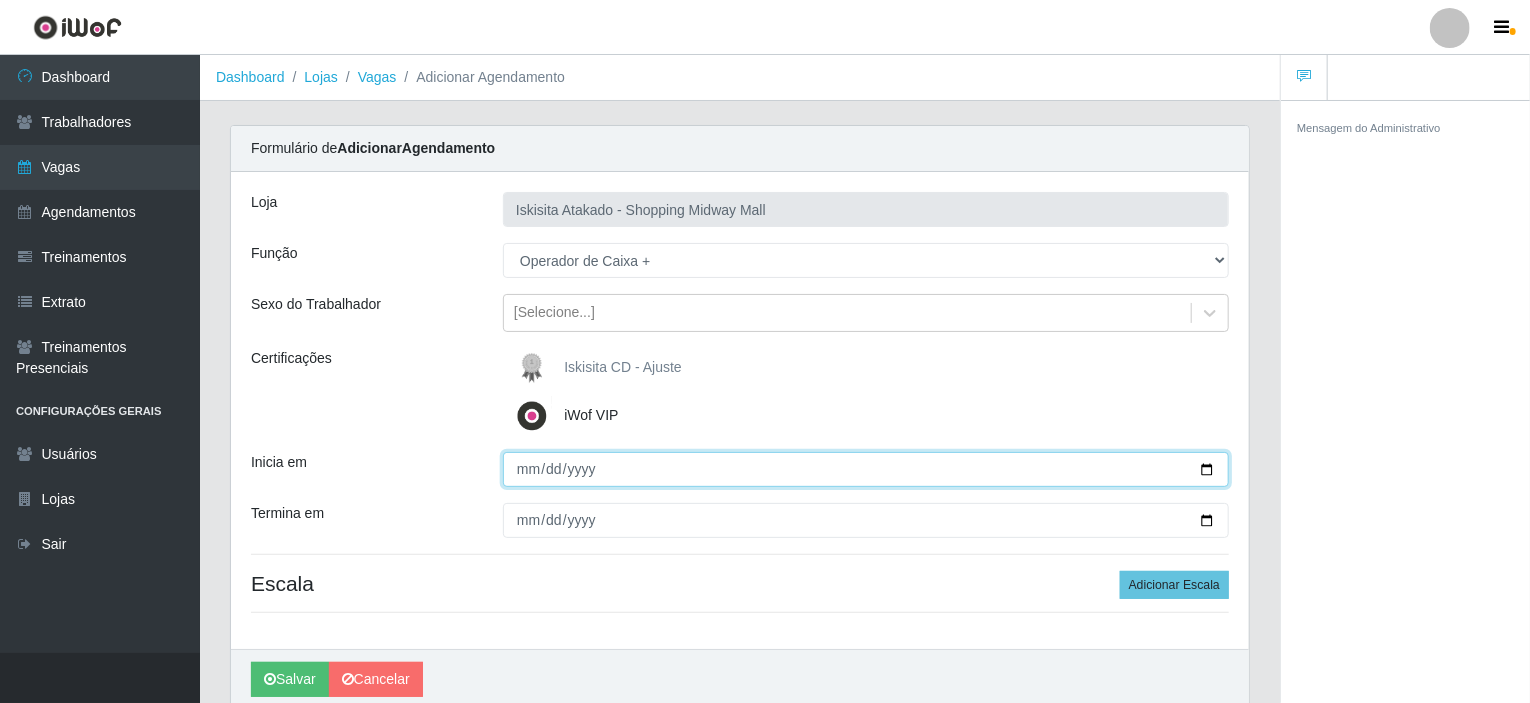 type on "2025-08-17" 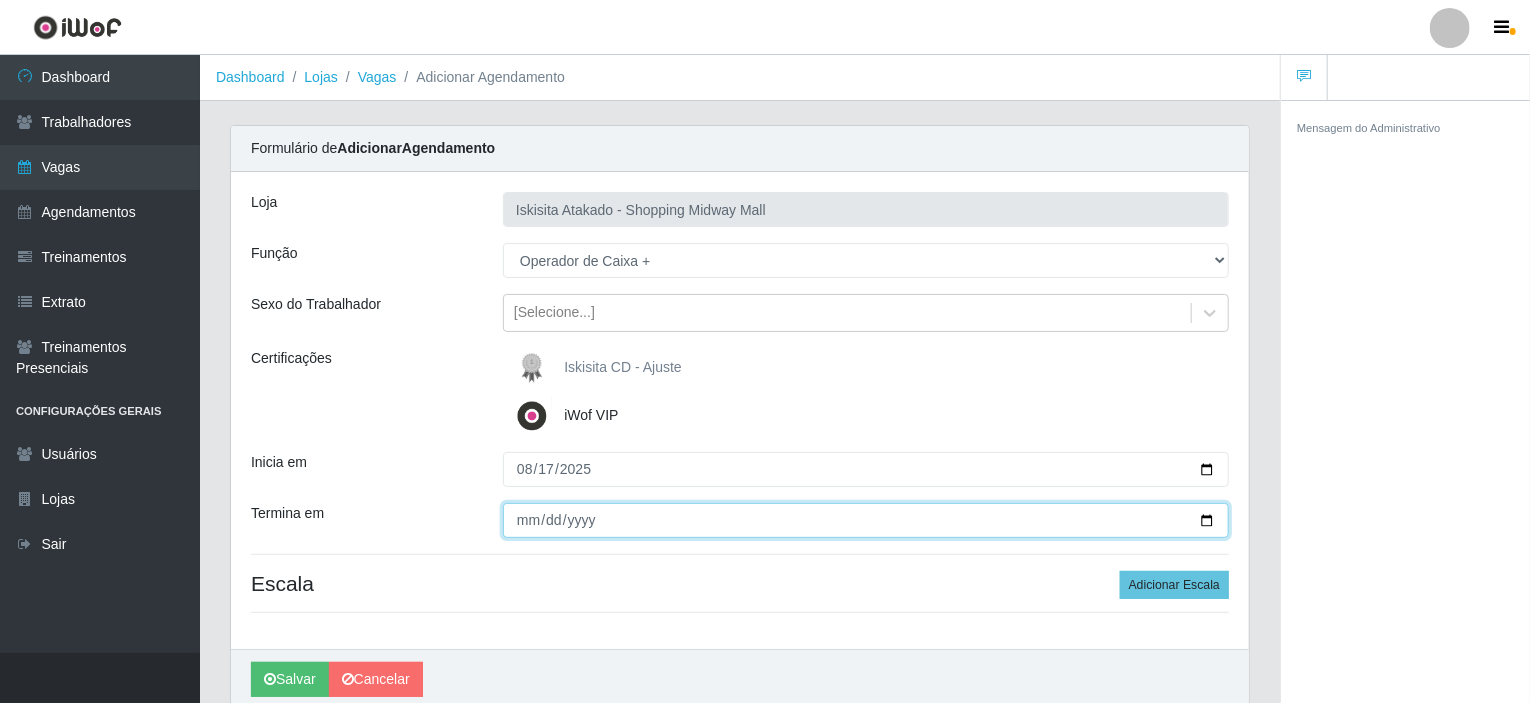 click on "Termina em" at bounding box center [866, 520] 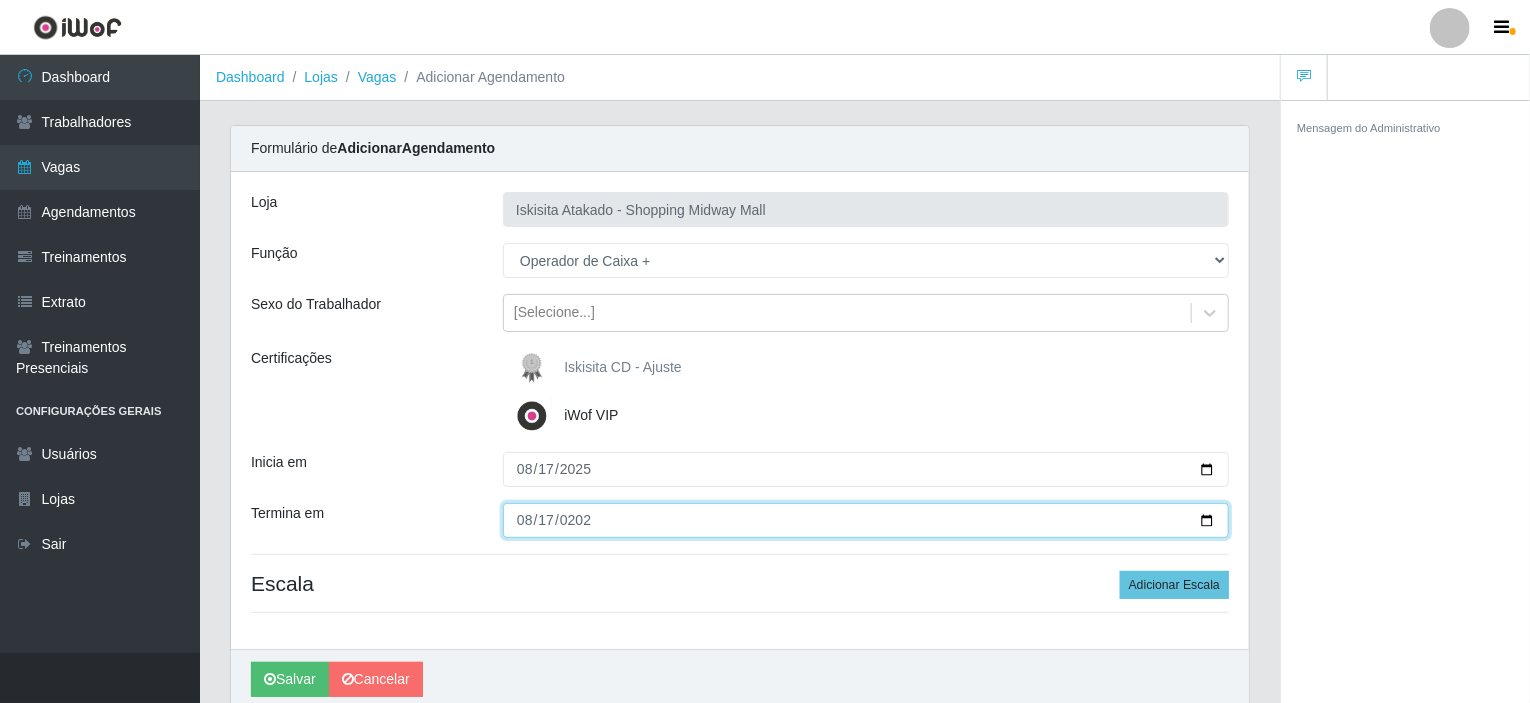 type on "2025-08-17" 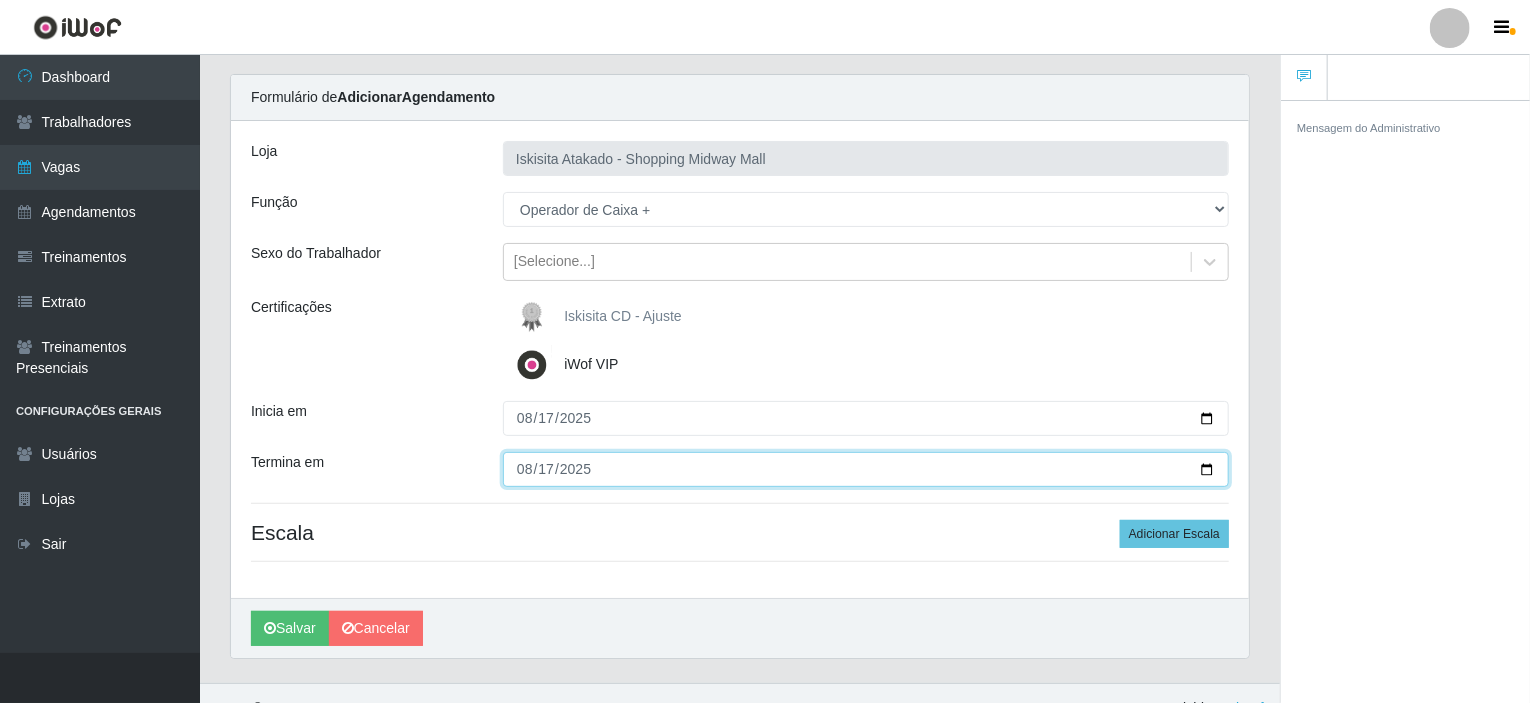 scroll, scrollTop: 79, scrollLeft: 0, axis: vertical 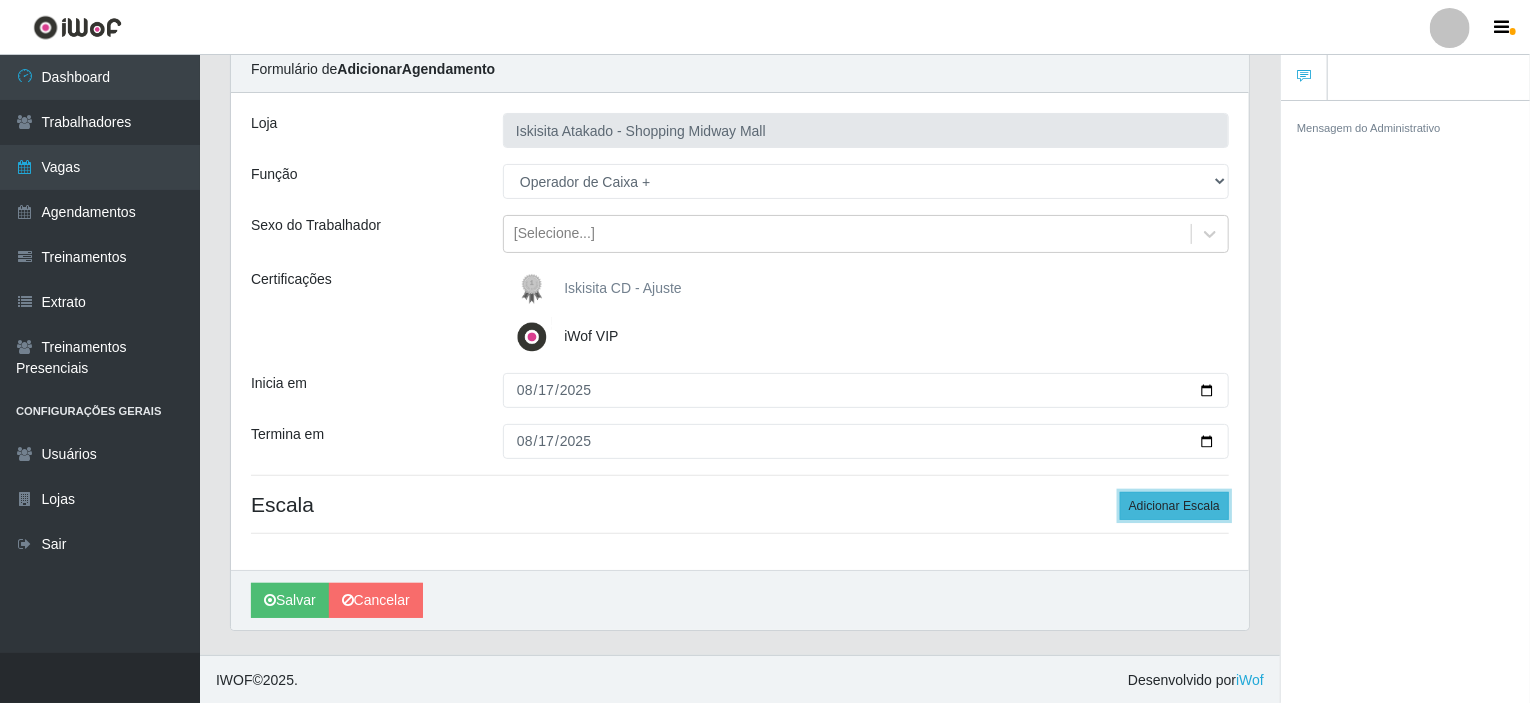 click on "Adicionar Escala" at bounding box center [1174, 506] 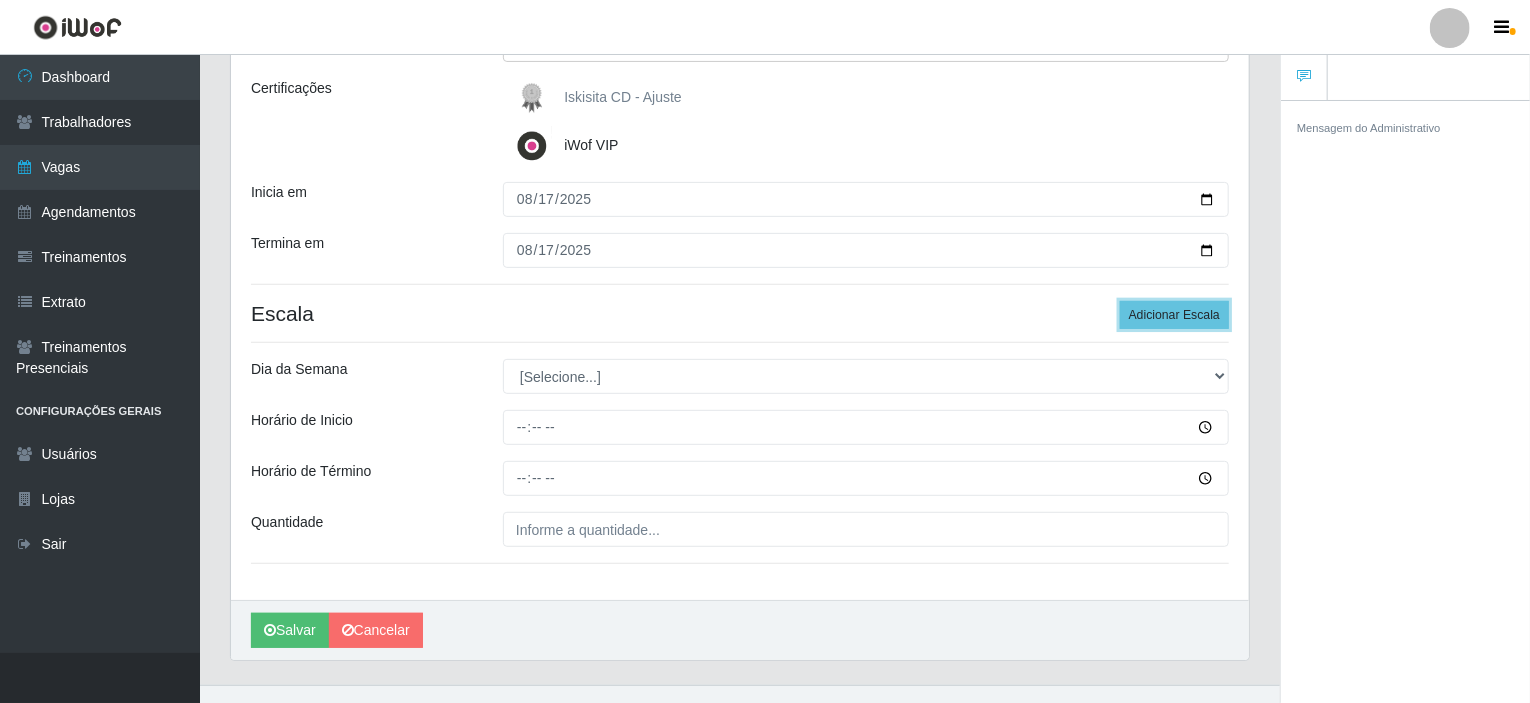 scroll, scrollTop: 300, scrollLeft: 0, axis: vertical 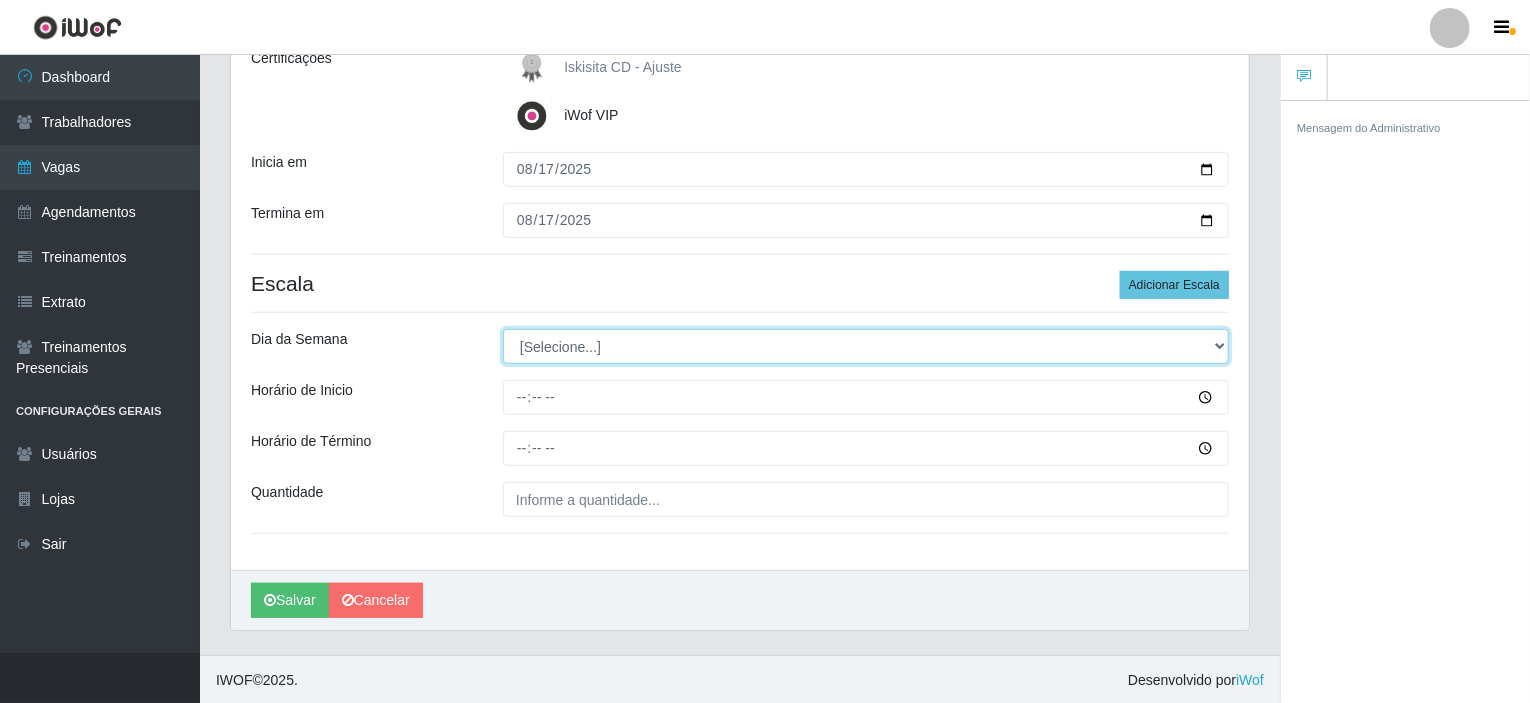 click on "[Selecione...] Segunda Terça Quarta Quinta Sexta Sábado Domingo" at bounding box center [866, 346] 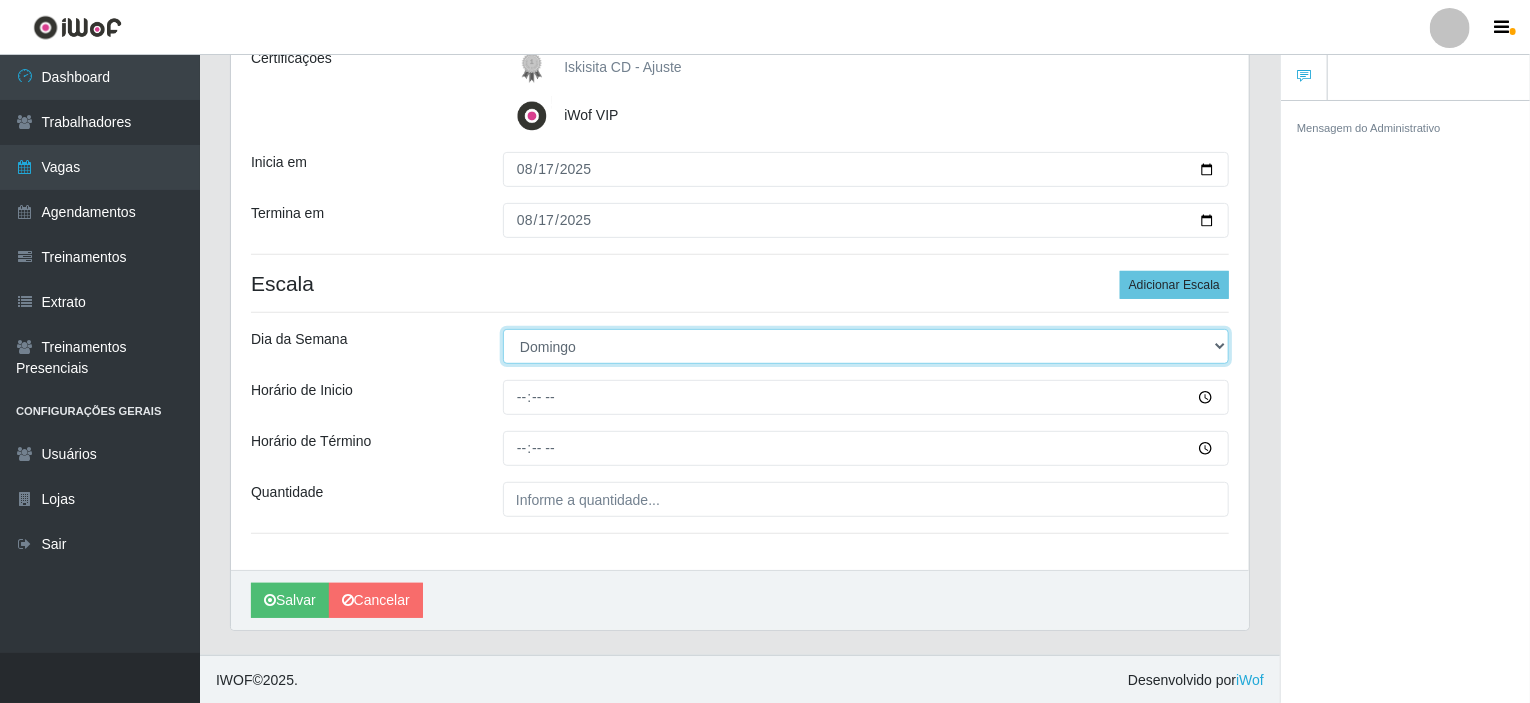 click on "[Selecione...] Segunda Terça Quarta Quinta Sexta Sábado Domingo" at bounding box center (866, 346) 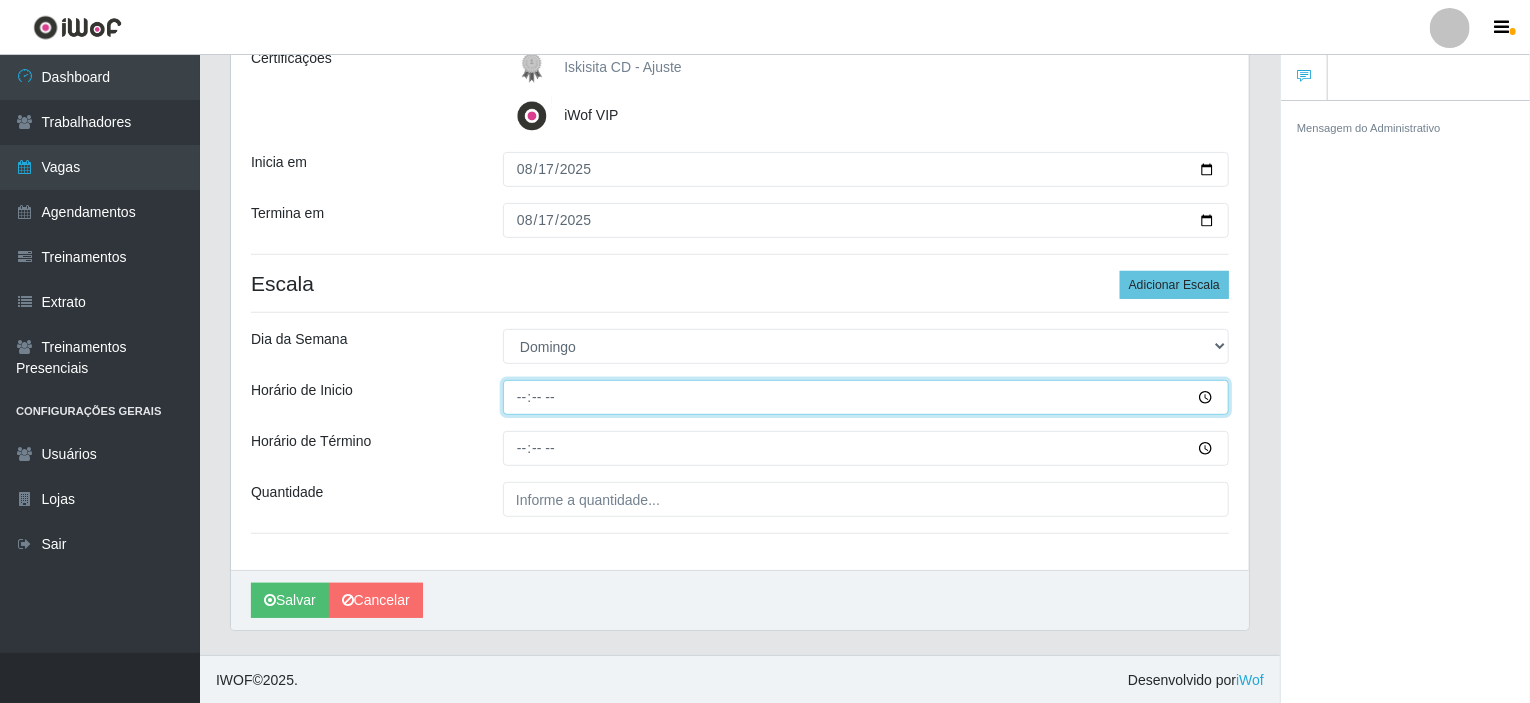 click on "Horário de Inicio" at bounding box center [866, 397] 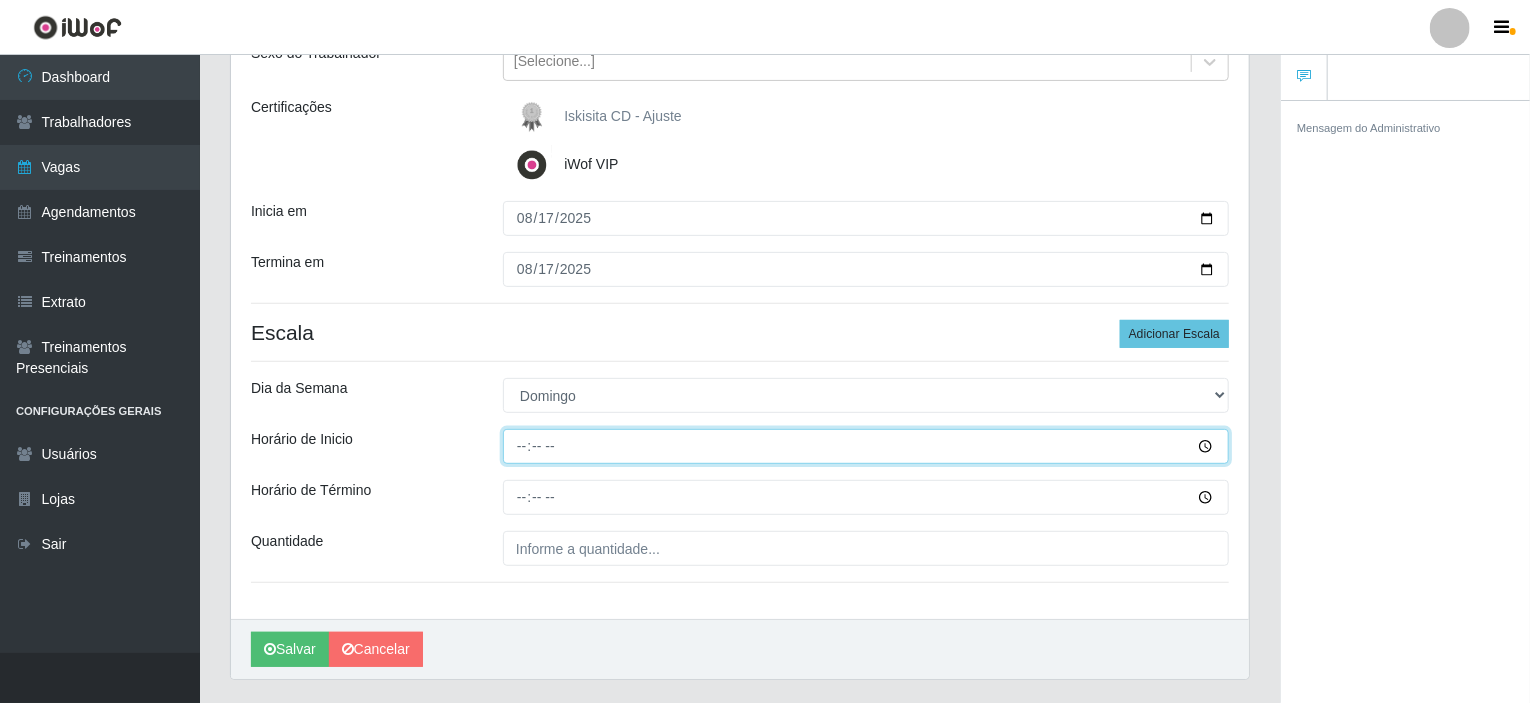 scroll, scrollTop: 300, scrollLeft: 0, axis: vertical 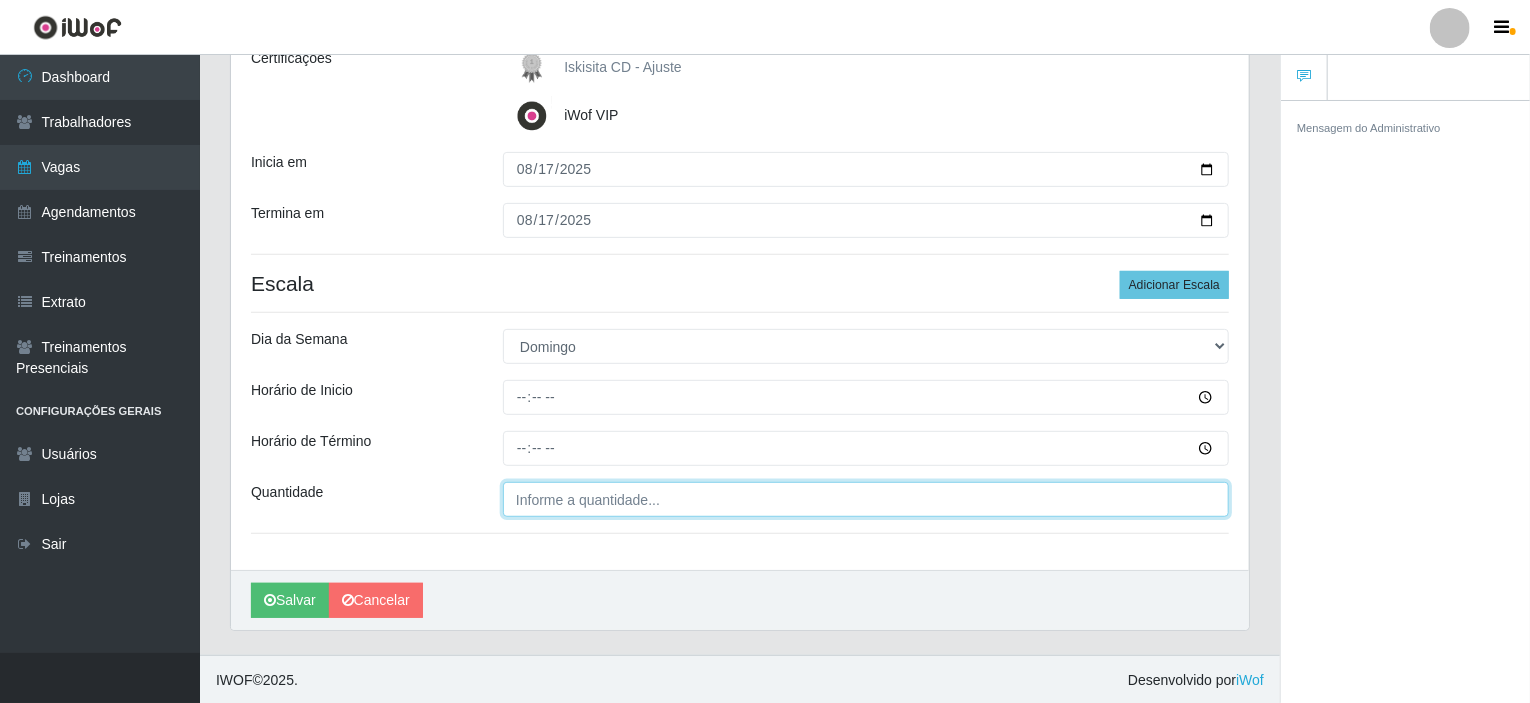 type on "___" 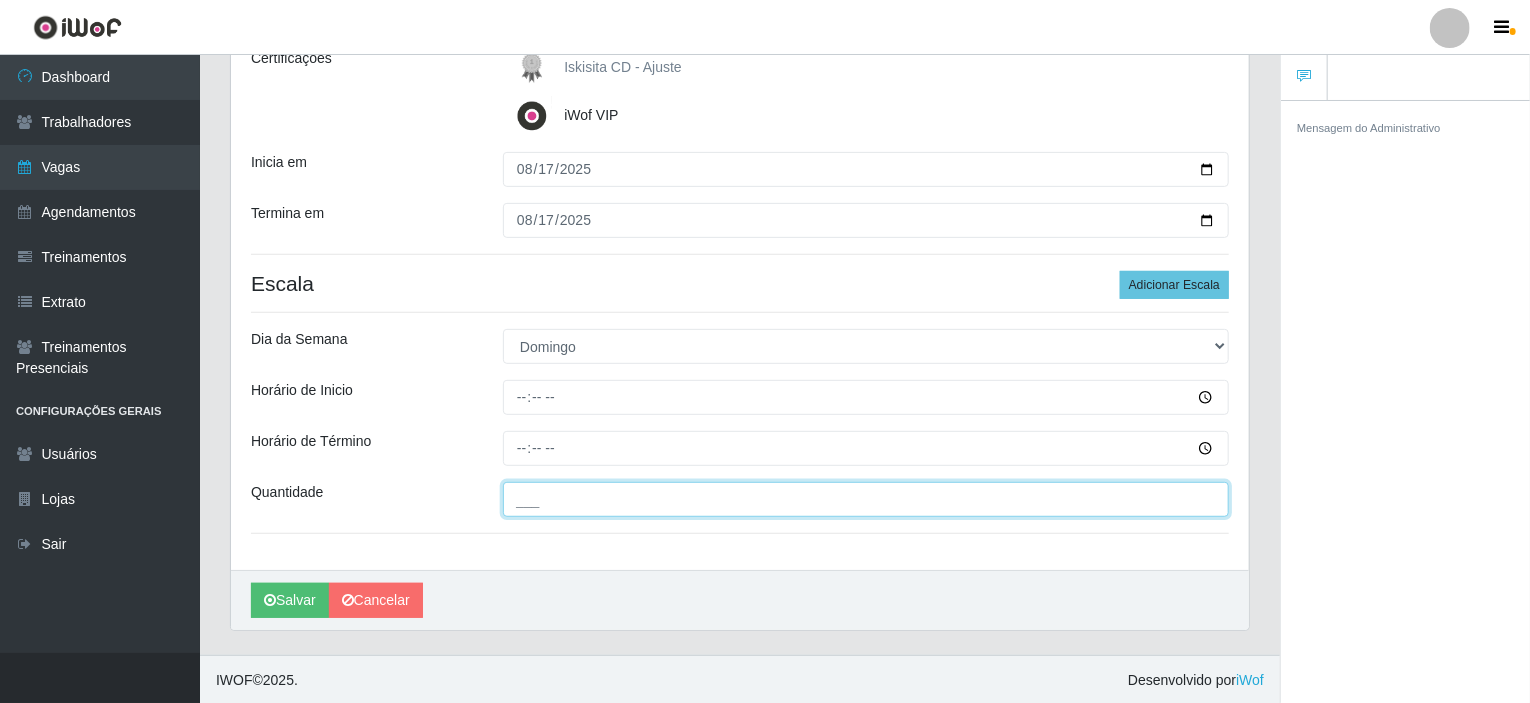 click on "___" at bounding box center (866, 499) 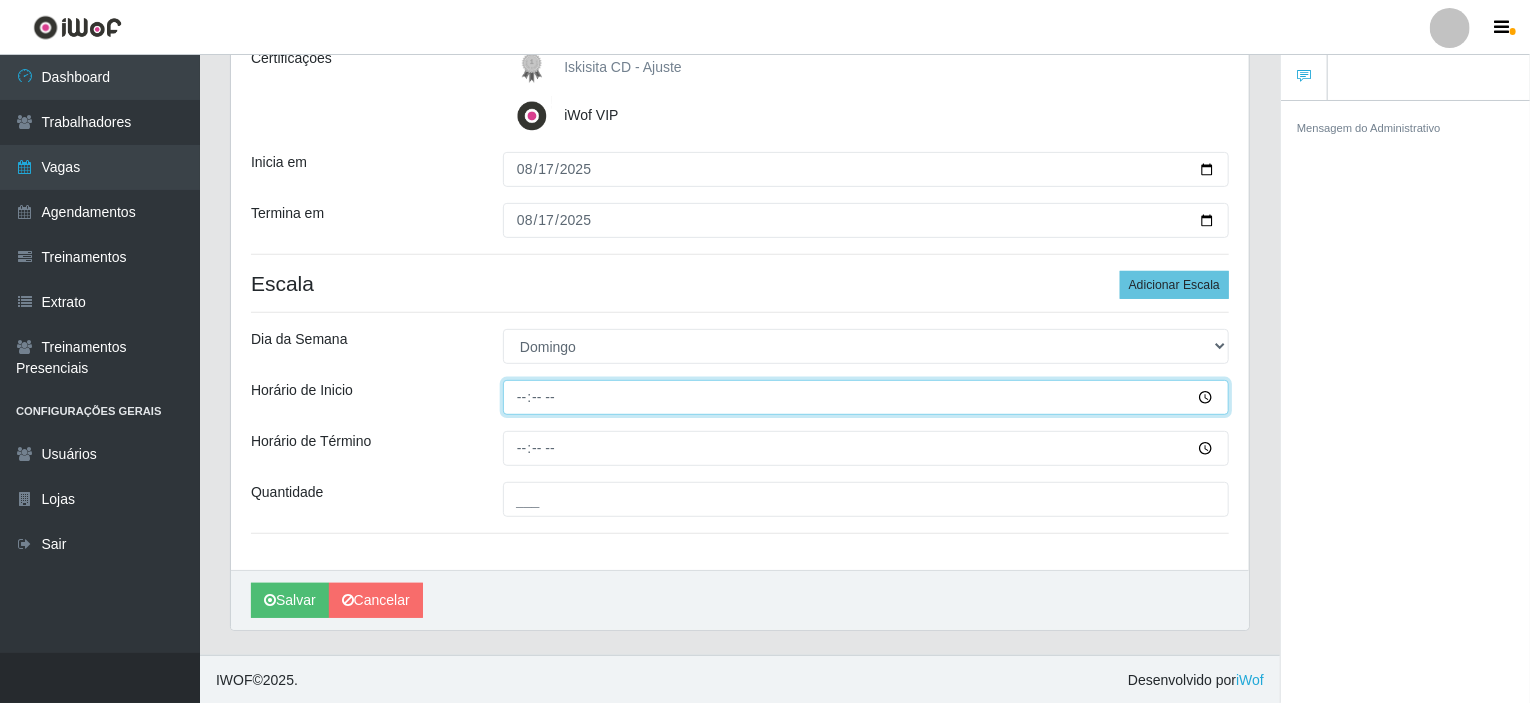 type 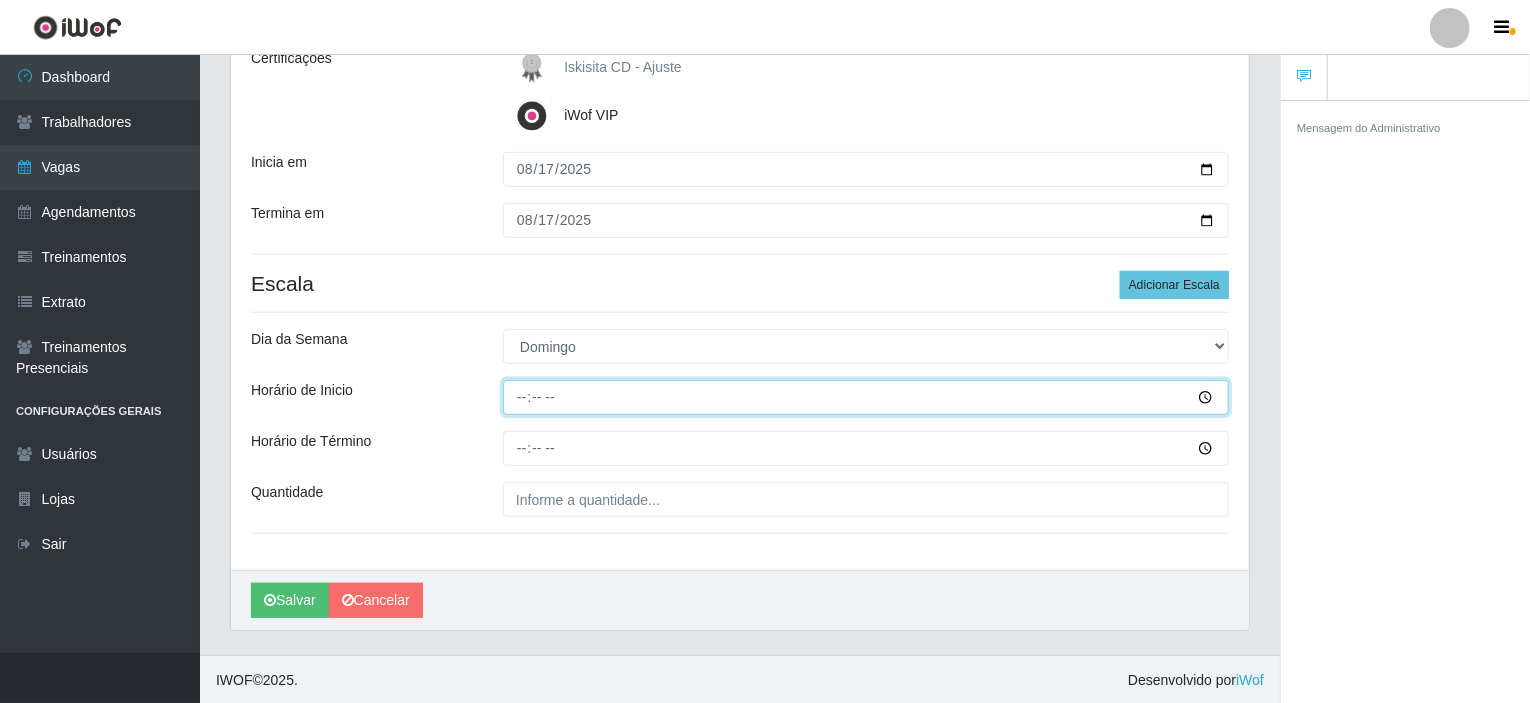 click on "Horário de Inicio" at bounding box center [866, 397] 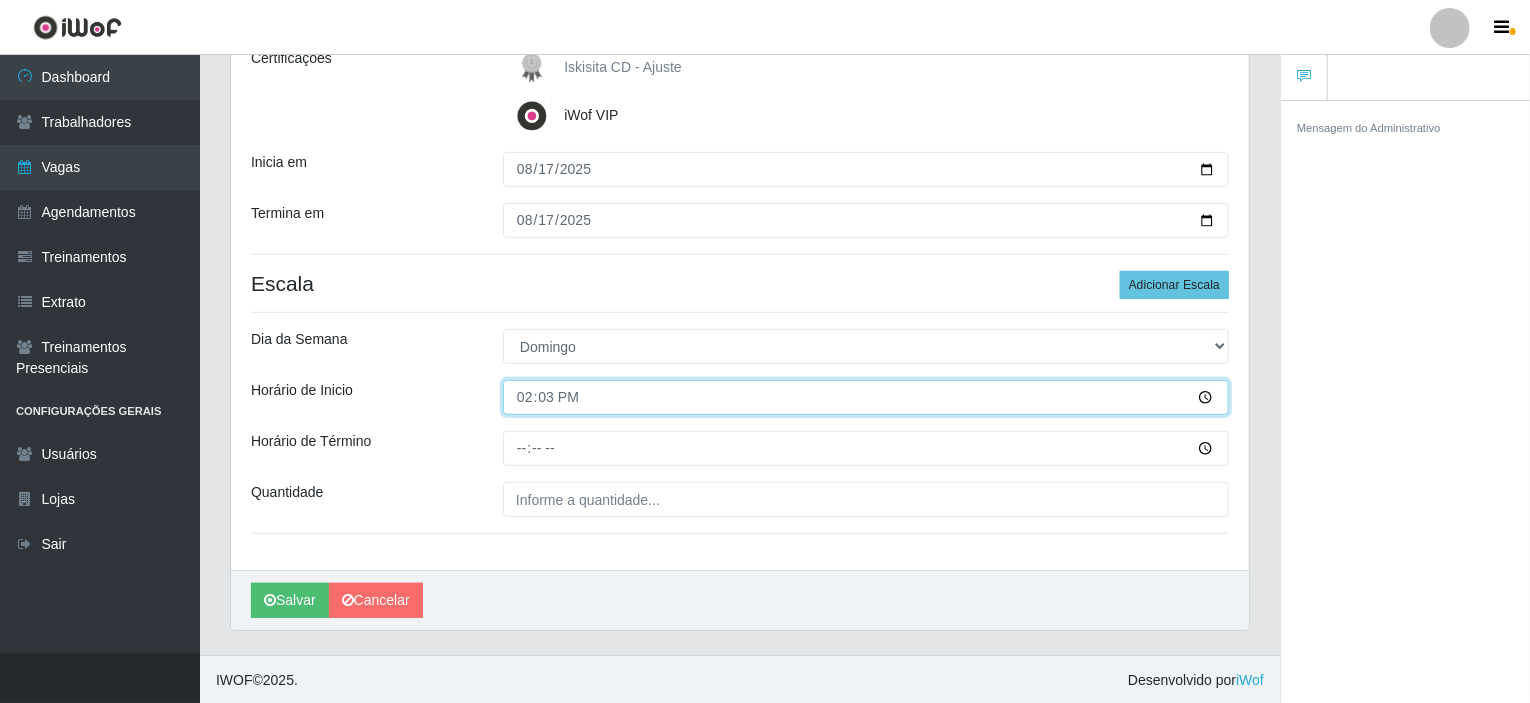 type on "14:30" 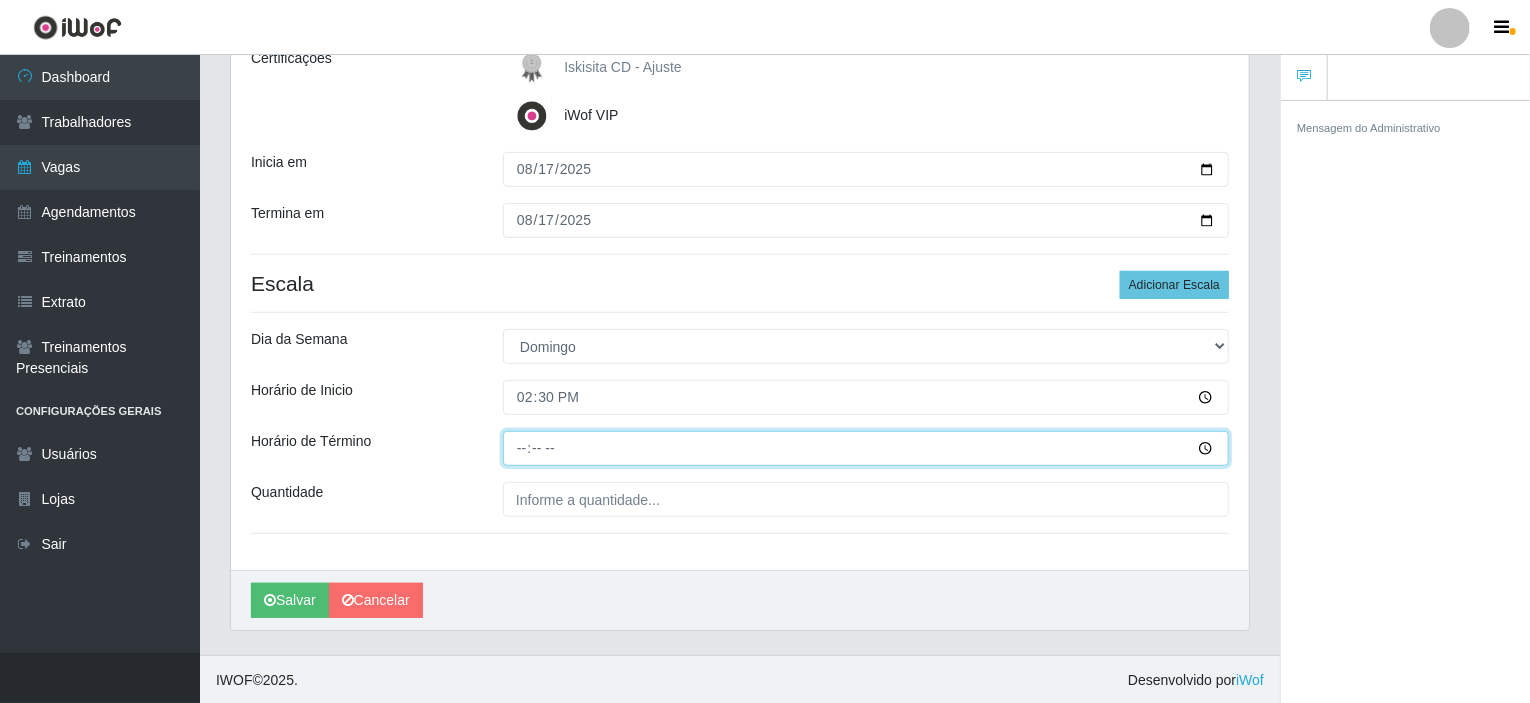 click on "Horário de Término" at bounding box center [866, 448] 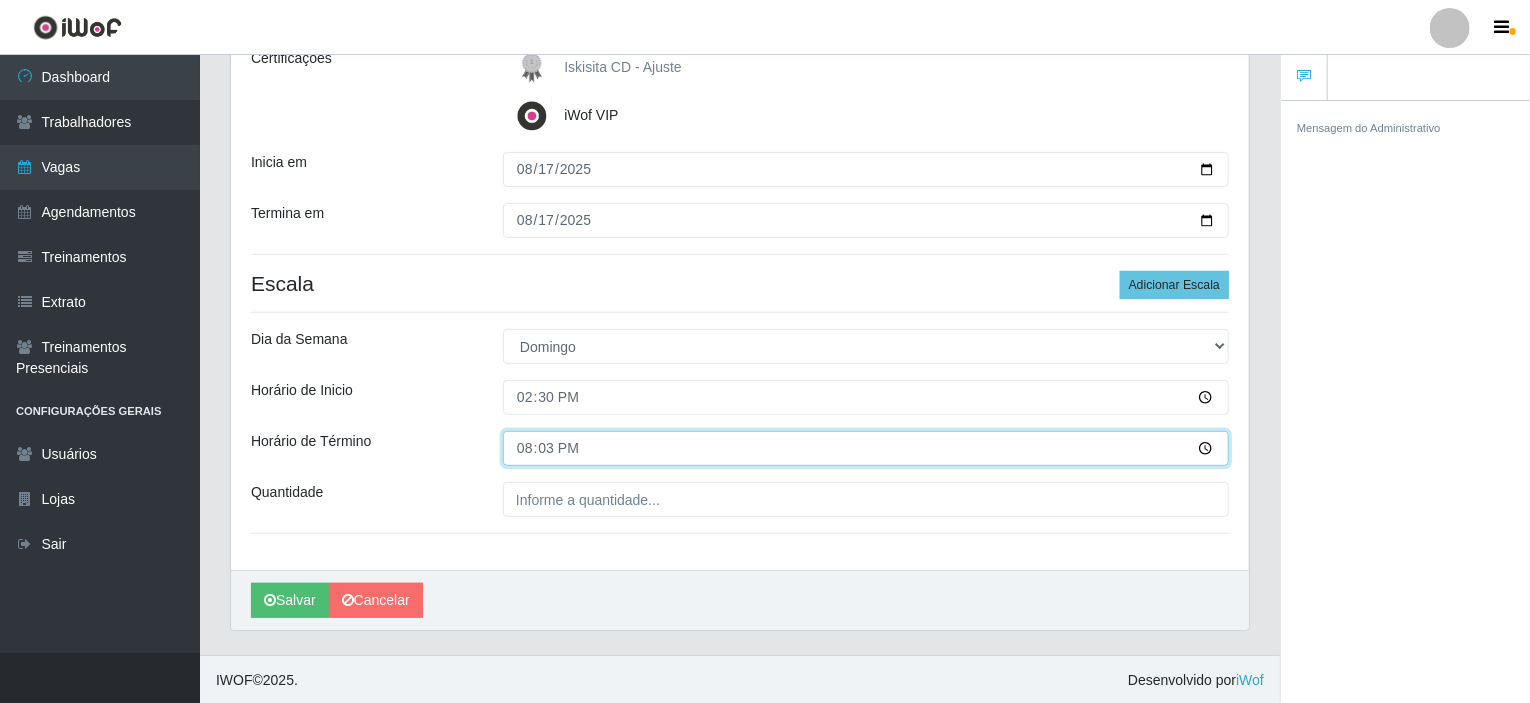 type on "20:30" 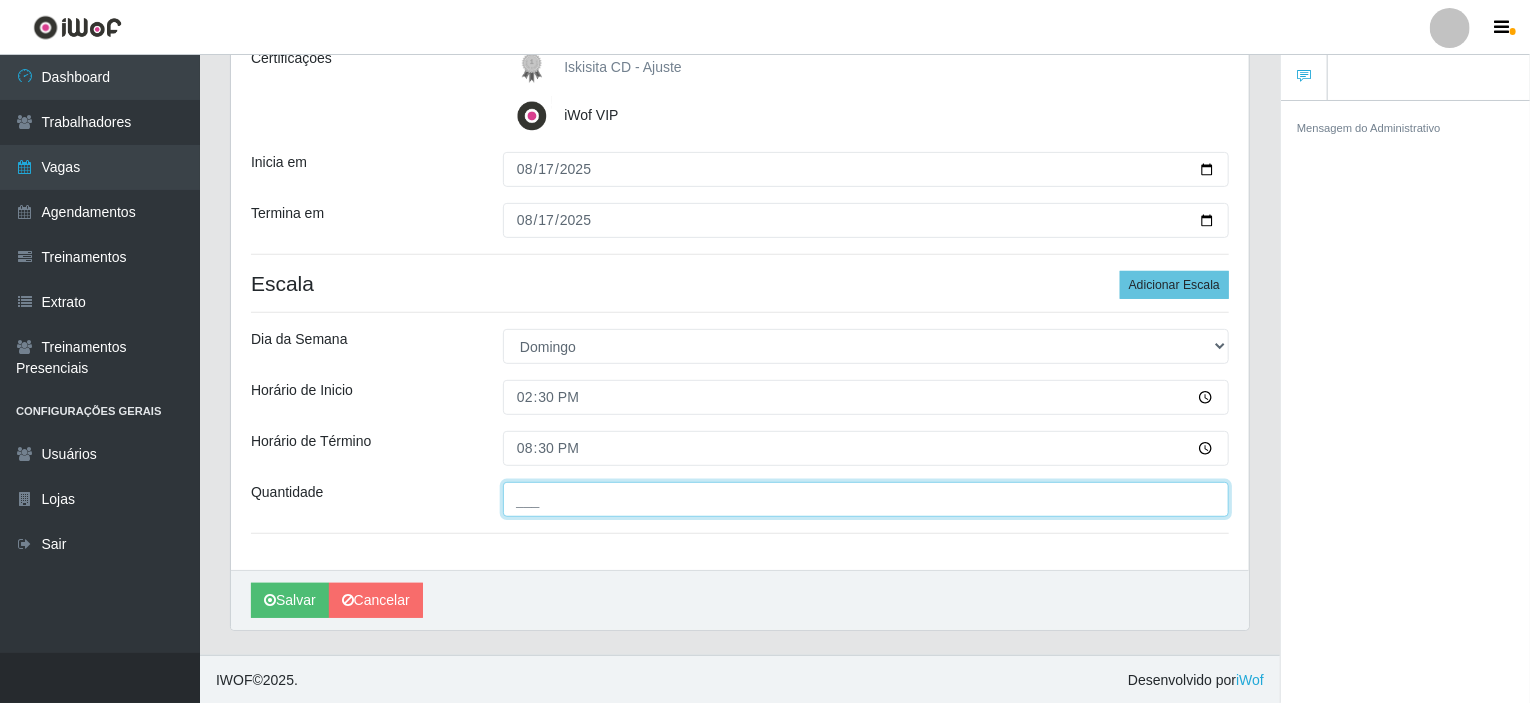 click on "___" at bounding box center (866, 499) 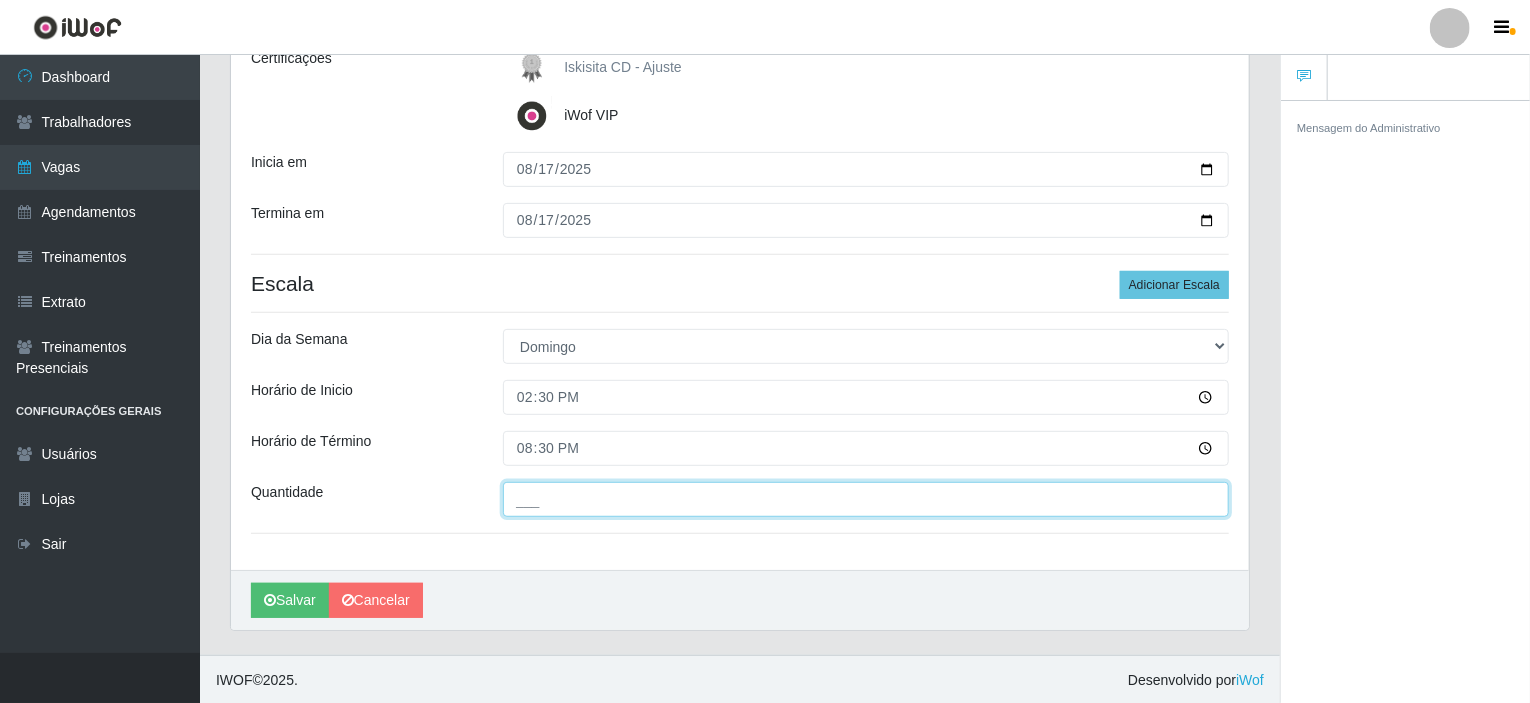 type on "2__" 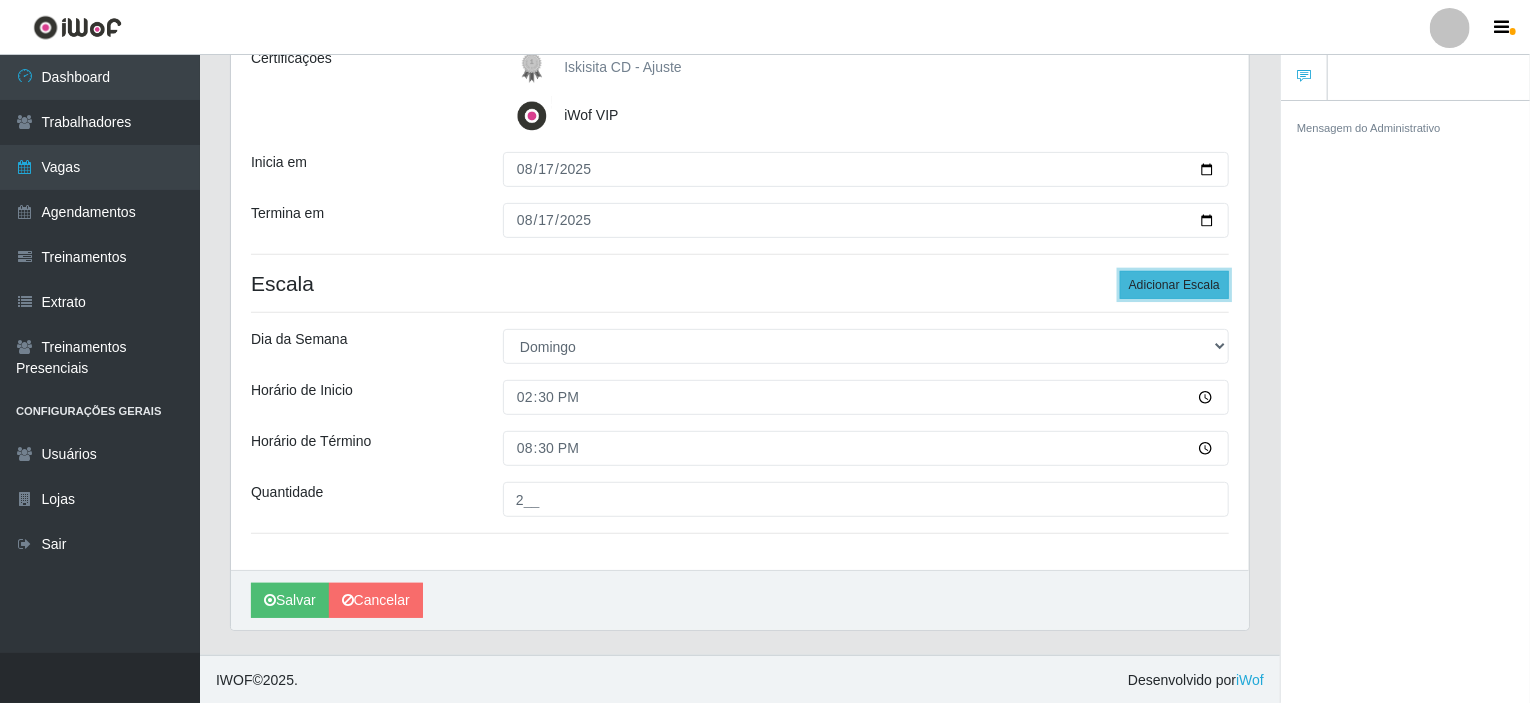 click on "Adicionar Escala" at bounding box center [1174, 285] 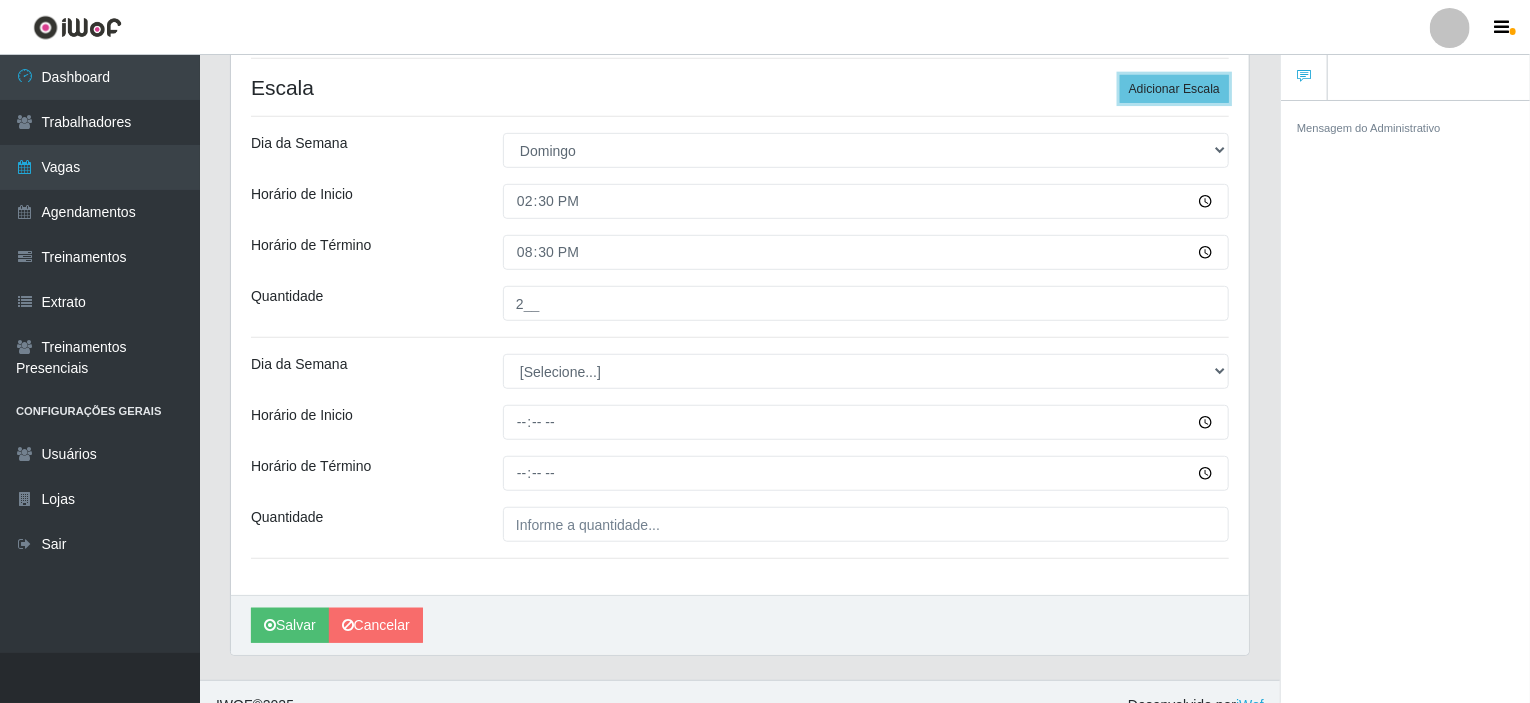 scroll, scrollTop: 500, scrollLeft: 0, axis: vertical 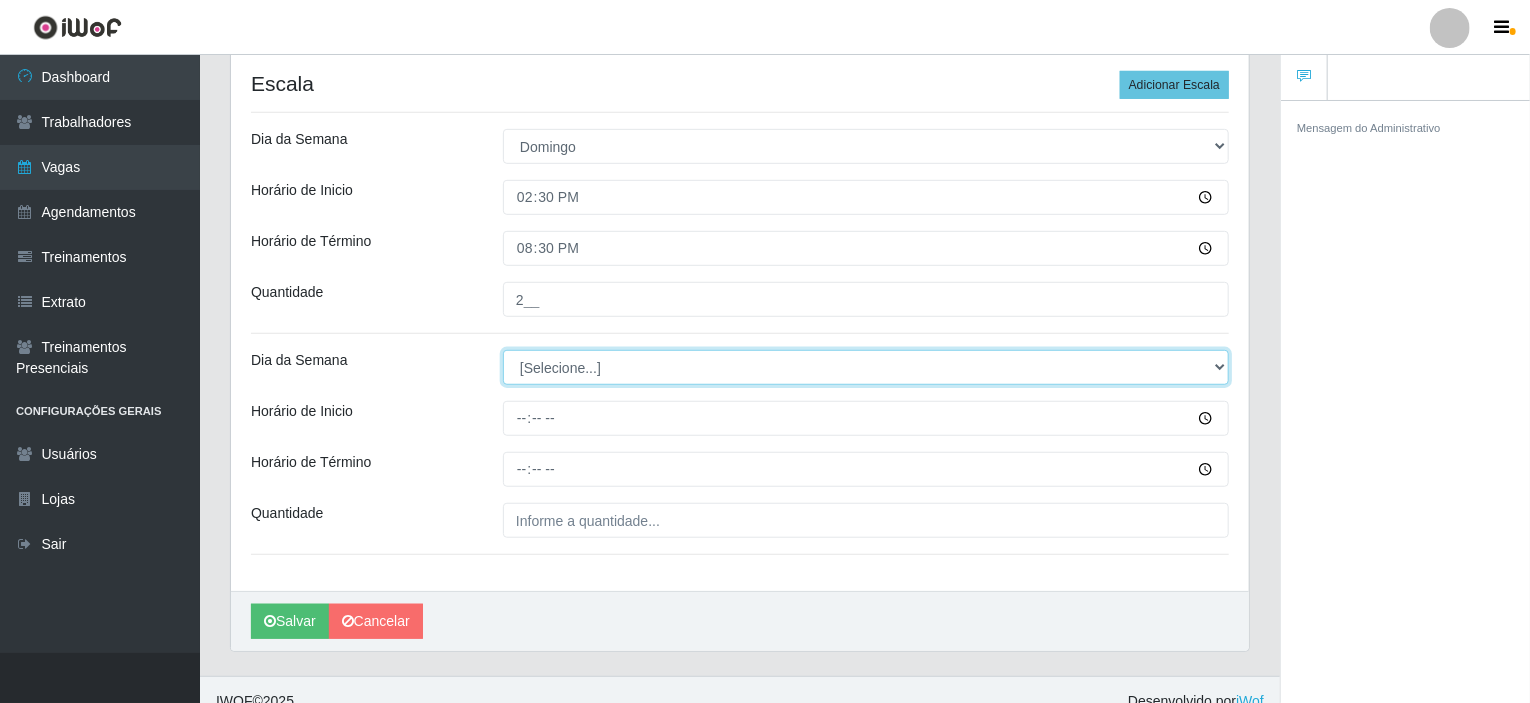 click on "[Selecione...] Segunda Terça Quarta Quinta Sexta Sábado Domingo" at bounding box center [866, 367] 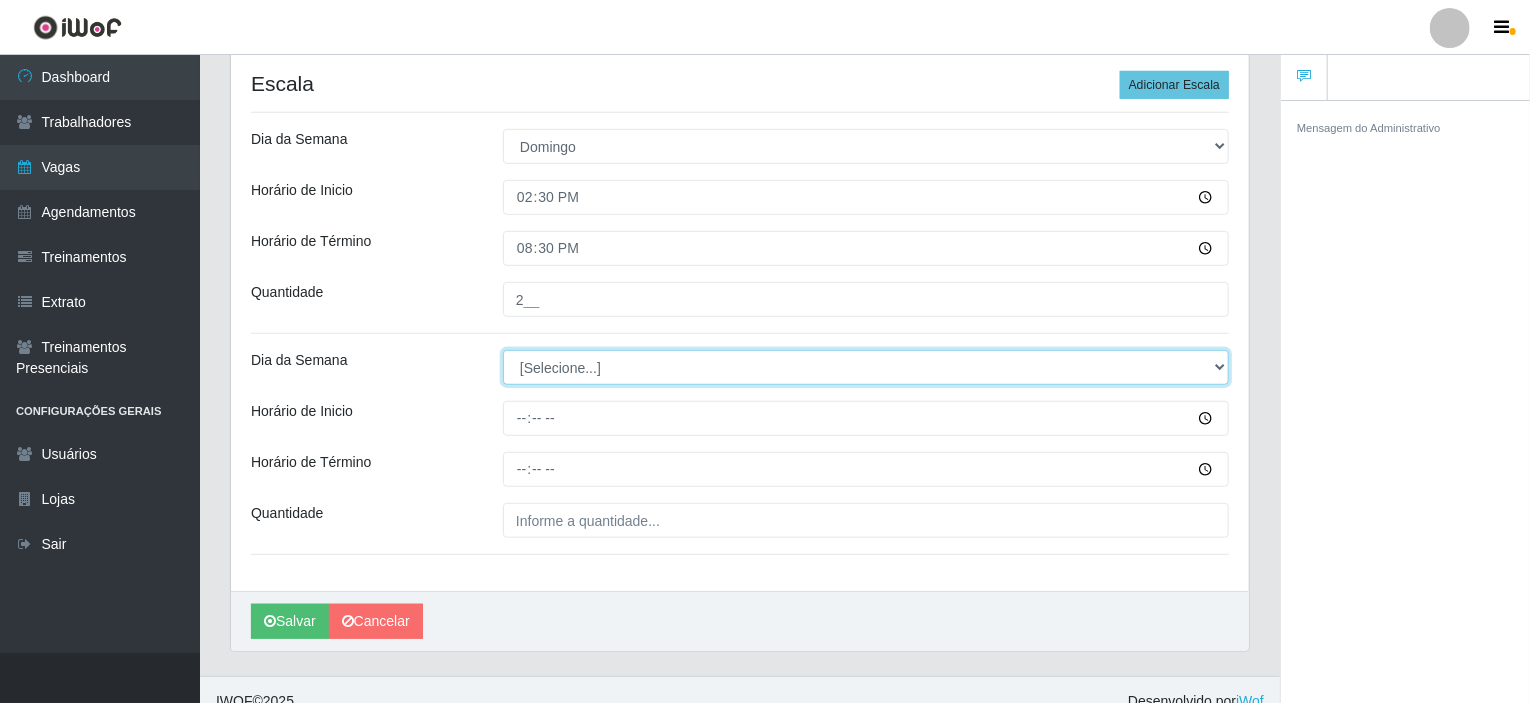 select on "0" 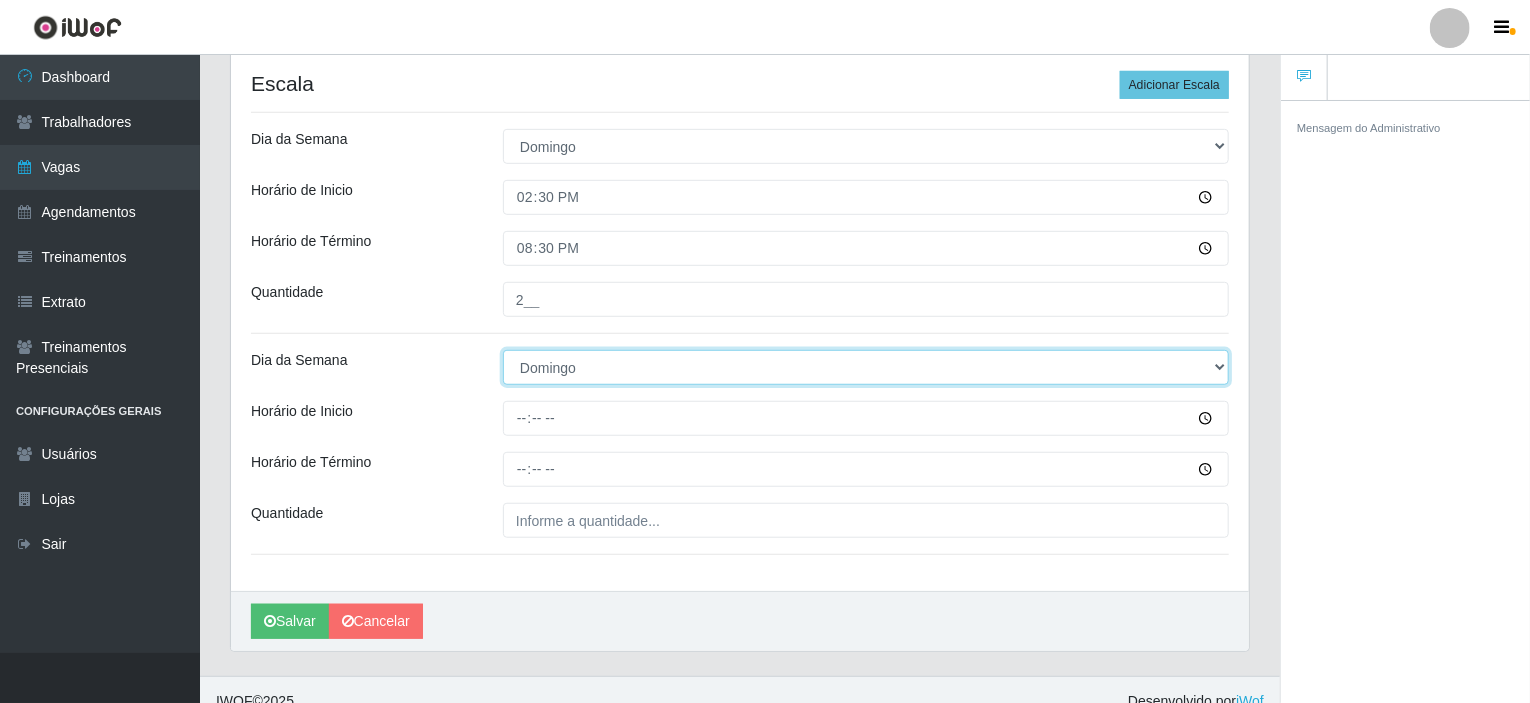 click on "[Selecione...] Segunda Terça Quarta Quinta Sexta Sábado Domingo" at bounding box center [866, 367] 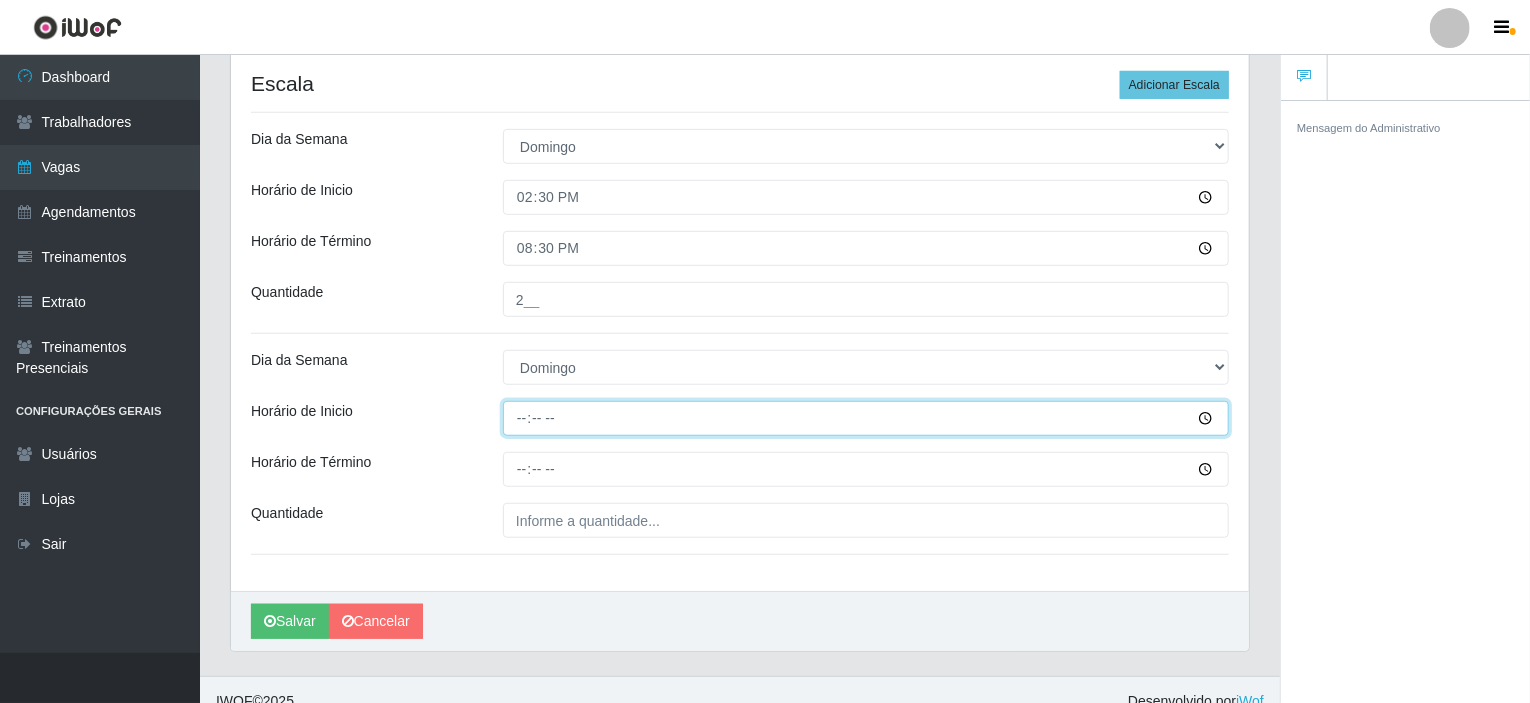 click on "Horário de Inicio" at bounding box center (866, 418) 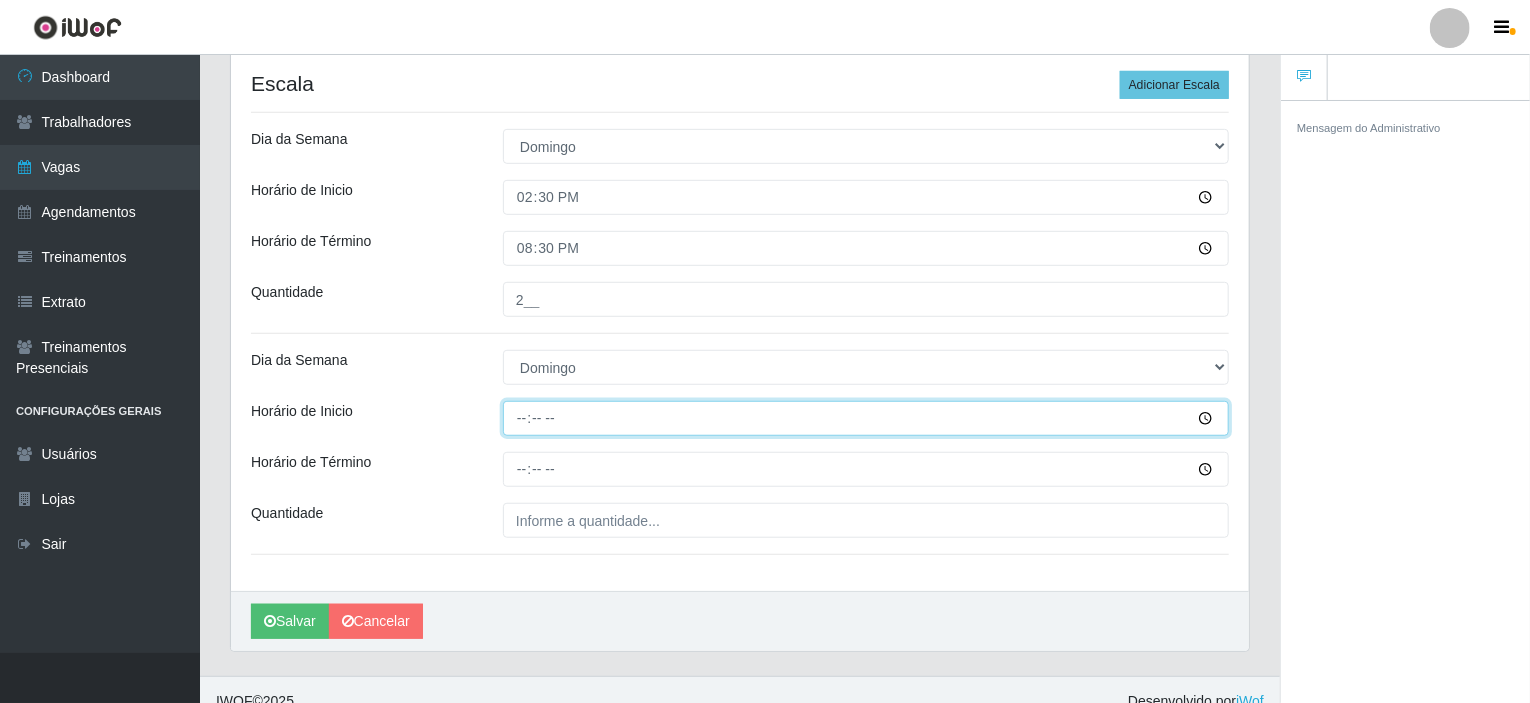 type on "15:00" 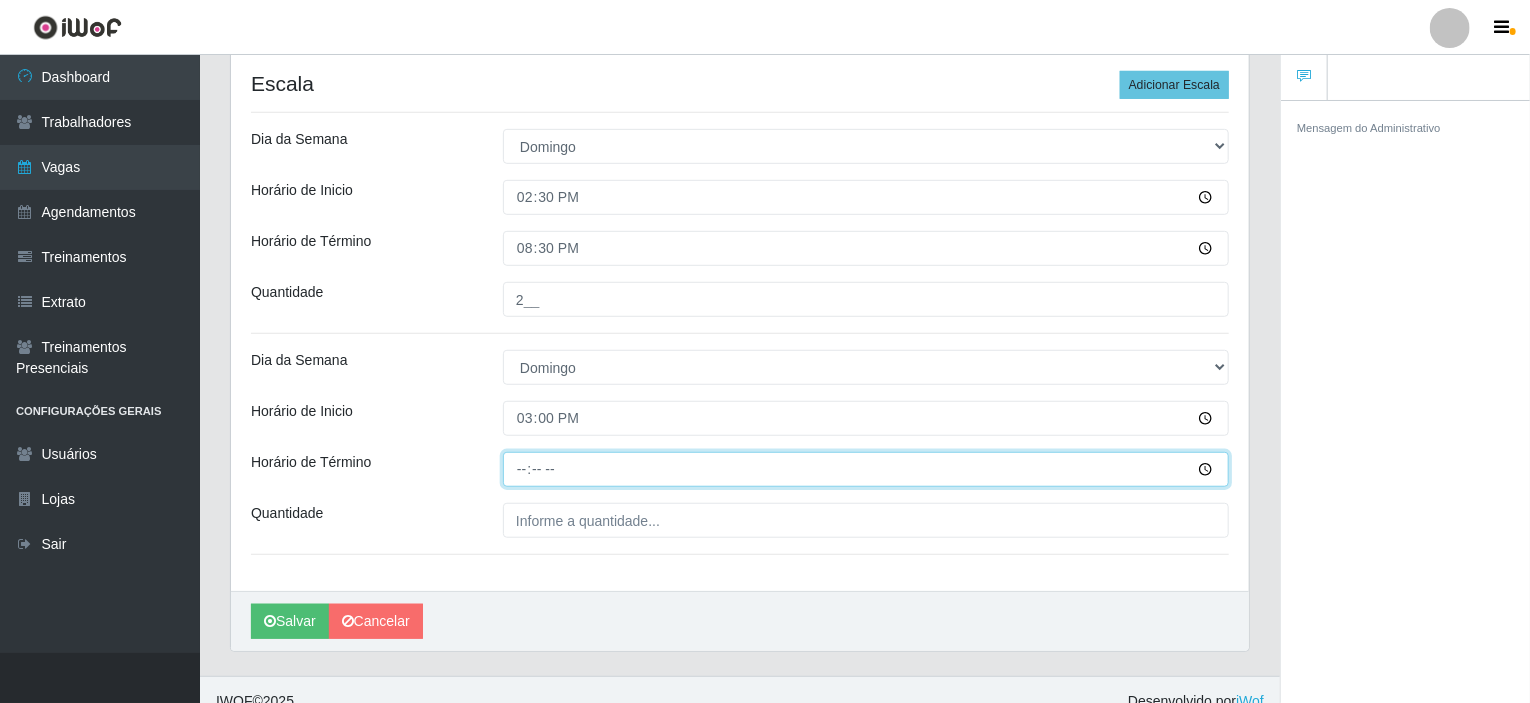click on "Horário de Término" at bounding box center [866, 469] 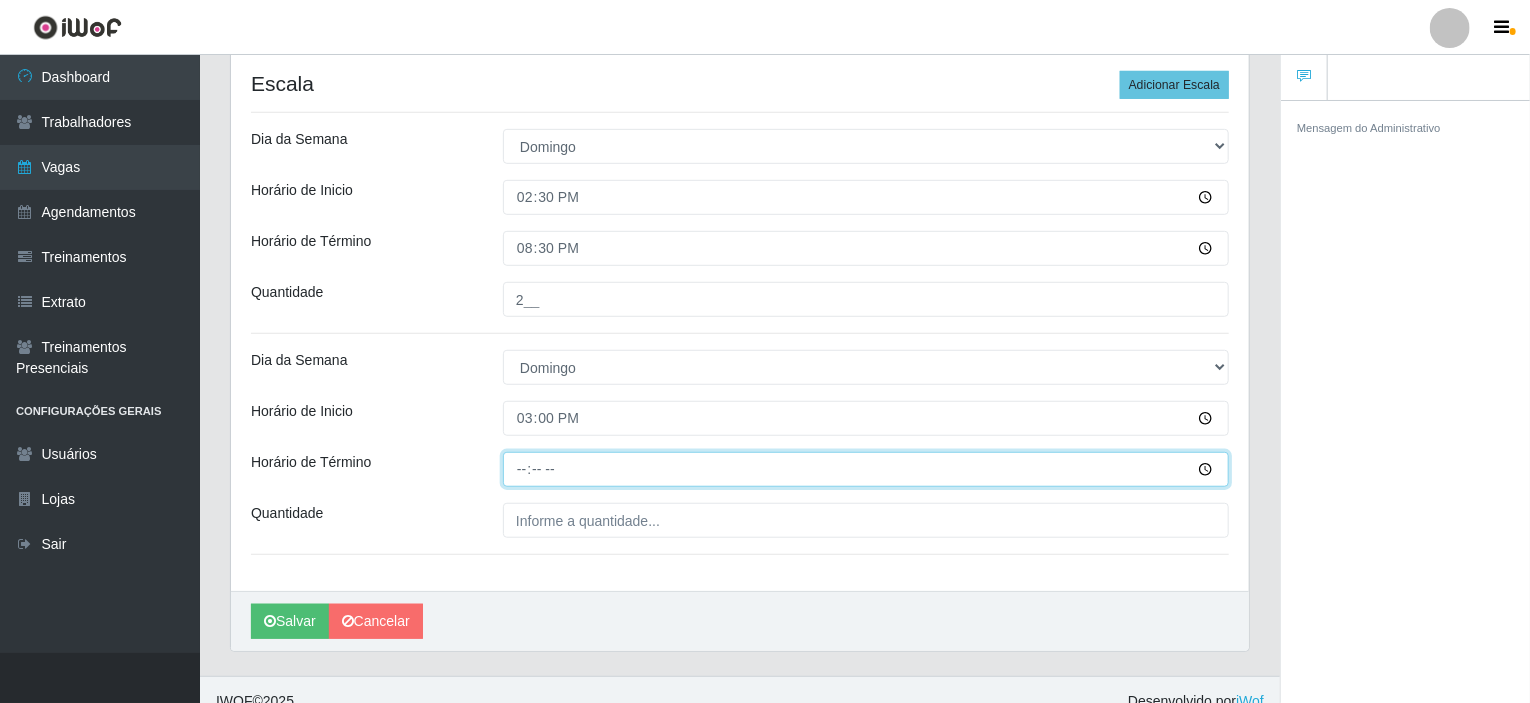 type on "21:00" 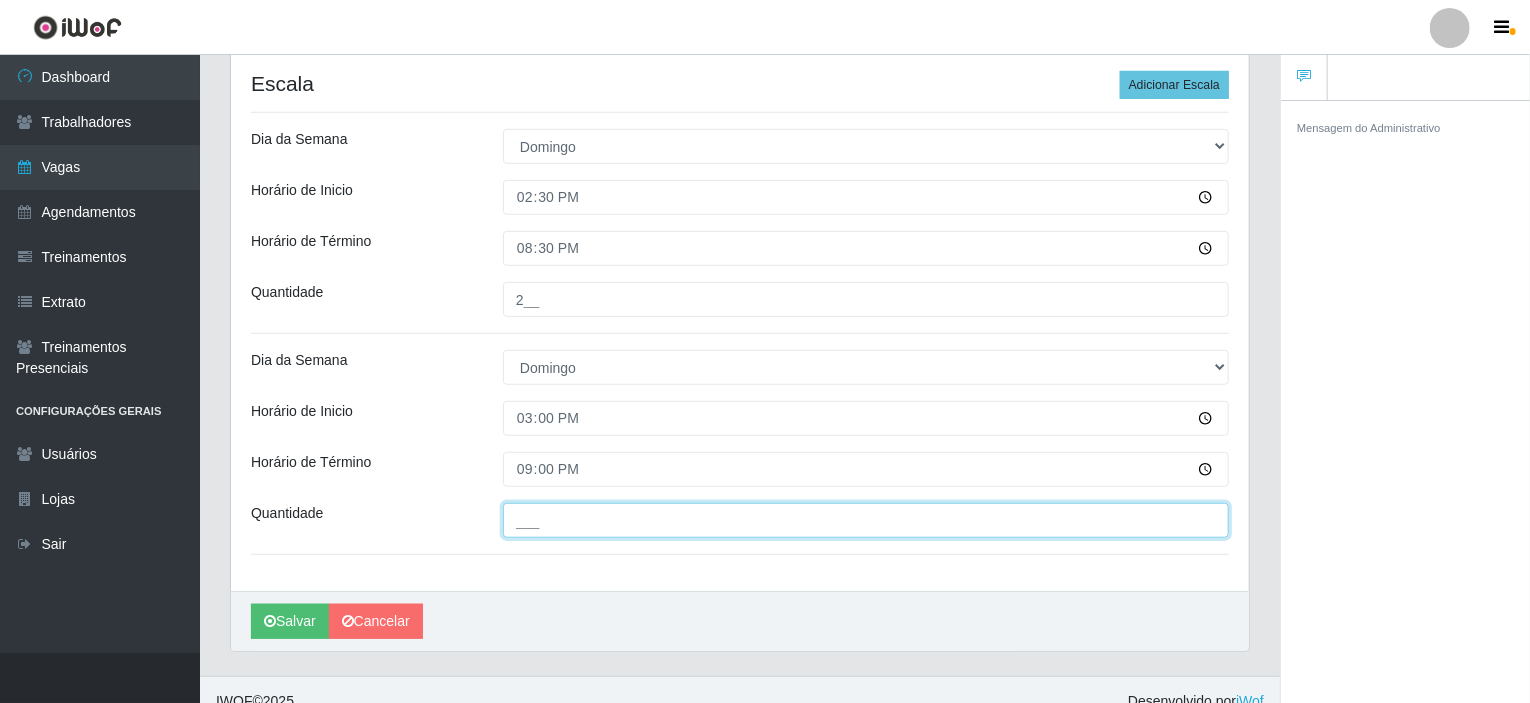 click on "___" at bounding box center (866, 520) 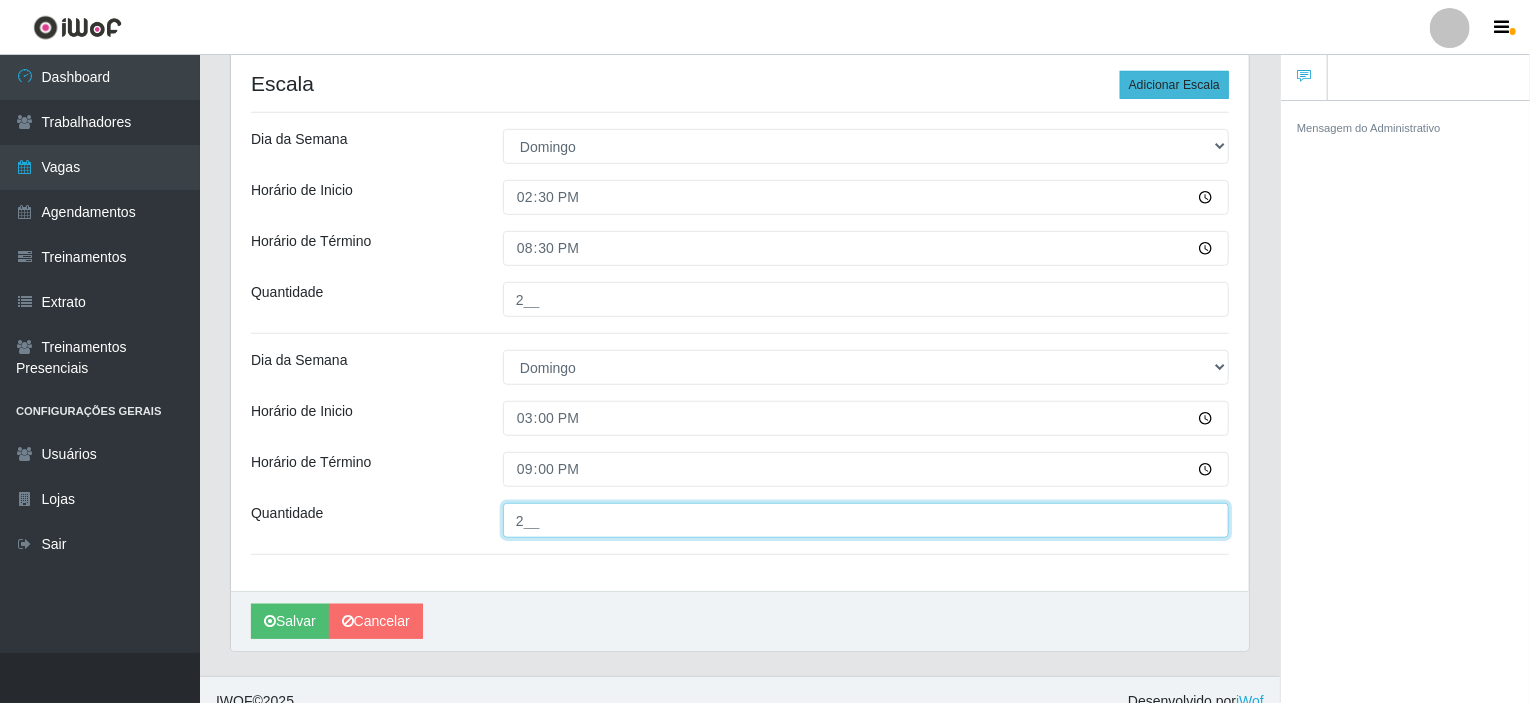 type on "2__" 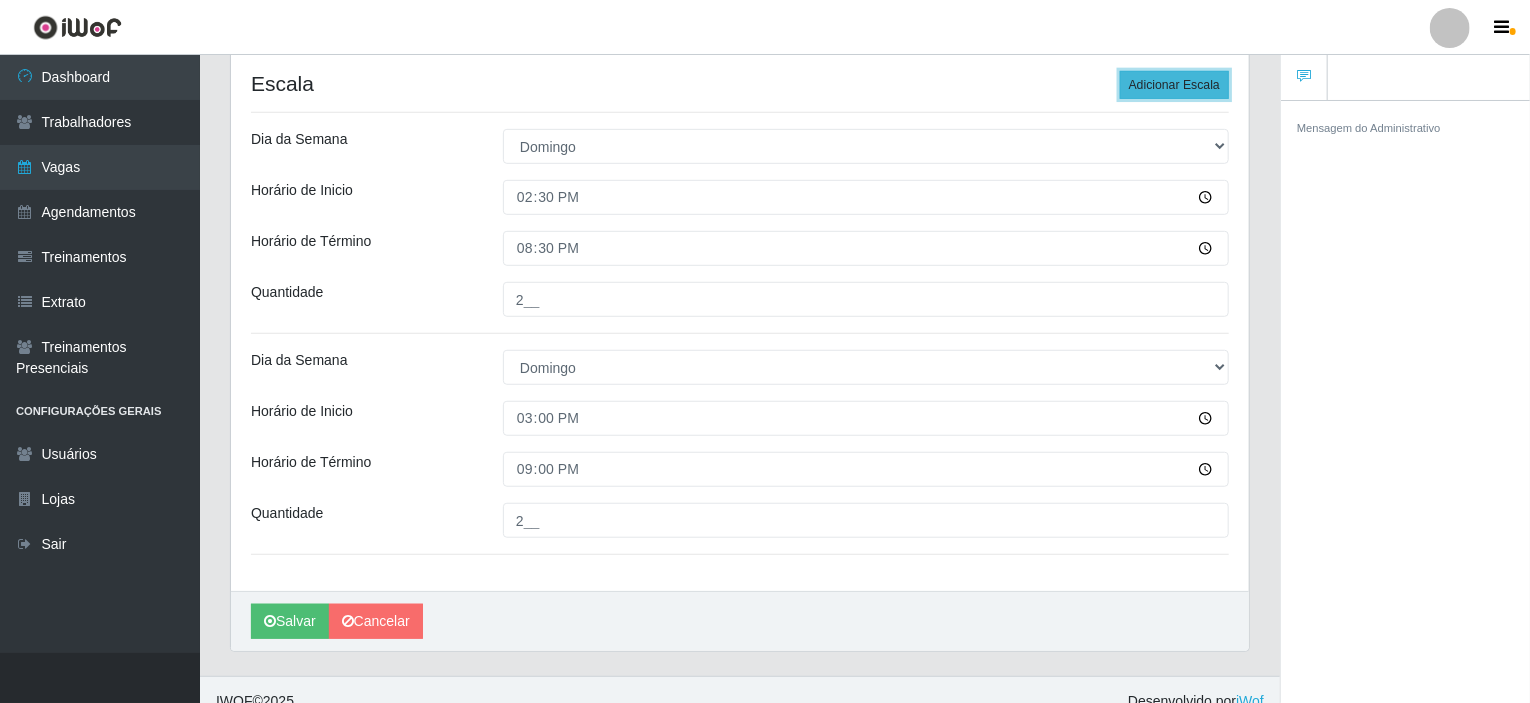 click on "Adicionar Escala" at bounding box center (1174, 85) 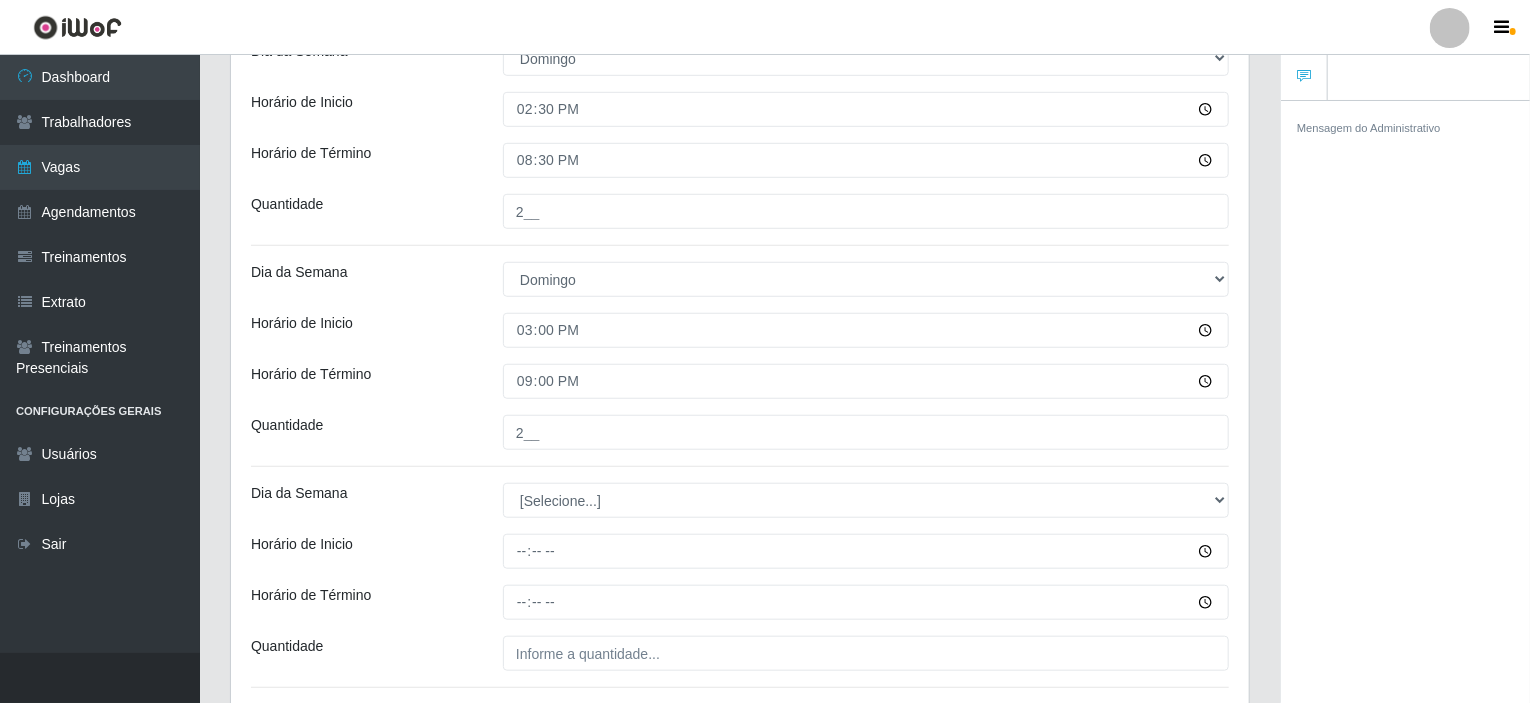 scroll, scrollTop: 700, scrollLeft: 0, axis: vertical 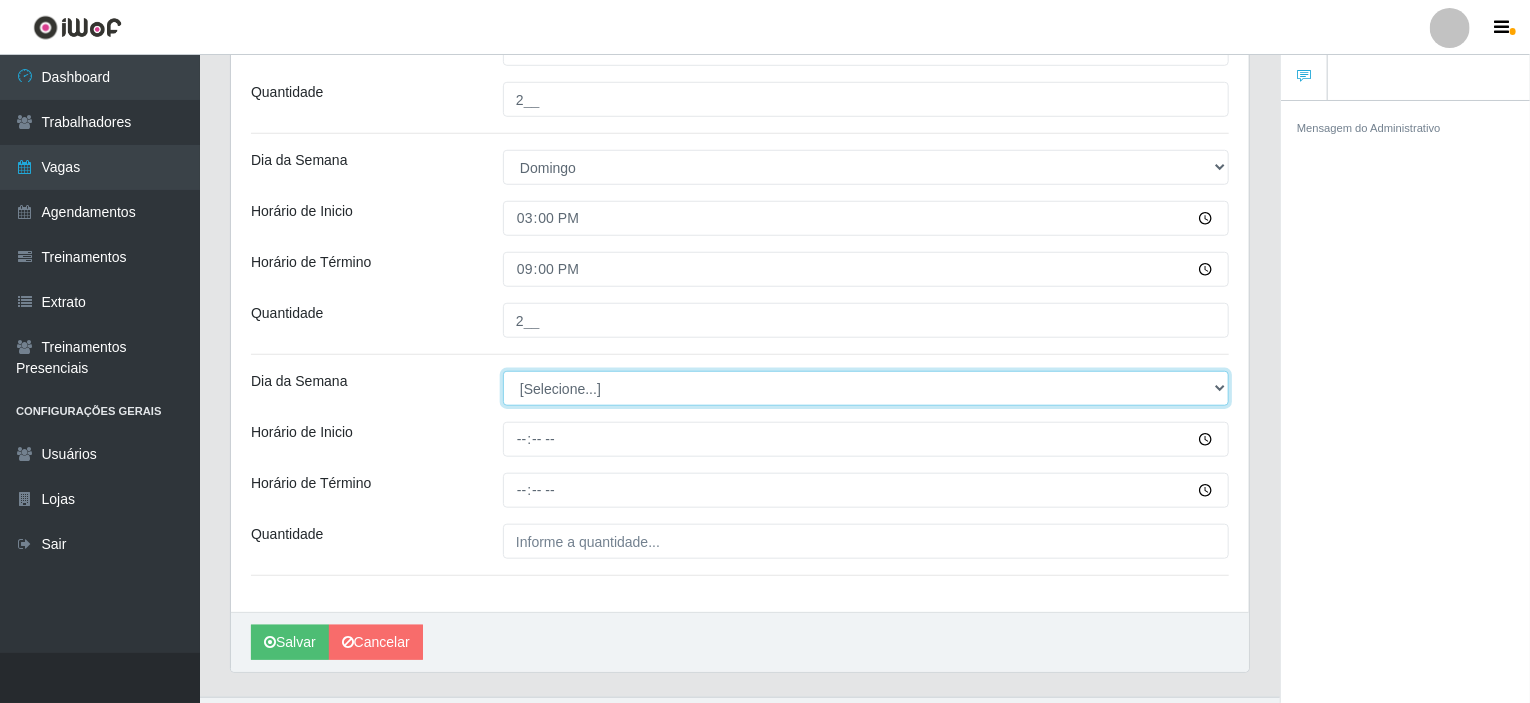 click on "[Selecione...] Segunda Terça Quarta Quinta Sexta Sábado Domingo" at bounding box center (866, 388) 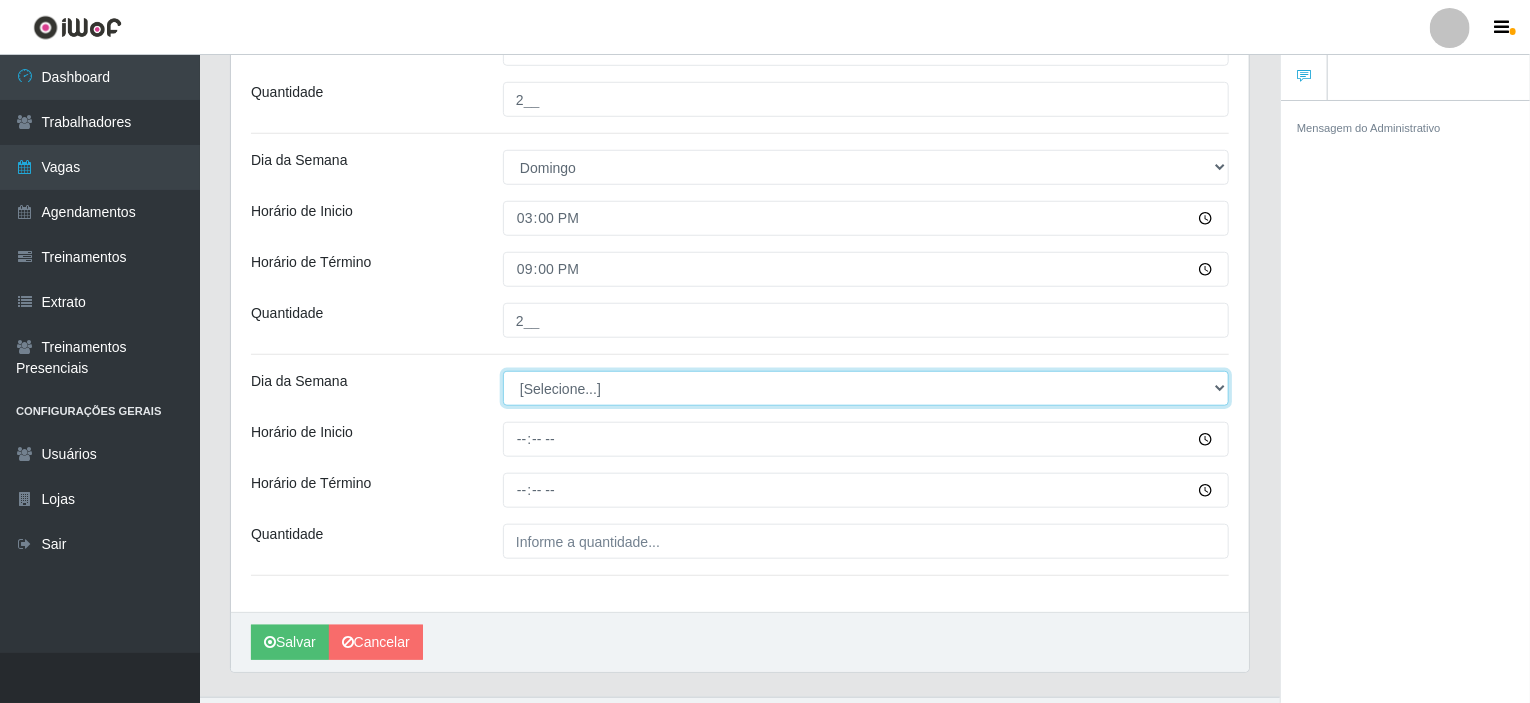 select on "0" 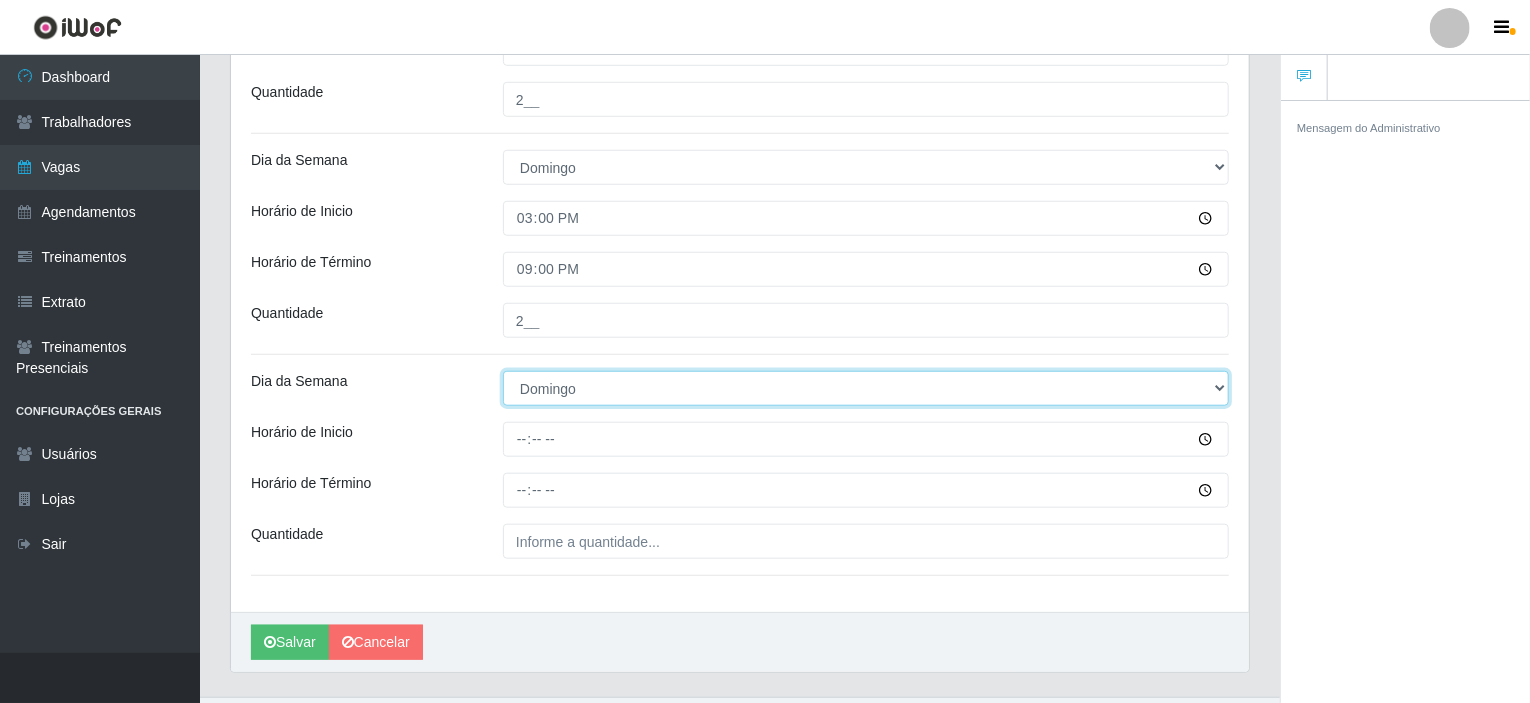 click on "[Selecione...] Segunda Terça Quarta Quinta Sexta Sábado Domingo" at bounding box center (866, 388) 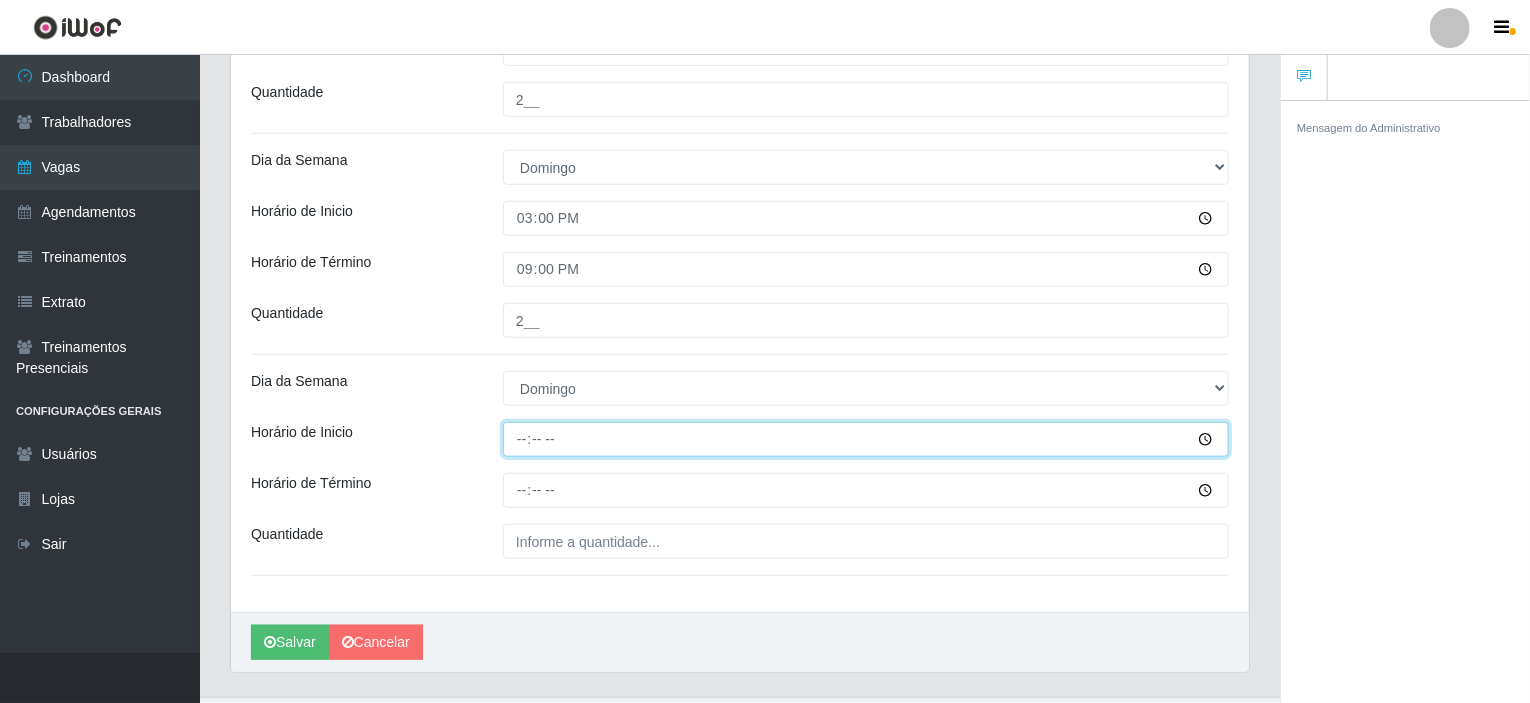 click on "Horário de Inicio" at bounding box center [866, 439] 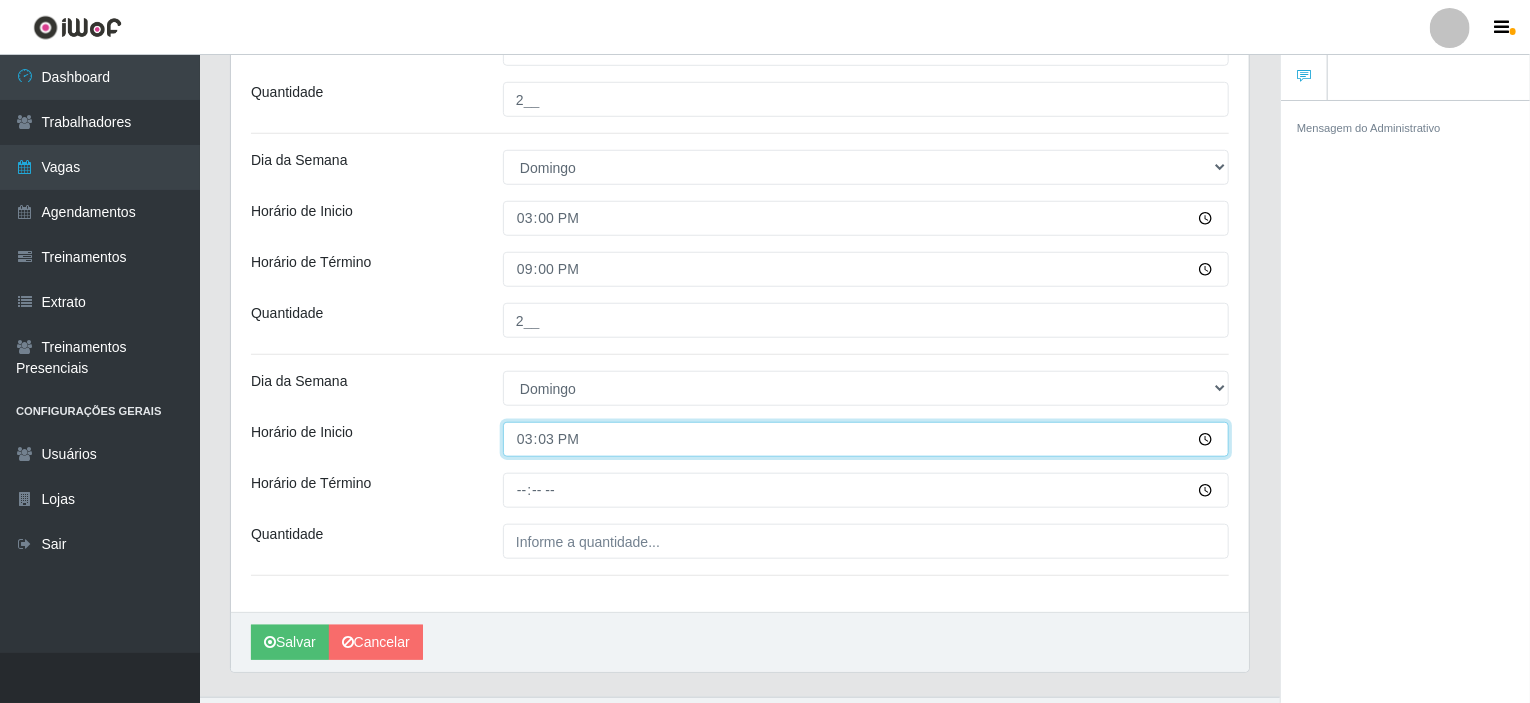 type on "15:30" 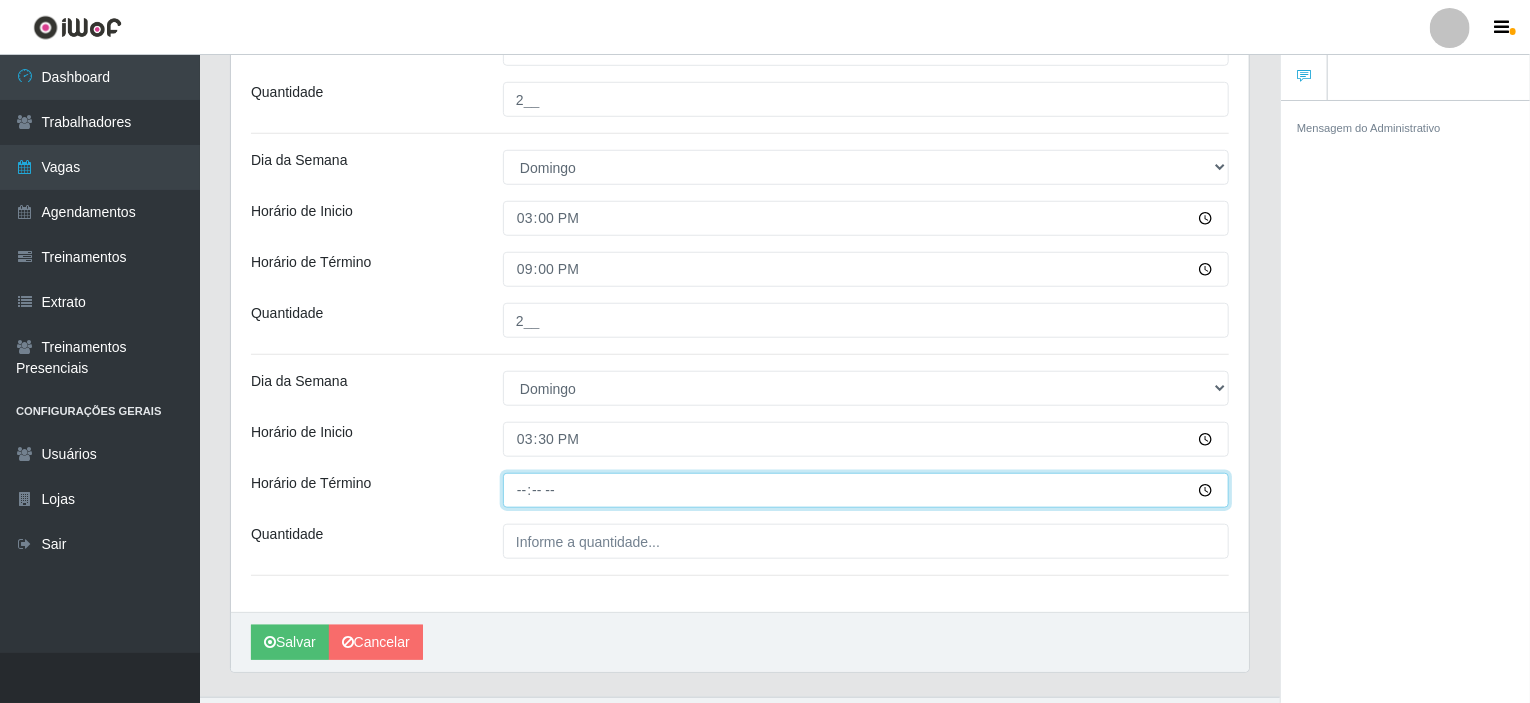 click on "Horário de Término" at bounding box center (866, 490) 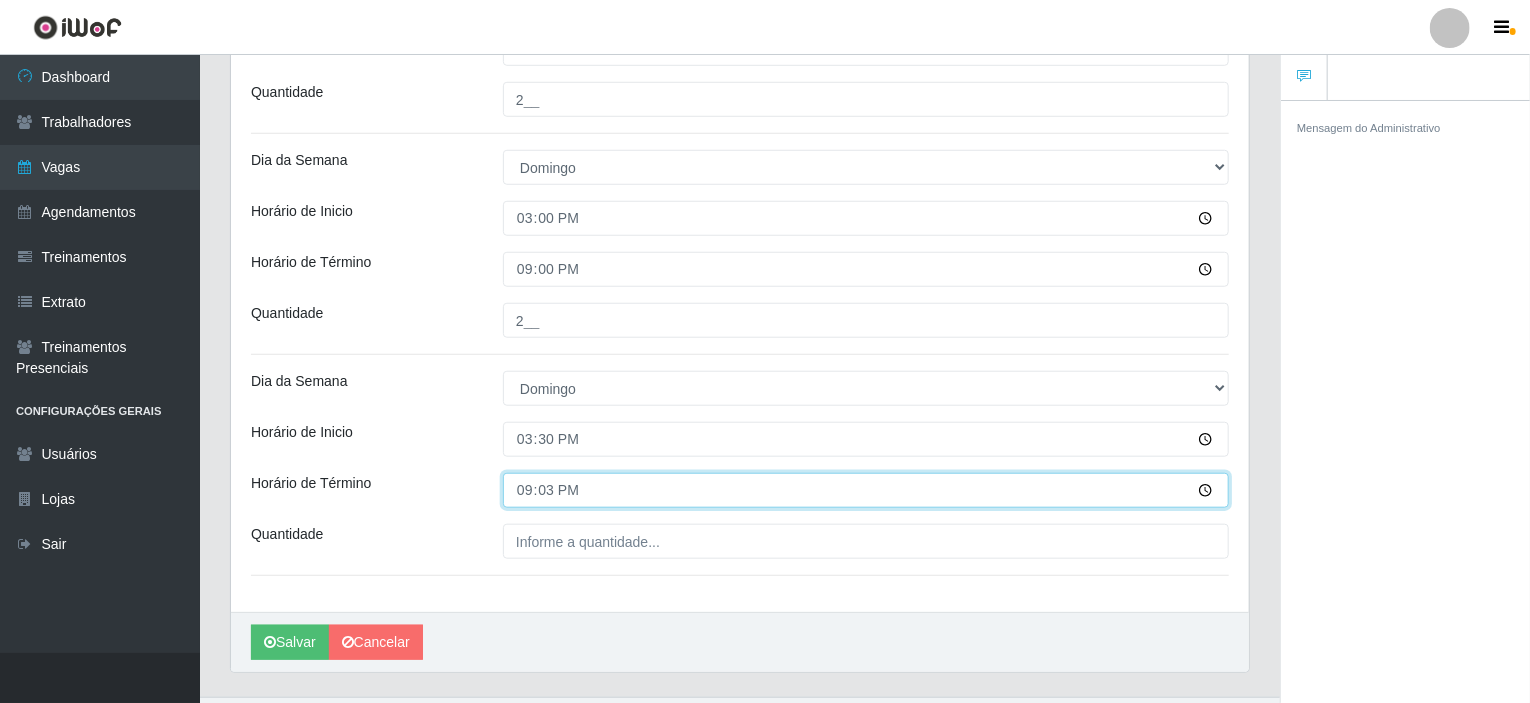 type on "21:30" 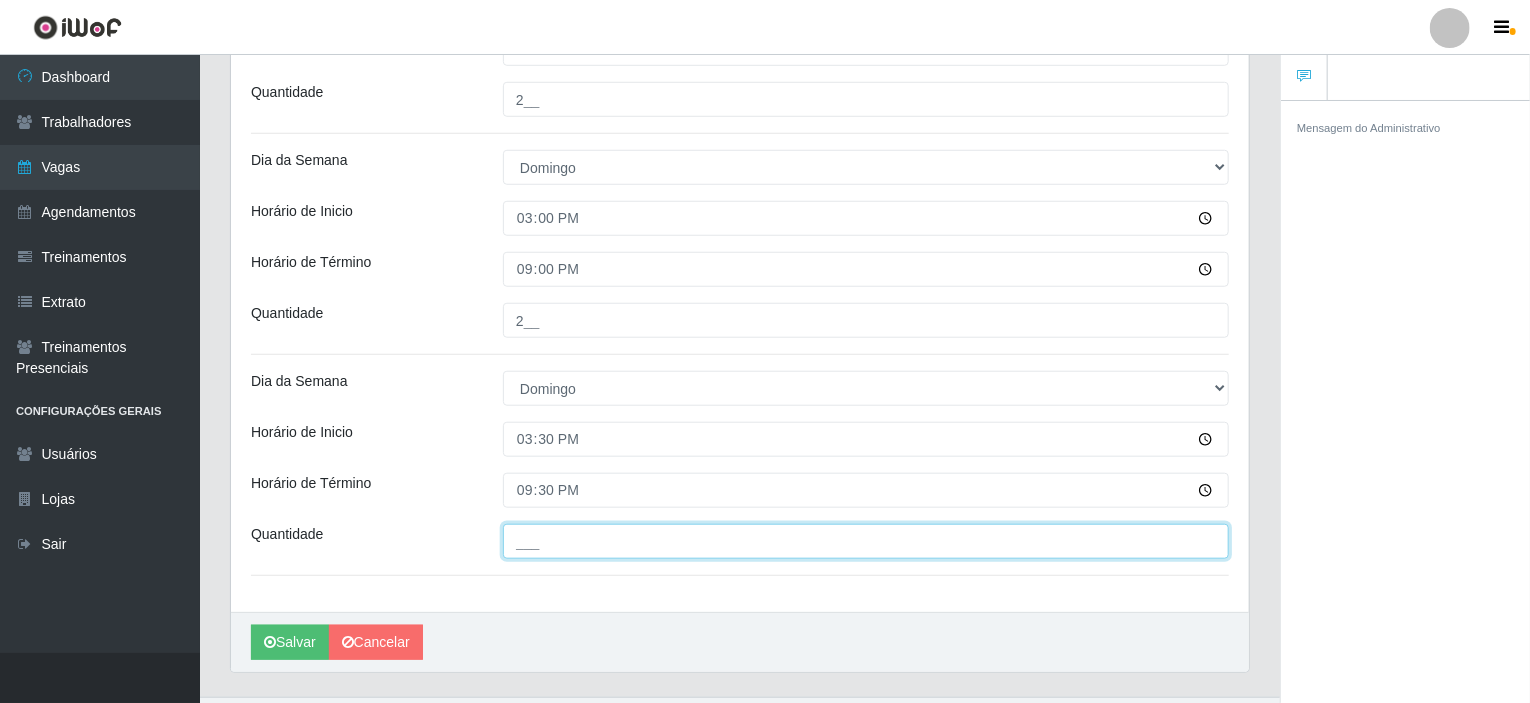 click on "___" at bounding box center (866, 541) 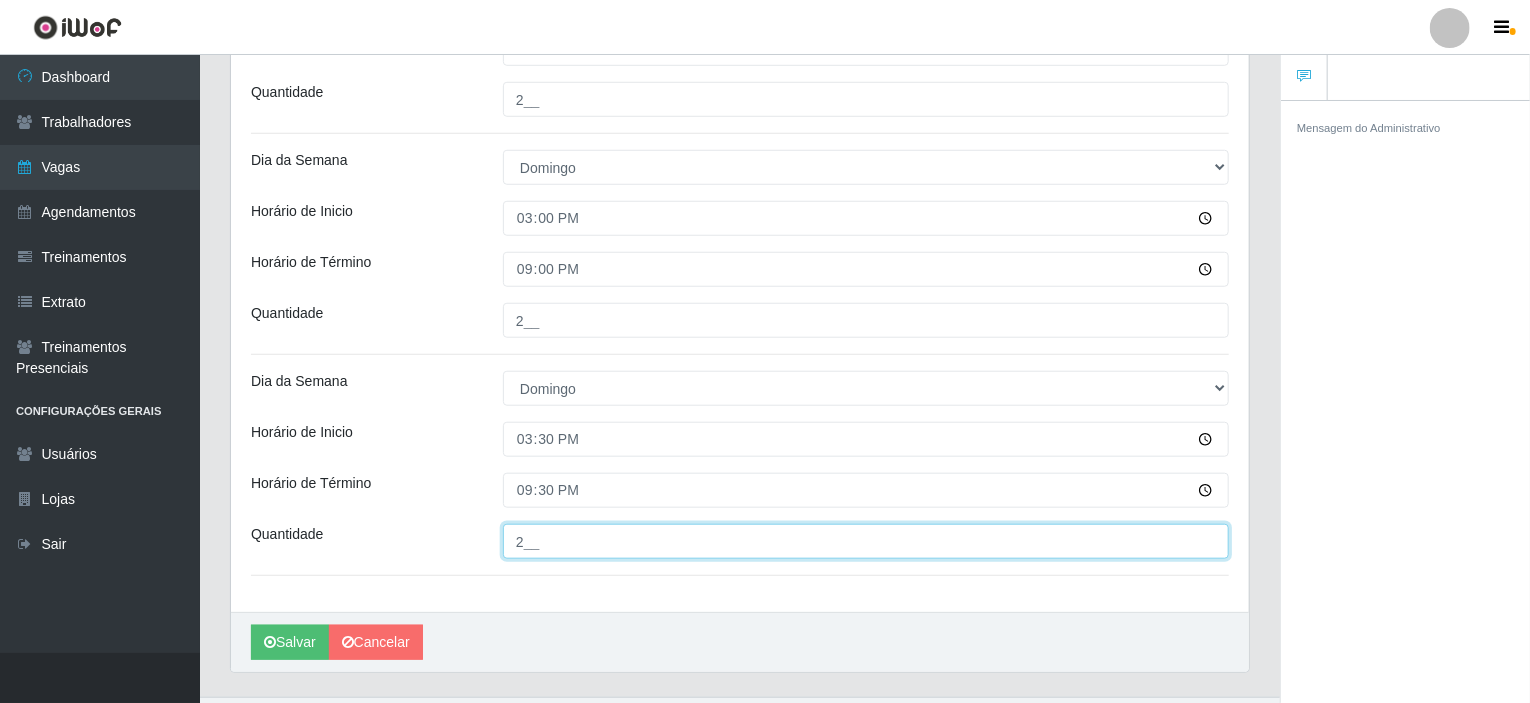 type on "2__" 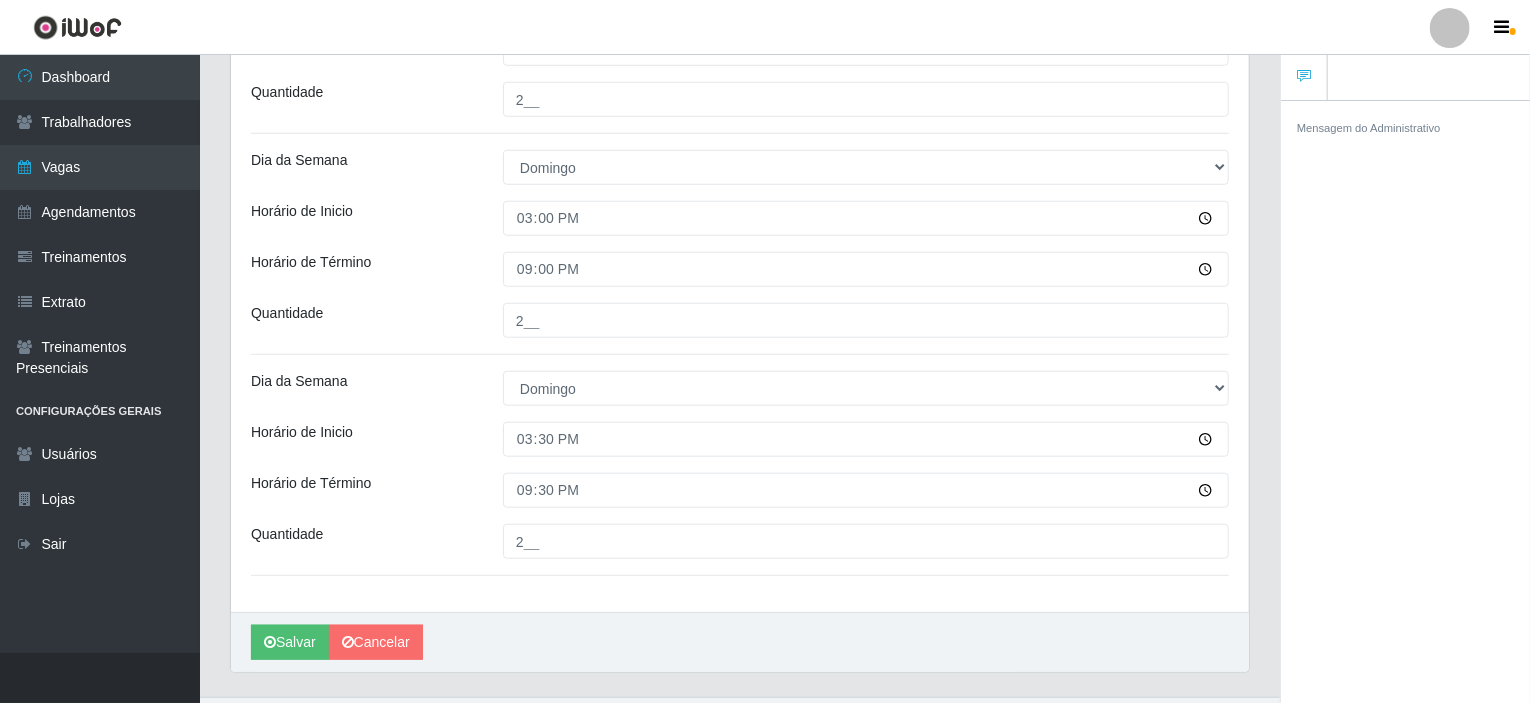 click on "Loja Iskisita Atakado - Shopping Midway Mall Função [Selecione...] Auxiliar de Estacionamento Auxiliar de Estacionamento + Auxiliar de Estacionamento ++ Auxiliar de Estoque Auxiliar de Estoque + Auxiliar de Estoque ++ Operador de Caixa Operador de Caixa + Operador de Caixa ++ Repositor  Repositor + Repositor ++ Sexo do Trabalhador [Selecione...] Certificações   Iskisita CD - Ajuste   iWof VIP Inicia em 2025-08-17 Termina em 2025-08-17 Escala Adicionar Escala Dia da Semana [Selecione...] Segunda Terça Quarta Quinta Sexta Sábado Domingo Horário de Inicio 14:30 Horário de Término 20:30 Quantidade 2__ Dia da Semana [Selecione...] Segunda Terça Quarta Quinta Sexta Sábado Domingo Horário de Inicio 15:00 Horário de Término 21:00 Quantidade 2__ Dia da Semana [Selecione...] Segunda Terça Quarta Quinta Sexta Sábado Domingo Horário de Inicio 15:30 Horário de Término 21:30 Quantidade 2__" at bounding box center [740, 42] 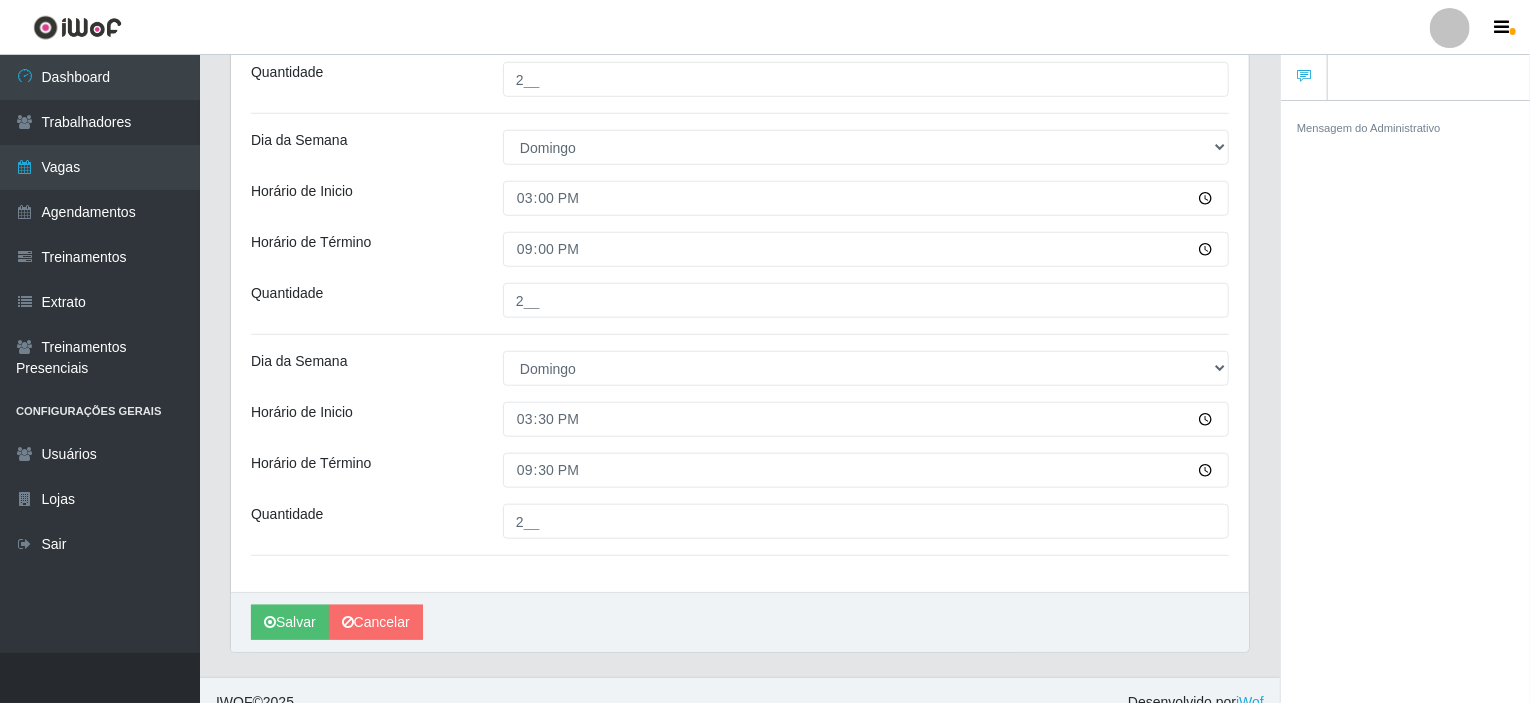 scroll, scrollTop: 741, scrollLeft: 0, axis: vertical 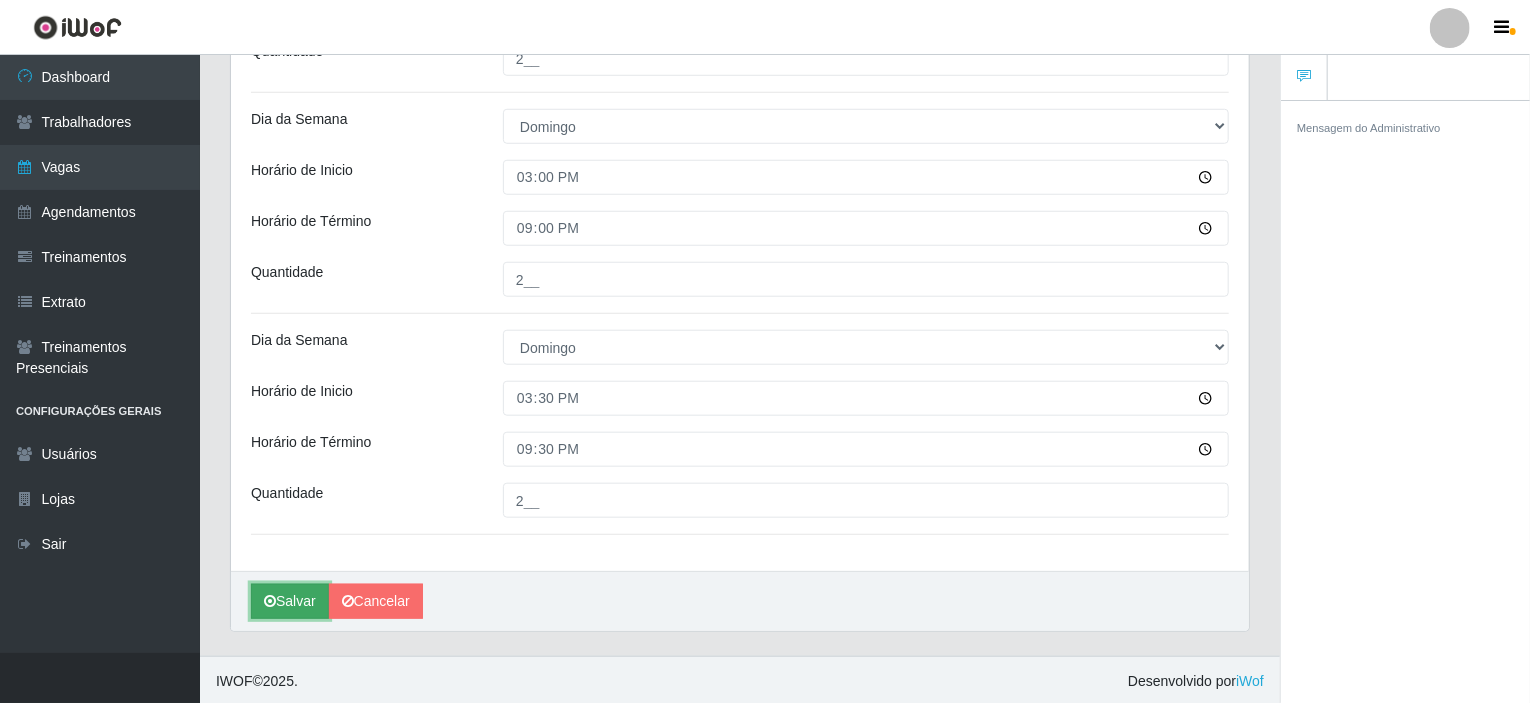 click on "Salvar" at bounding box center (290, 601) 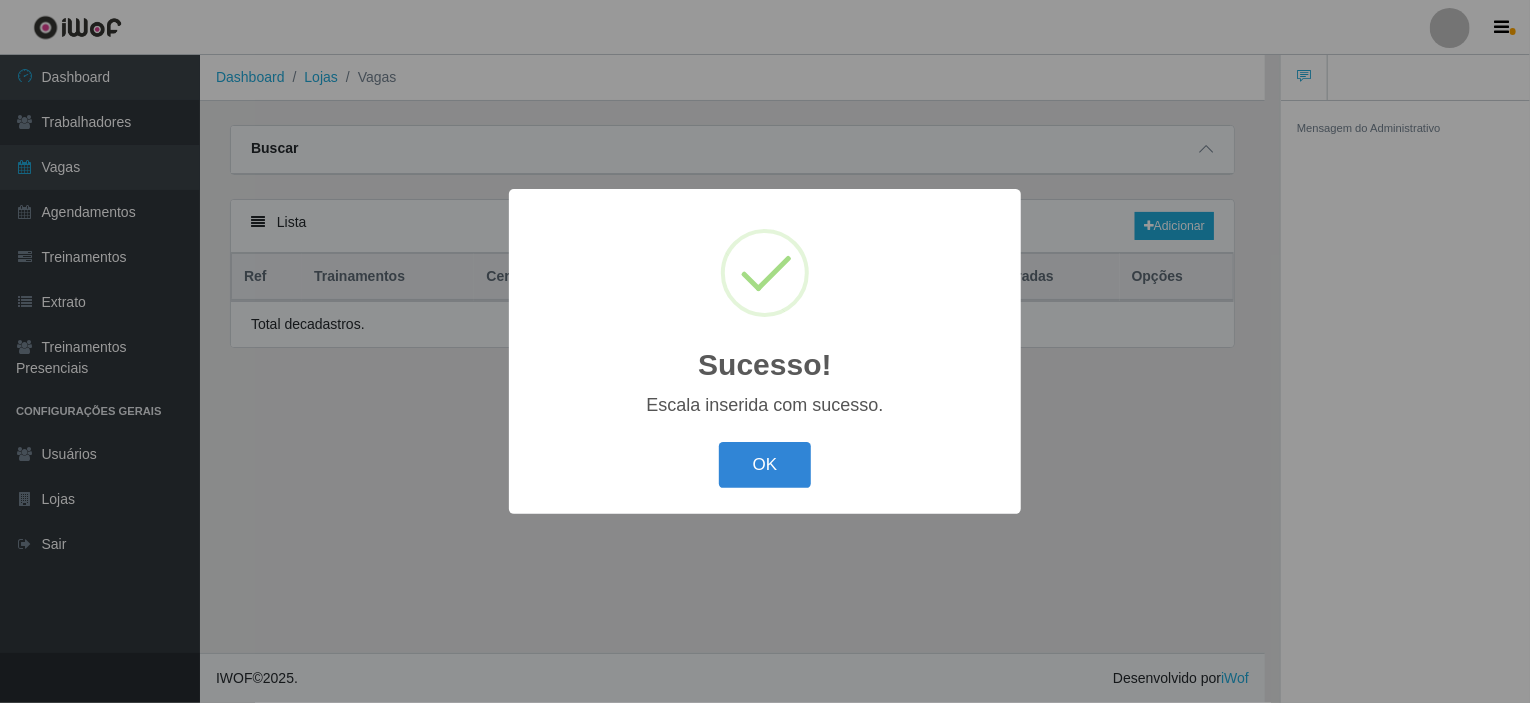 scroll, scrollTop: 0, scrollLeft: 0, axis: both 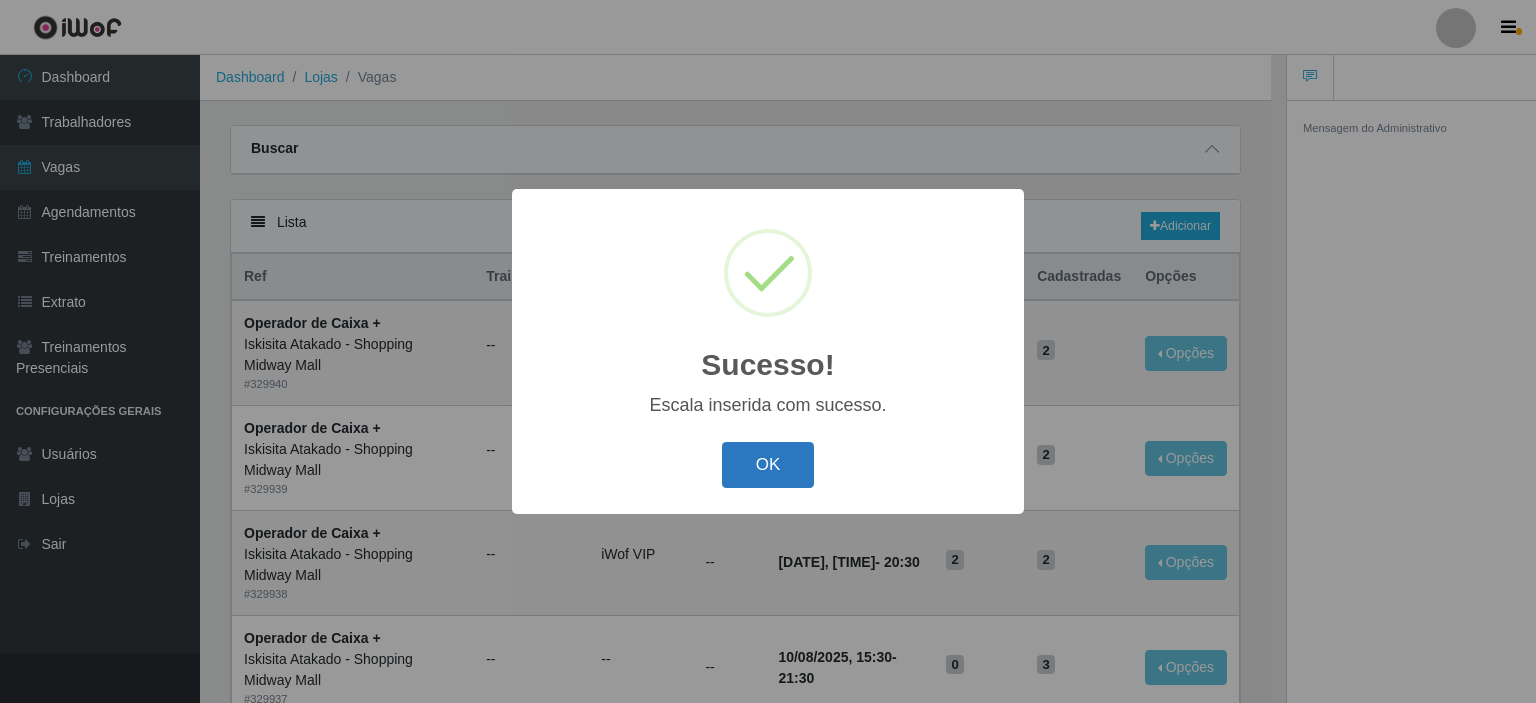 click on "OK" at bounding box center [768, 465] 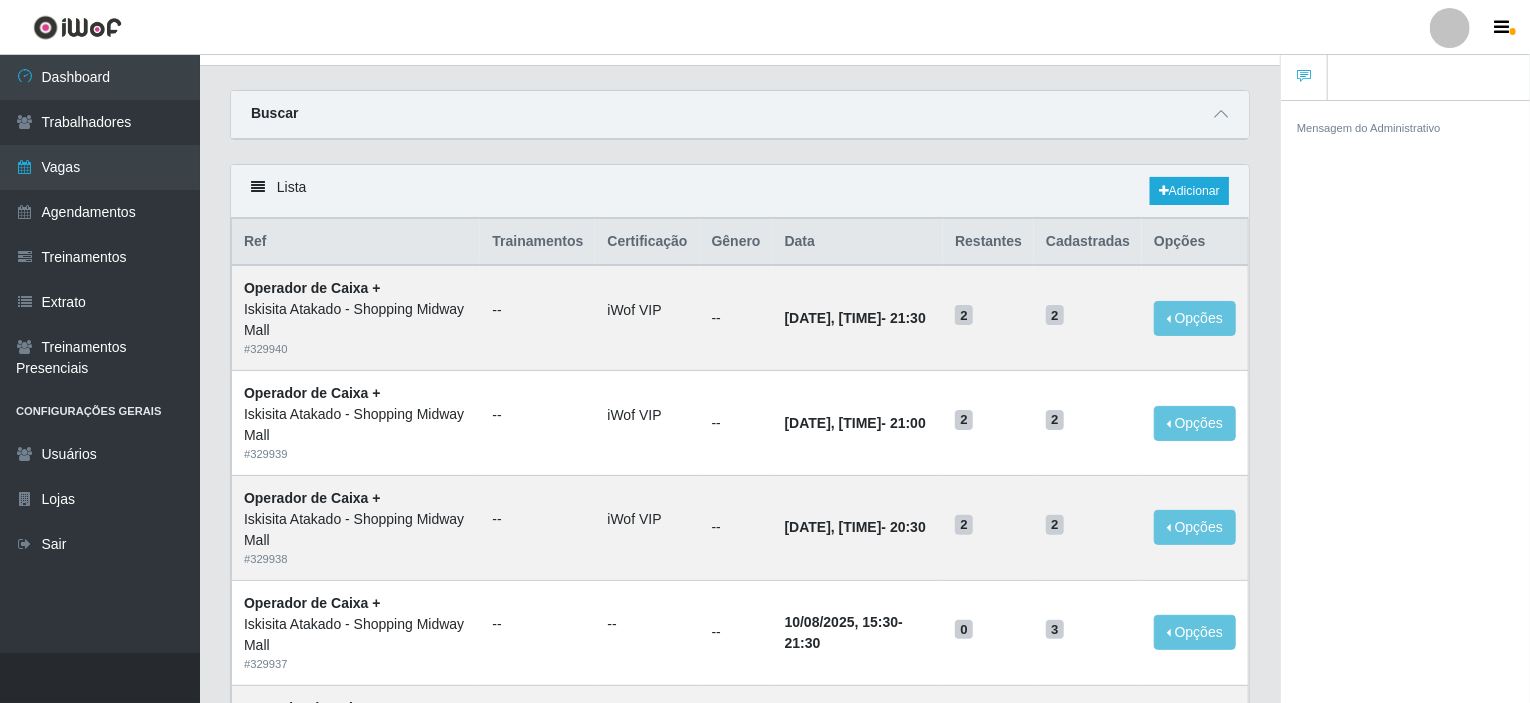 scroll, scrollTop: 0, scrollLeft: 0, axis: both 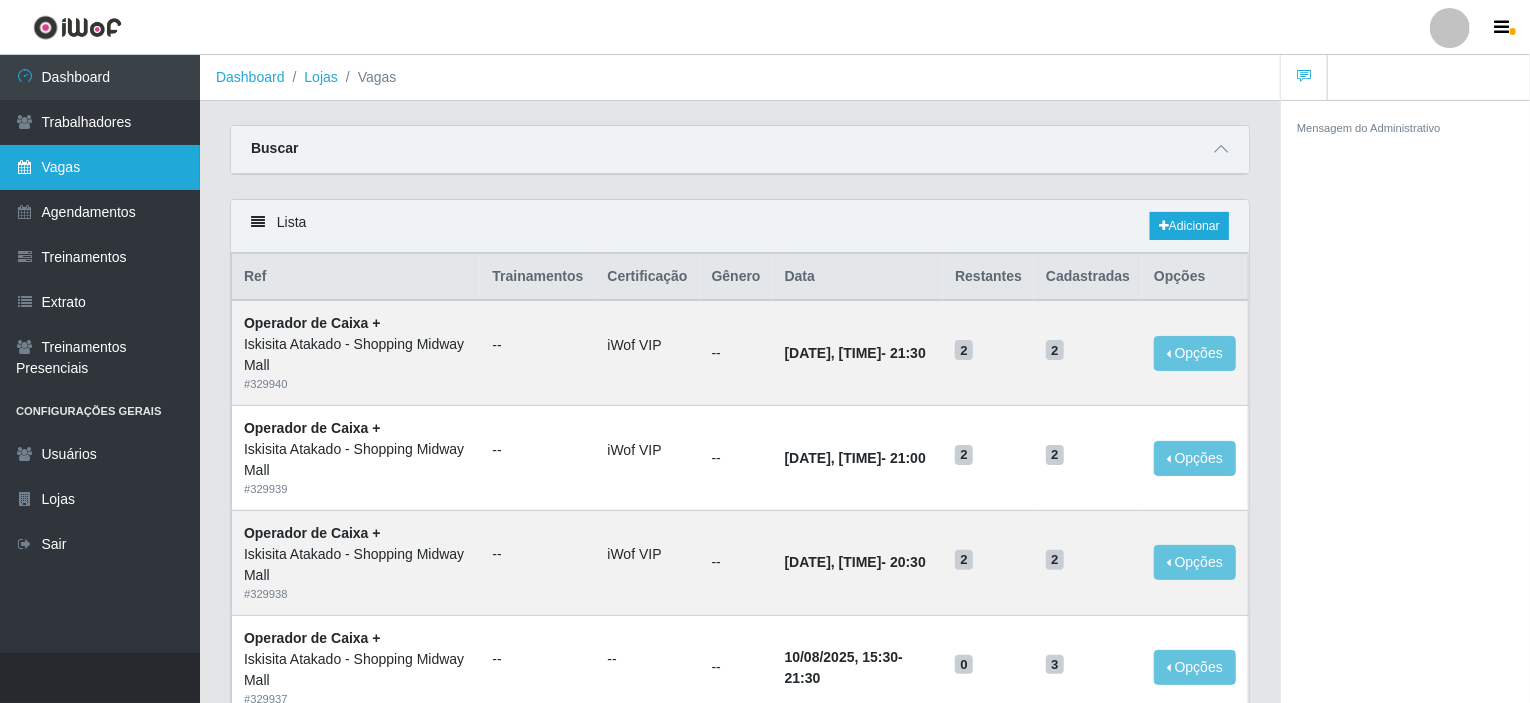 click on "Vagas" at bounding box center (100, 167) 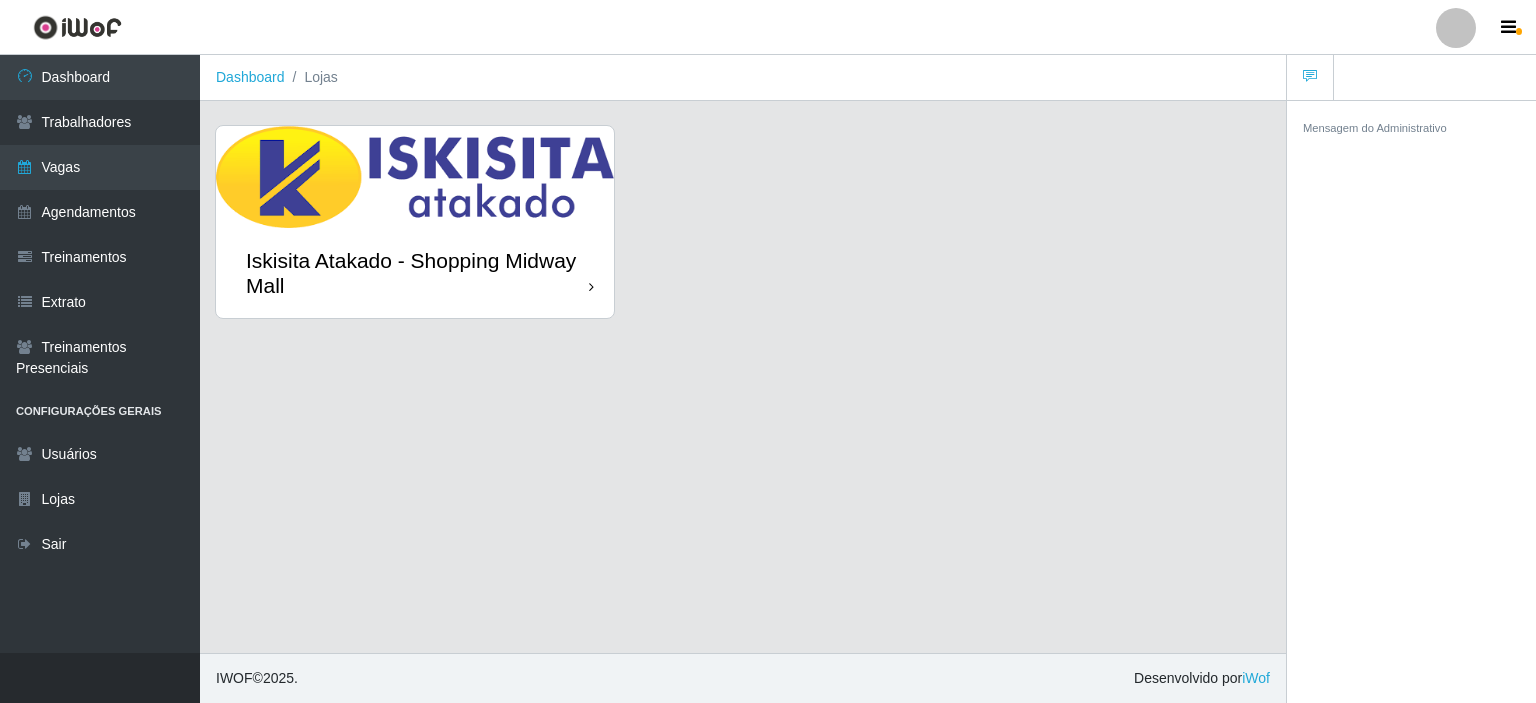 click on "Iskisita Atakado - Shopping Midway Mall" at bounding box center [415, 273] 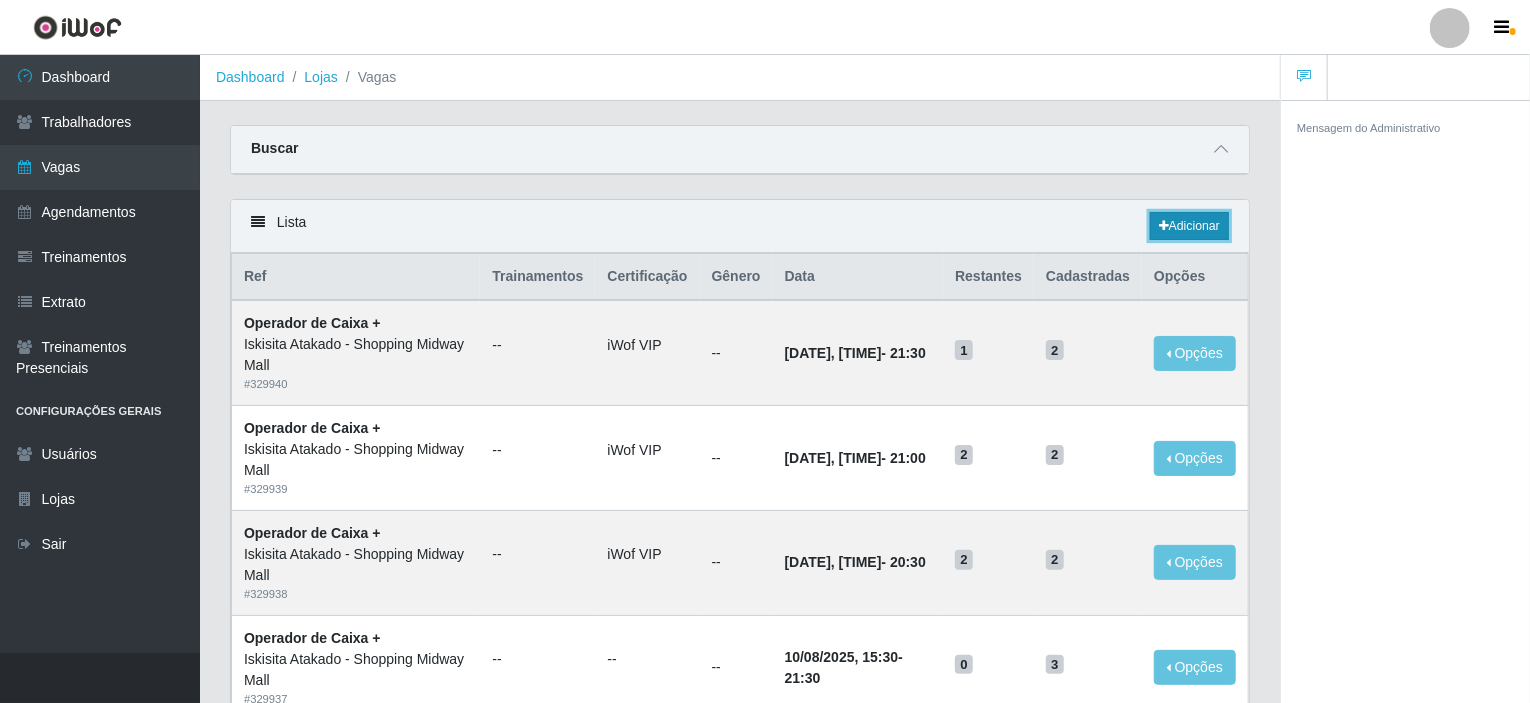 click on "Adicionar" at bounding box center (1189, 226) 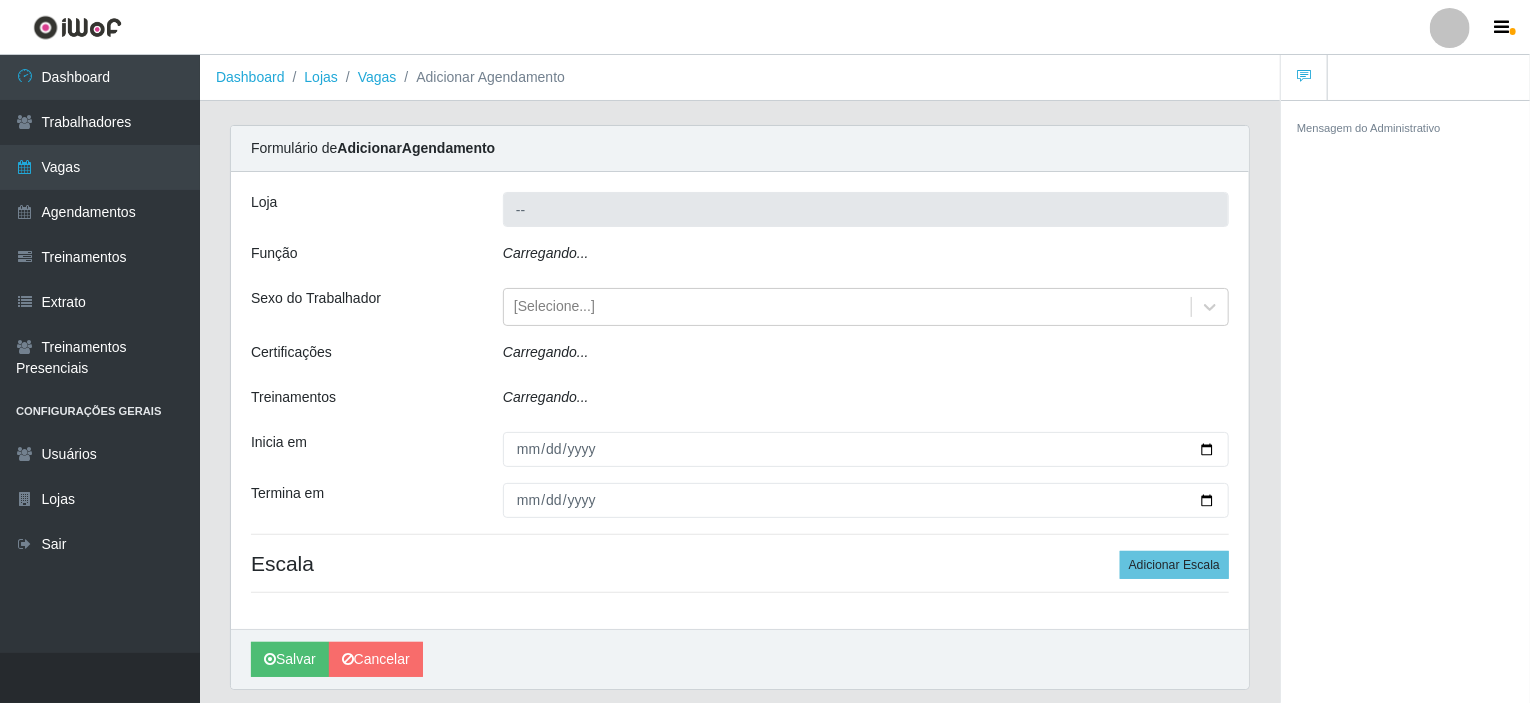 type on "Iskisita Atakado - Shopping Midway Mall" 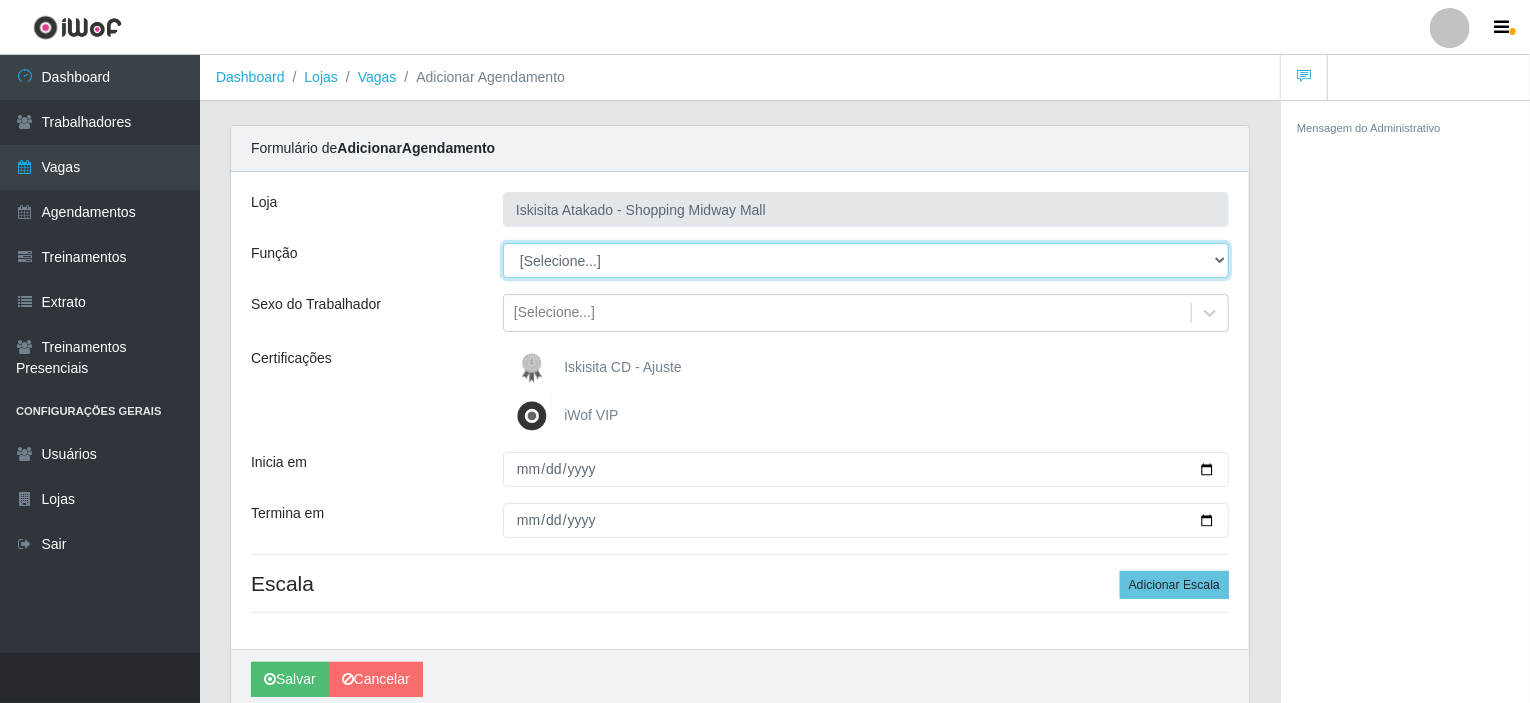 click on "[Selecione...] Auxiliar de Estacionamento Auxiliar de Estacionamento + Auxiliar de Estacionamento ++ Auxiliar de Estoque Auxiliar de Estoque + Auxiliar de Estoque ++ Operador de Caixa Operador de Caixa + Operador de Caixa ++ Repositor  Repositor + Repositor ++" at bounding box center (866, 260) 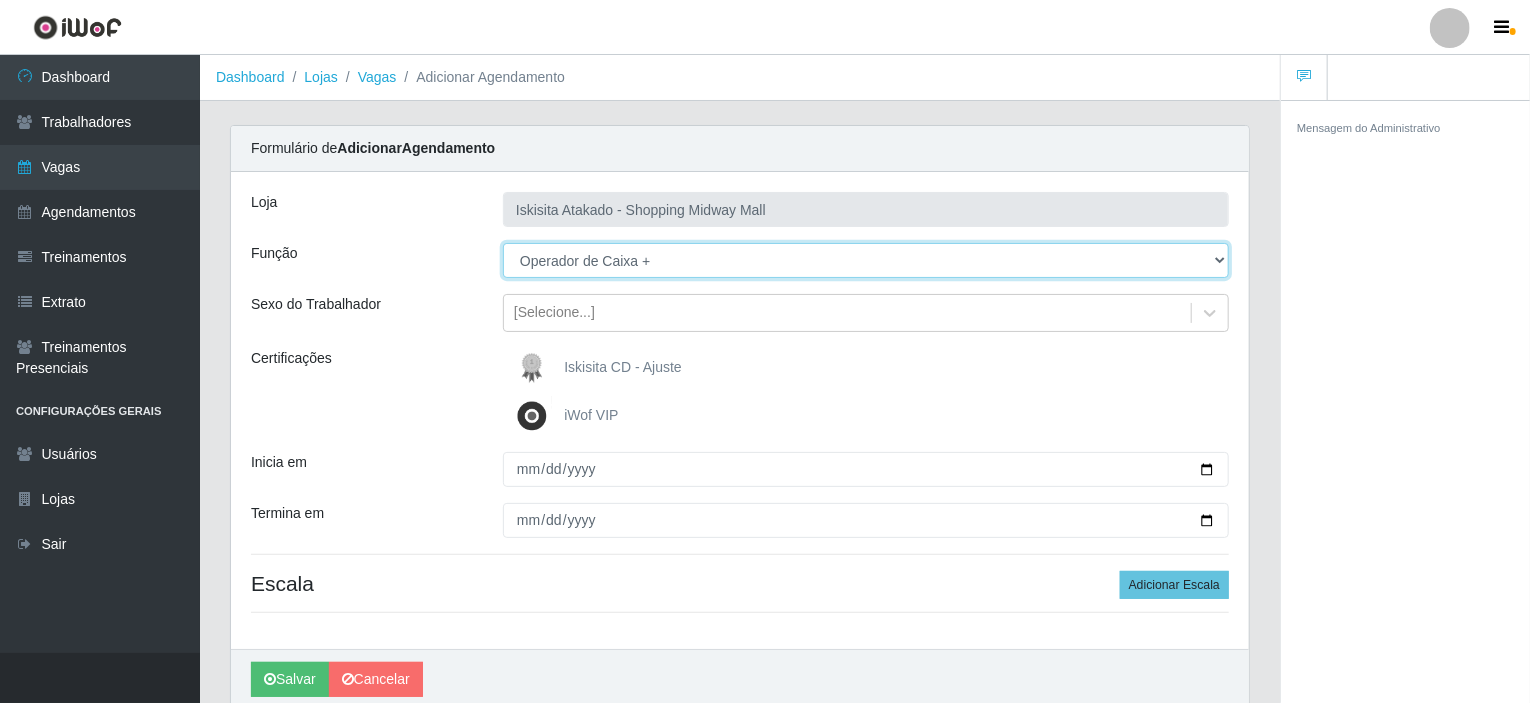 click on "[Selecione...] Auxiliar de Estacionamento Auxiliar de Estacionamento + Auxiliar de Estacionamento ++ Auxiliar de Estoque Auxiliar de Estoque + Auxiliar de Estoque ++ Operador de Caixa Operador de Caixa + Operador de Caixa ++ Repositor  Repositor + Repositor ++" at bounding box center (866, 260) 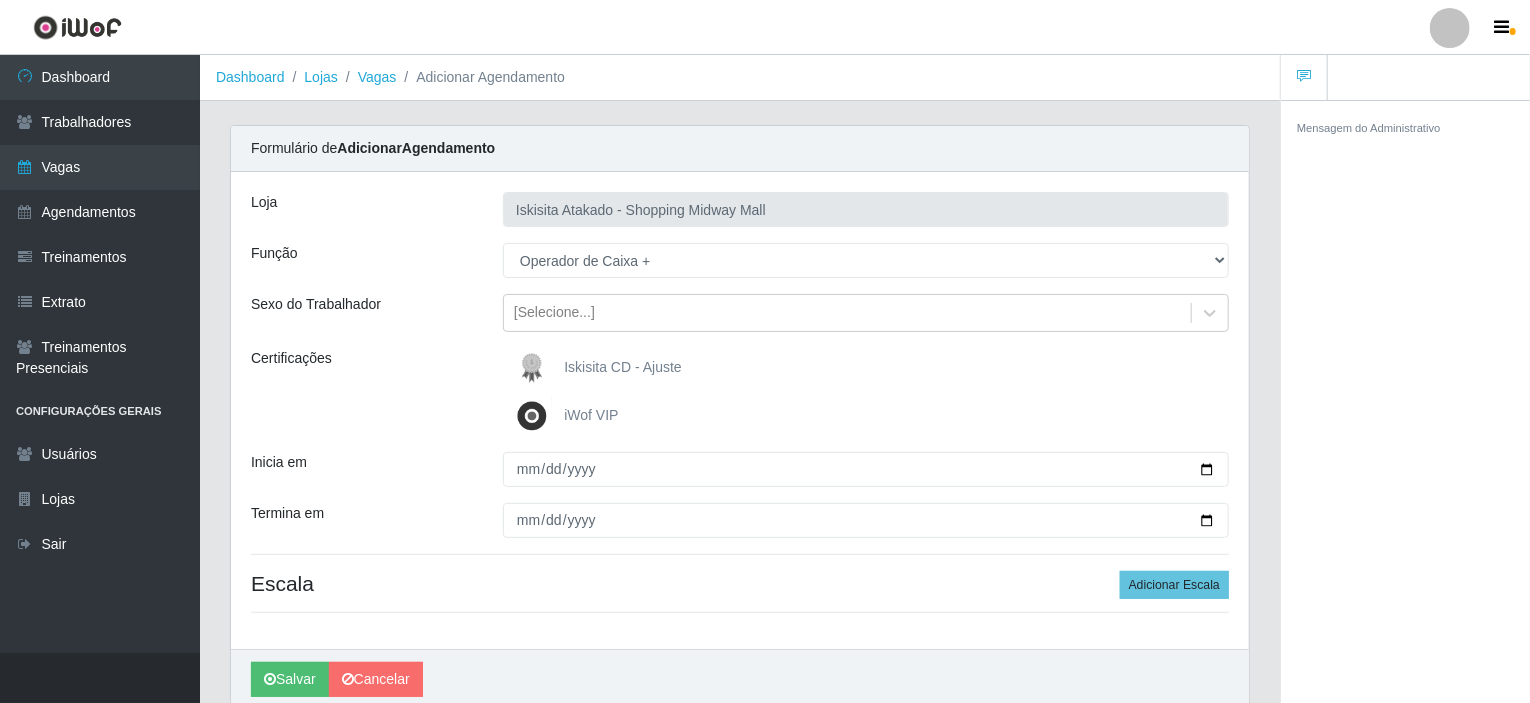 click at bounding box center (536, 416) 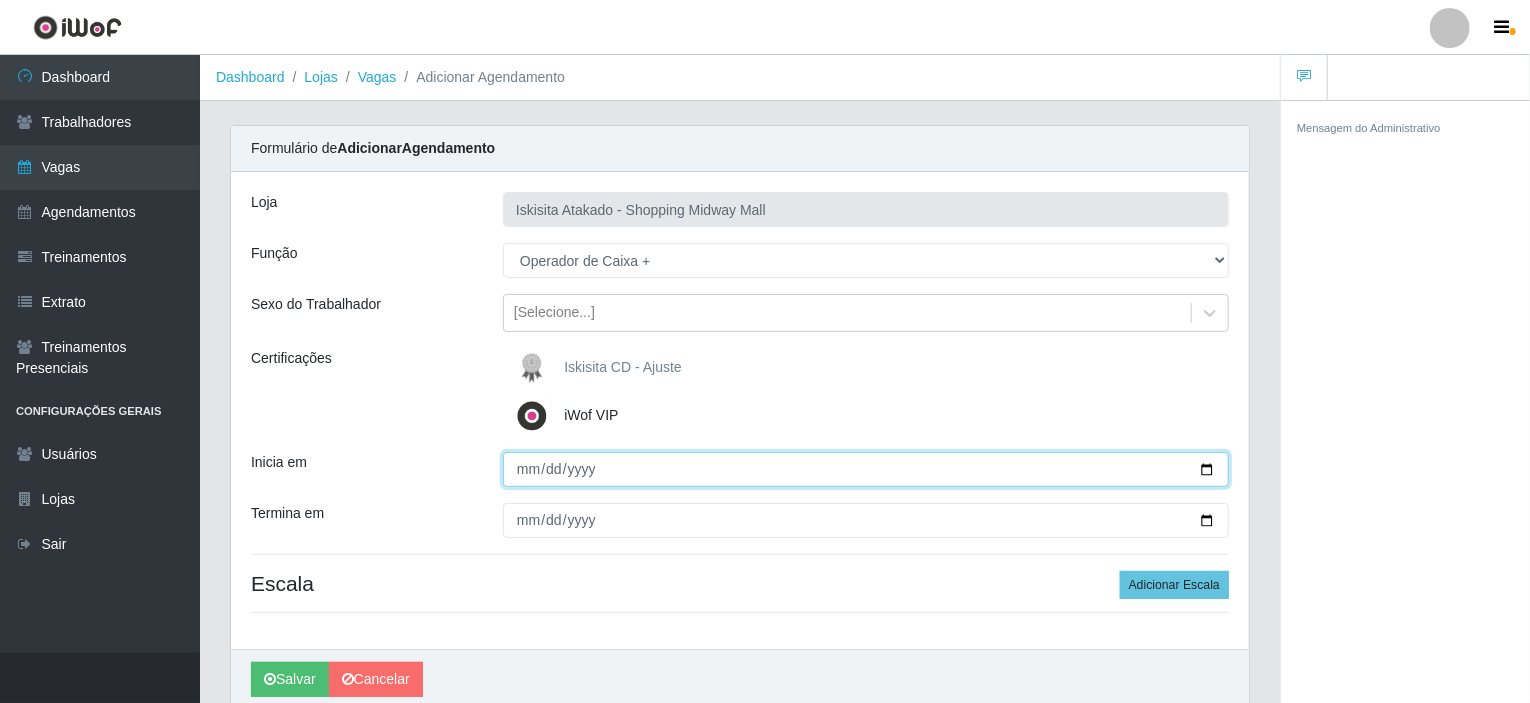 click on "Inicia em" at bounding box center (866, 469) 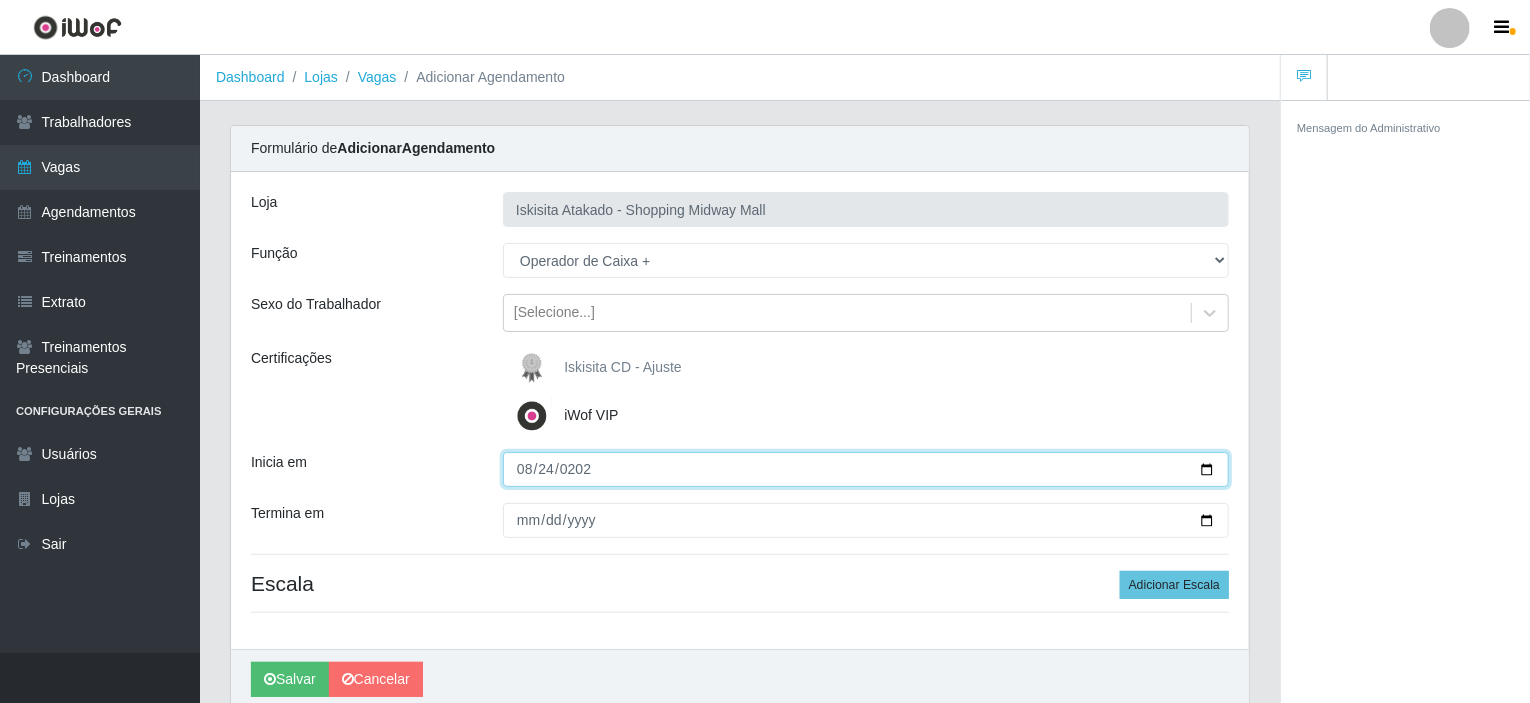 type on "2025-08-24" 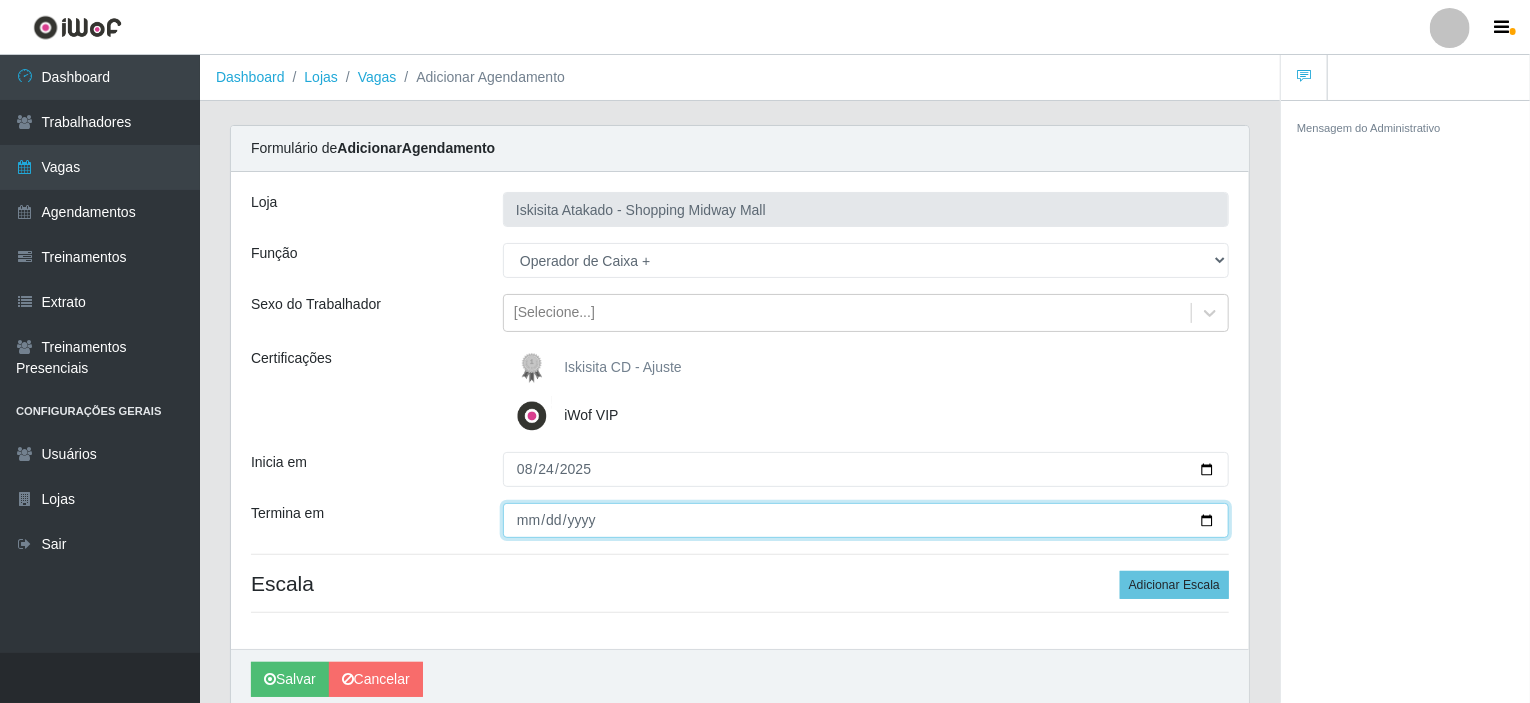 click on "Termina em" at bounding box center [866, 520] 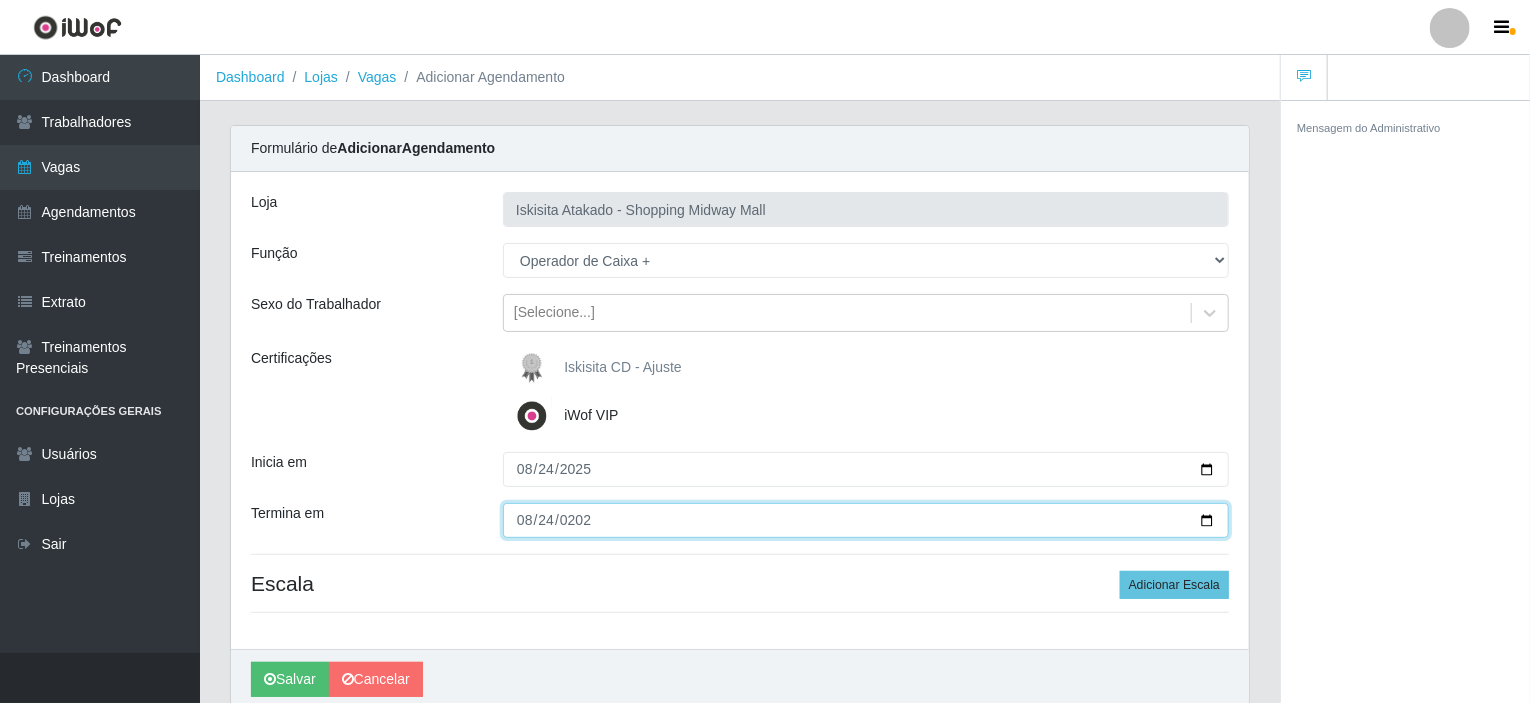 type on "2025-08-24" 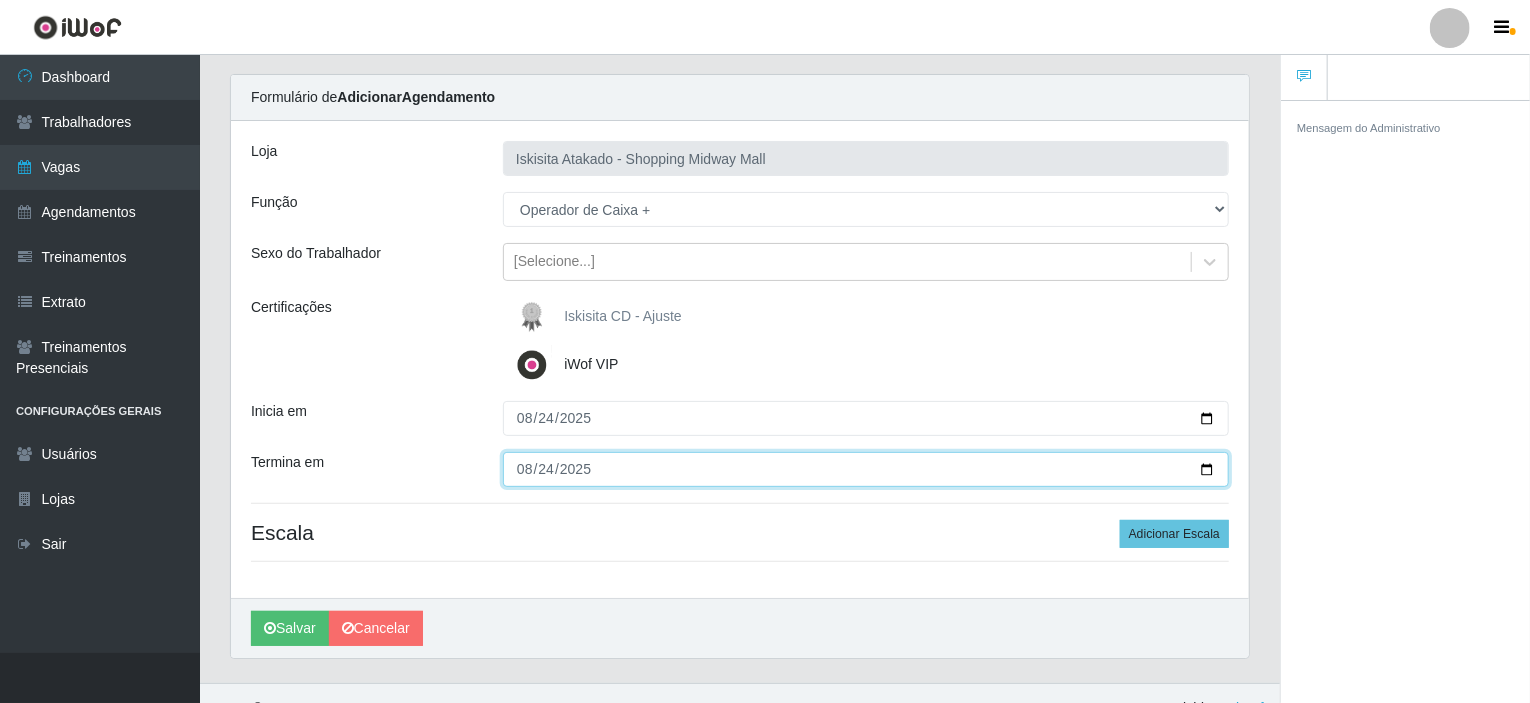 scroll, scrollTop: 79, scrollLeft: 0, axis: vertical 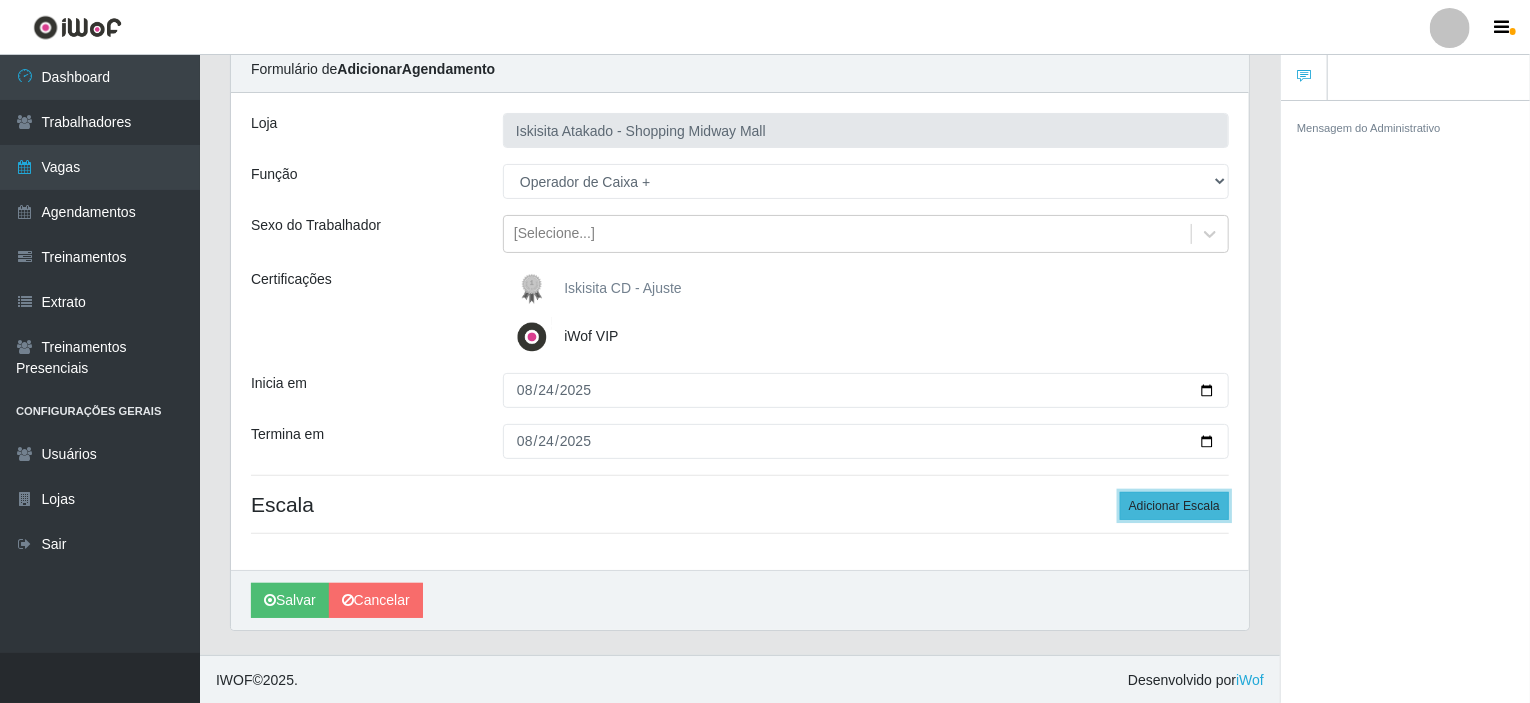 click on "Adicionar Escala" at bounding box center [1174, 506] 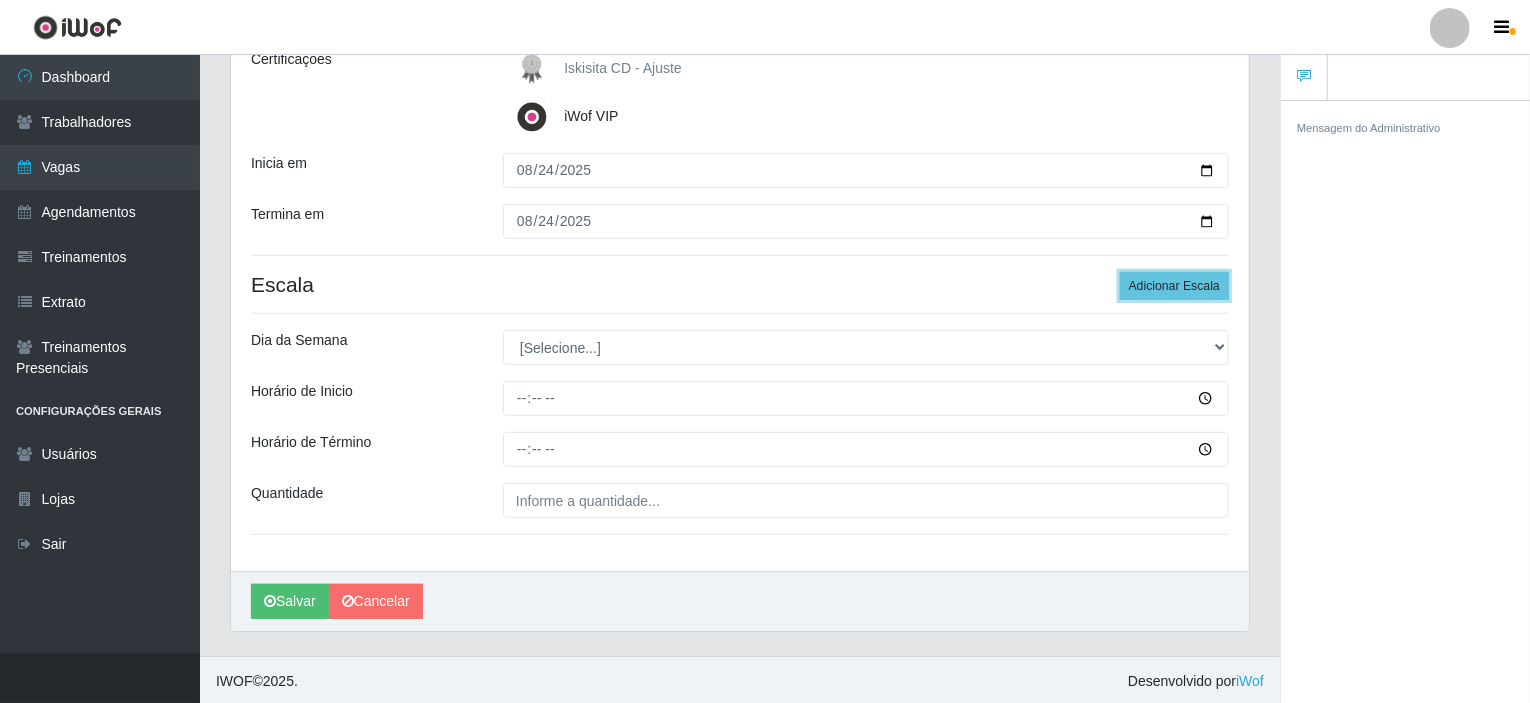 scroll, scrollTop: 300, scrollLeft: 0, axis: vertical 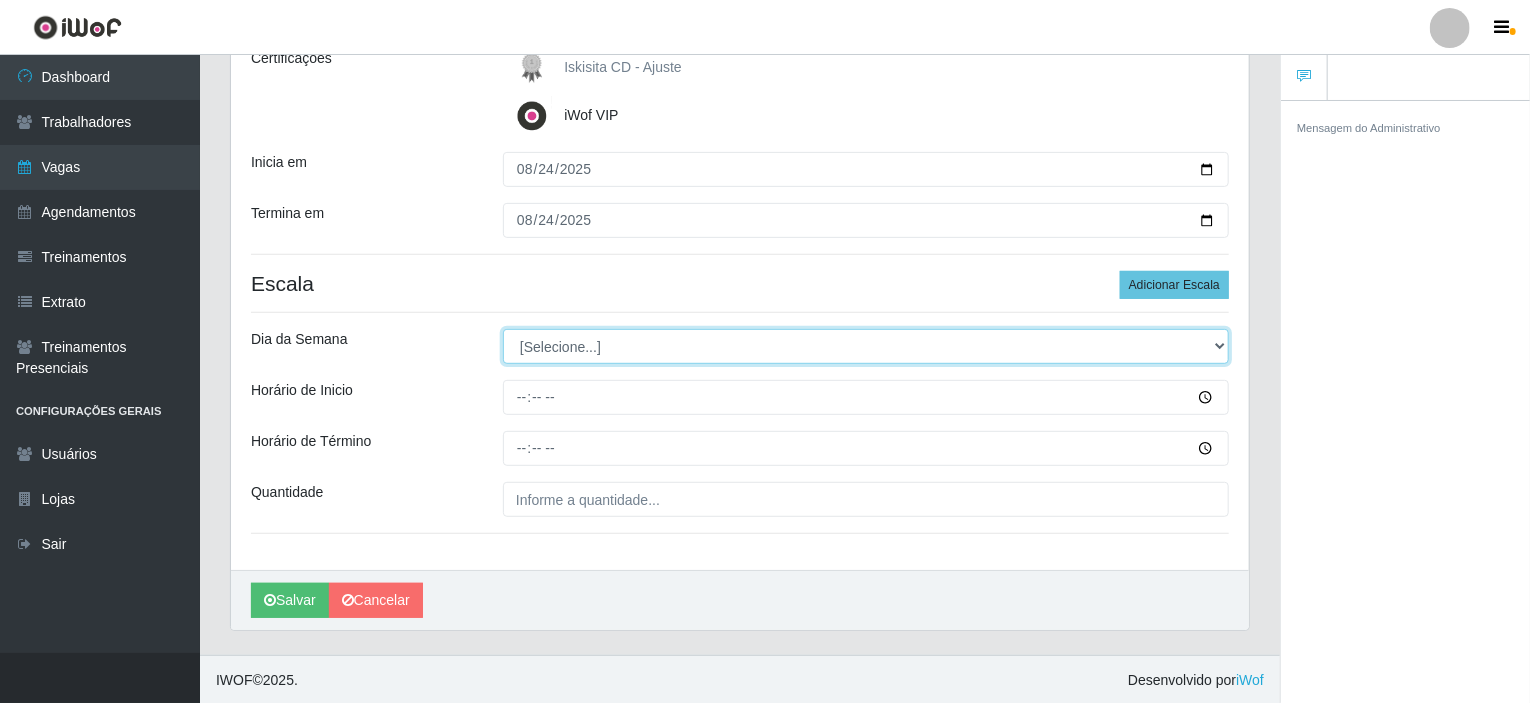 click on "[Selecione...] Segunda Terça Quarta Quinta Sexta Sábado Domingo" at bounding box center (866, 346) 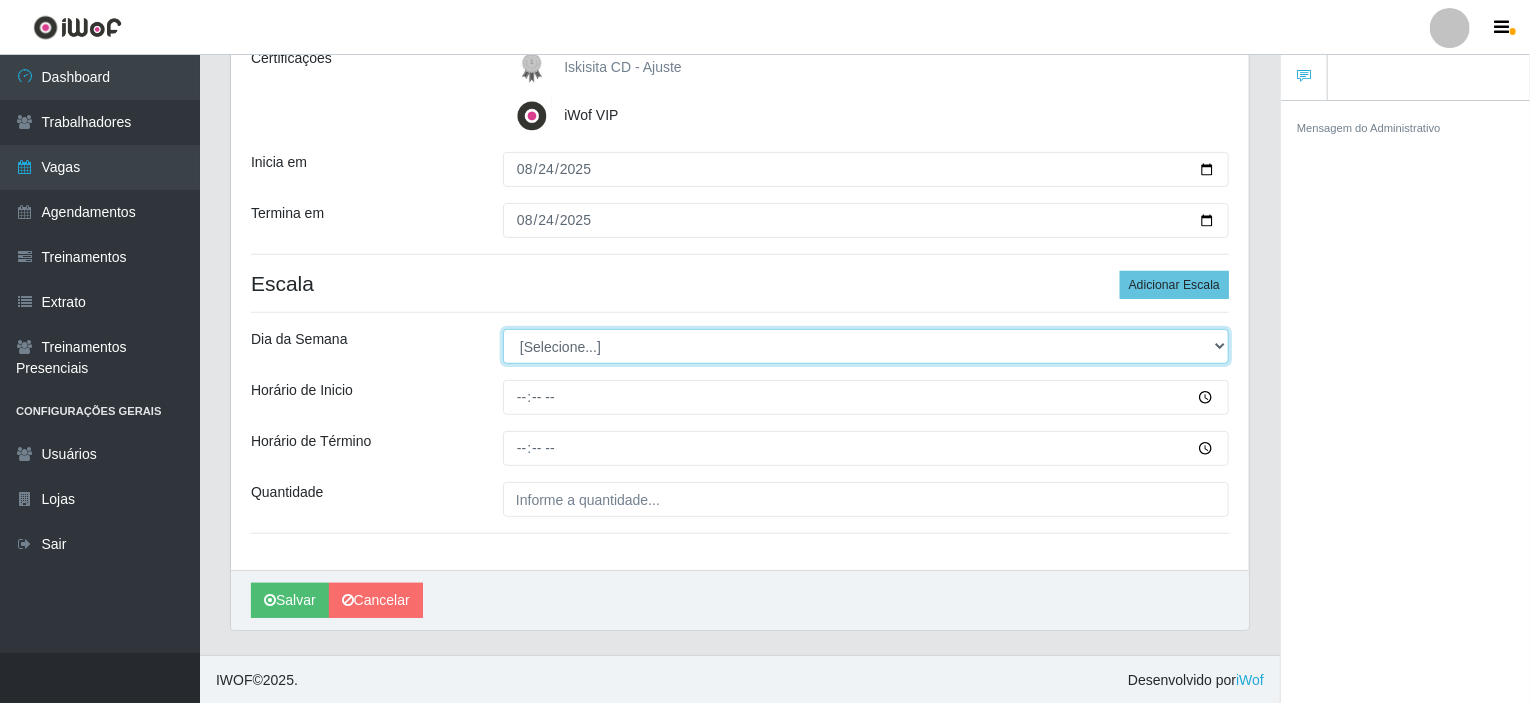 select on "0" 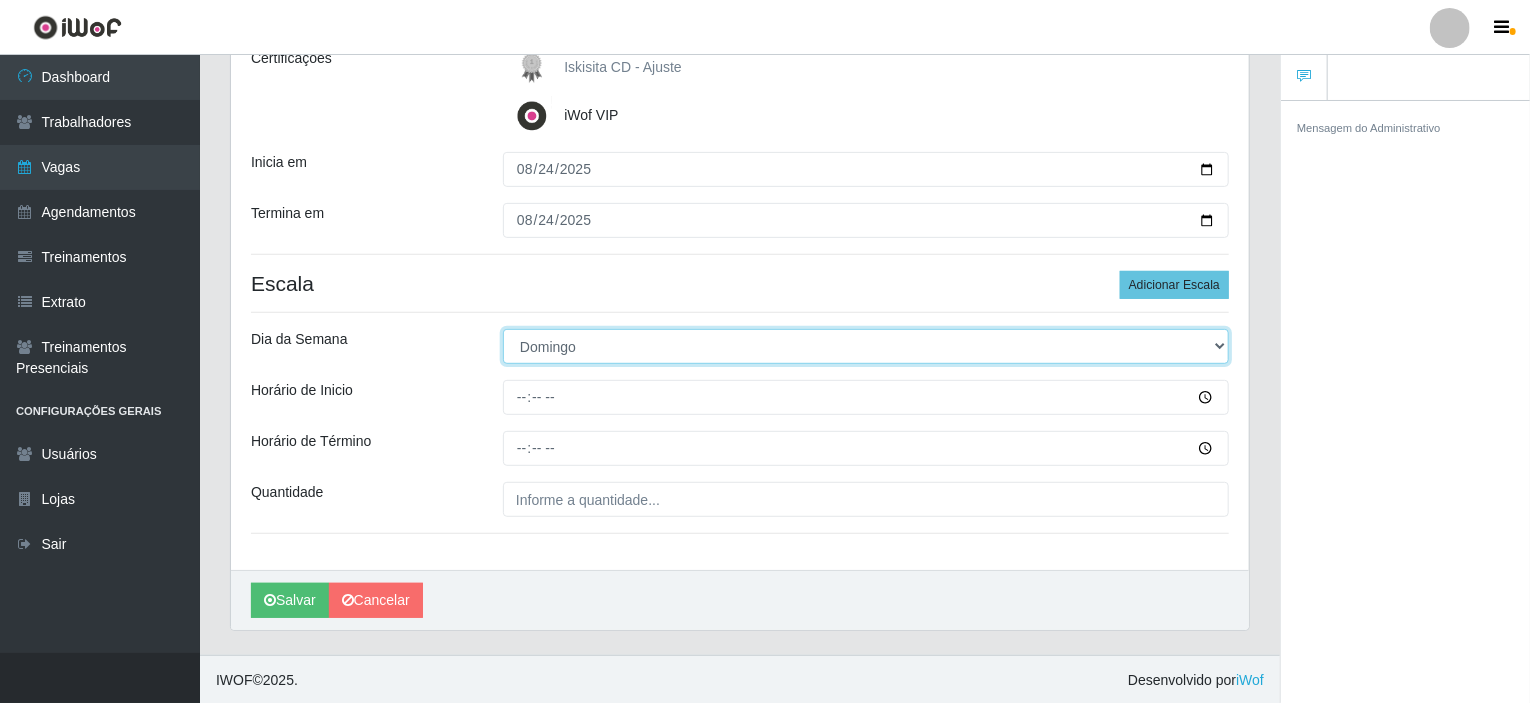 click on "[Selecione...] Segunda Terça Quarta Quinta Sexta Sábado Domingo" at bounding box center (866, 346) 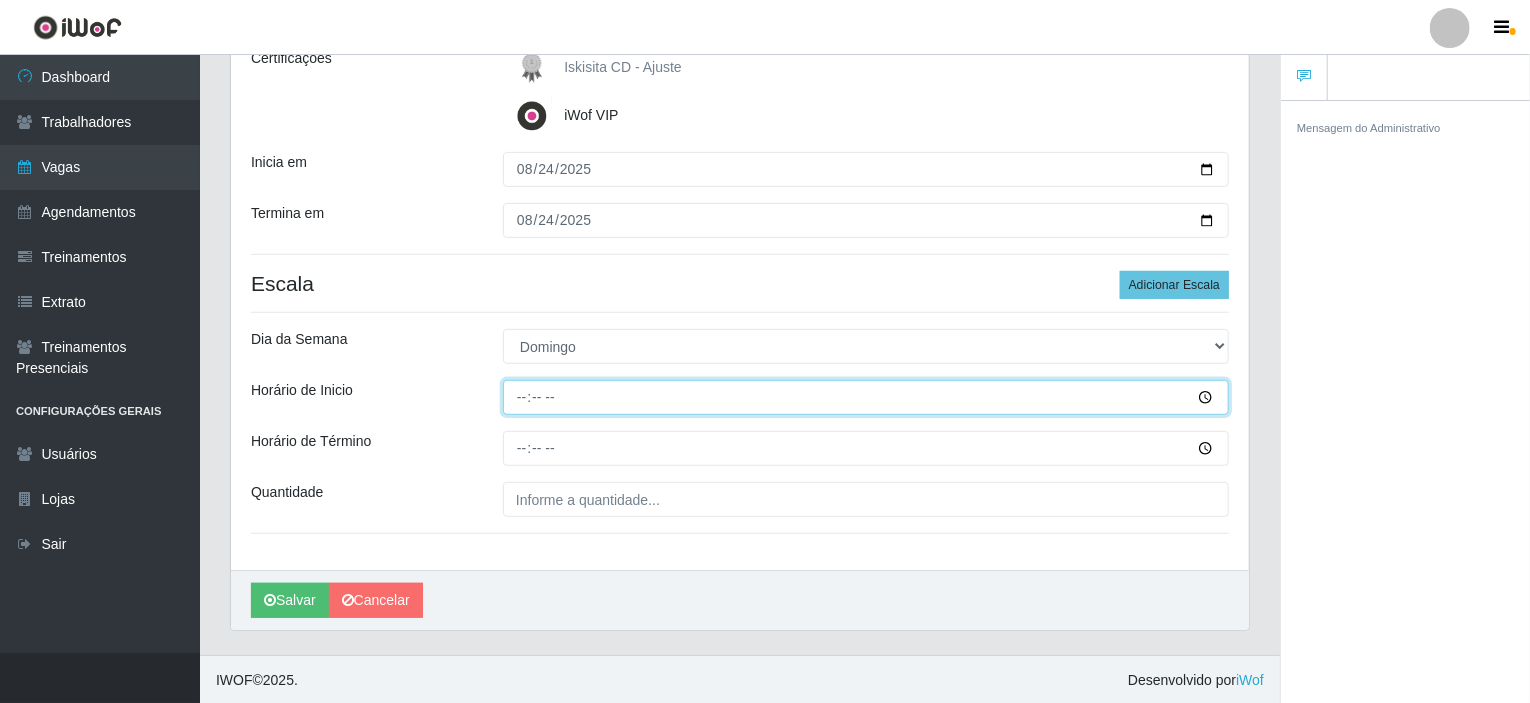 click on "Horário de Inicio" at bounding box center [866, 397] 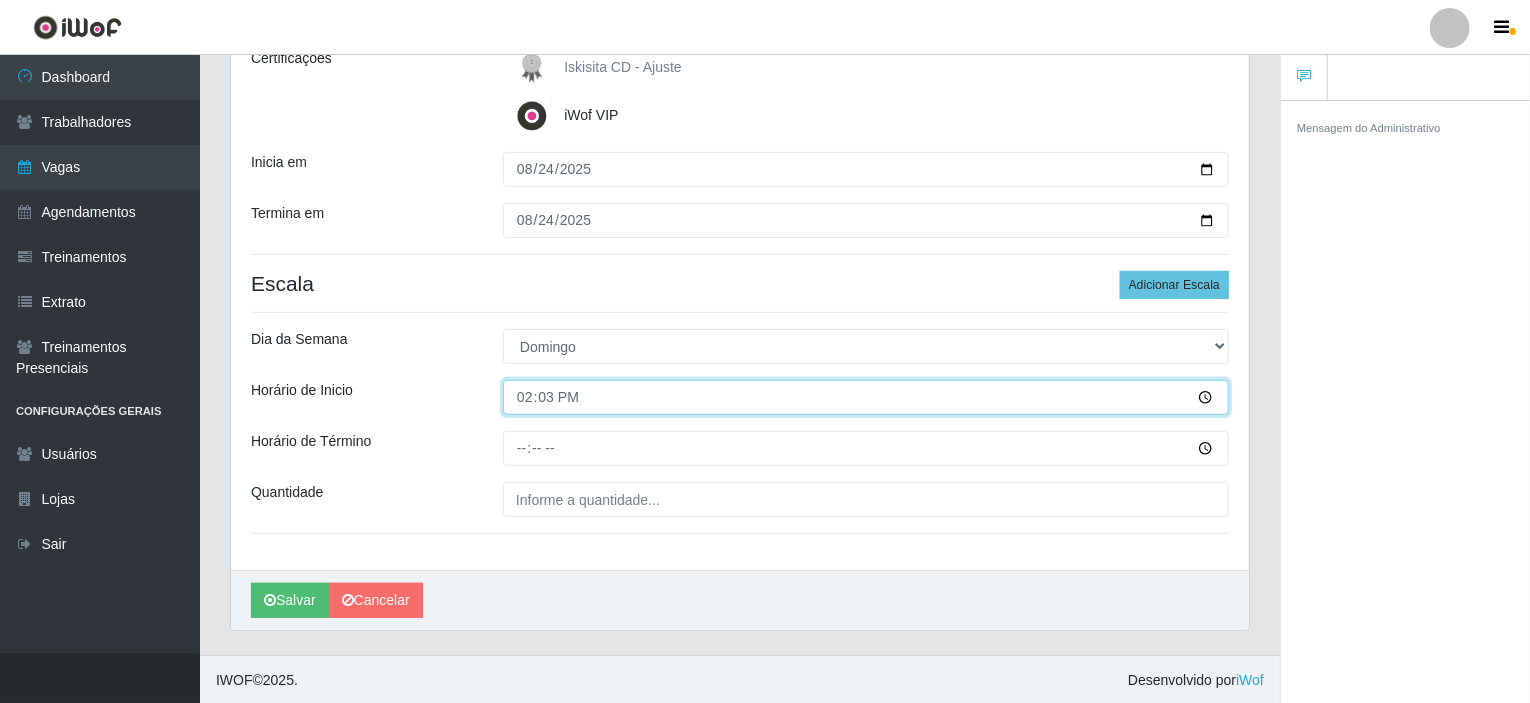 type on "14:30" 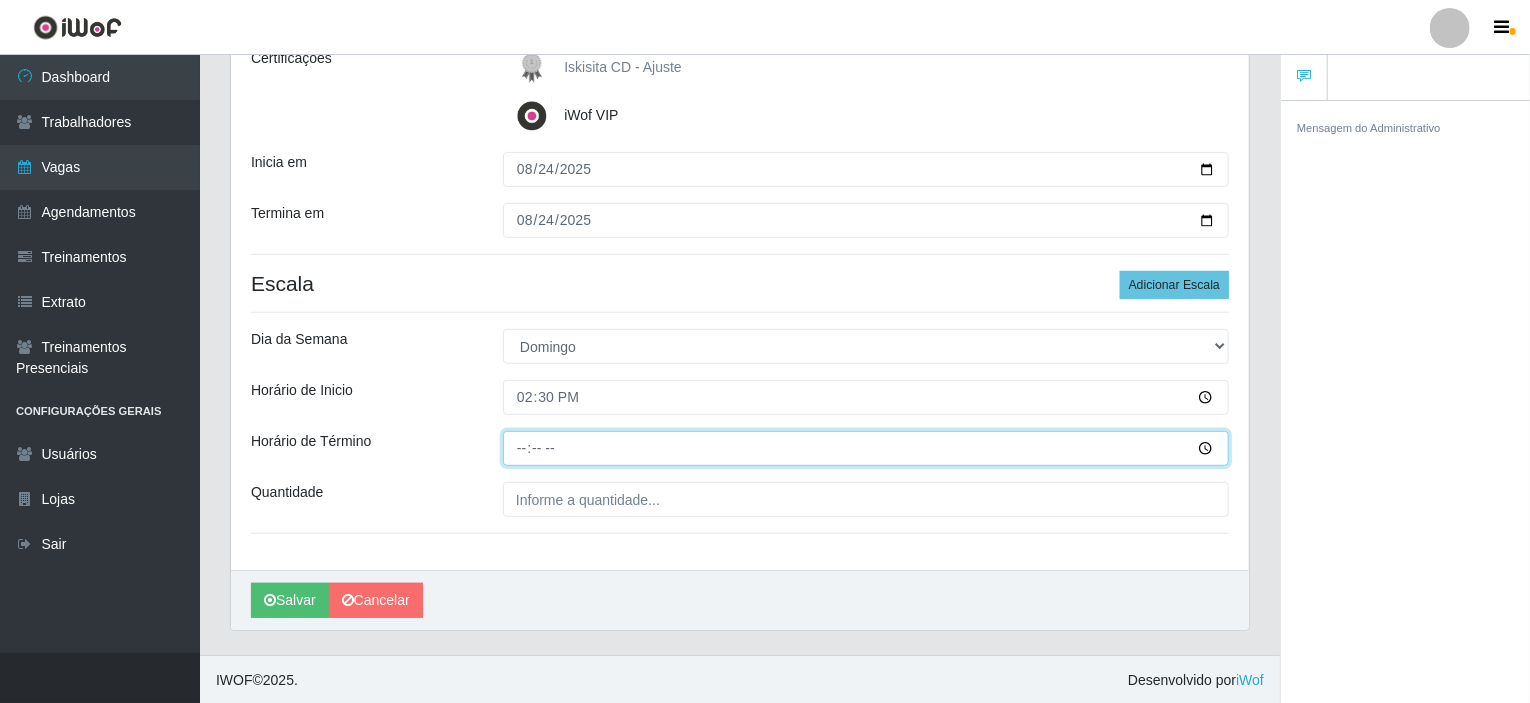 click on "Horário de Término" at bounding box center [866, 448] 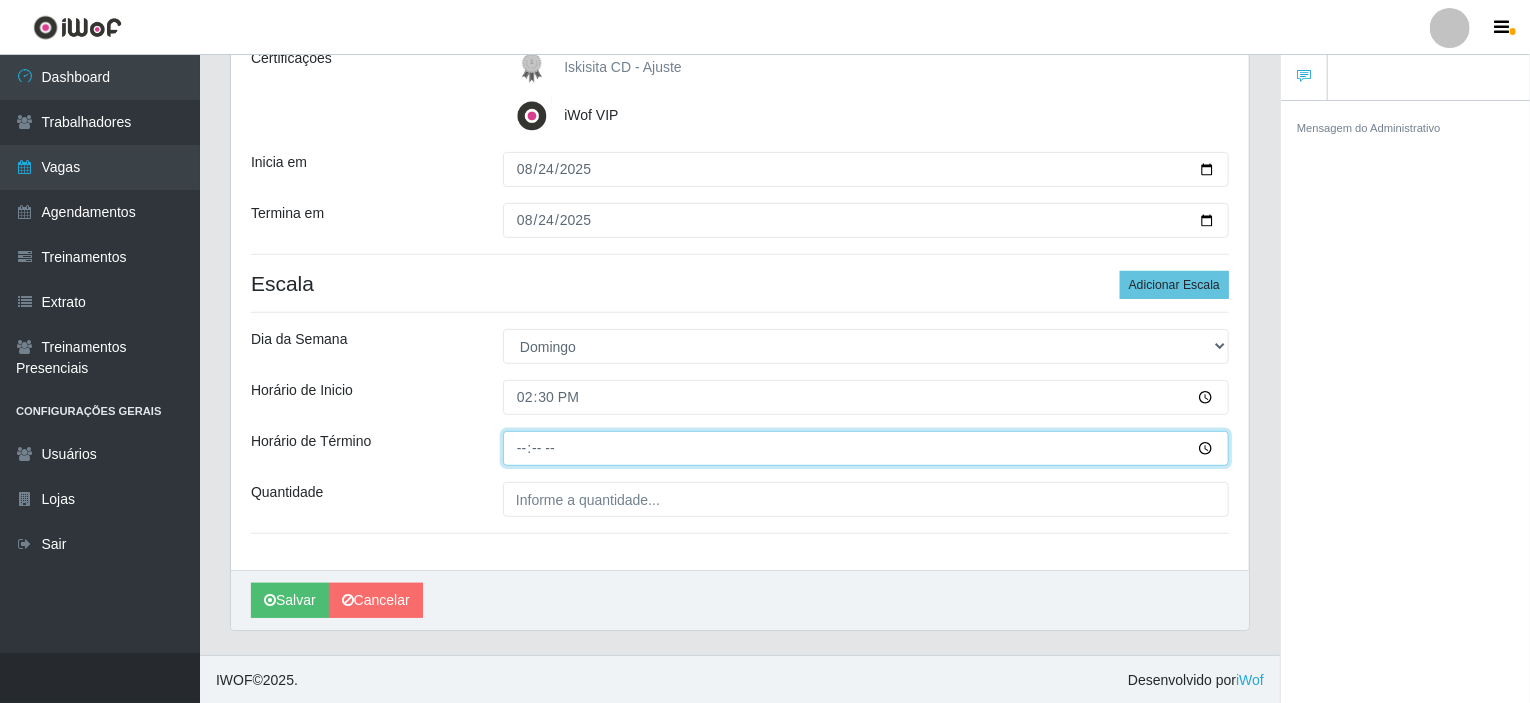 type on "21:00" 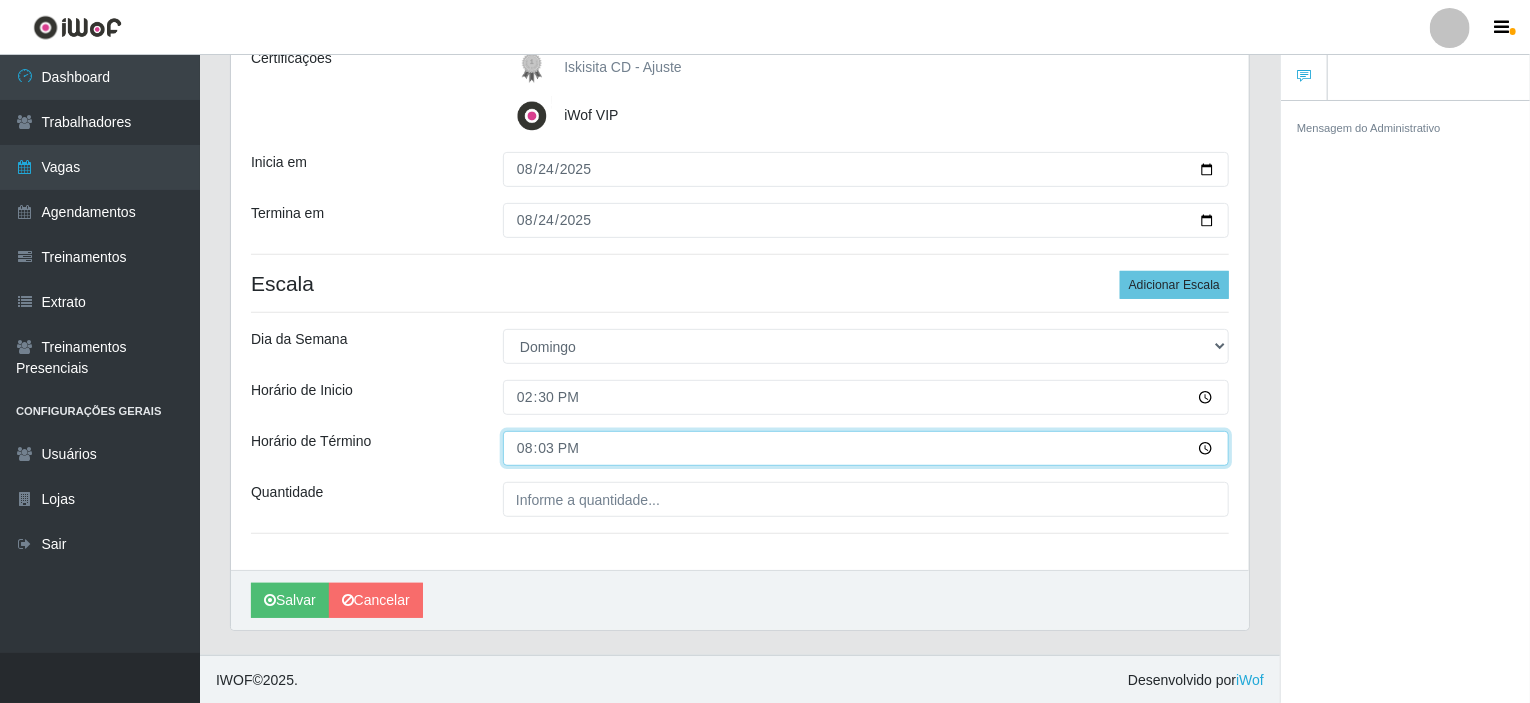 type on "20:30" 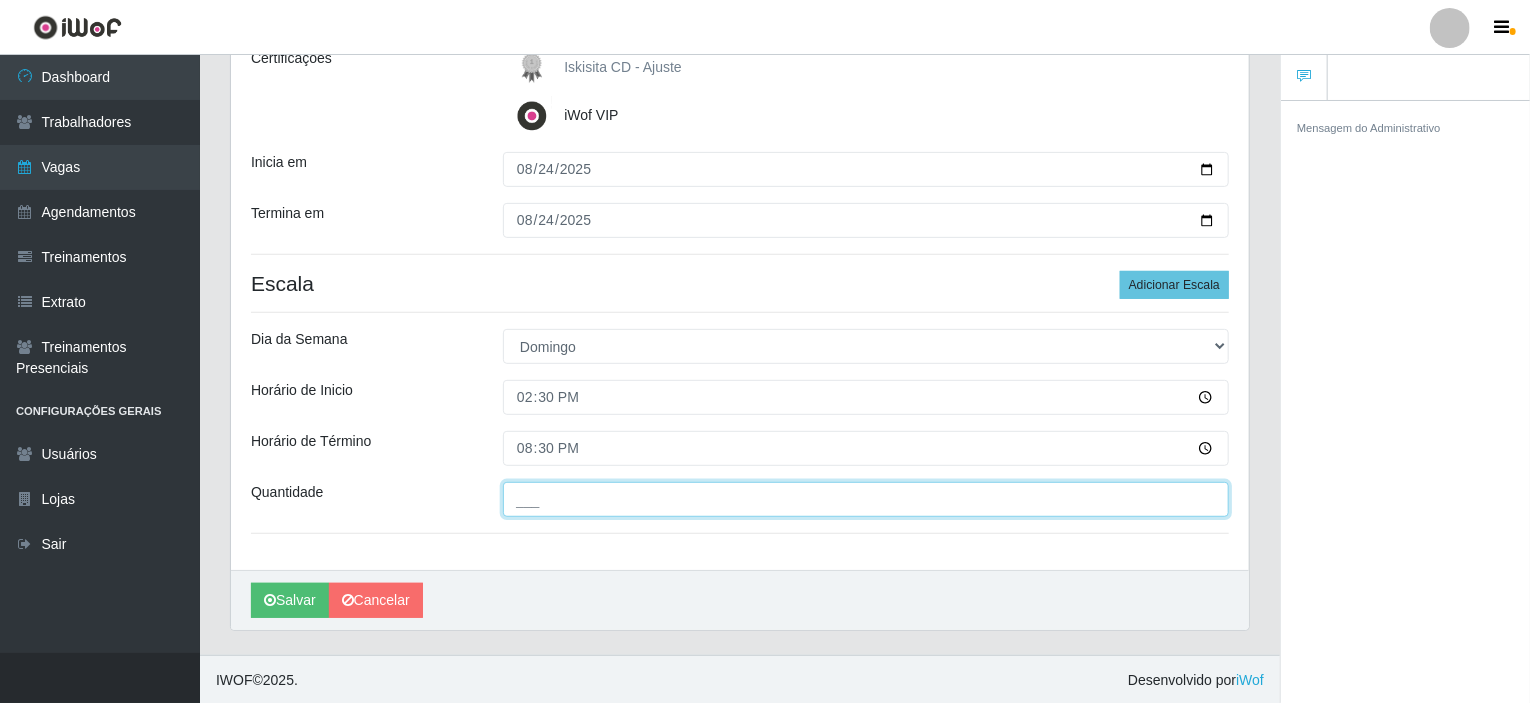 click on "___" at bounding box center [866, 499] 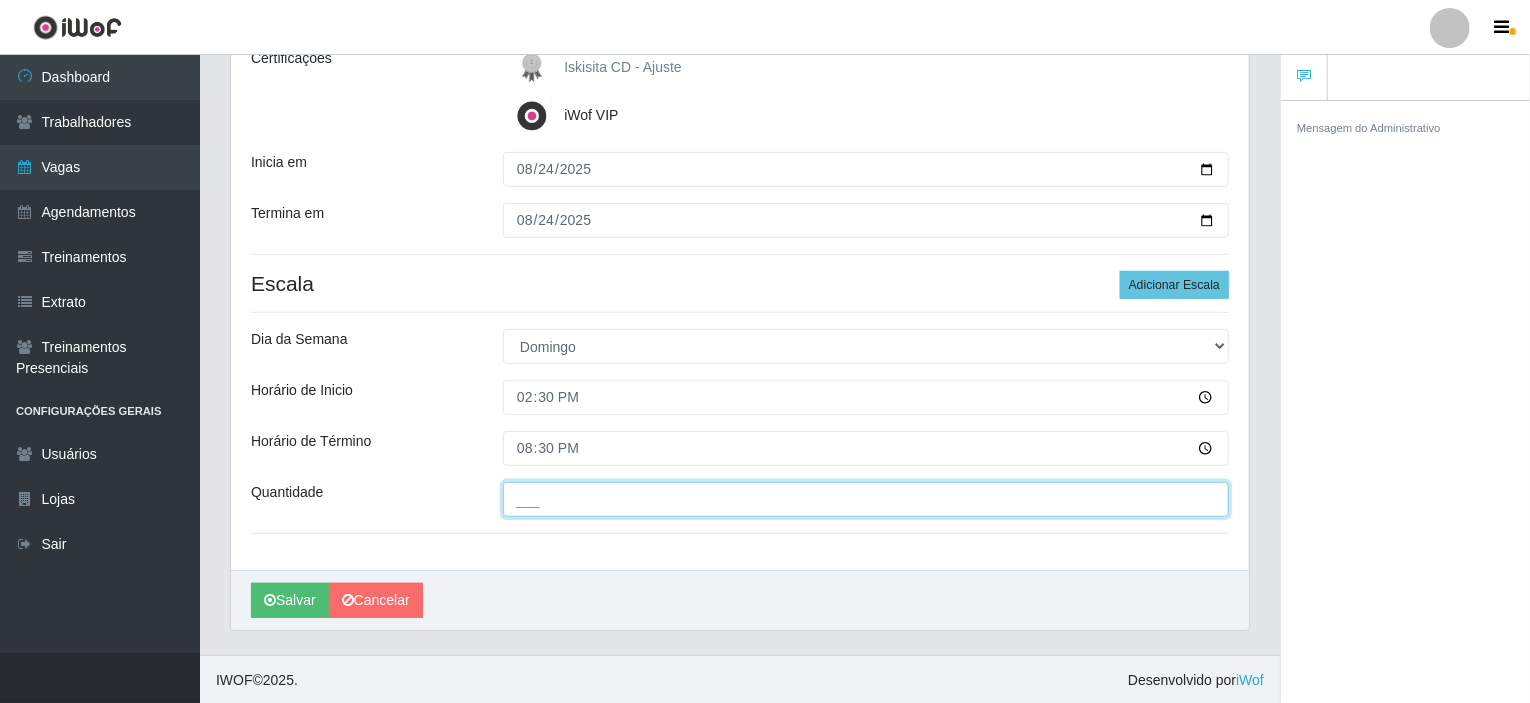 type on "2__" 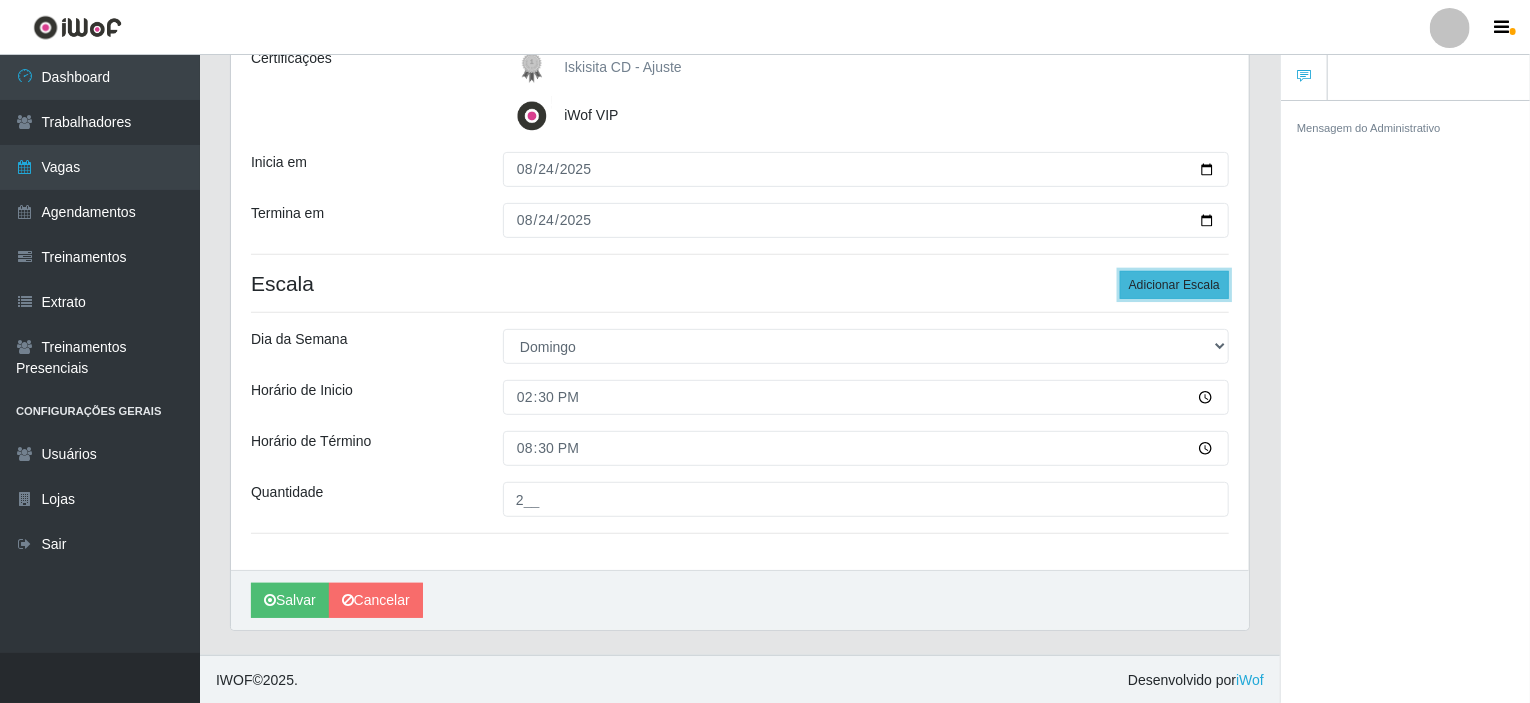 click on "Adicionar Escala" at bounding box center [1174, 285] 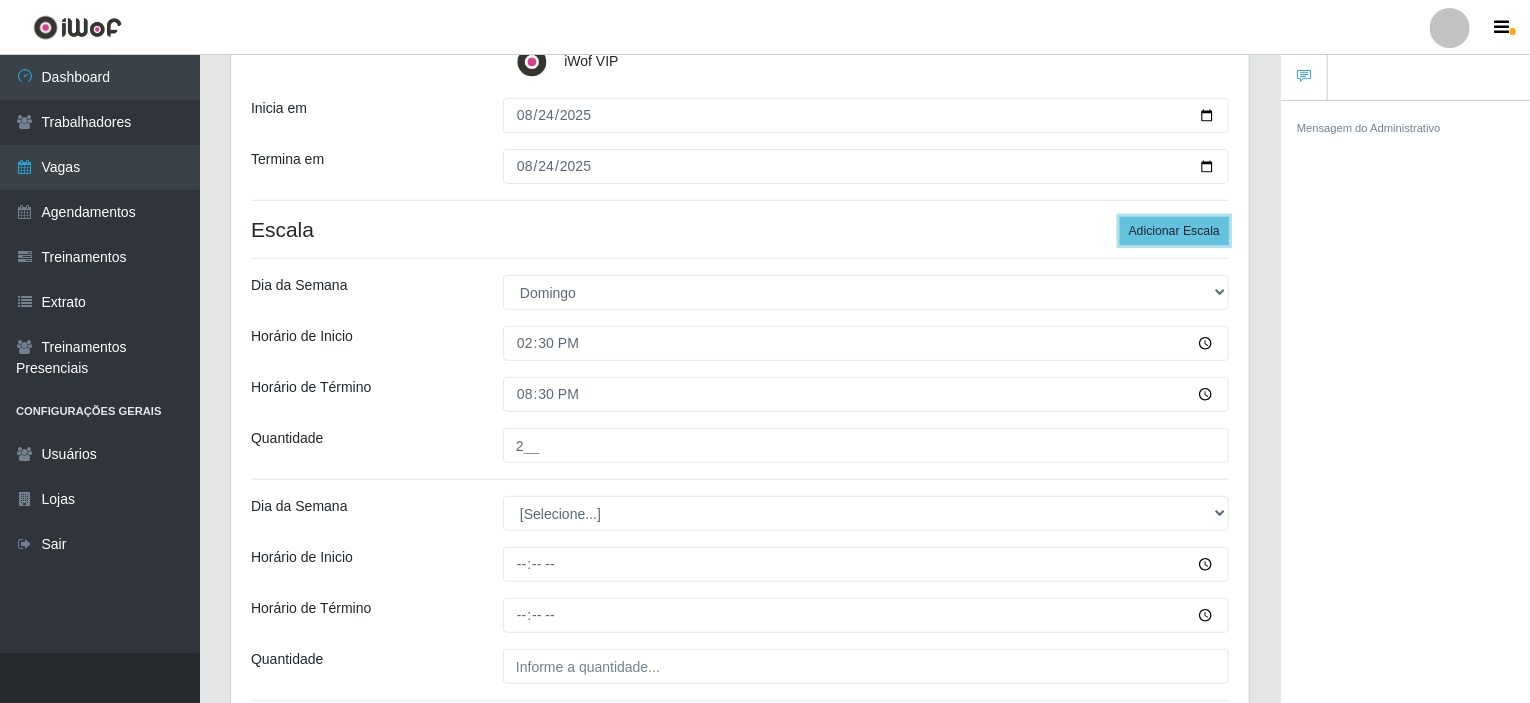 scroll, scrollTop: 500, scrollLeft: 0, axis: vertical 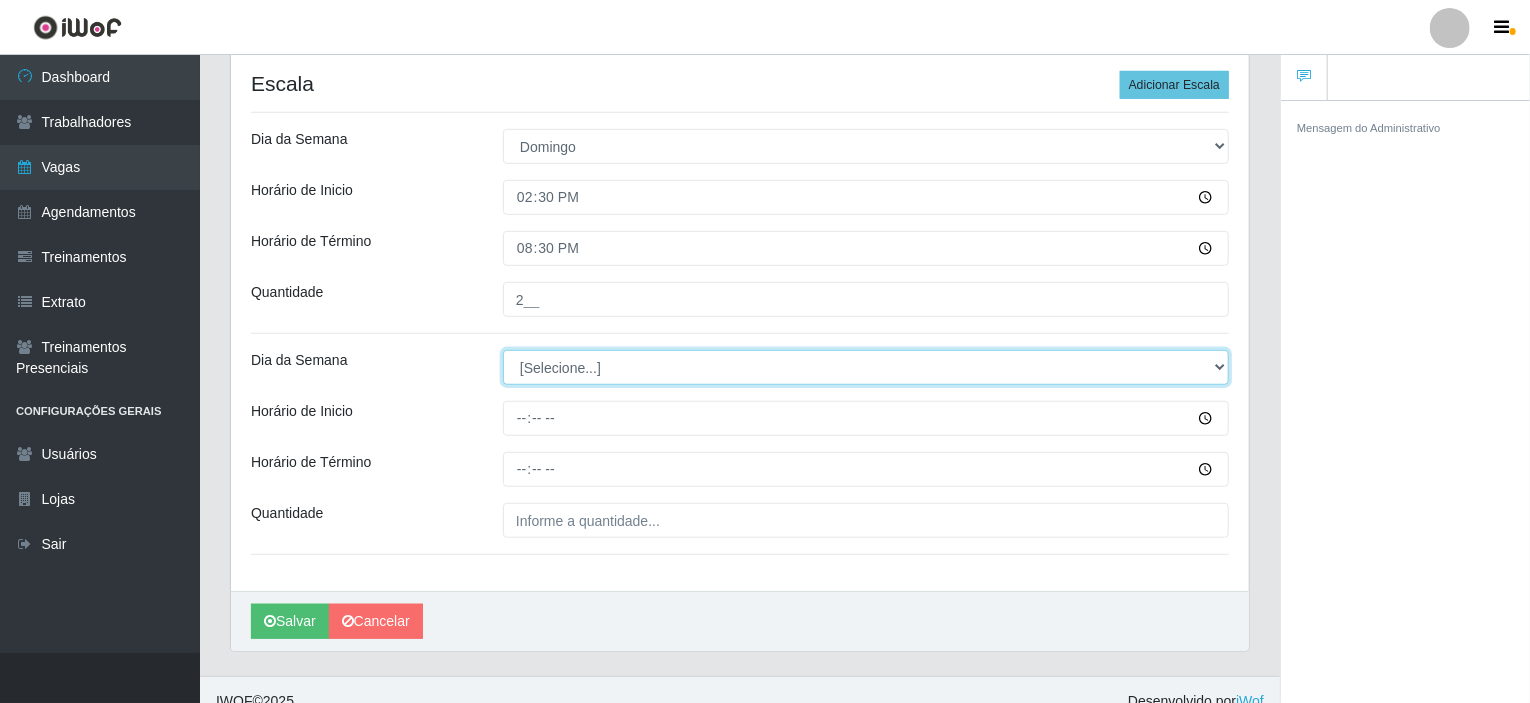 click on "[Selecione...] Segunda Terça Quarta Quinta Sexta Sábado Domingo" at bounding box center [866, 367] 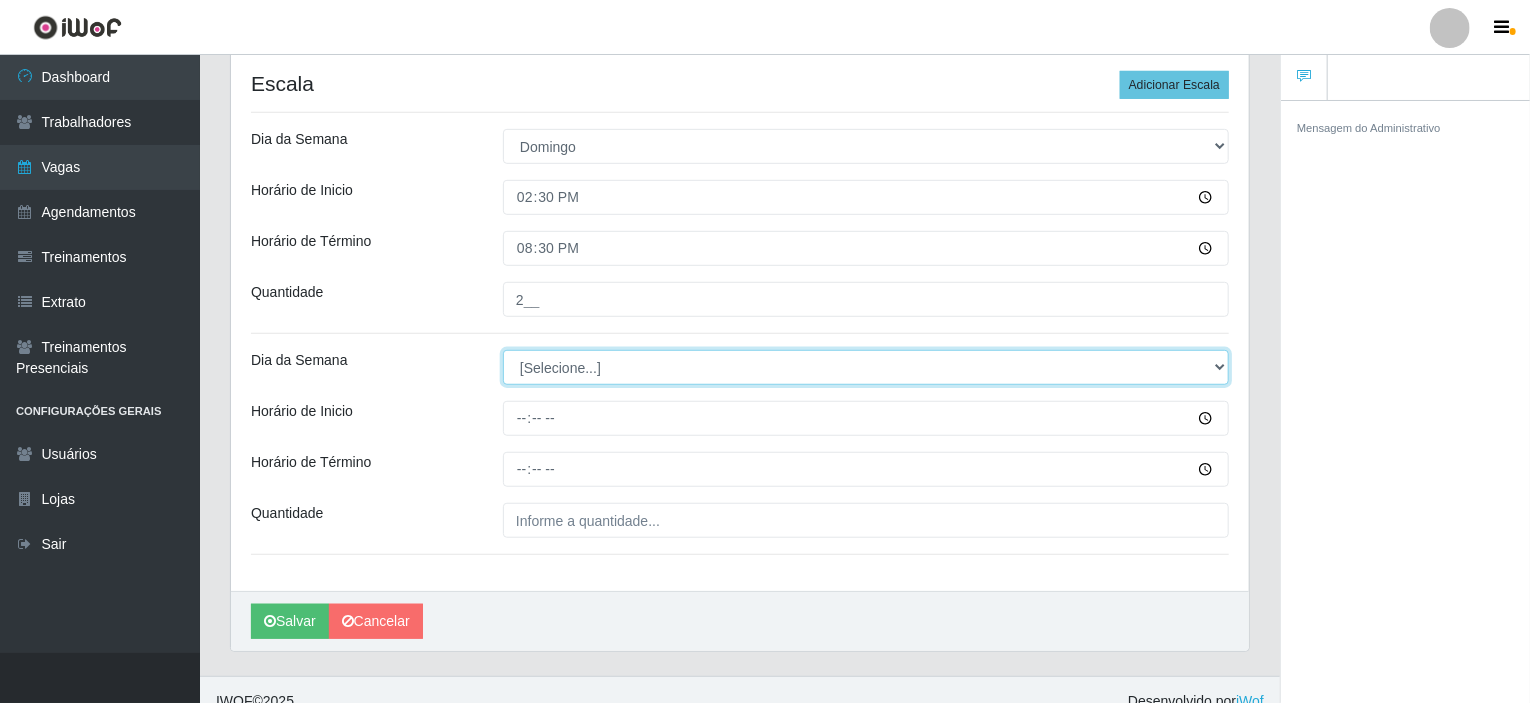 select on "0" 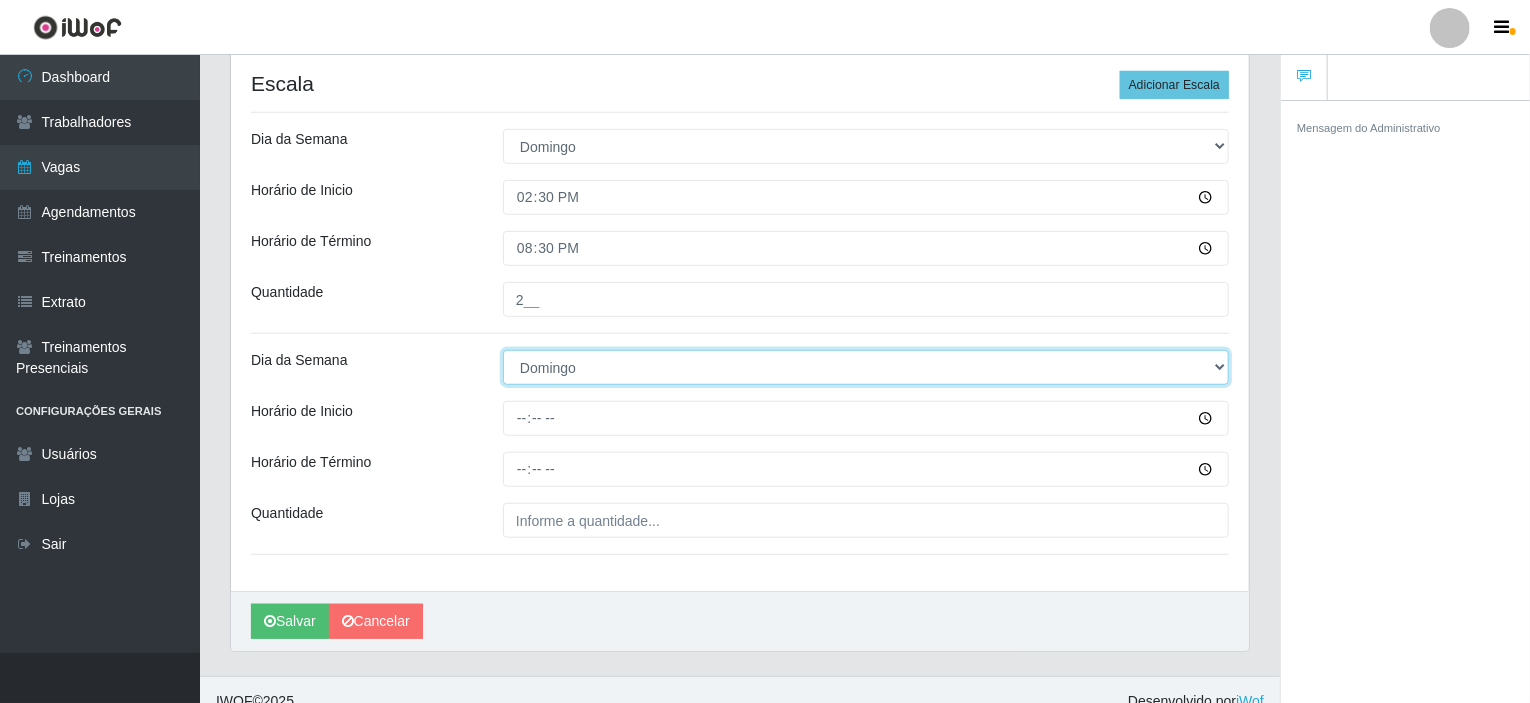click on "[Selecione...] Segunda Terça Quarta Quinta Sexta Sábado Domingo" at bounding box center (866, 367) 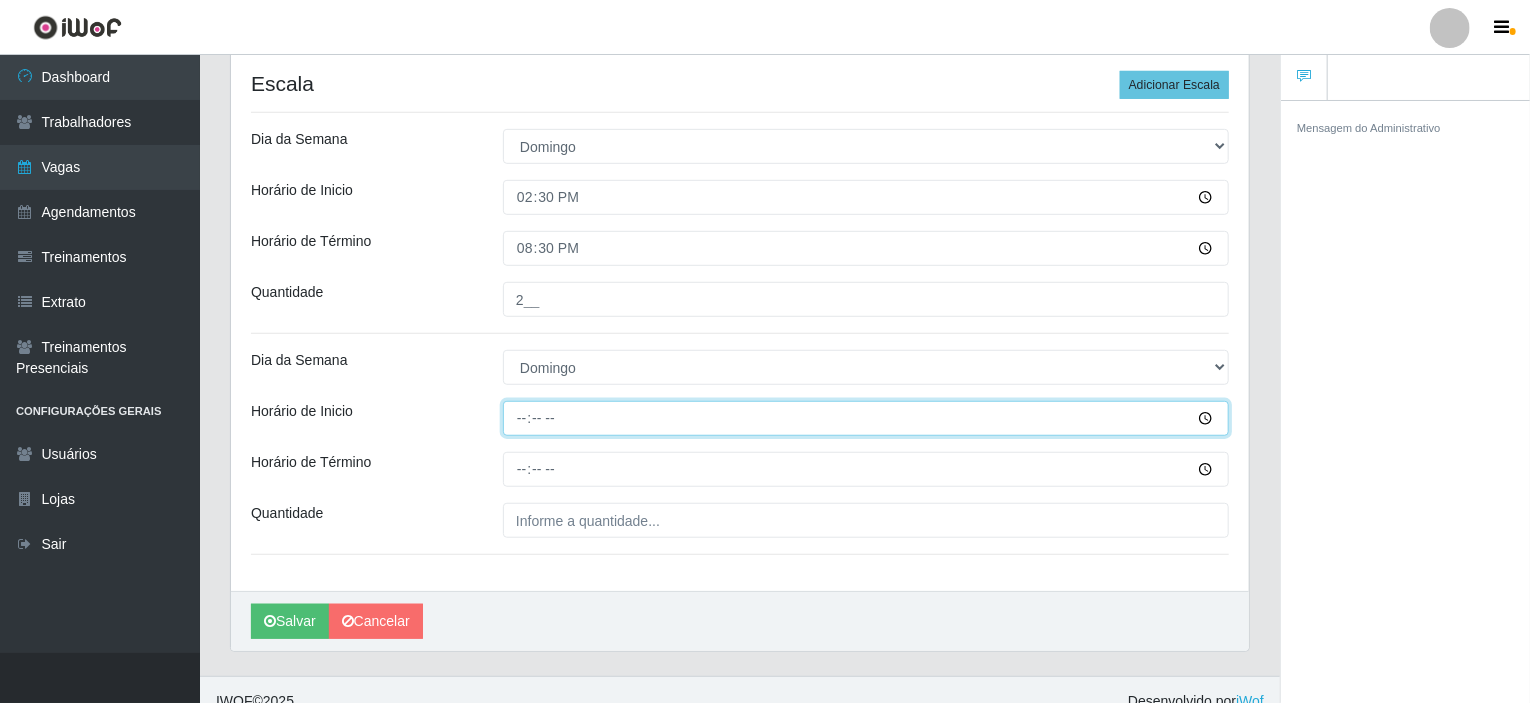 click on "Horário de Inicio" at bounding box center [866, 418] 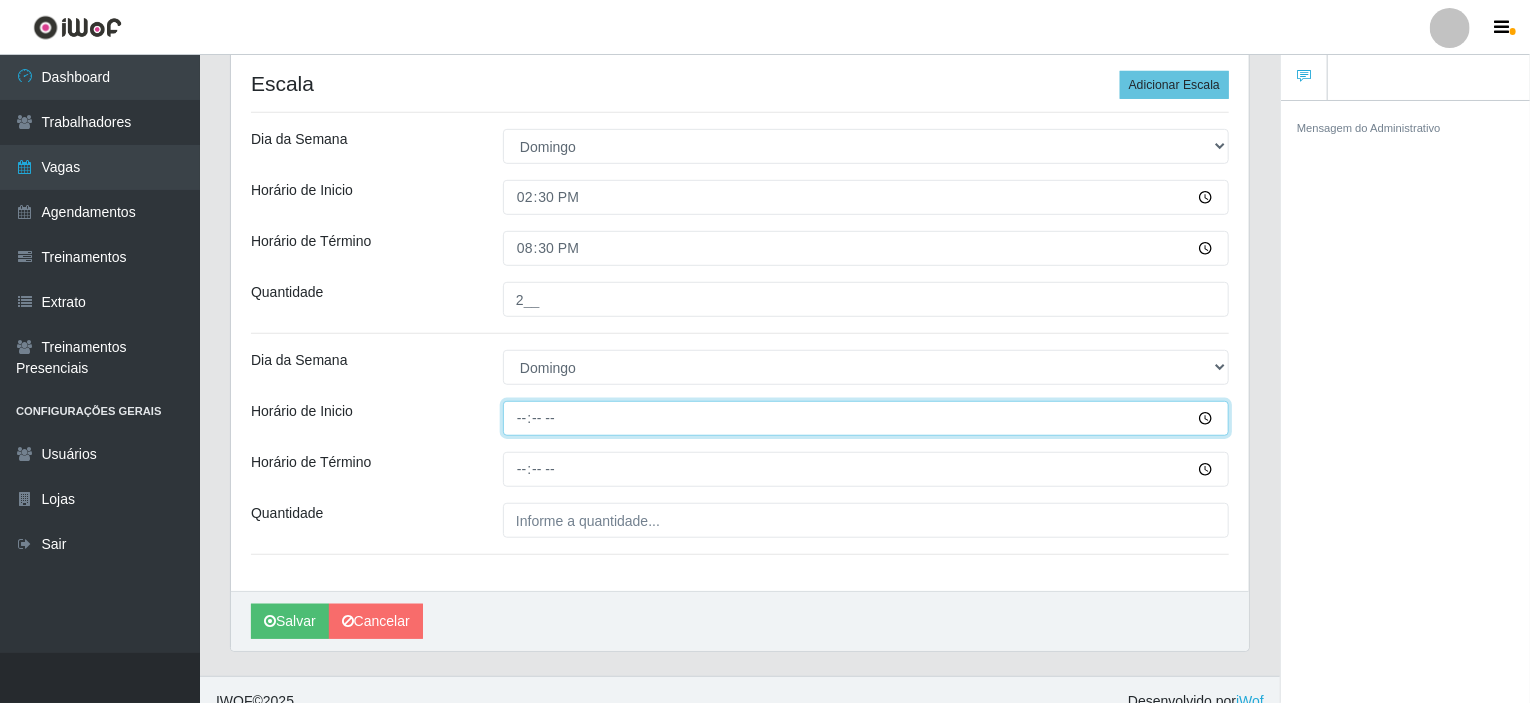 type on "15:00" 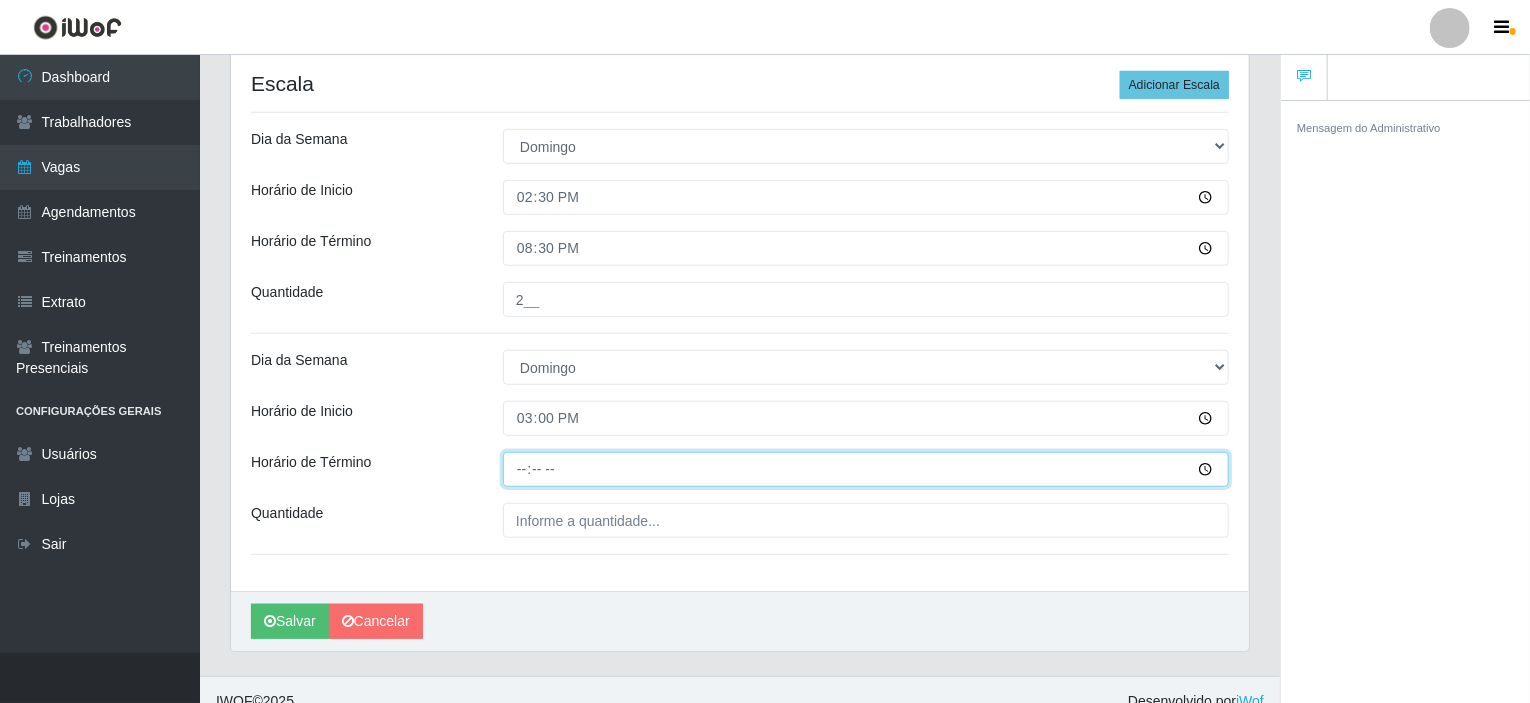 click on "Horário de Término" at bounding box center [866, 469] 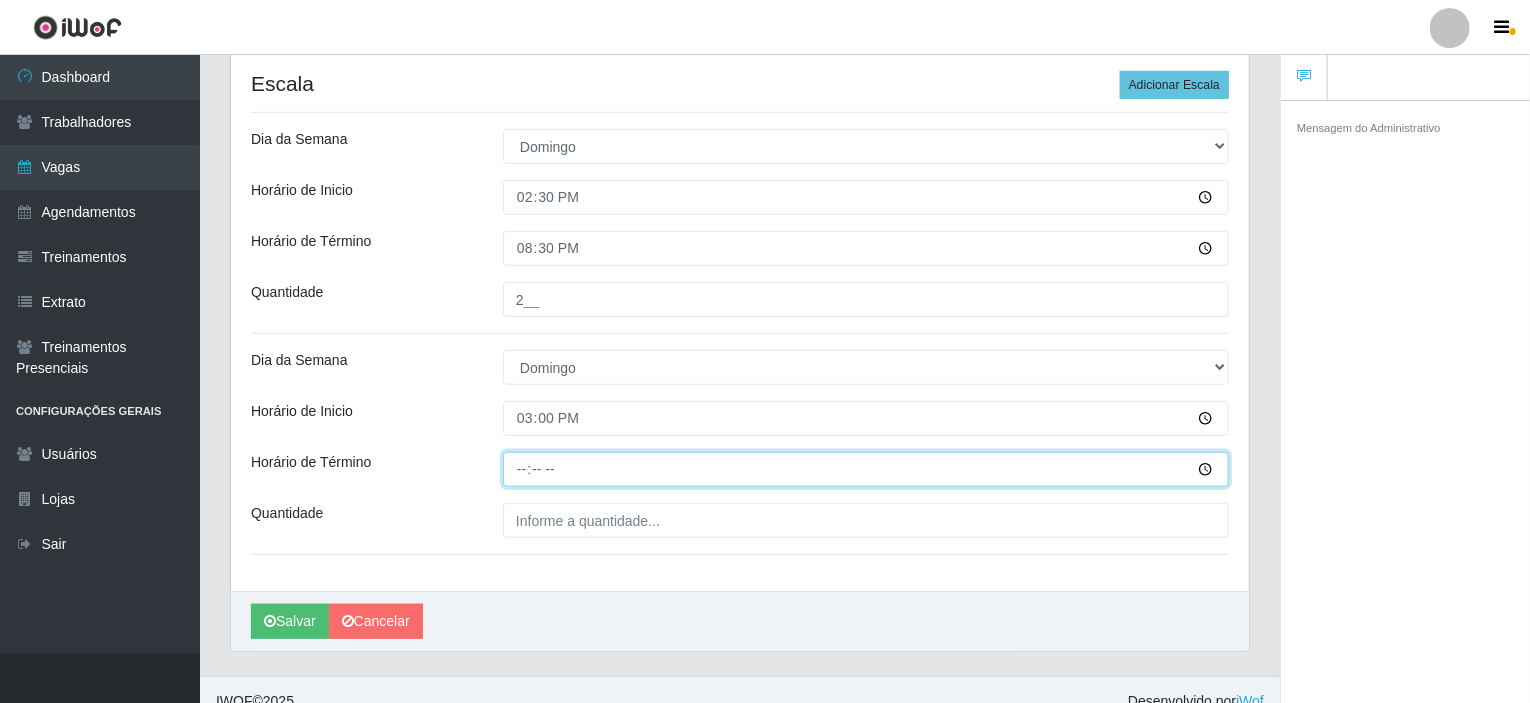 type on "21:00" 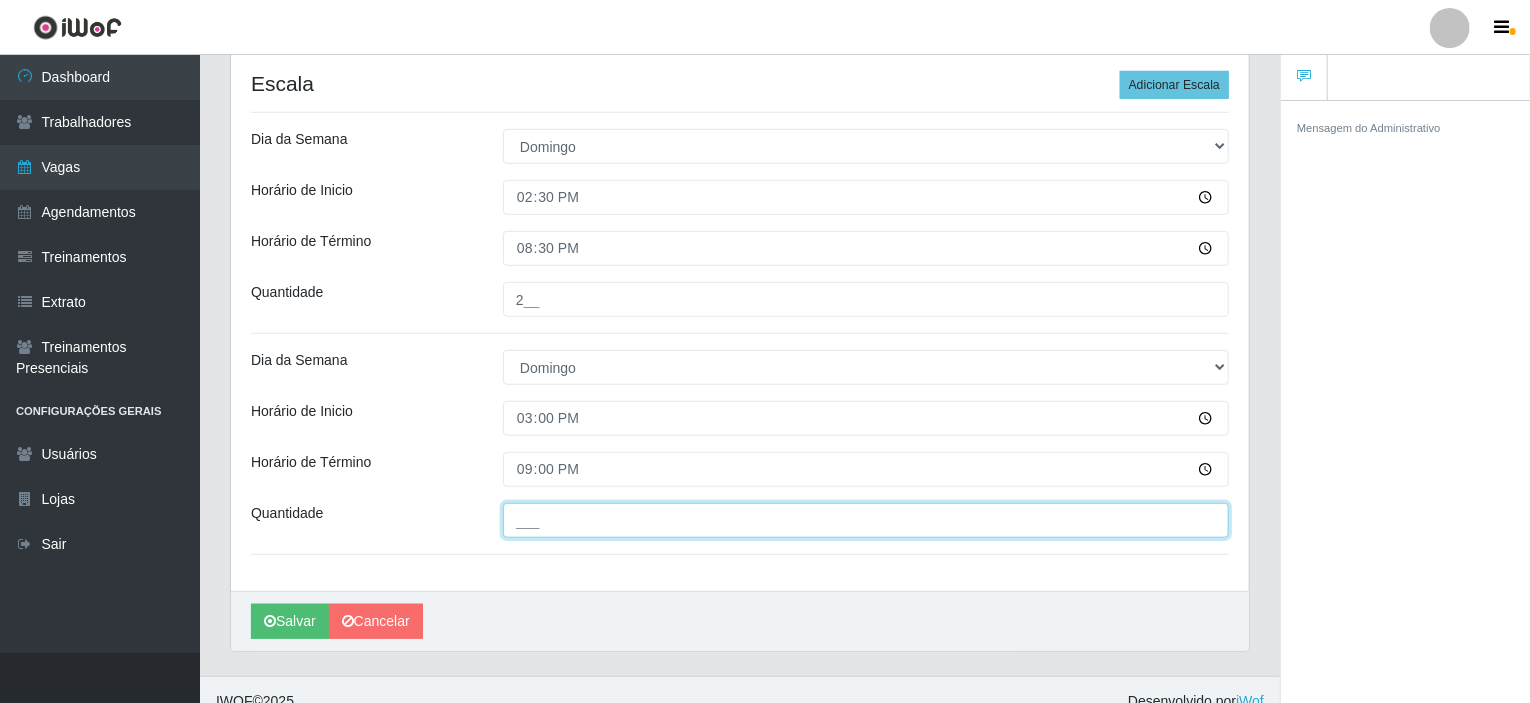 click on "___" at bounding box center [866, 520] 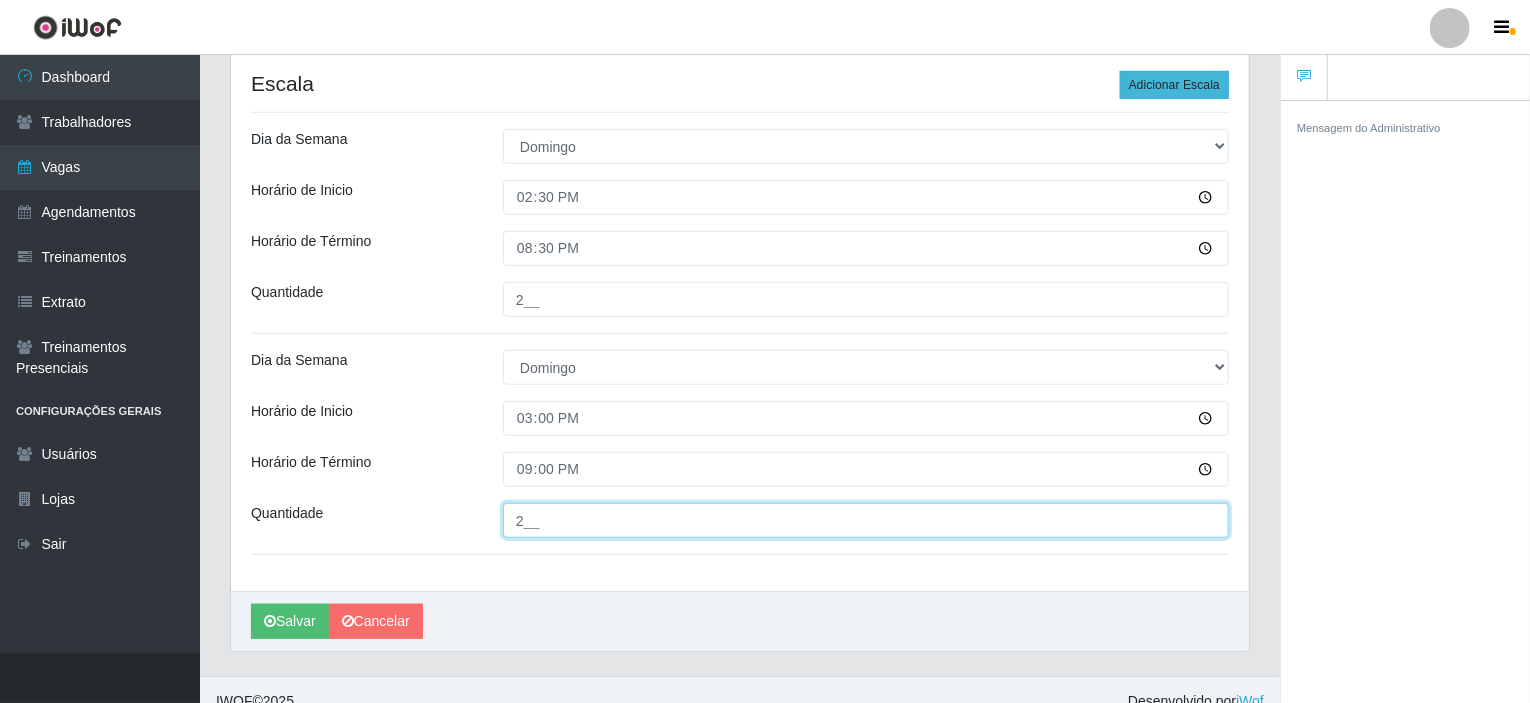 type on "2__" 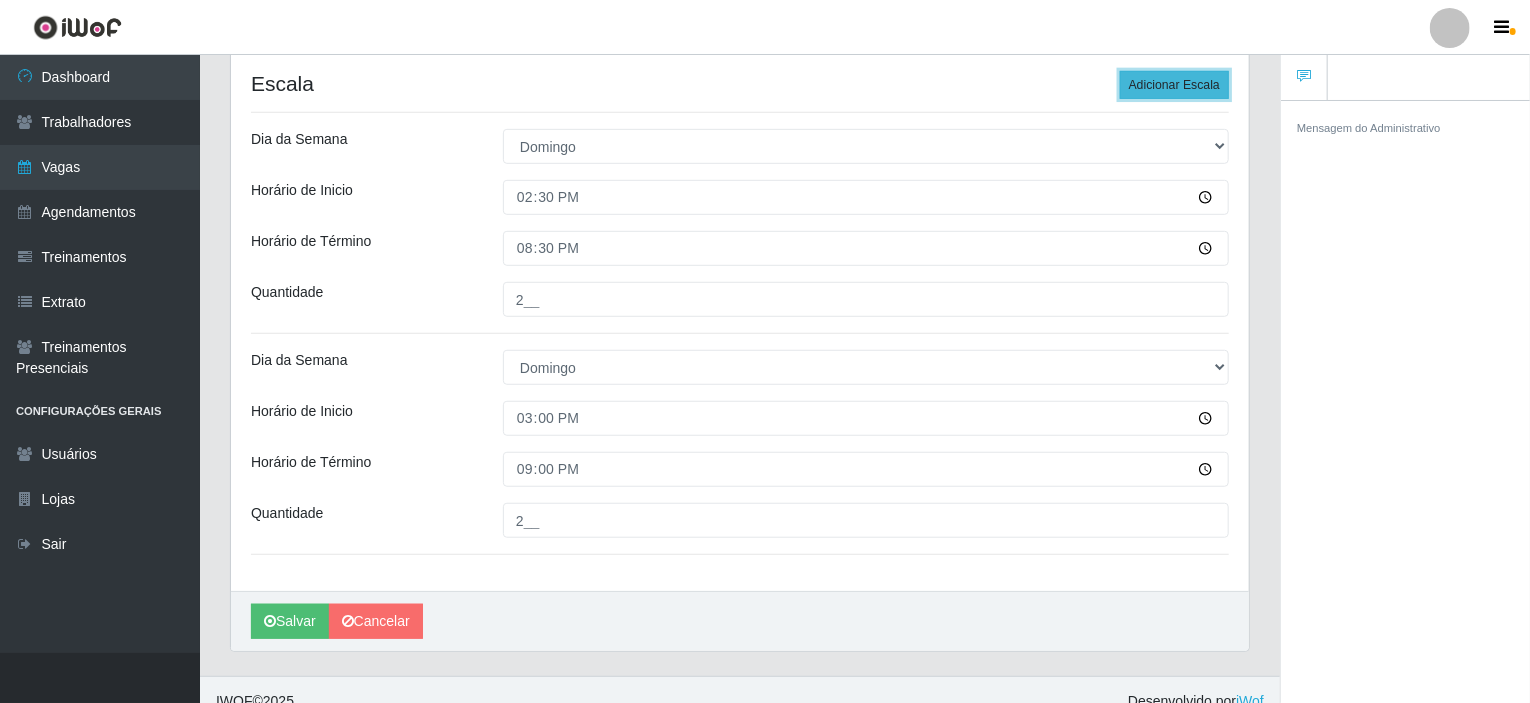 click on "Adicionar Escala" at bounding box center (1174, 85) 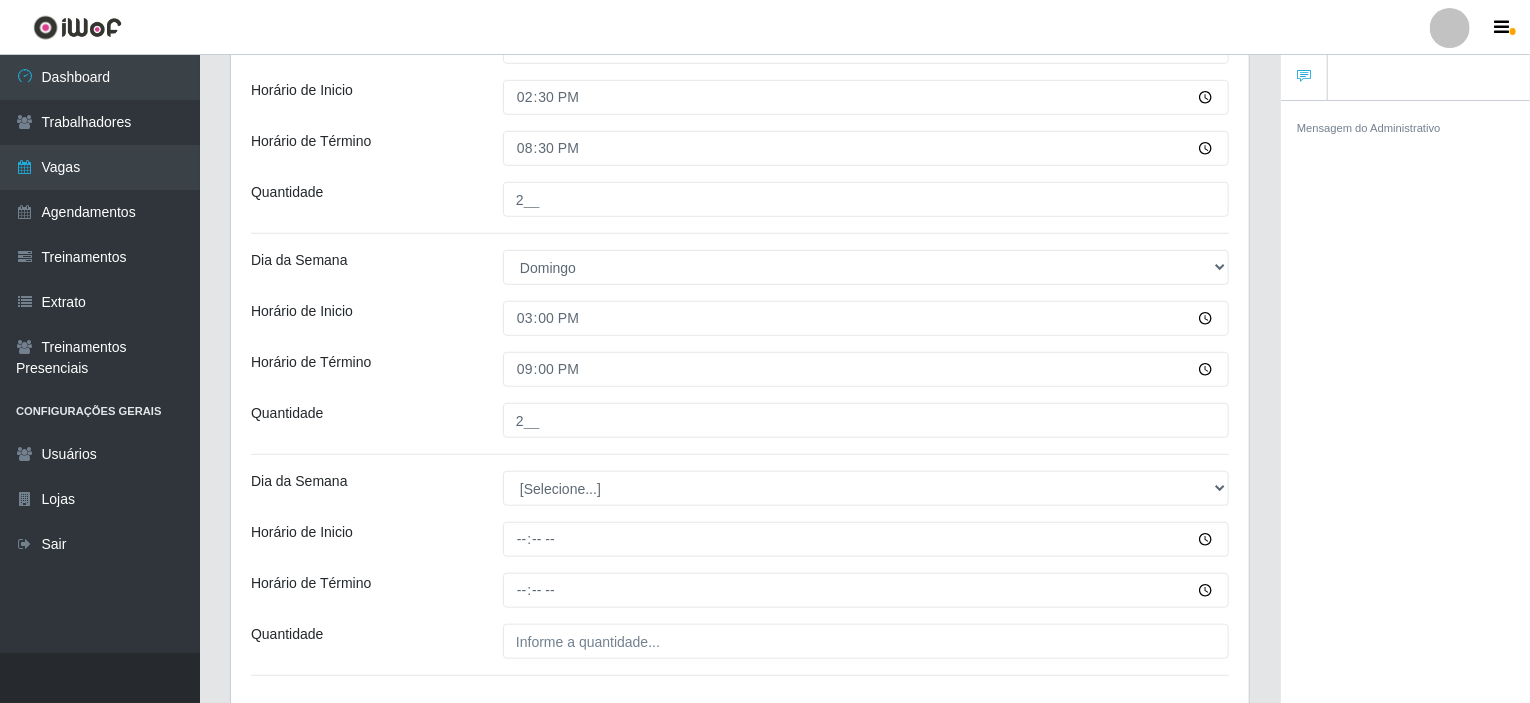 scroll, scrollTop: 700, scrollLeft: 0, axis: vertical 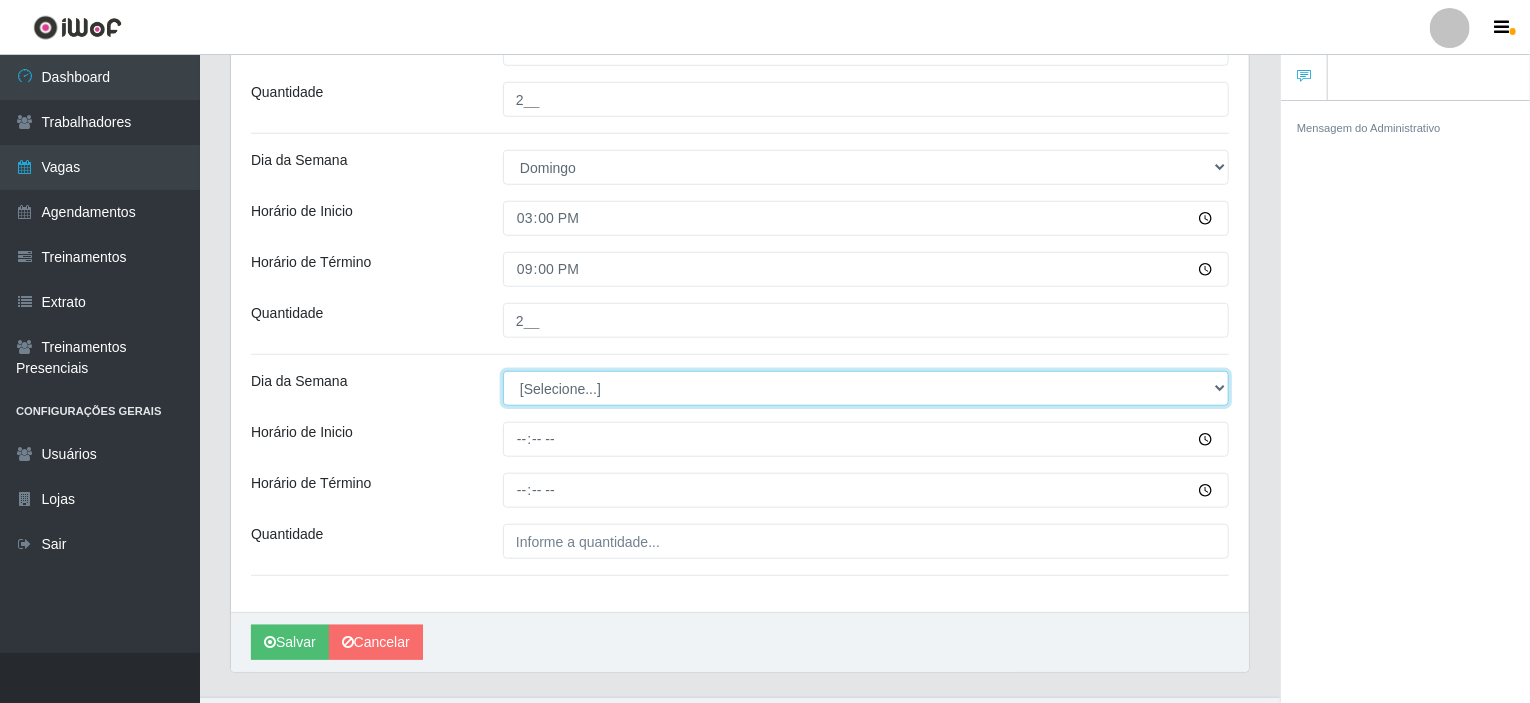 click on "[Selecione...] Segunda Terça Quarta Quinta Sexta Sábado Domingo" at bounding box center [866, 388] 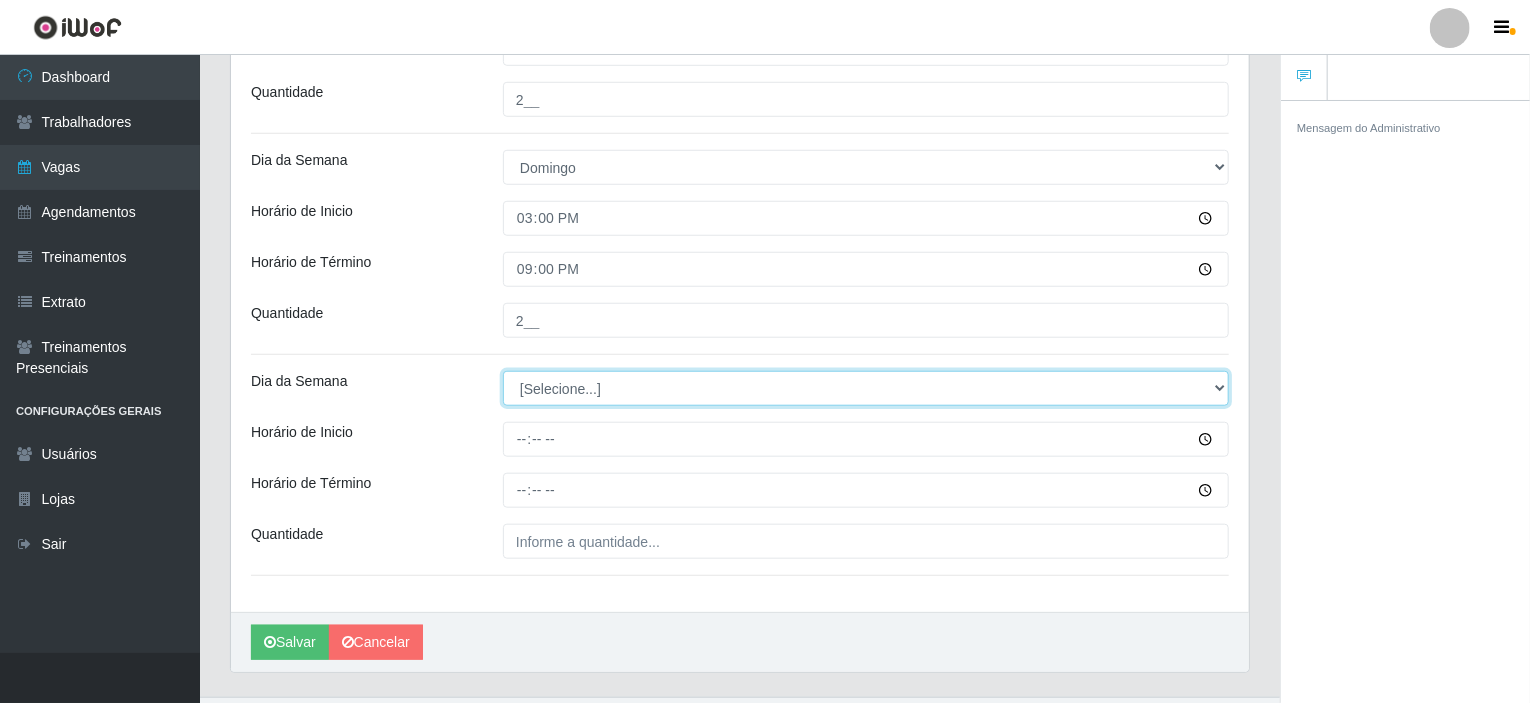 select on "0" 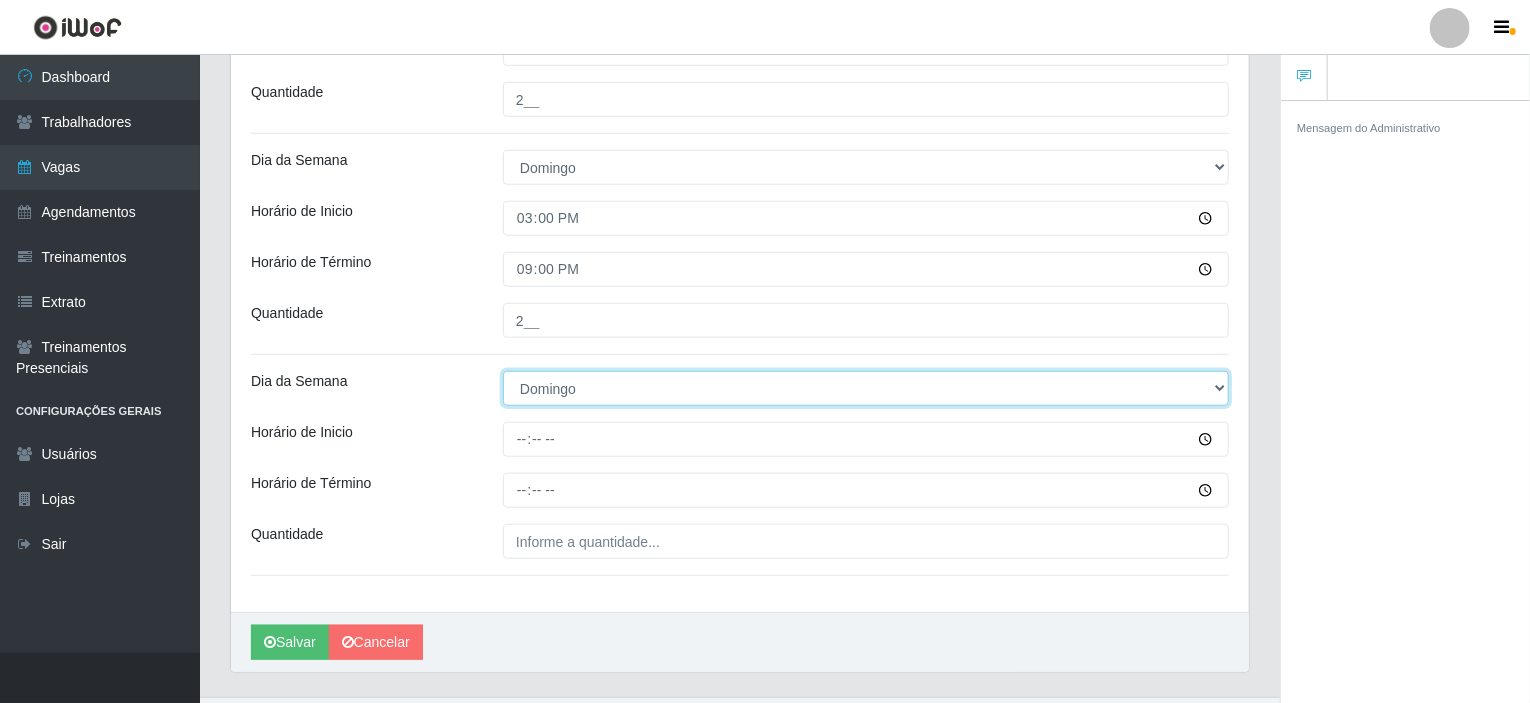 click on "[Selecione...] Segunda Terça Quarta Quinta Sexta Sábado Domingo" at bounding box center [866, 388] 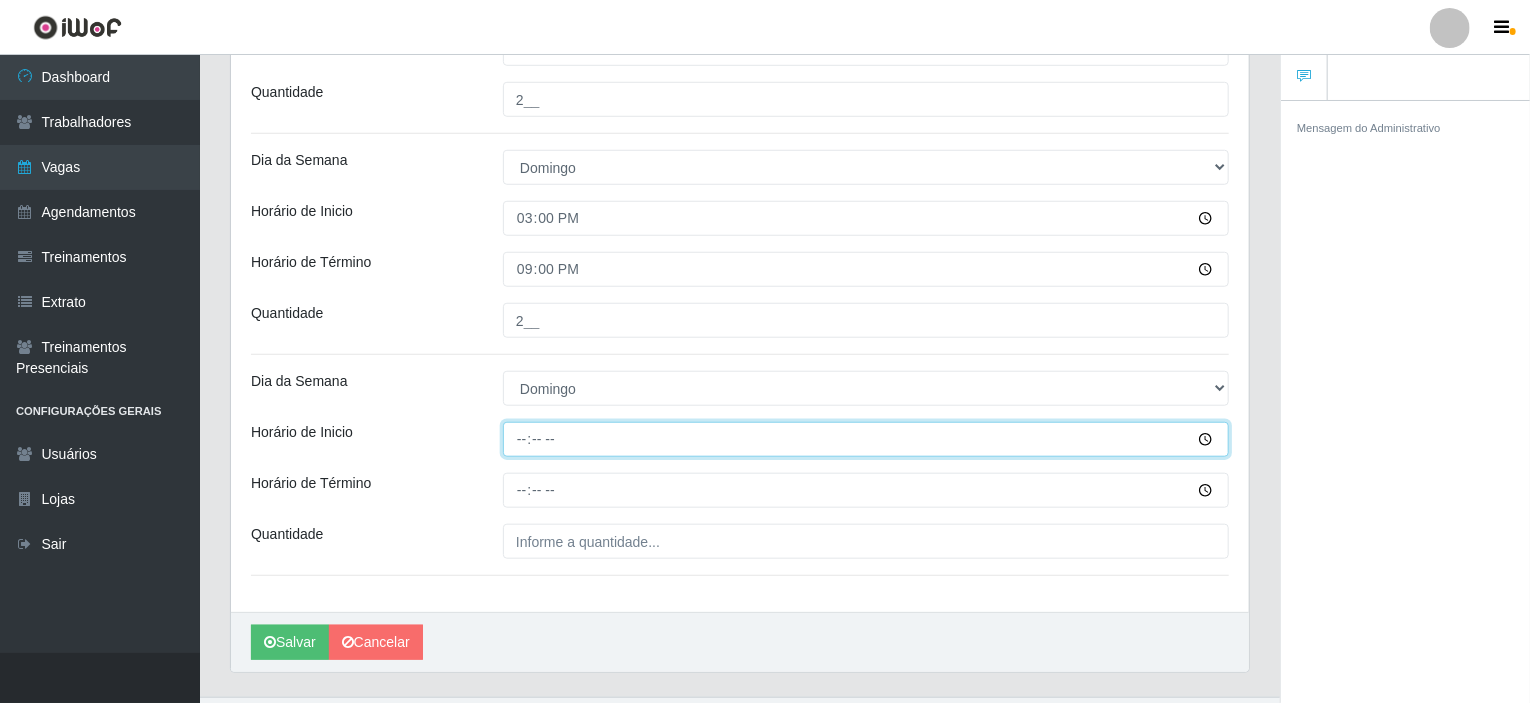 click on "Horário de Inicio" at bounding box center [866, 439] 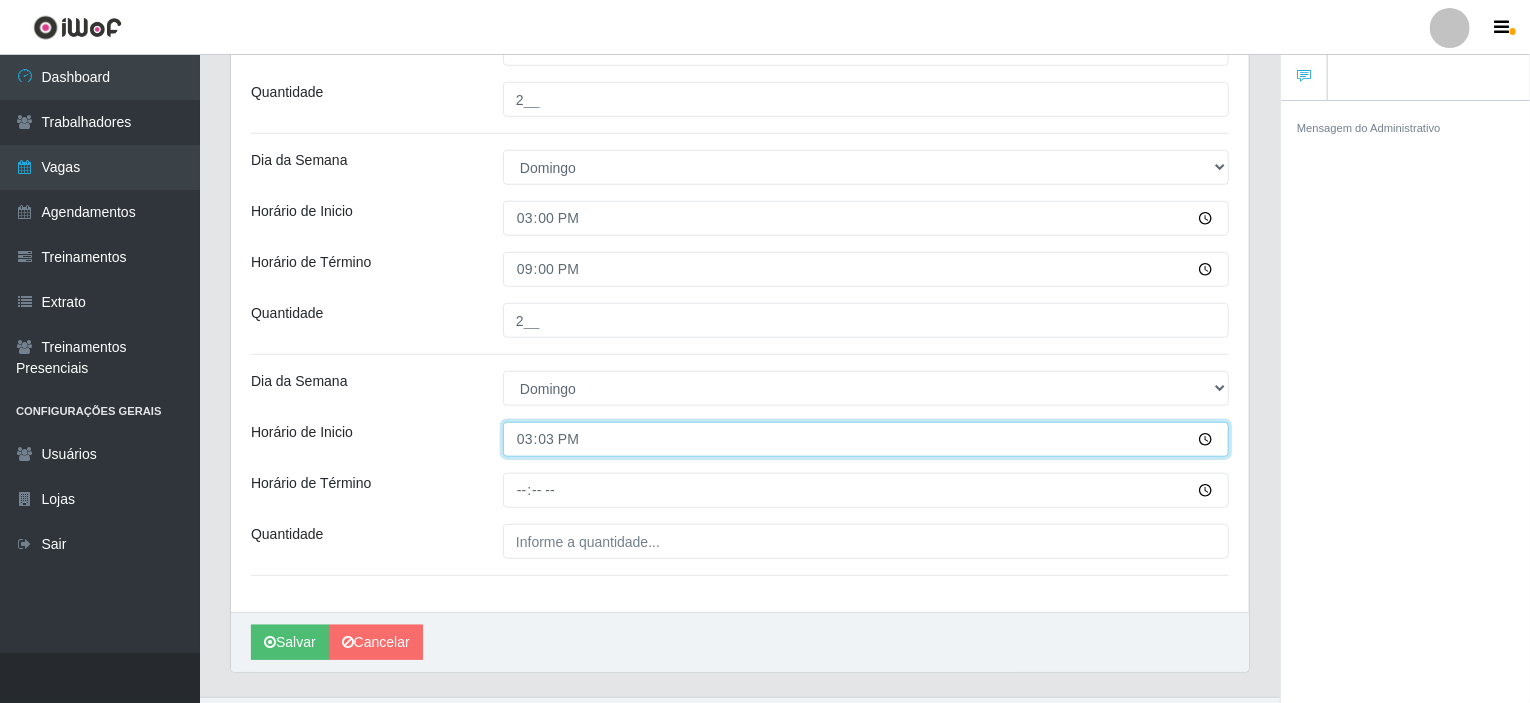 type on "15:30" 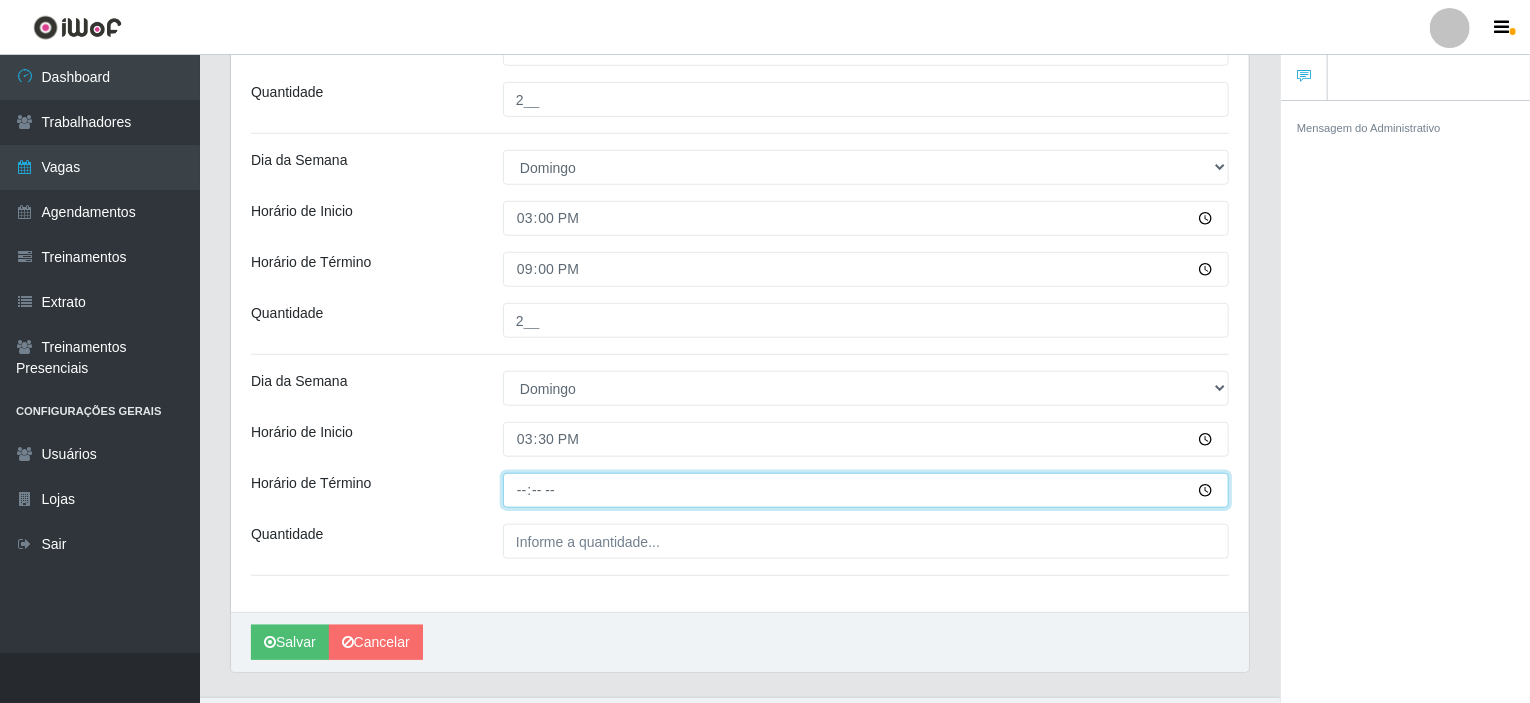 click on "Horário de Término" at bounding box center (866, 490) 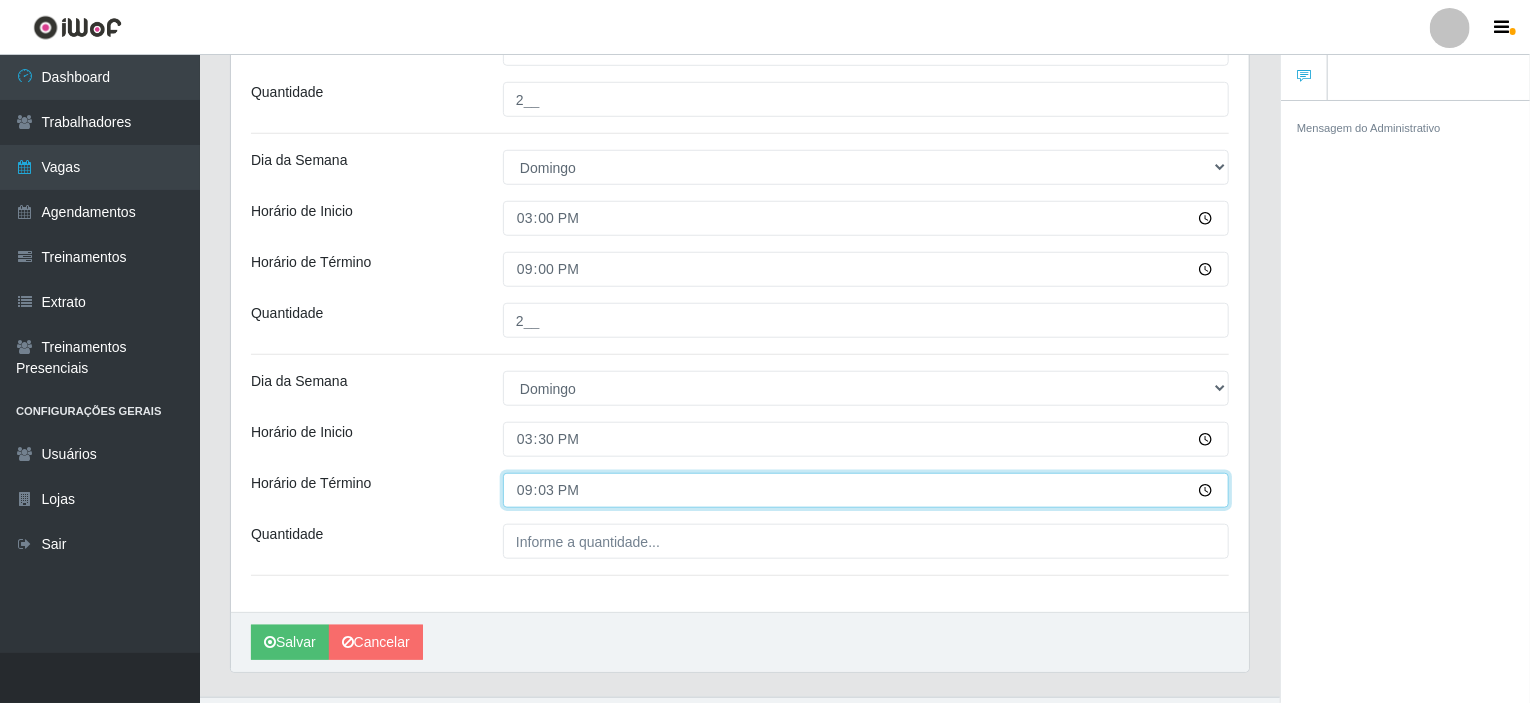 type on "21:30" 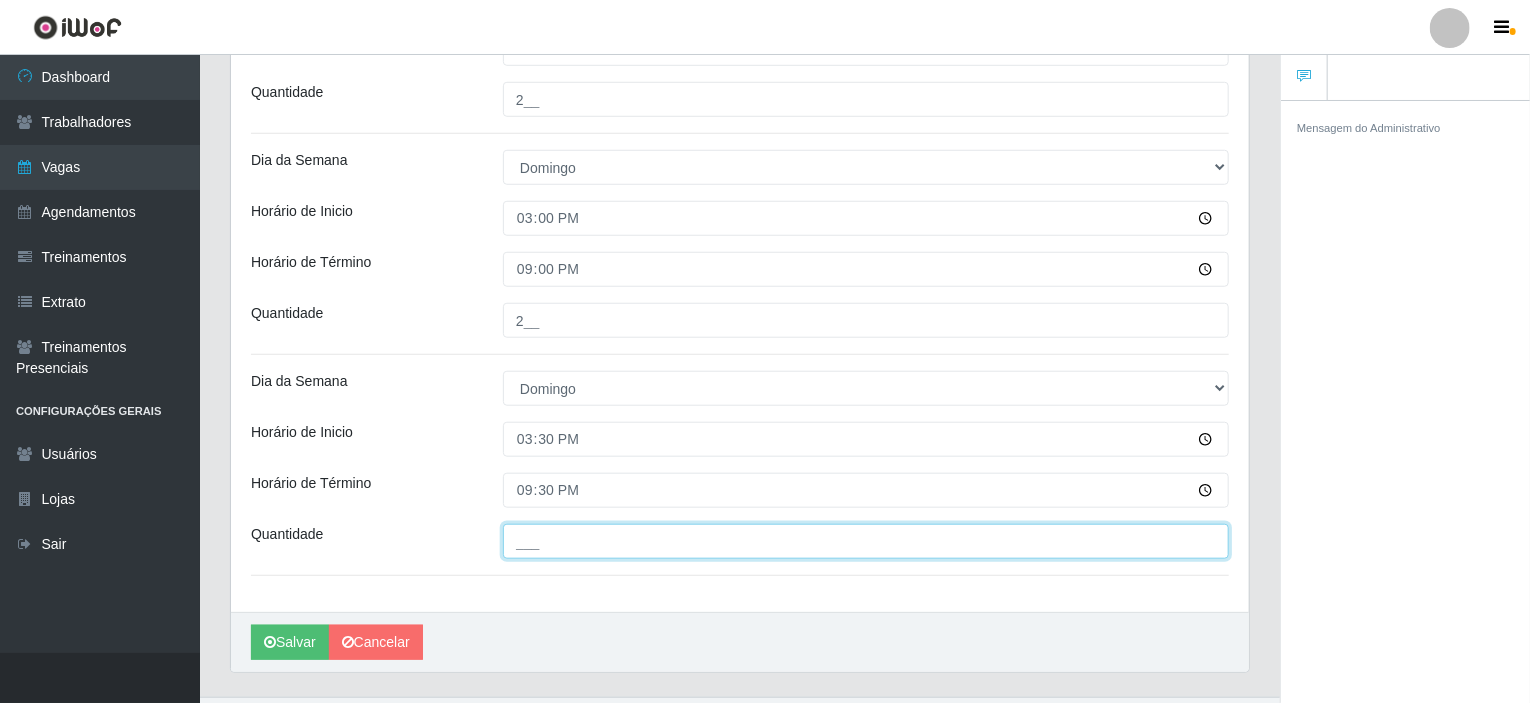 click on "___" at bounding box center [866, 541] 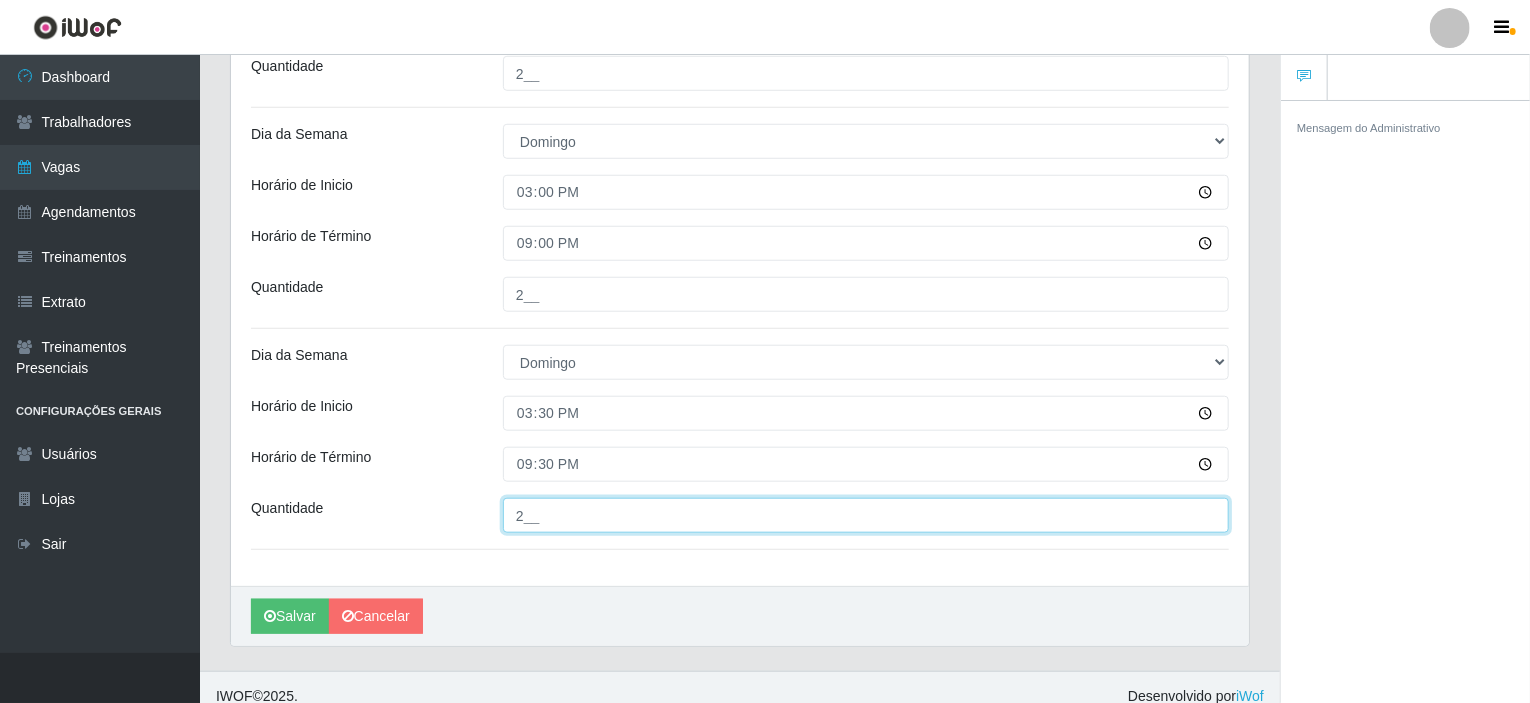 scroll, scrollTop: 741, scrollLeft: 0, axis: vertical 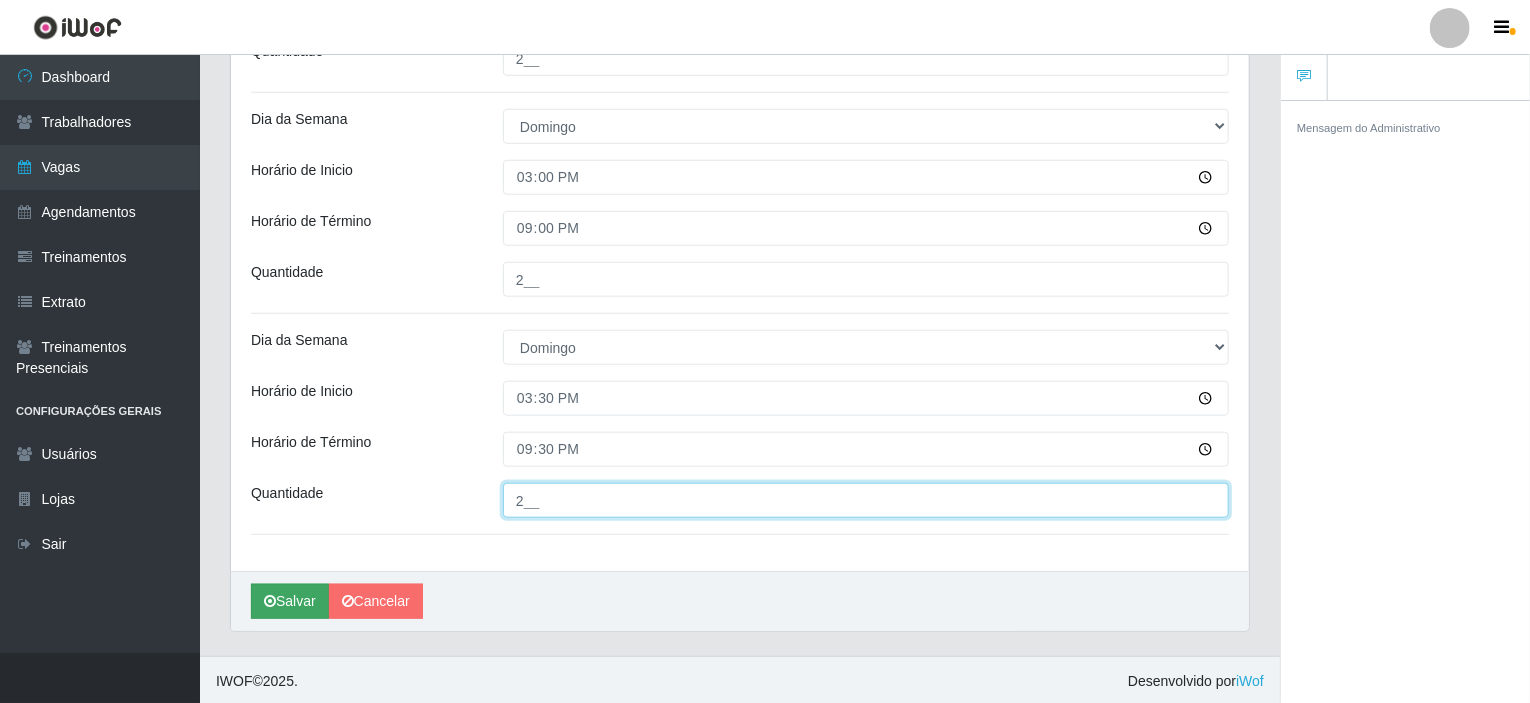 type on "2__" 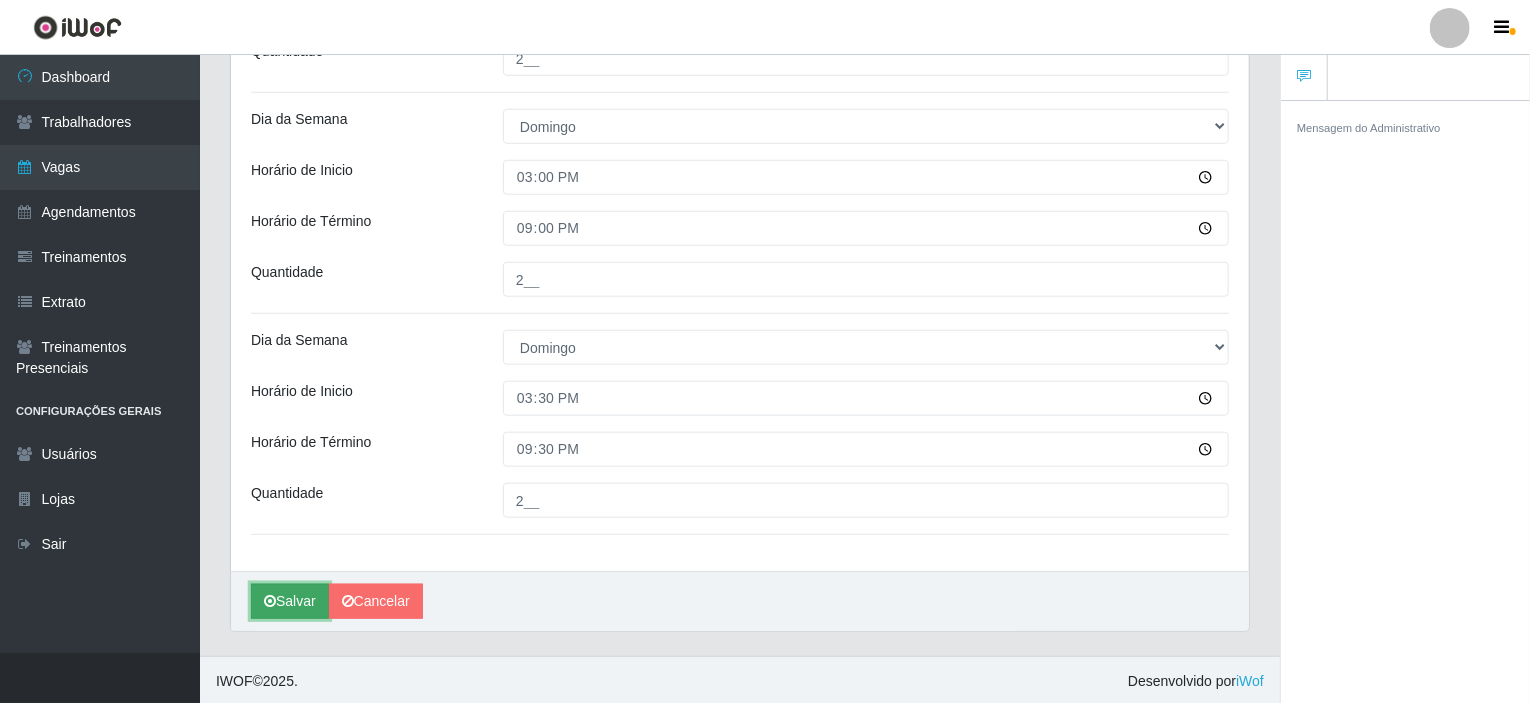 click on "Salvar" at bounding box center [290, 601] 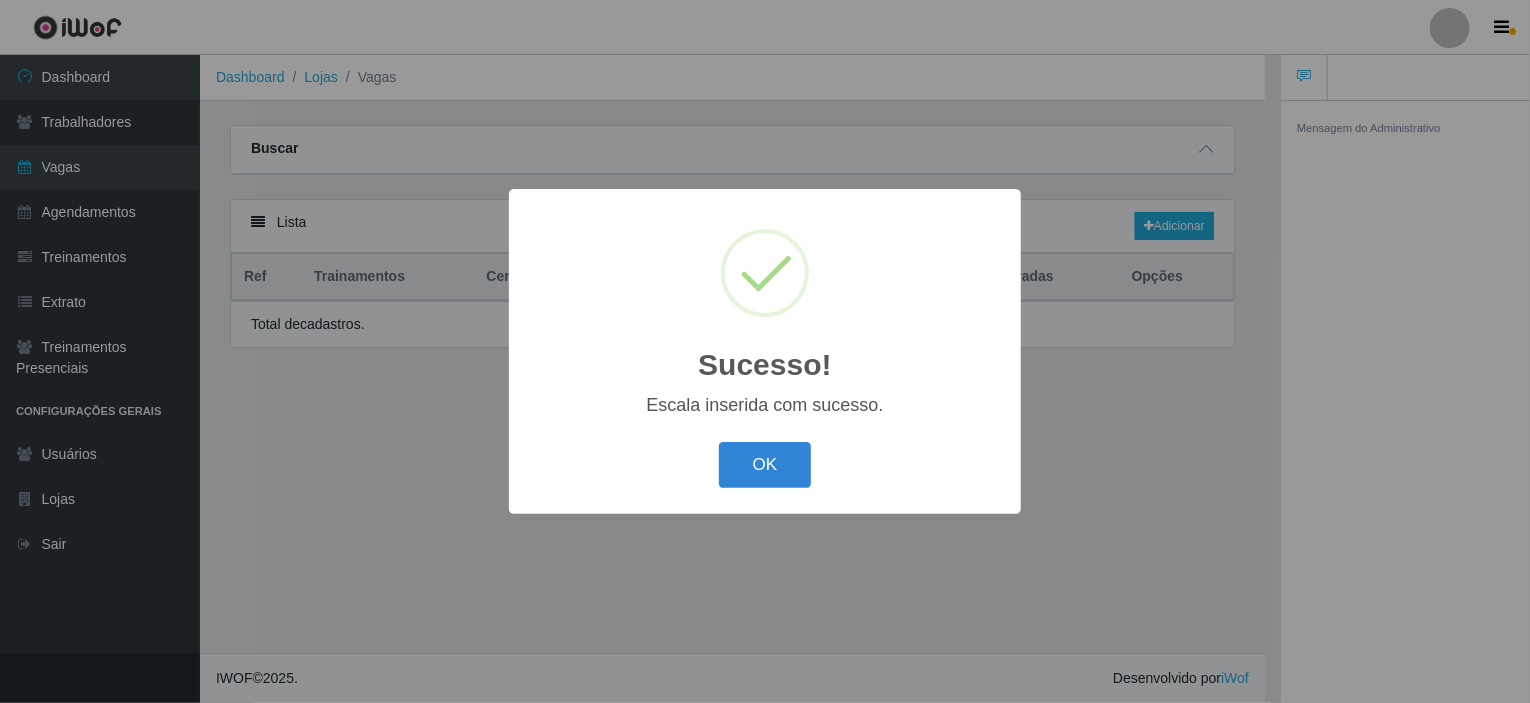 scroll, scrollTop: 0, scrollLeft: 0, axis: both 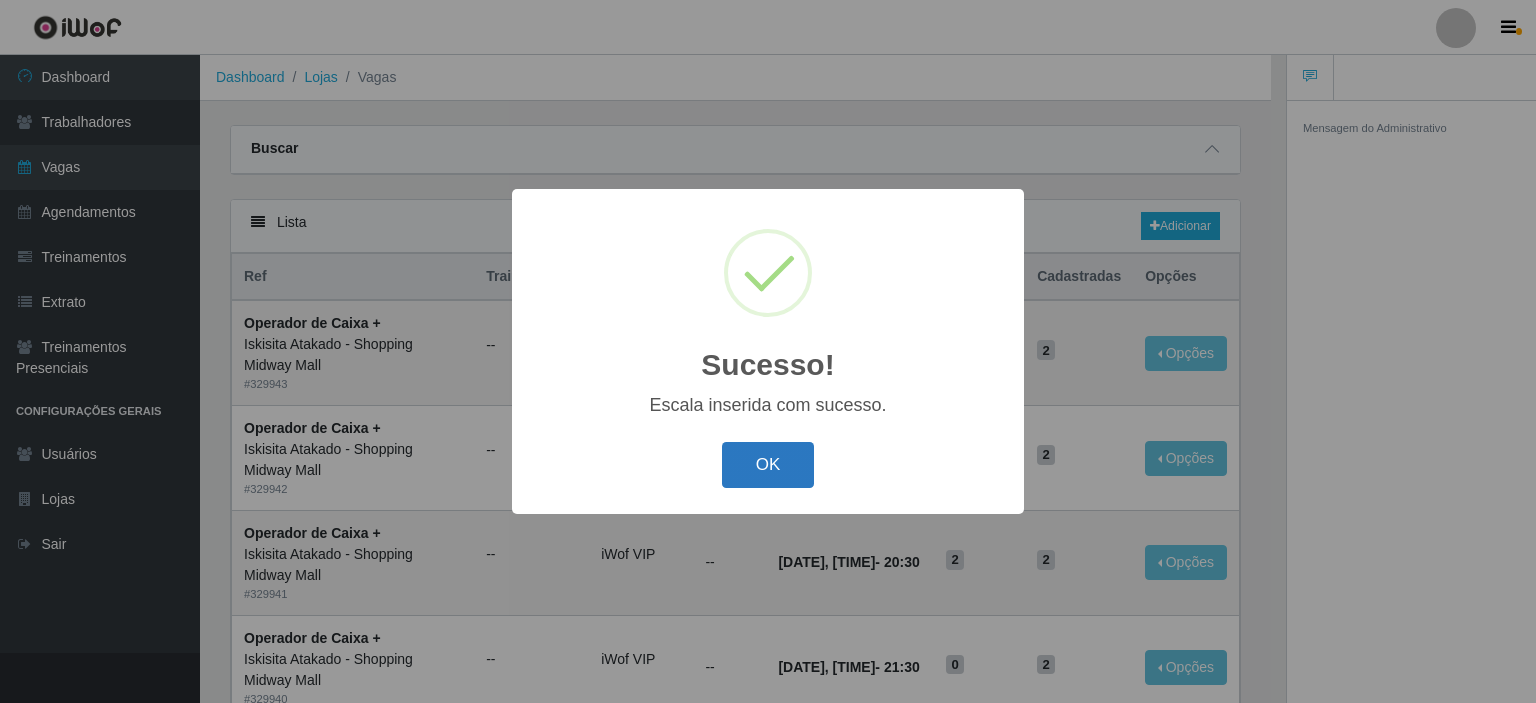 click on "OK" at bounding box center [768, 465] 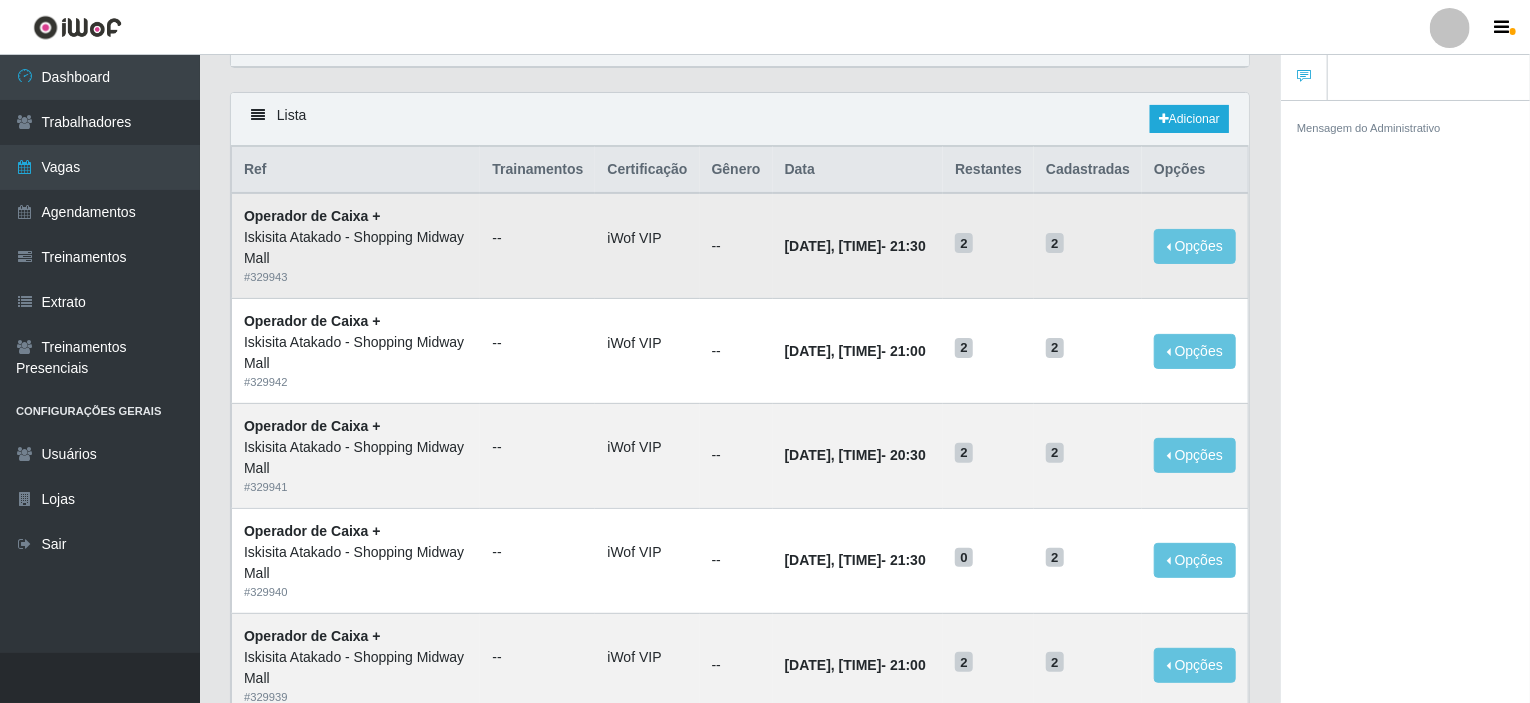 scroll, scrollTop: 0, scrollLeft: 0, axis: both 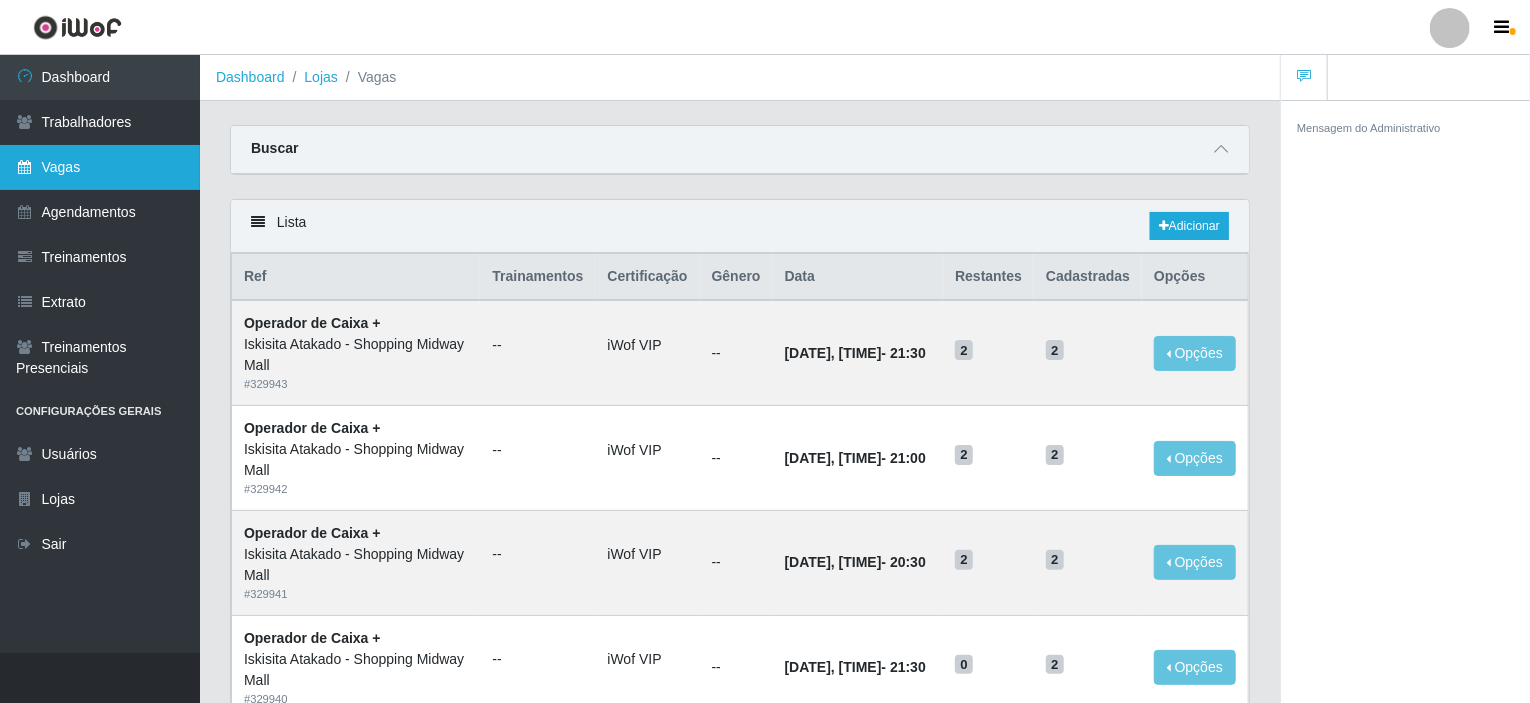 click on "Vagas" at bounding box center (100, 167) 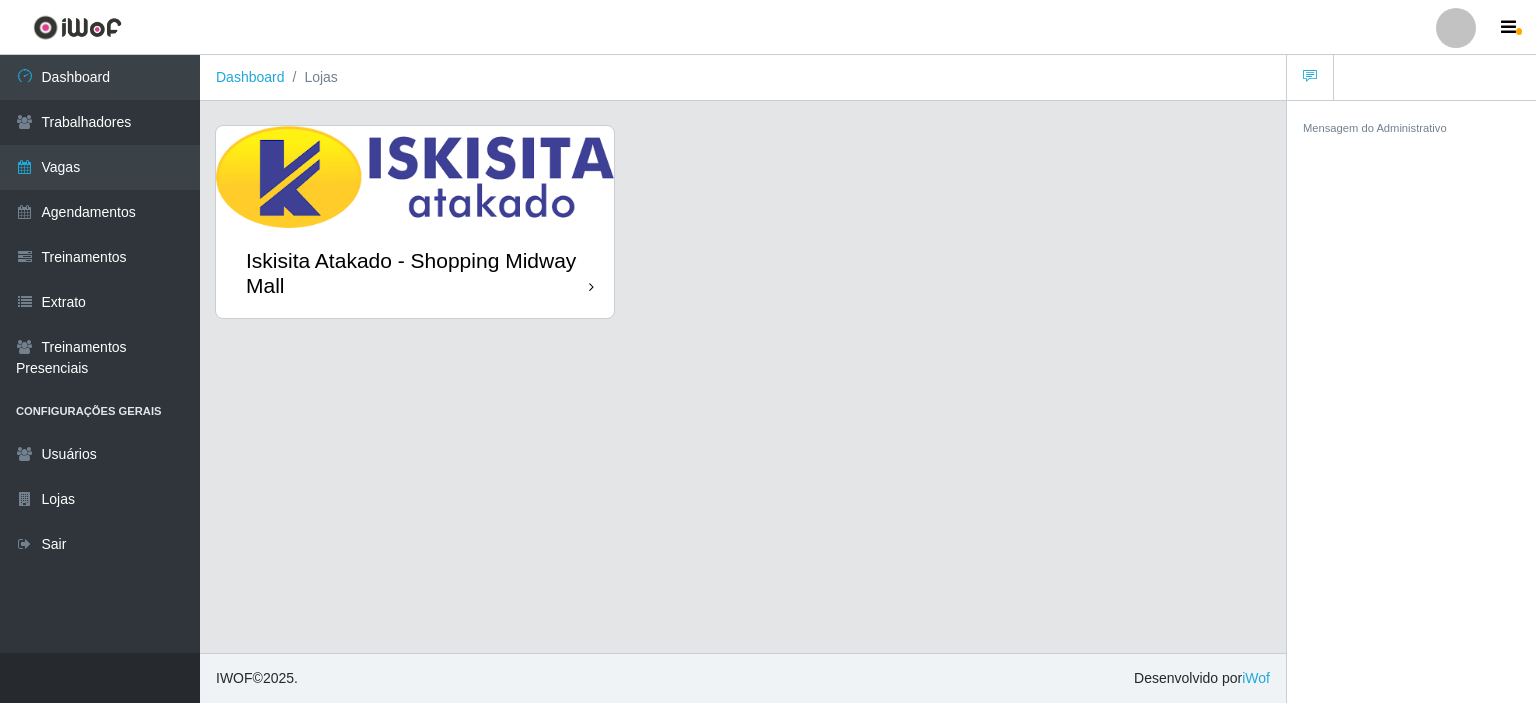 click on "Iskisita Atakado - Shopping Midway Mall" at bounding box center [415, 273] 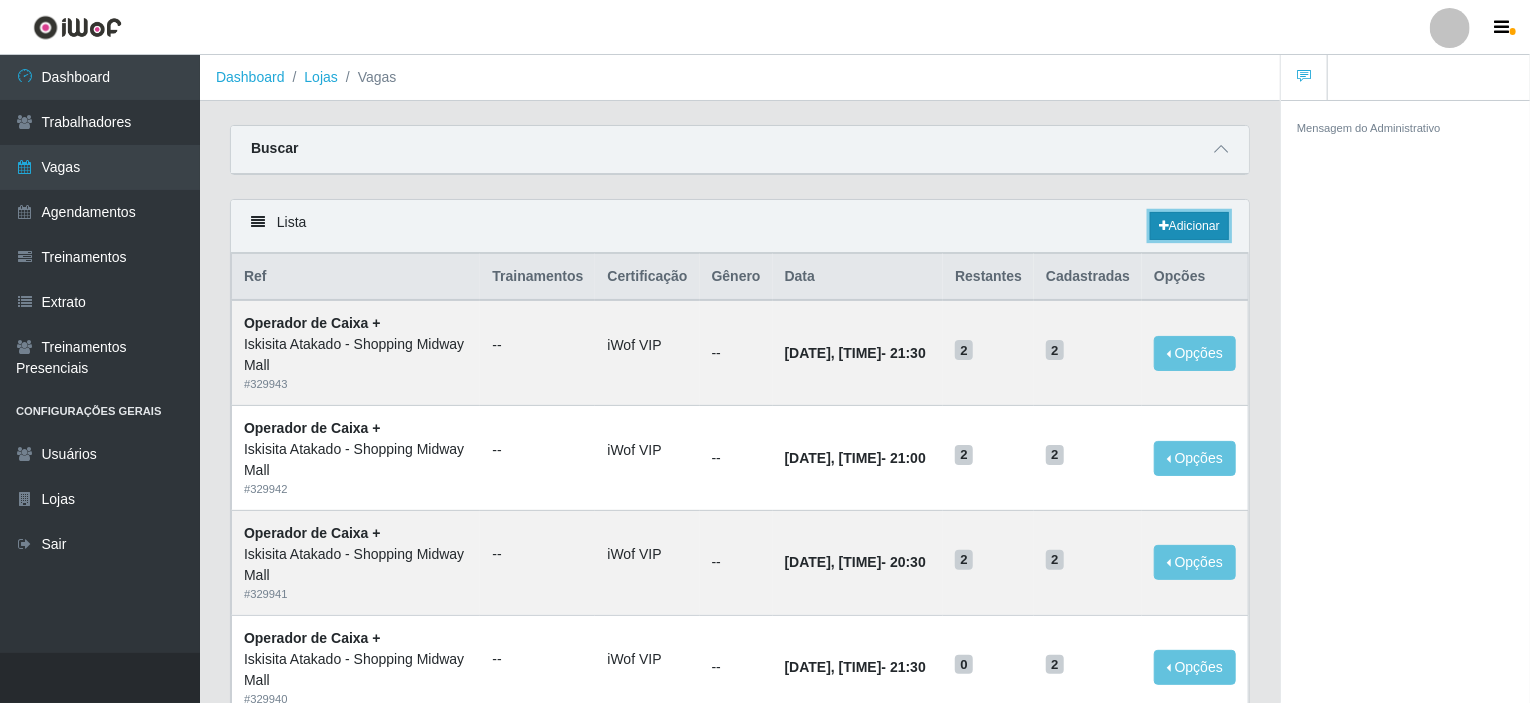 click on "Adicionar" at bounding box center [1189, 226] 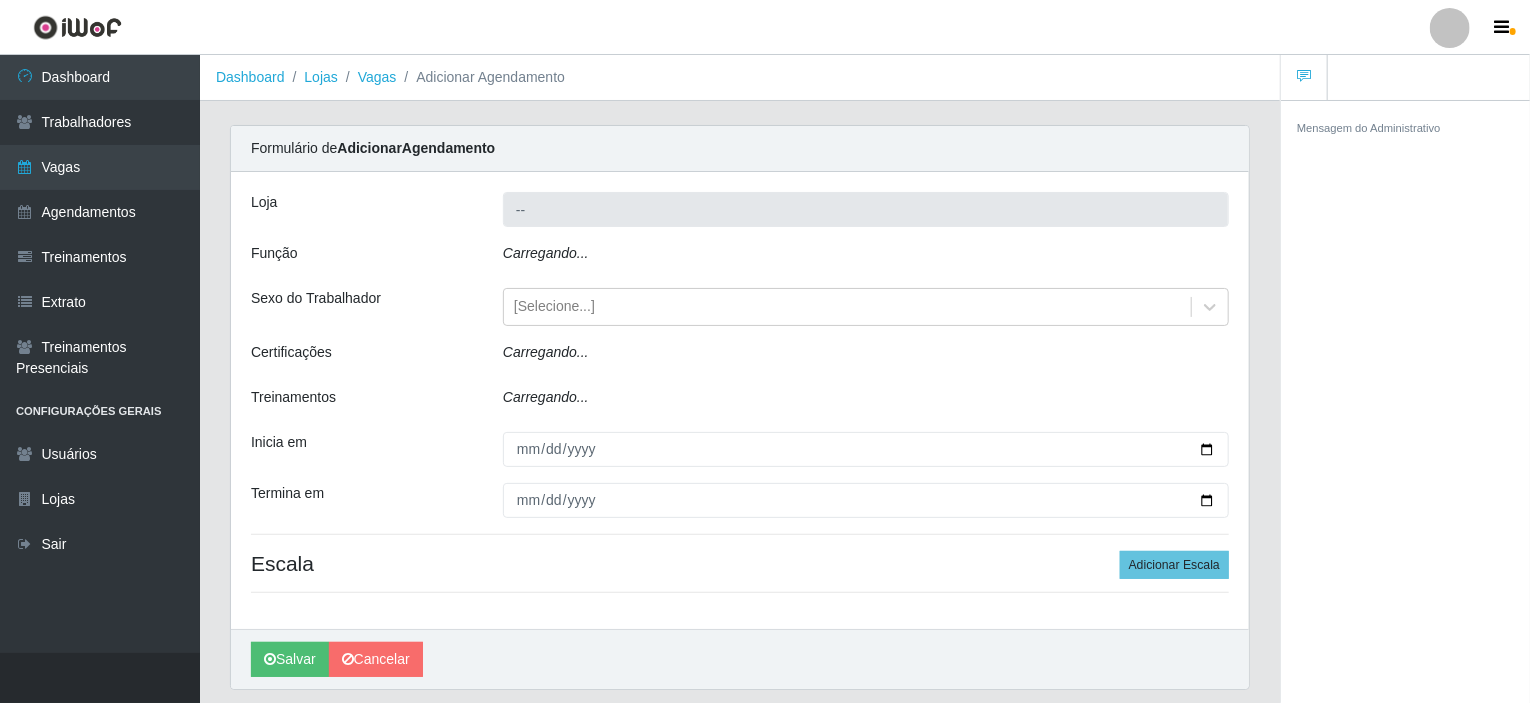 type on "Iskisita Atakado - Shopping Midway Mall" 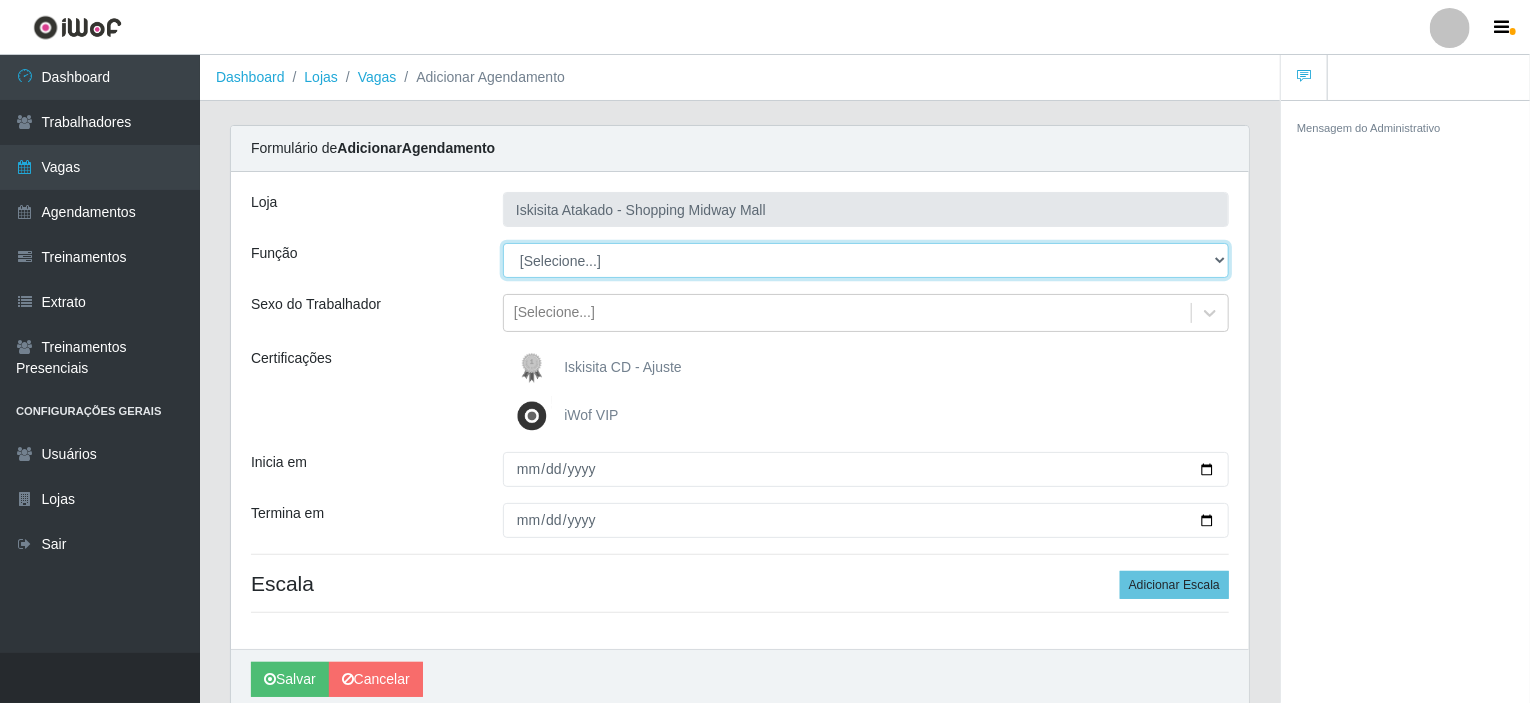 click on "[Selecione...] Auxiliar de Estacionamento Auxiliar de Estacionamento + Auxiliar de Estacionamento ++ Auxiliar de Estoque Auxiliar de Estoque + Auxiliar de Estoque ++ Operador de Caixa Operador de Caixa + Operador de Caixa ++ Repositor  Repositor + Repositor ++" at bounding box center (866, 260) 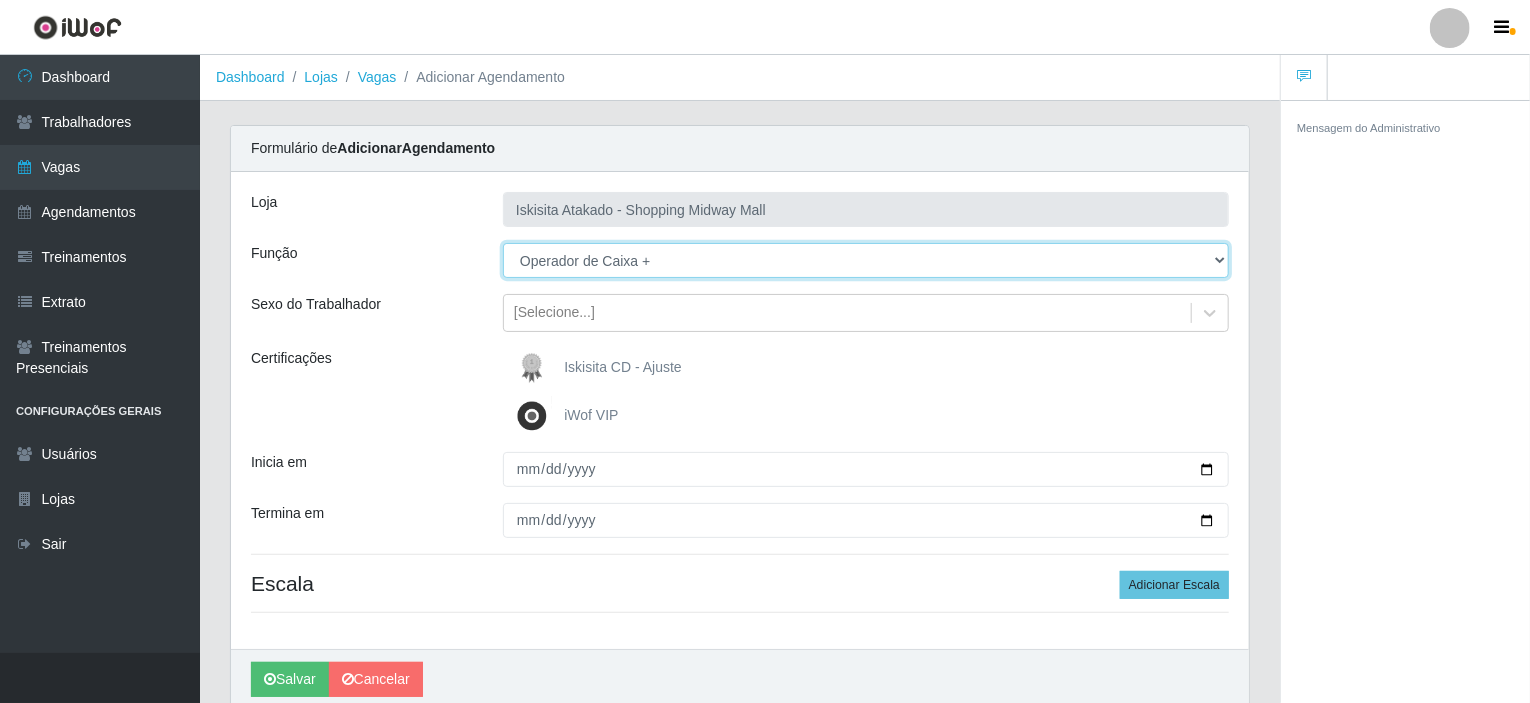 click on "[Selecione...] Auxiliar de Estacionamento Auxiliar de Estacionamento + Auxiliar de Estacionamento ++ Auxiliar de Estoque Auxiliar de Estoque + Auxiliar de Estoque ++ Operador de Caixa Operador de Caixa + Operador de Caixa ++ Repositor  Repositor + Repositor ++" at bounding box center [866, 260] 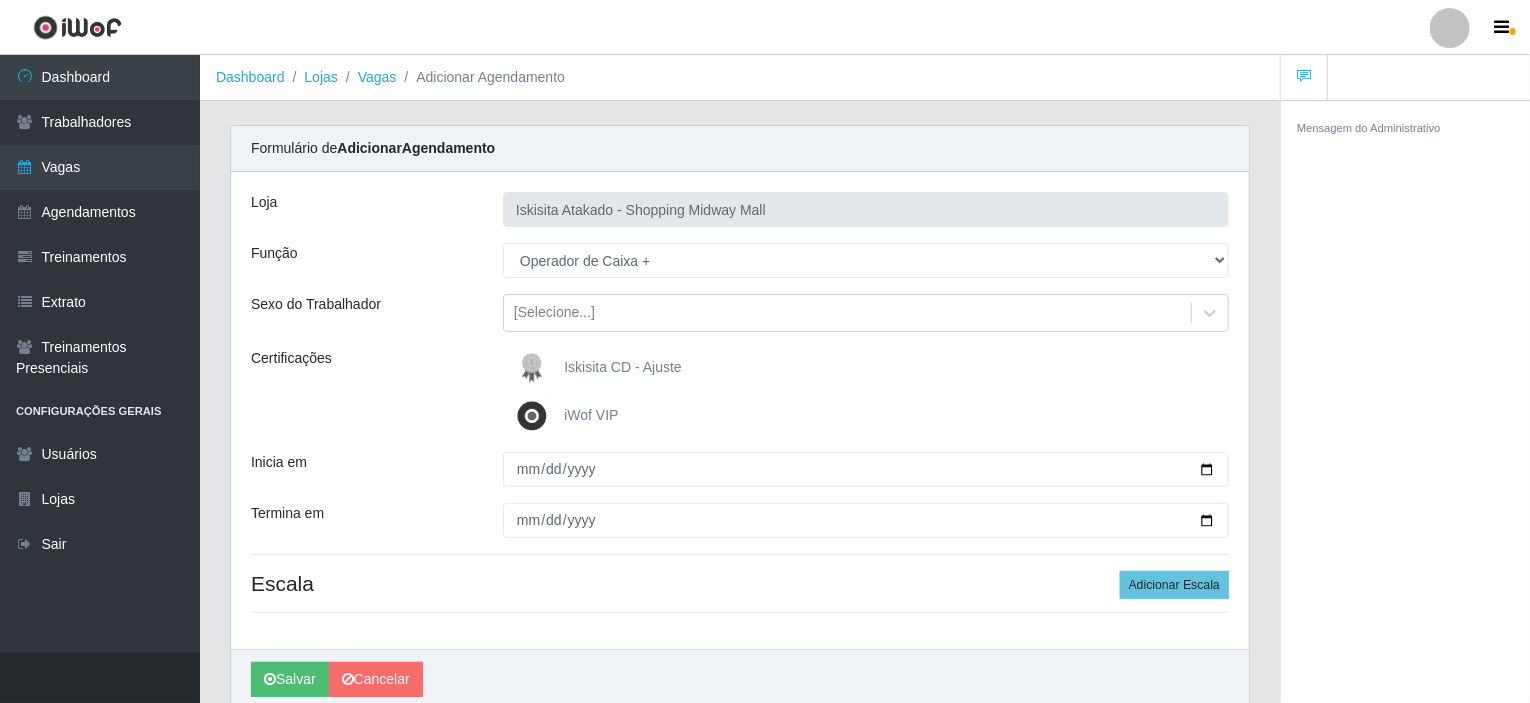 click at bounding box center [536, 416] 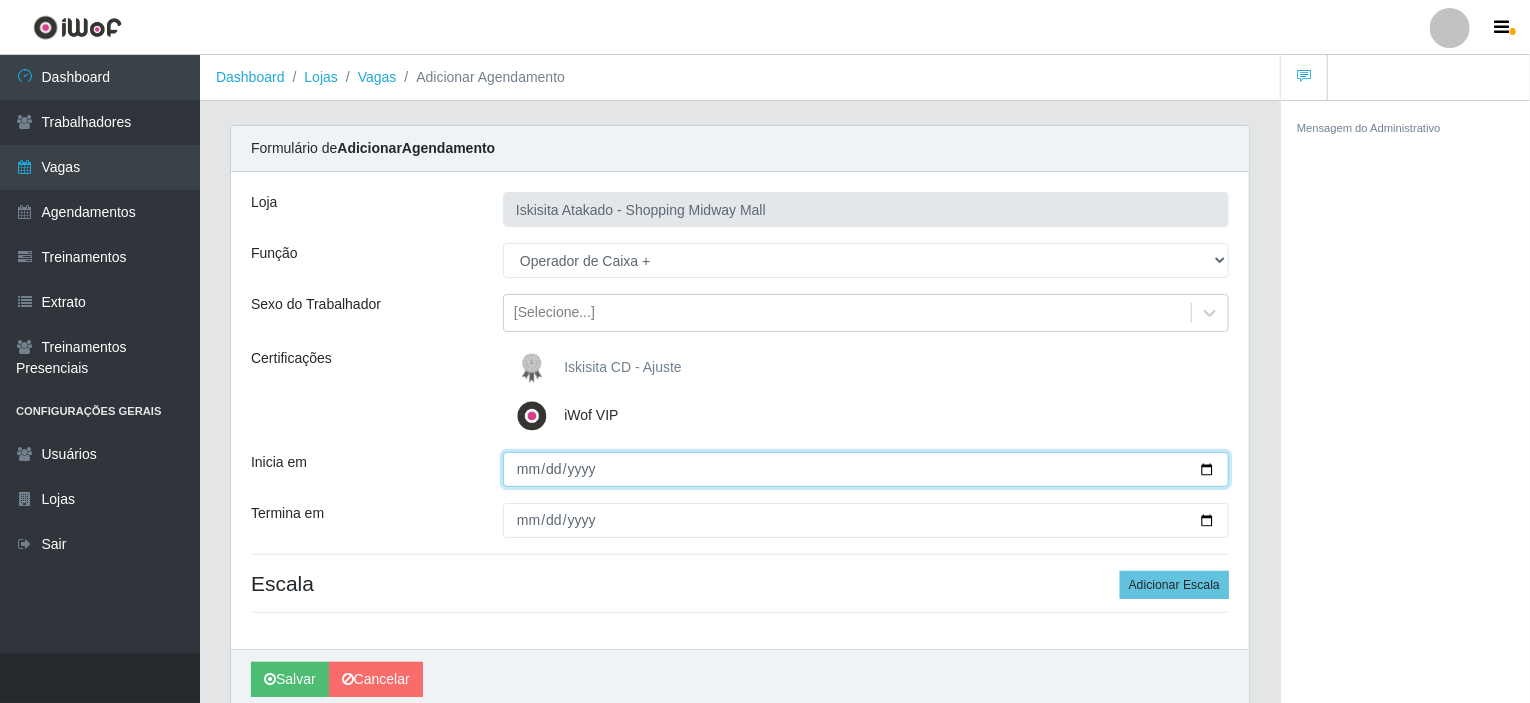 click on "Inicia em" at bounding box center (866, 469) 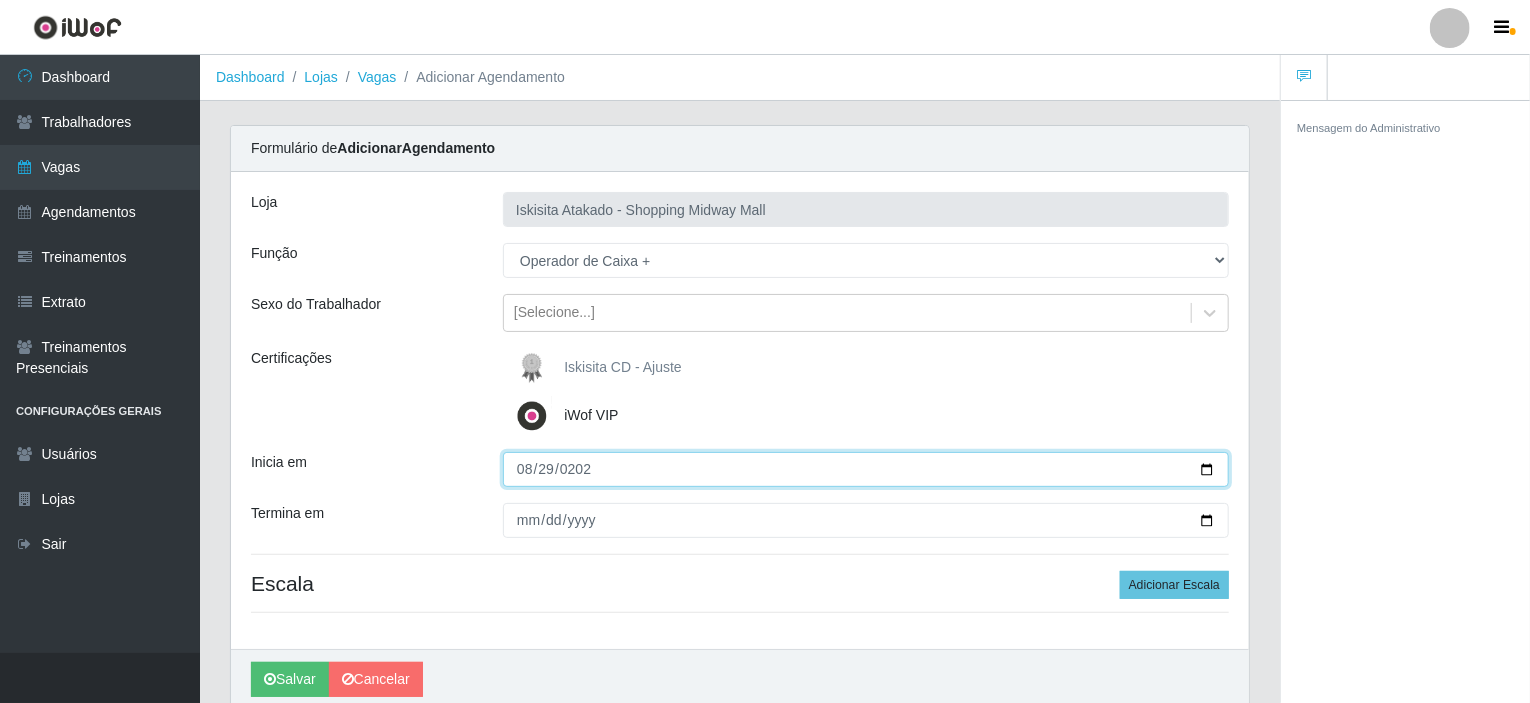 type on "2025-08-29" 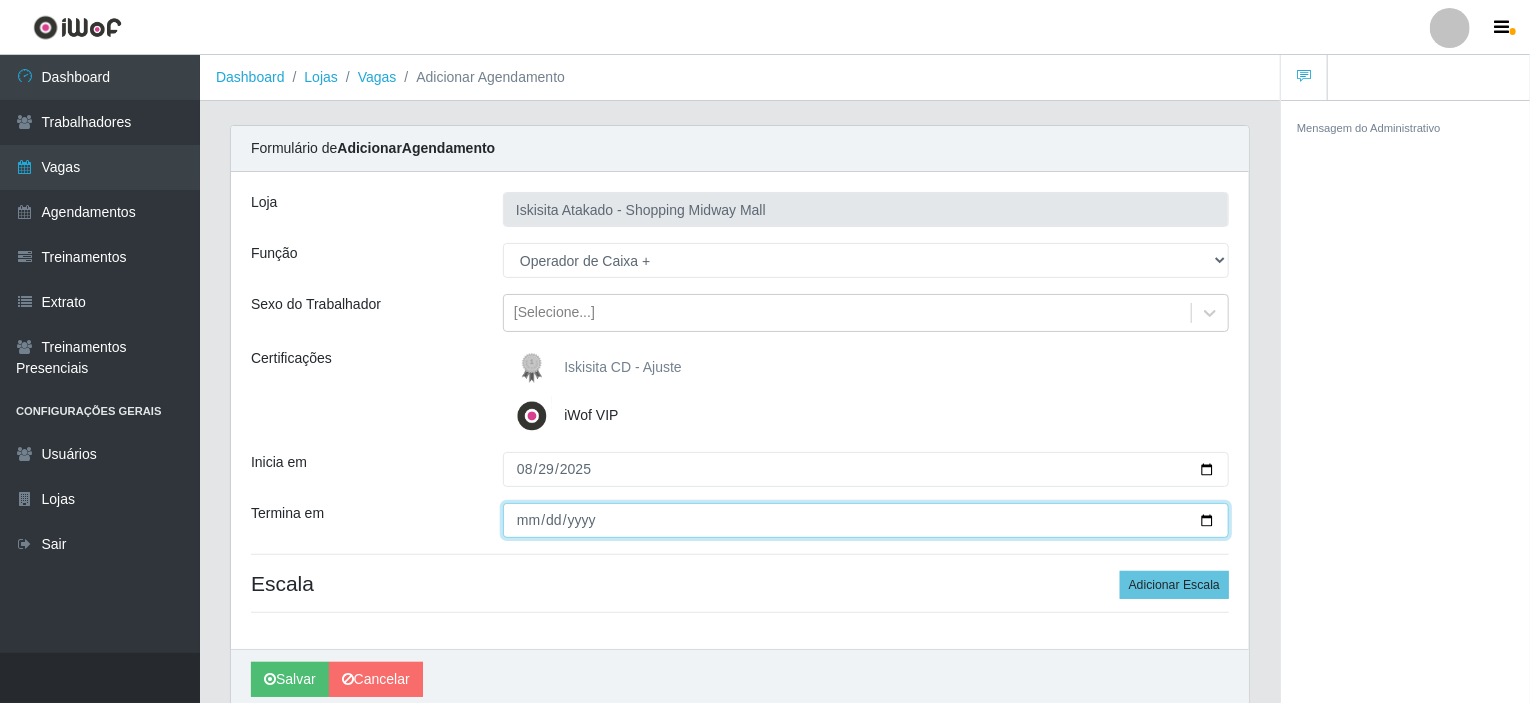 click on "Termina em" at bounding box center [866, 520] 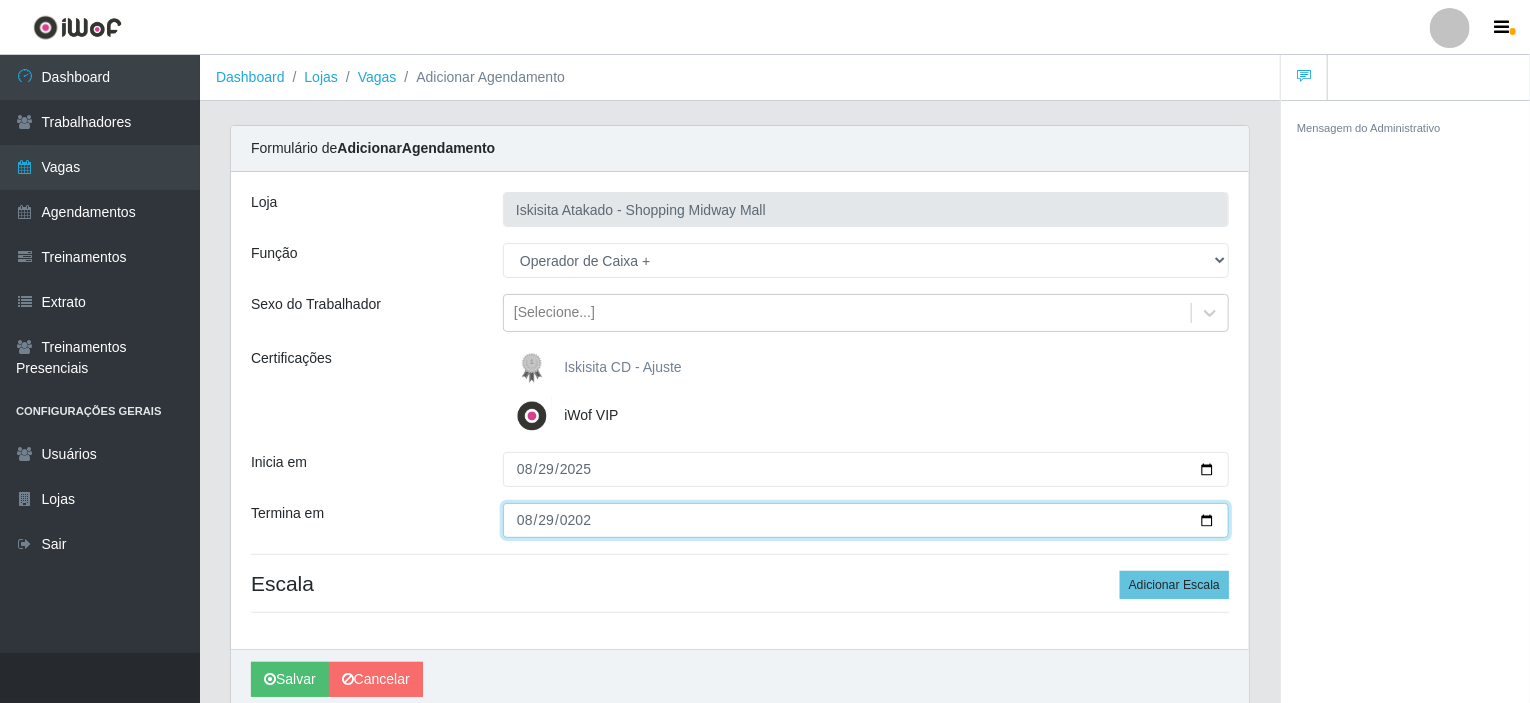 type on "2025-08-29" 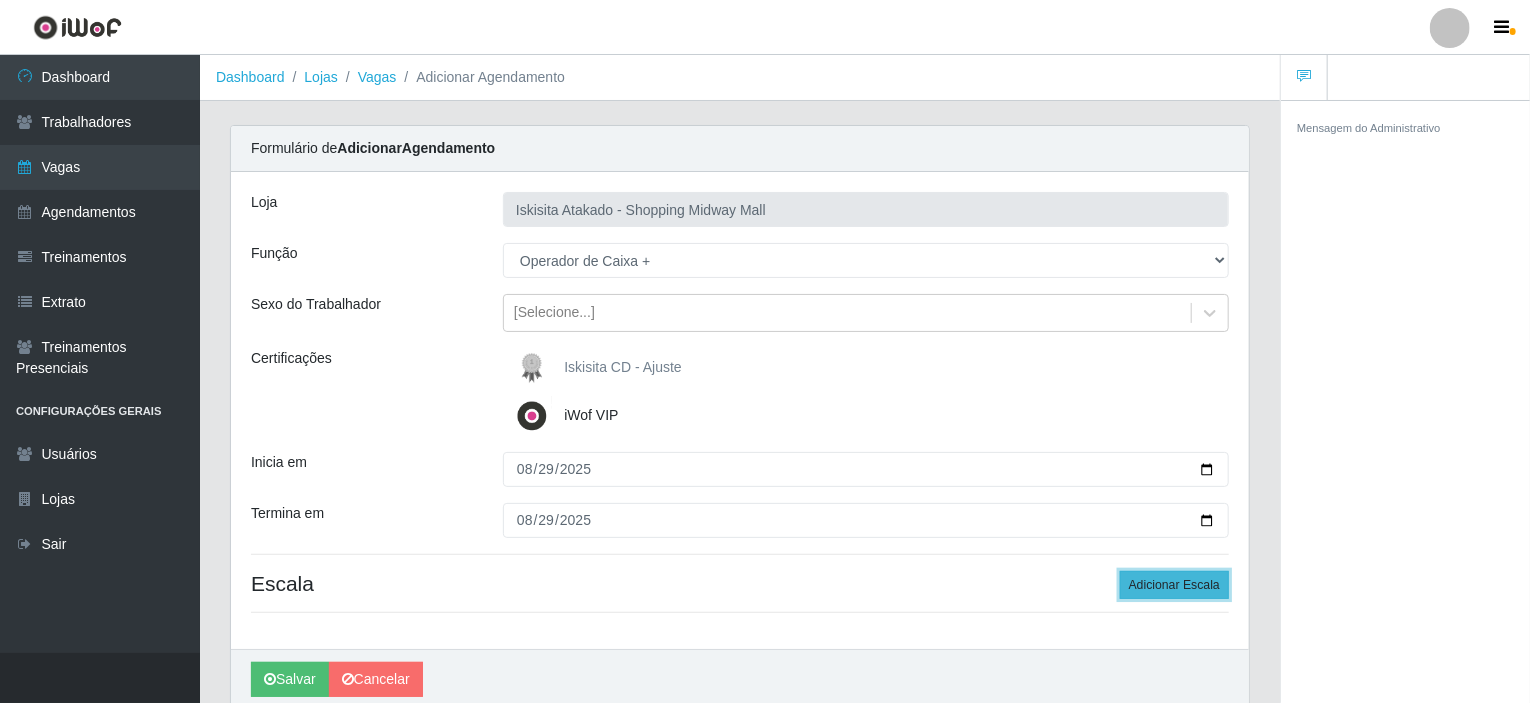 click on "Adicionar Escala" at bounding box center [1174, 585] 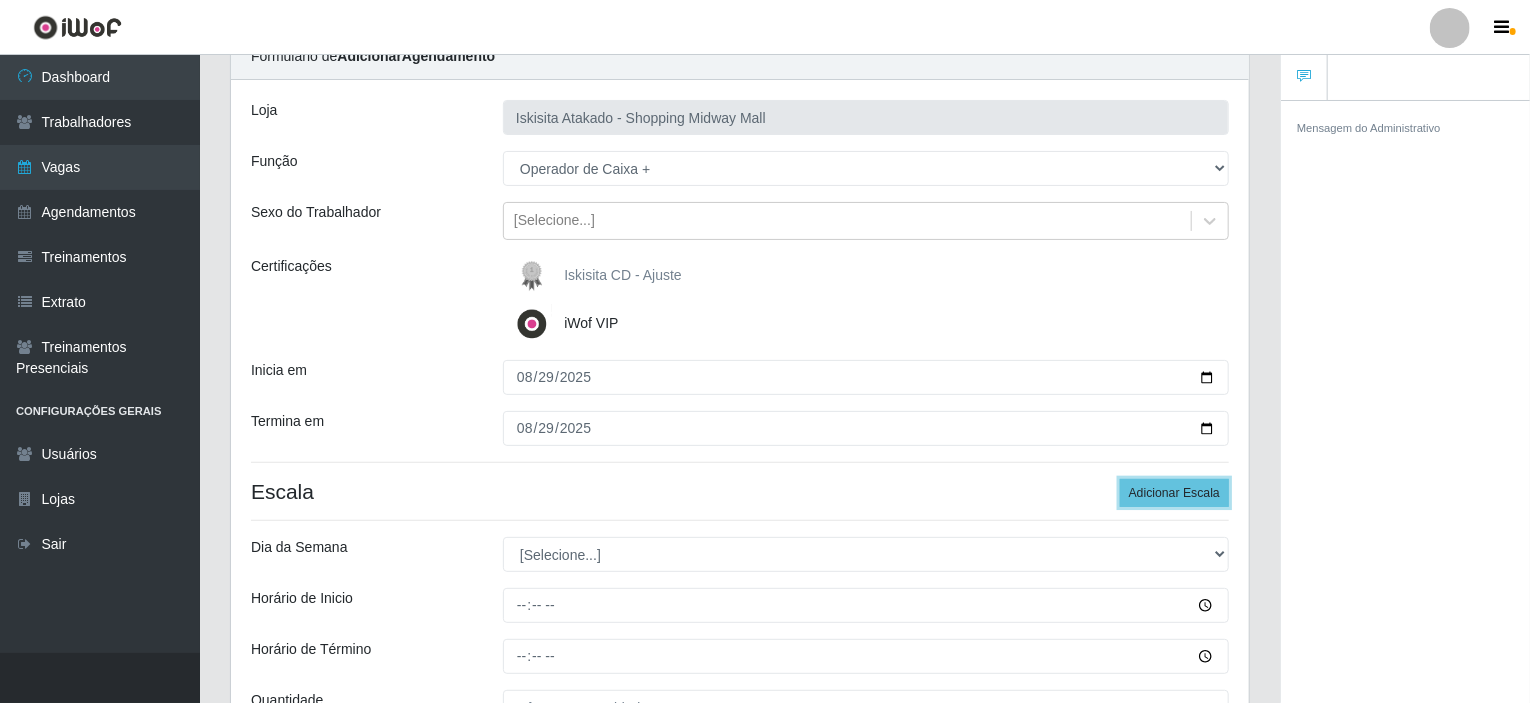 scroll, scrollTop: 300, scrollLeft: 0, axis: vertical 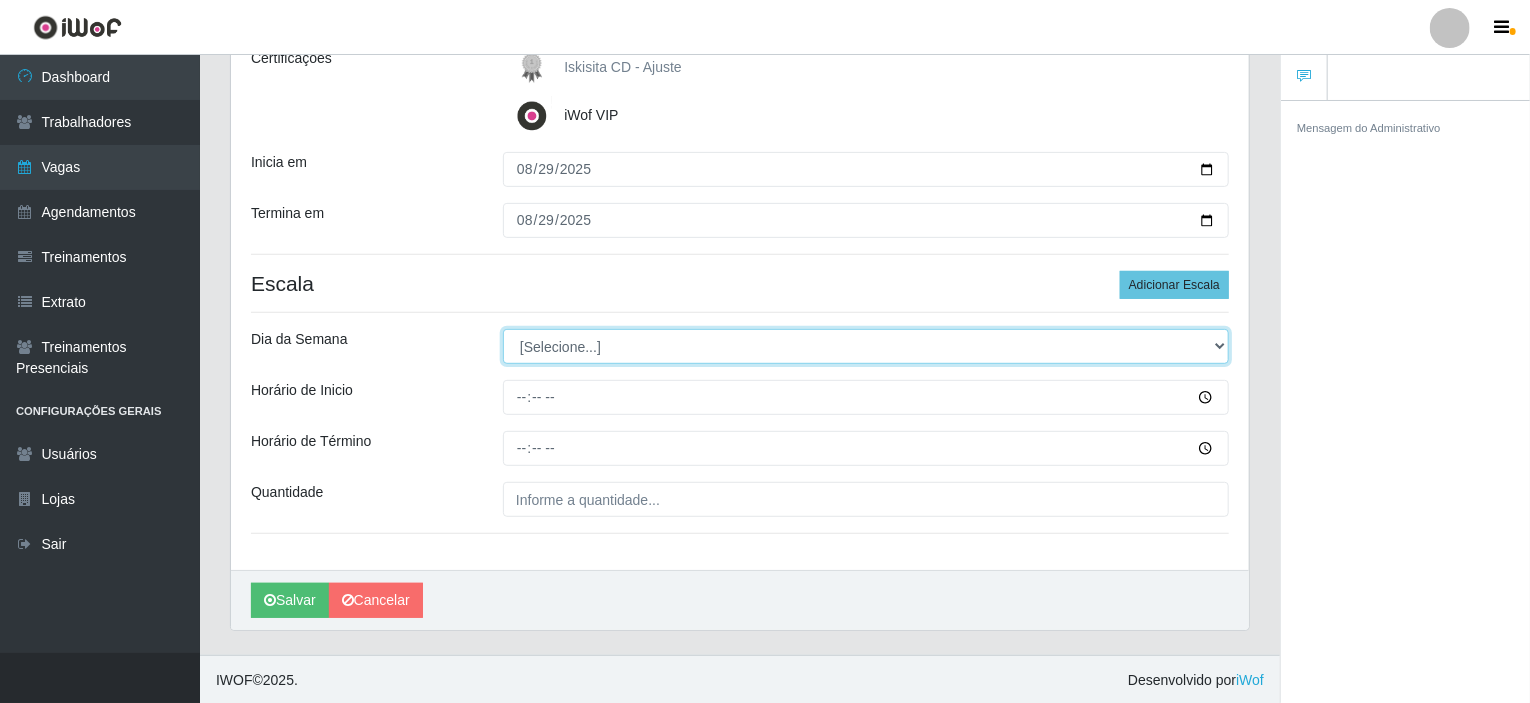 click on "[Selecione...] Segunda Terça Quarta Quinta Sexta Sábado Domingo" at bounding box center [866, 346] 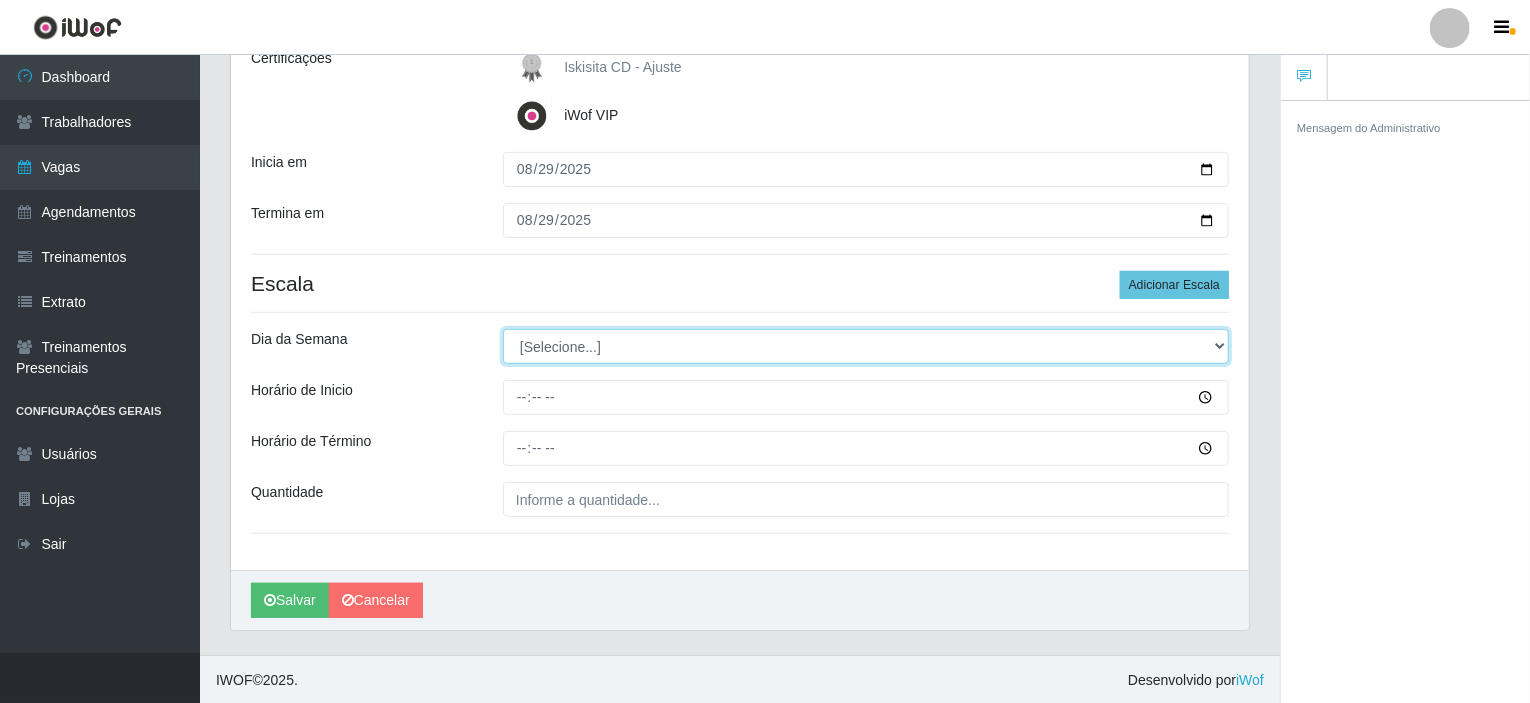 select on "5" 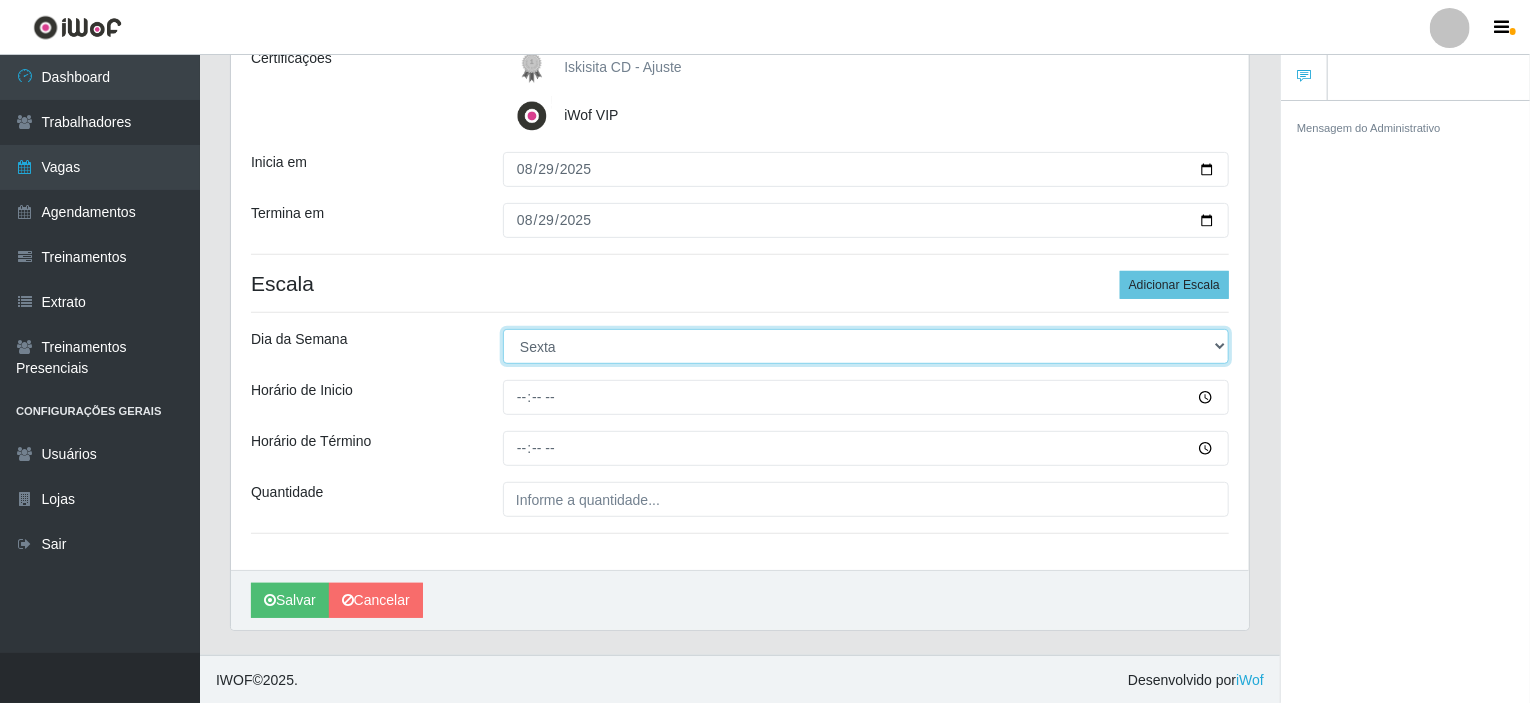 click on "[Selecione...] Segunda Terça Quarta Quinta Sexta Sábado Domingo" at bounding box center [866, 346] 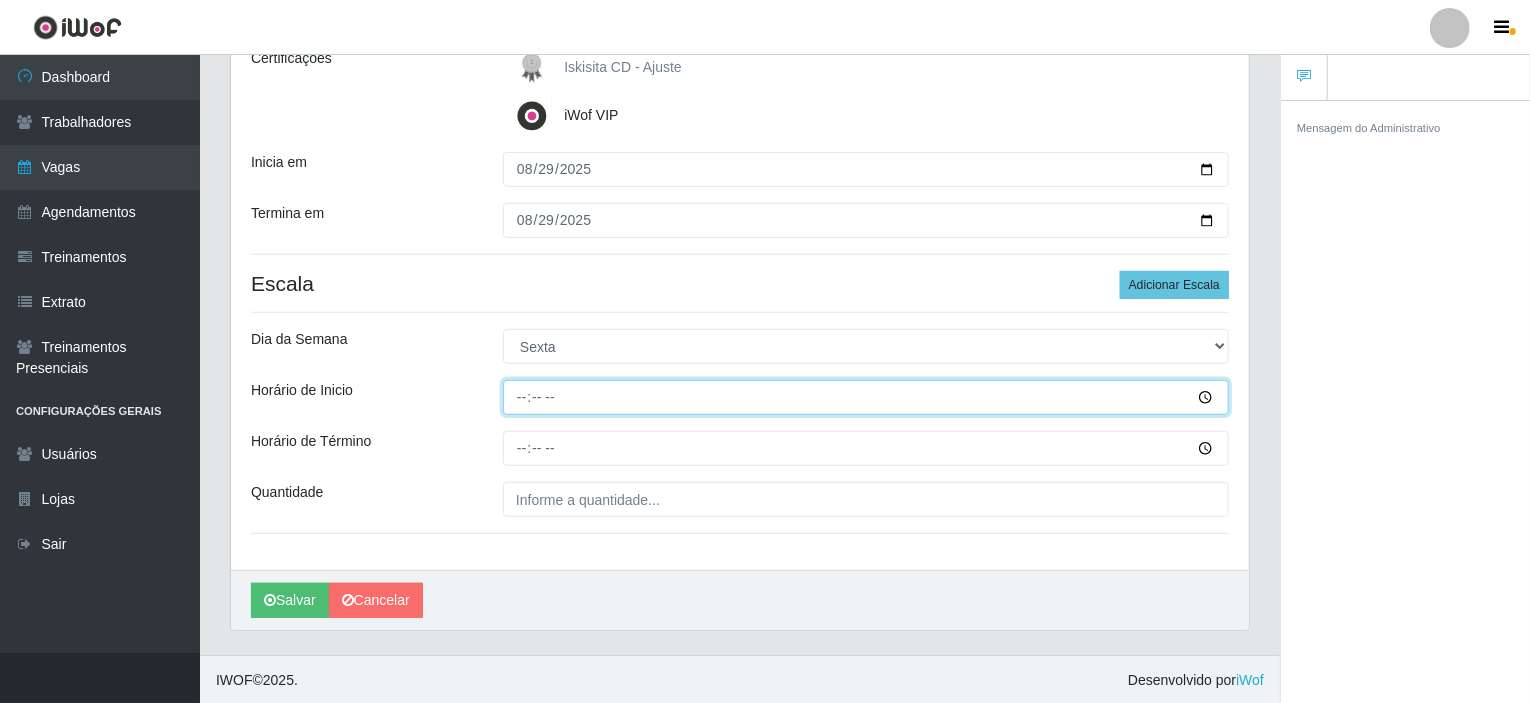 click on "Horário de Inicio" at bounding box center (866, 397) 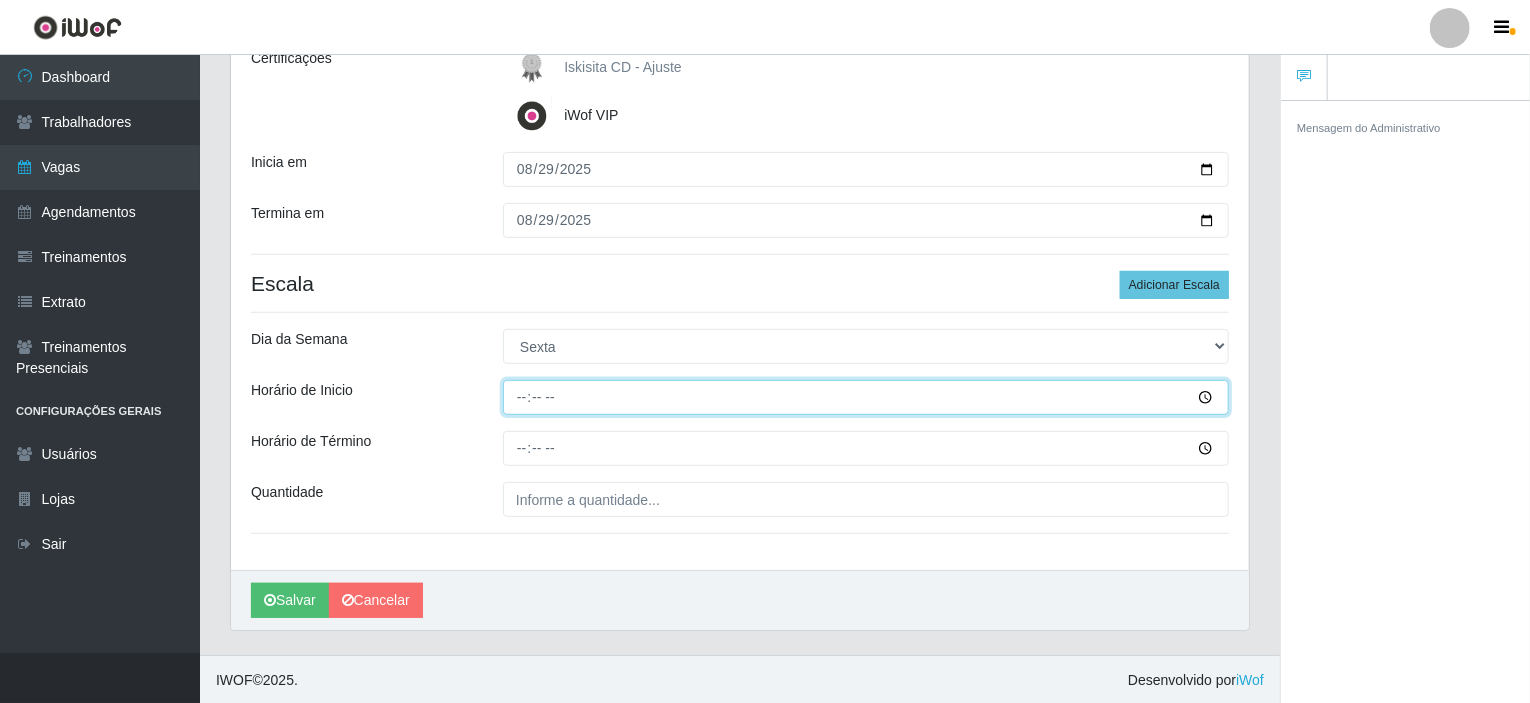 click on "Horário de Inicio" at bounding box center (866, 397) 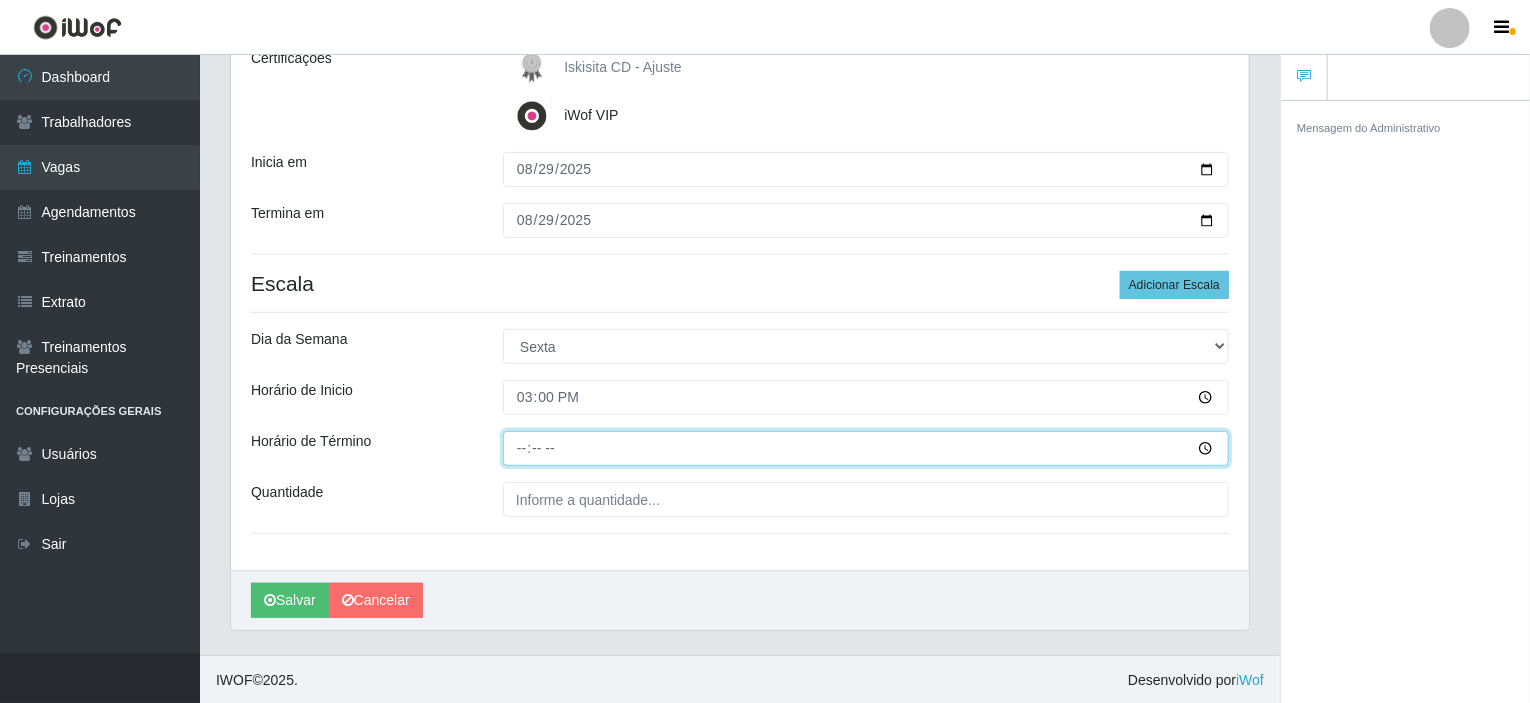 click on "Horário de Término" at bounding box center (866, 448) 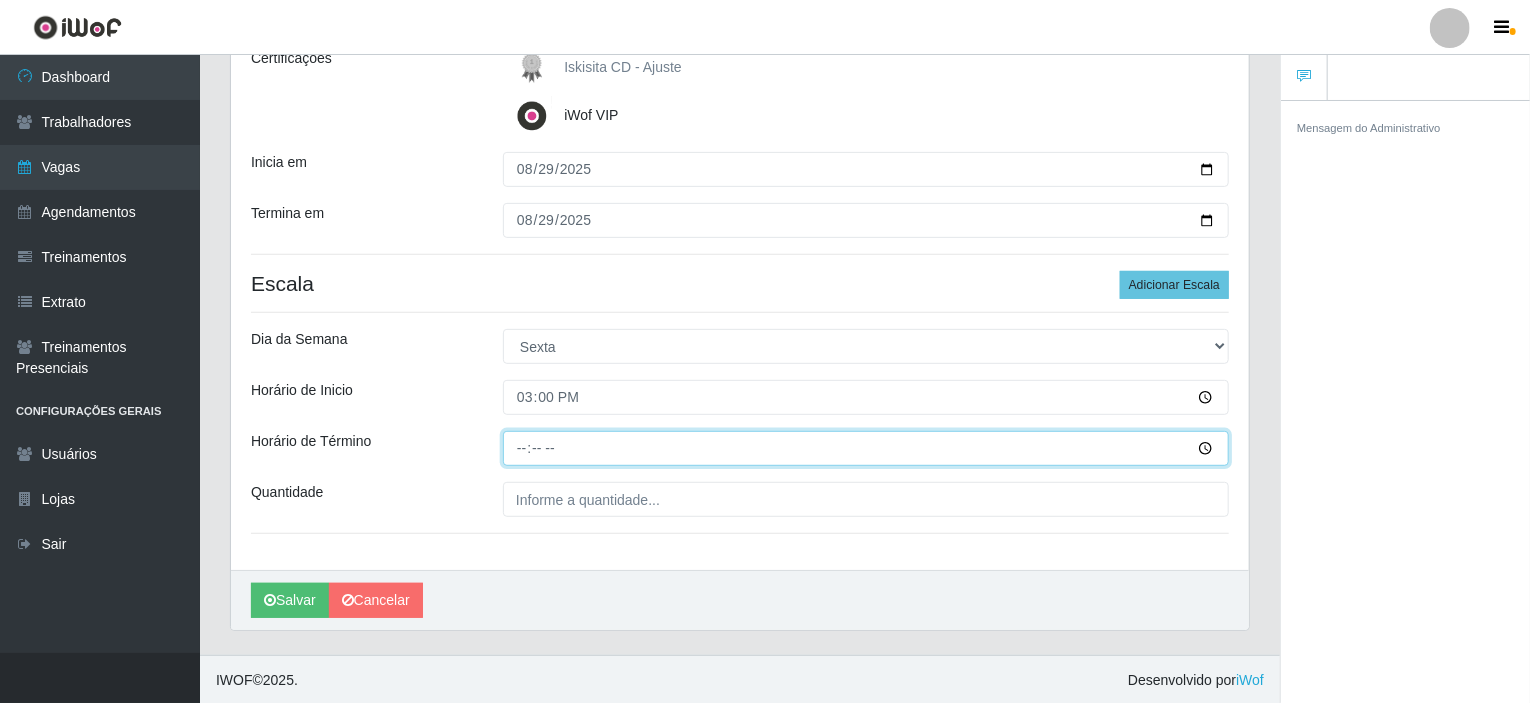 type on "21:00" 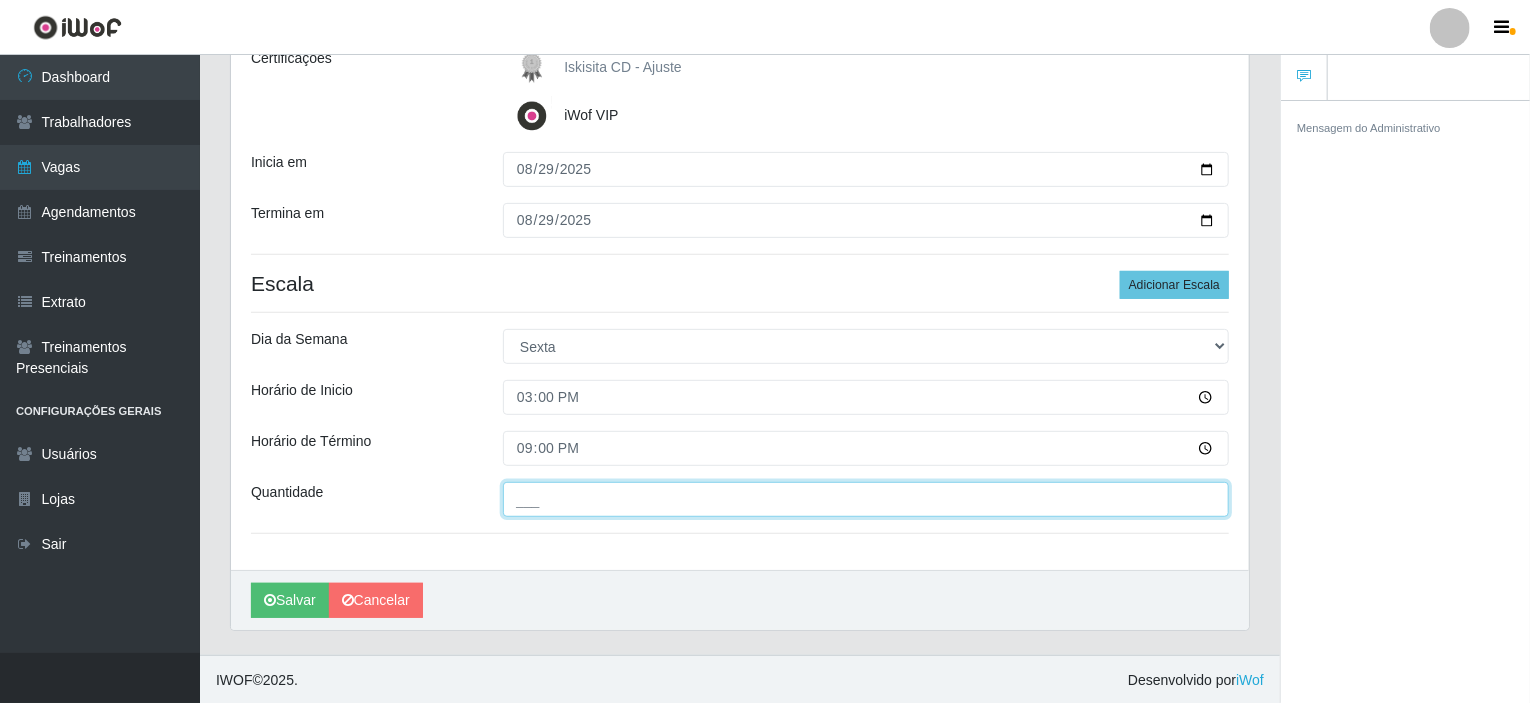 click on "___" at bounding box center [866, 499] 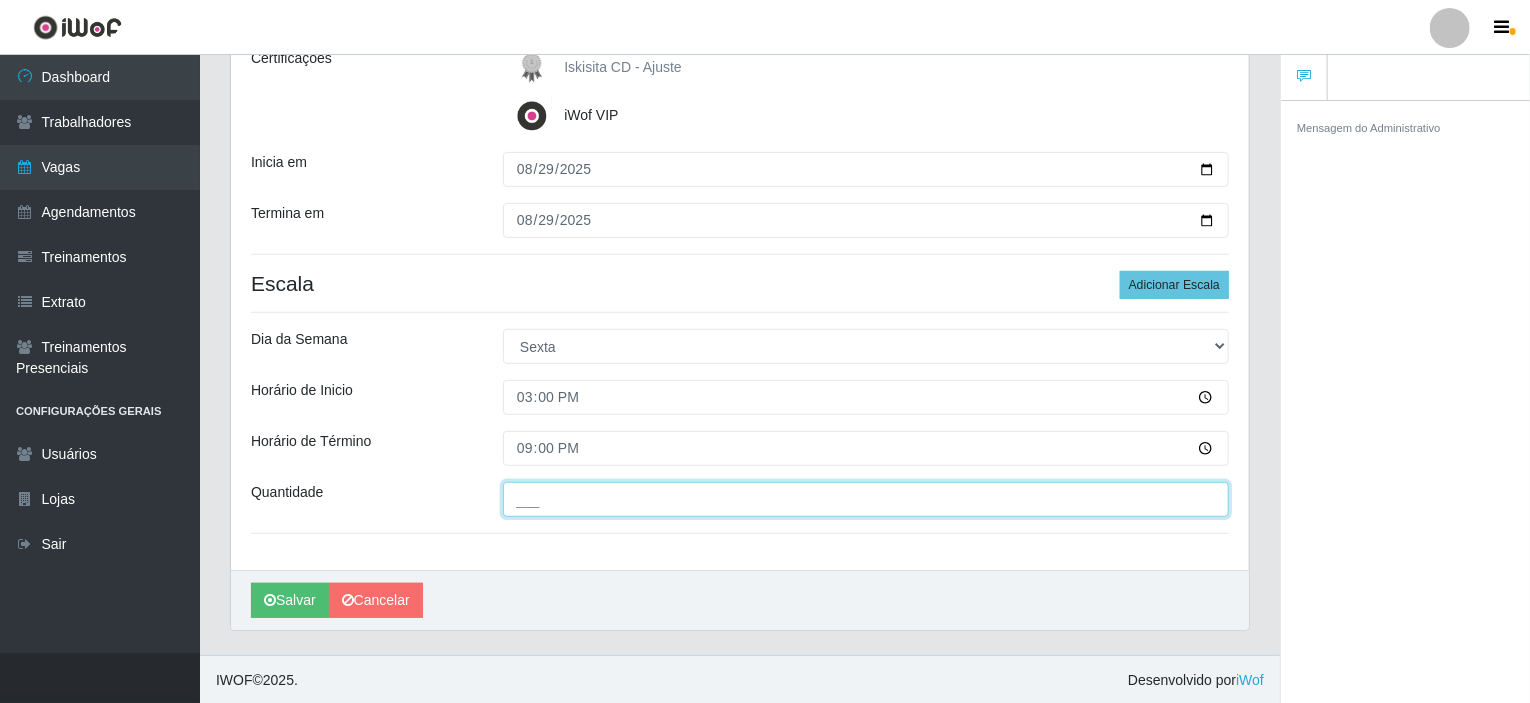 type on "2__" 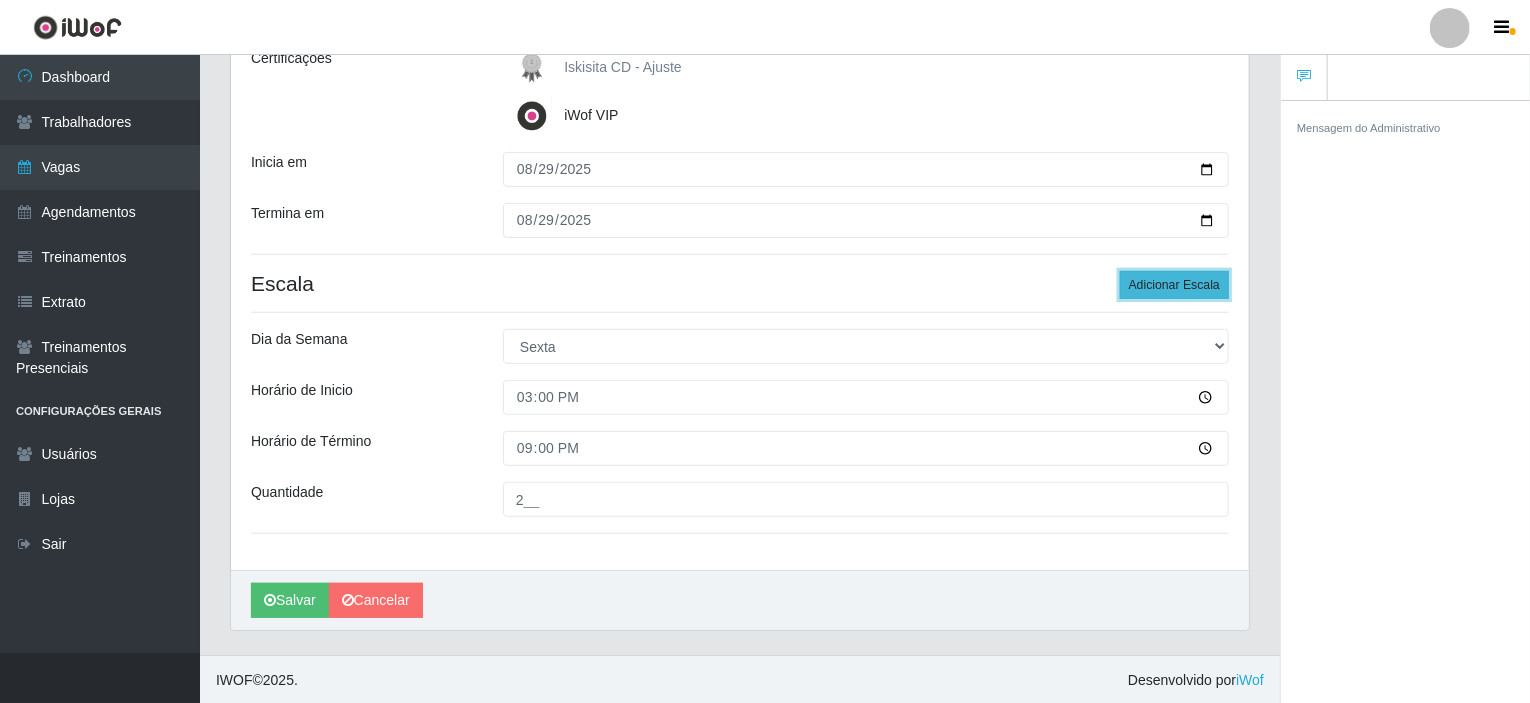 click on "Adicionar Escala" at bounding box center (1174, 285) 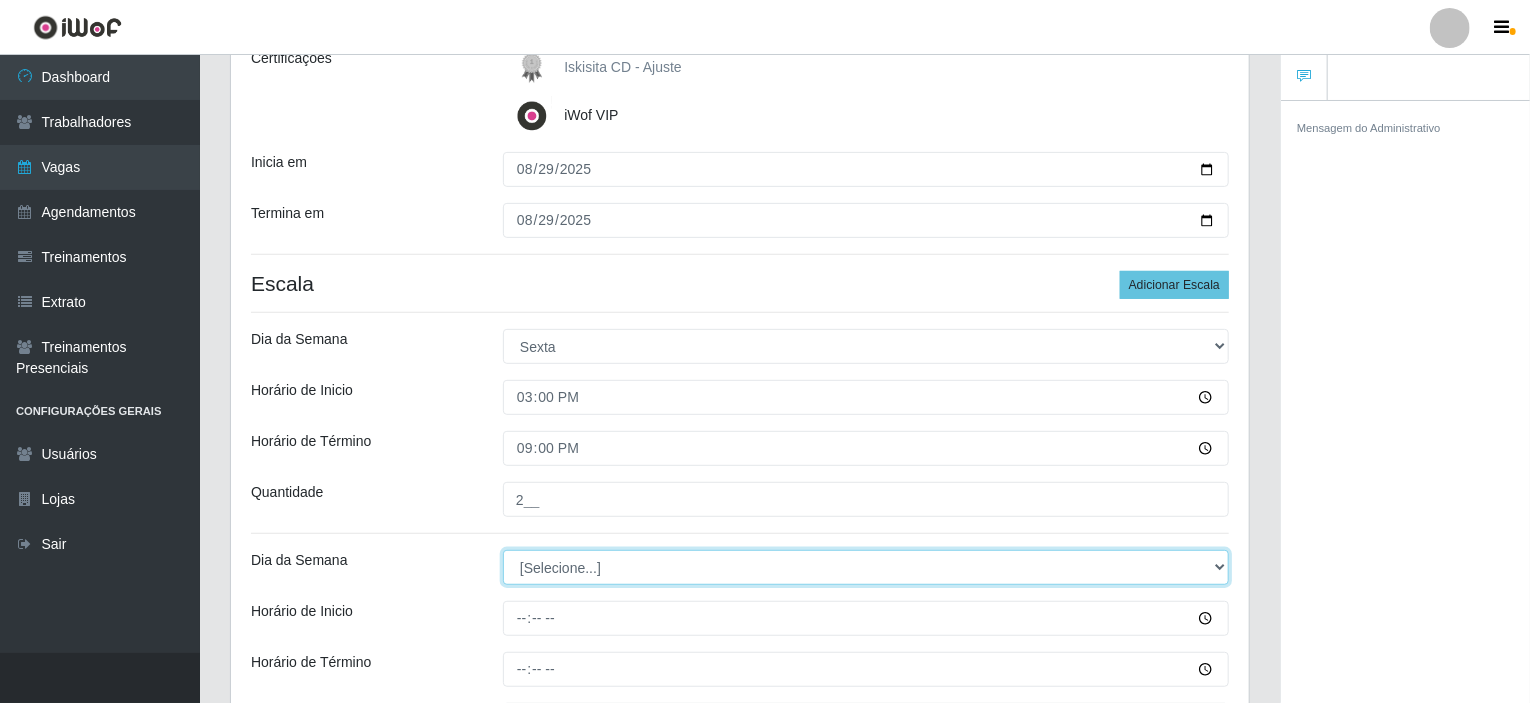 click on "[Selecione...] Segunda Terça Quarta Quinta Sexta Sábado Domingo" at bounding box center (866, 567) 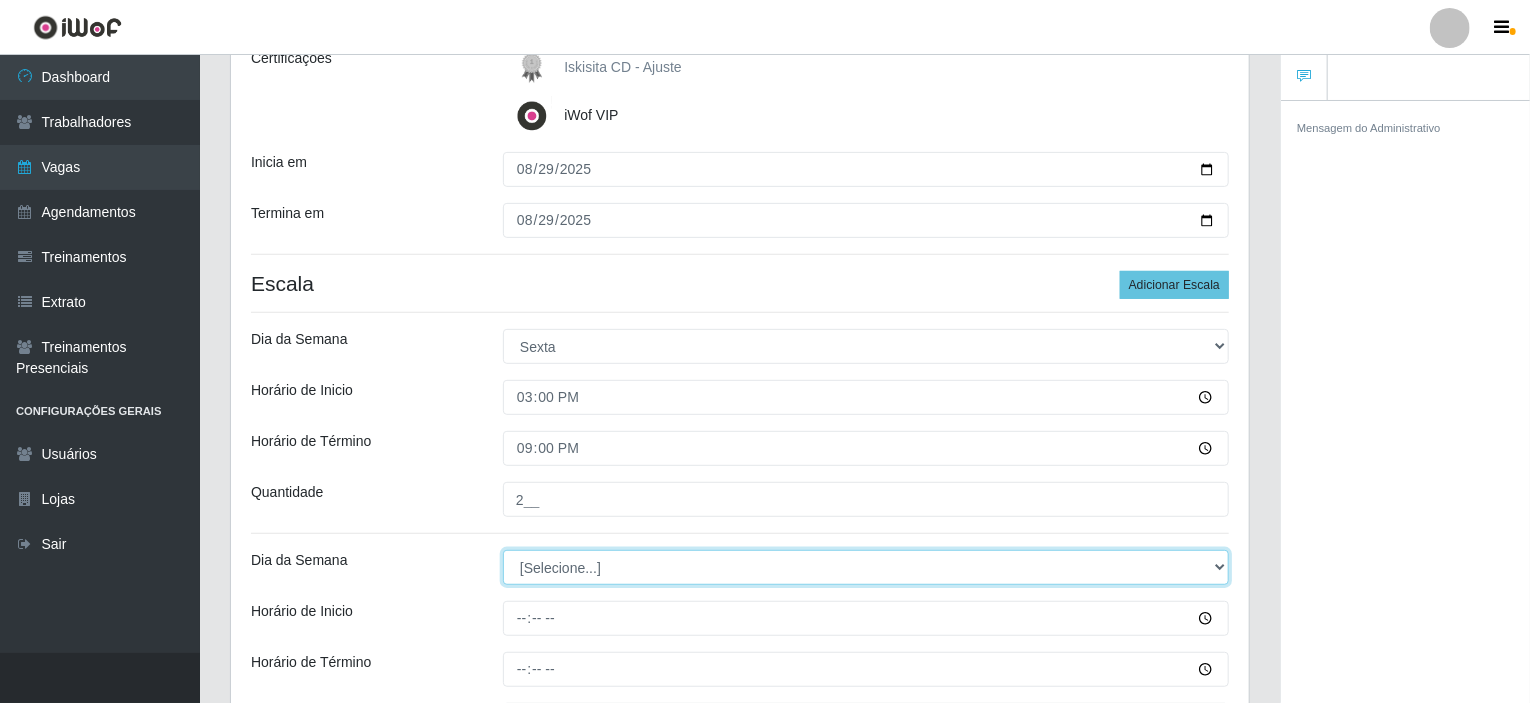 select on "5" 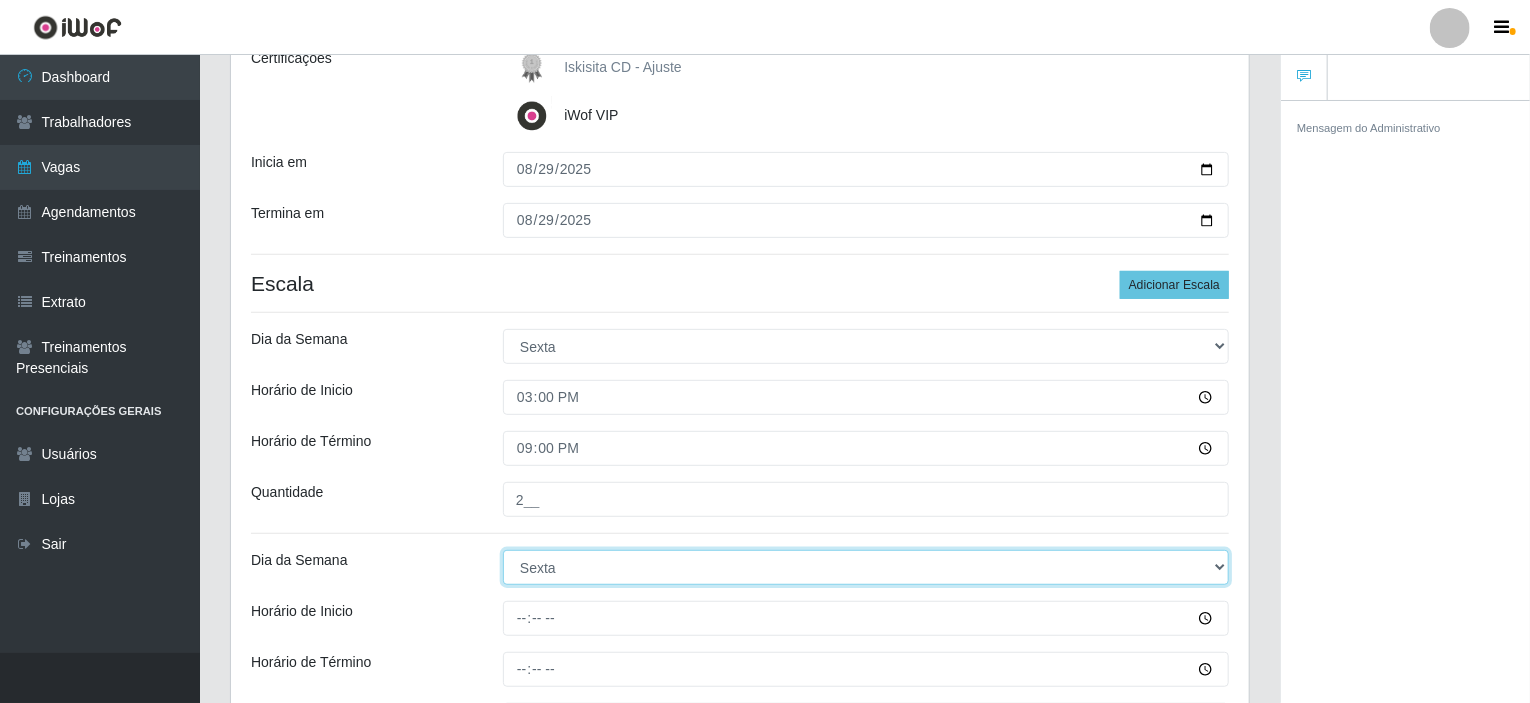 click on "[Selecione...] Segunda Terça Quarta Quinta Sexta Sábado Domingo" at bounding box center [866, 567] 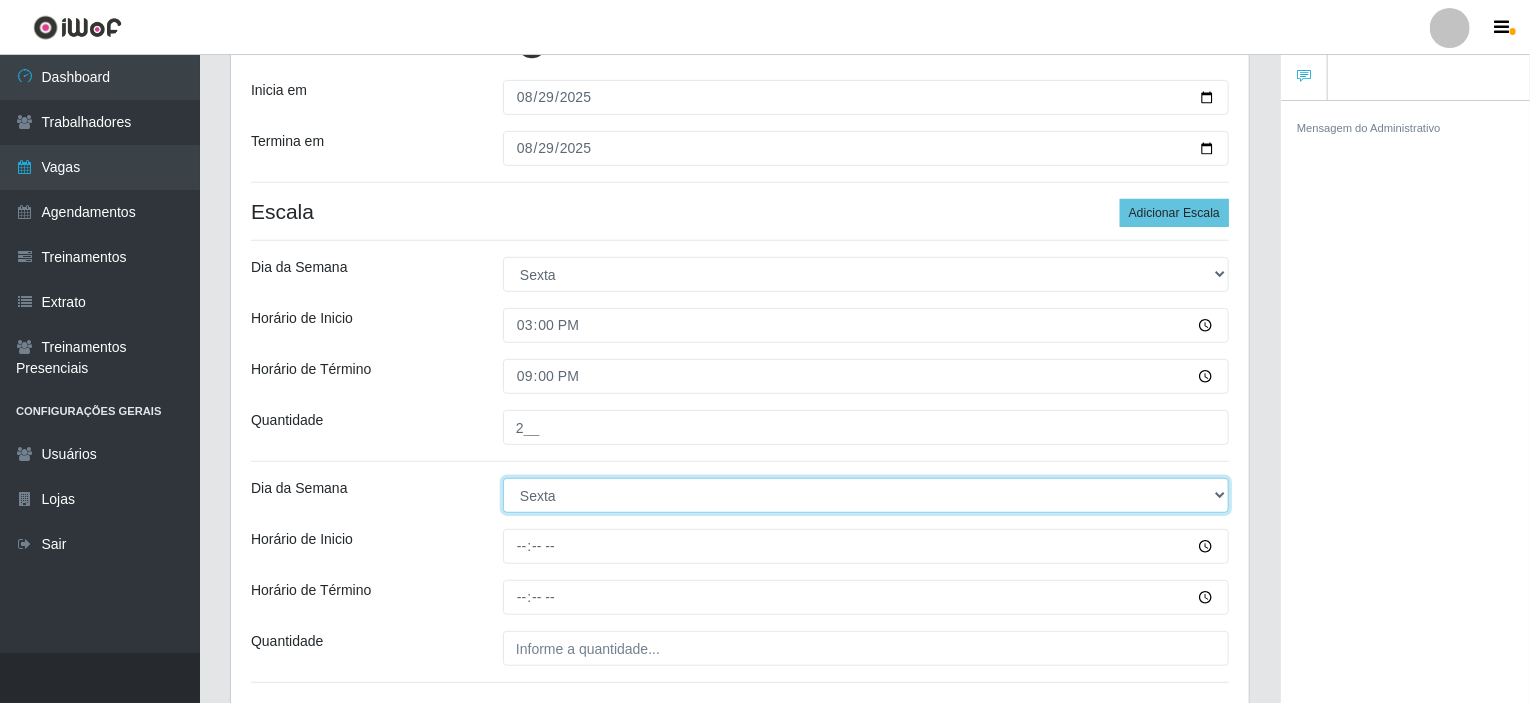 scroll, scrollTop: 500, scrollLeft: 0, axis: vertical 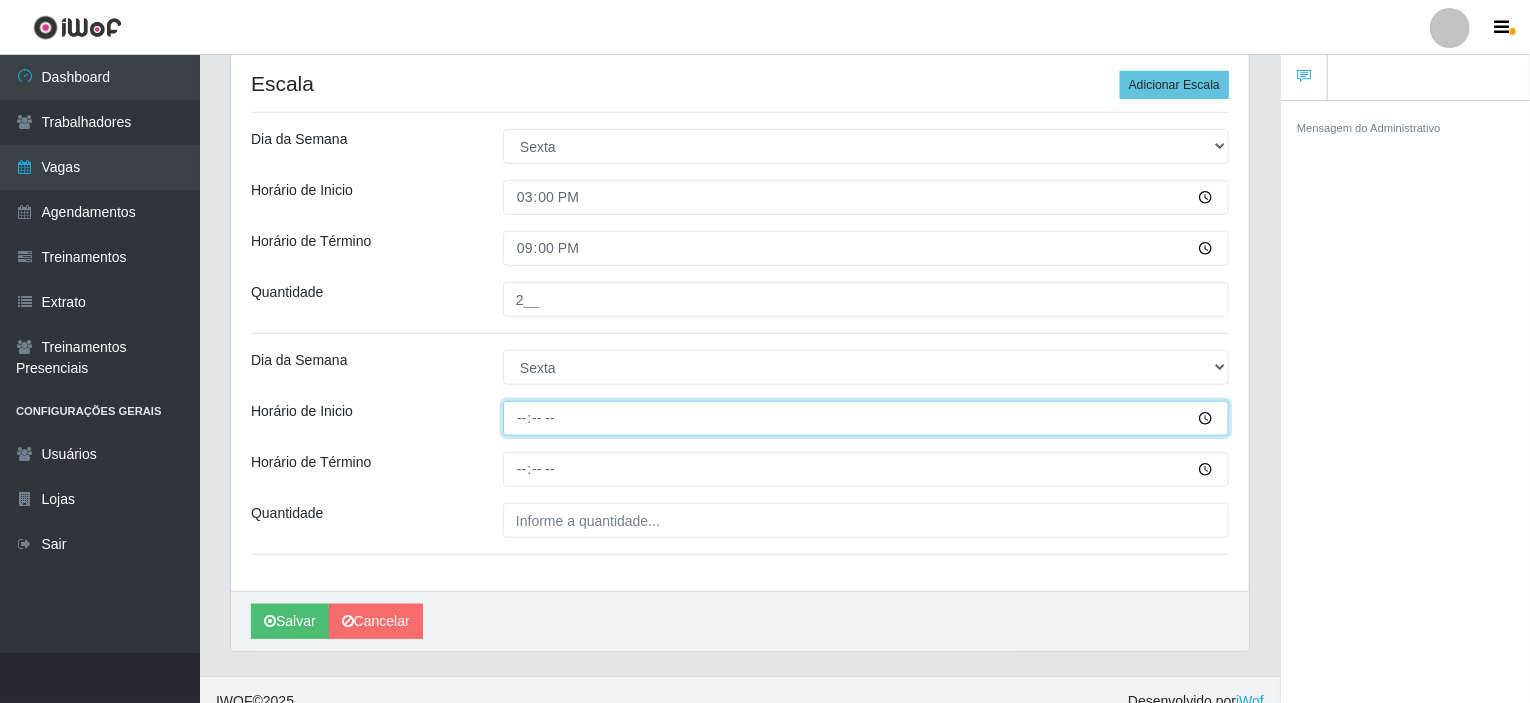 click on "Horário de Inicio" at bounding box center (866, 418) 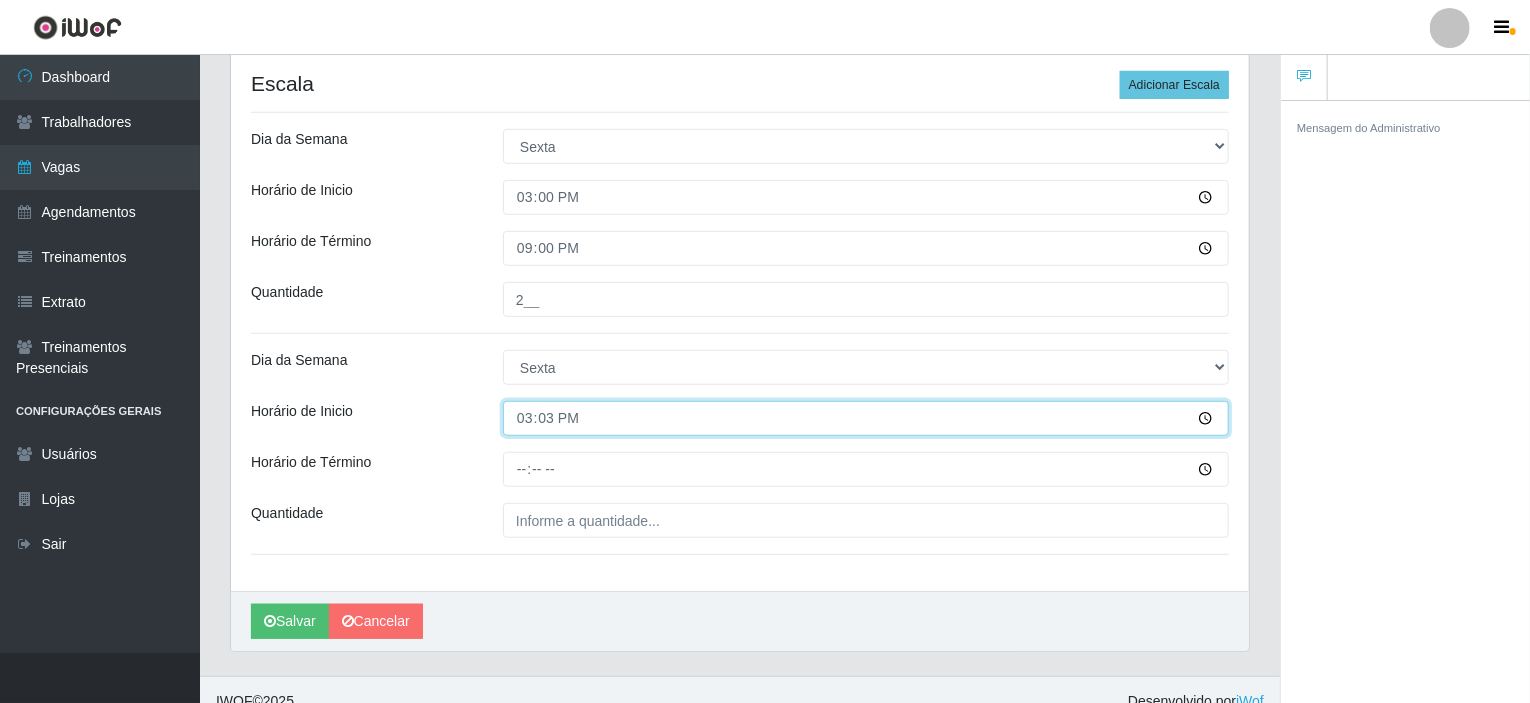 type on "15:30" 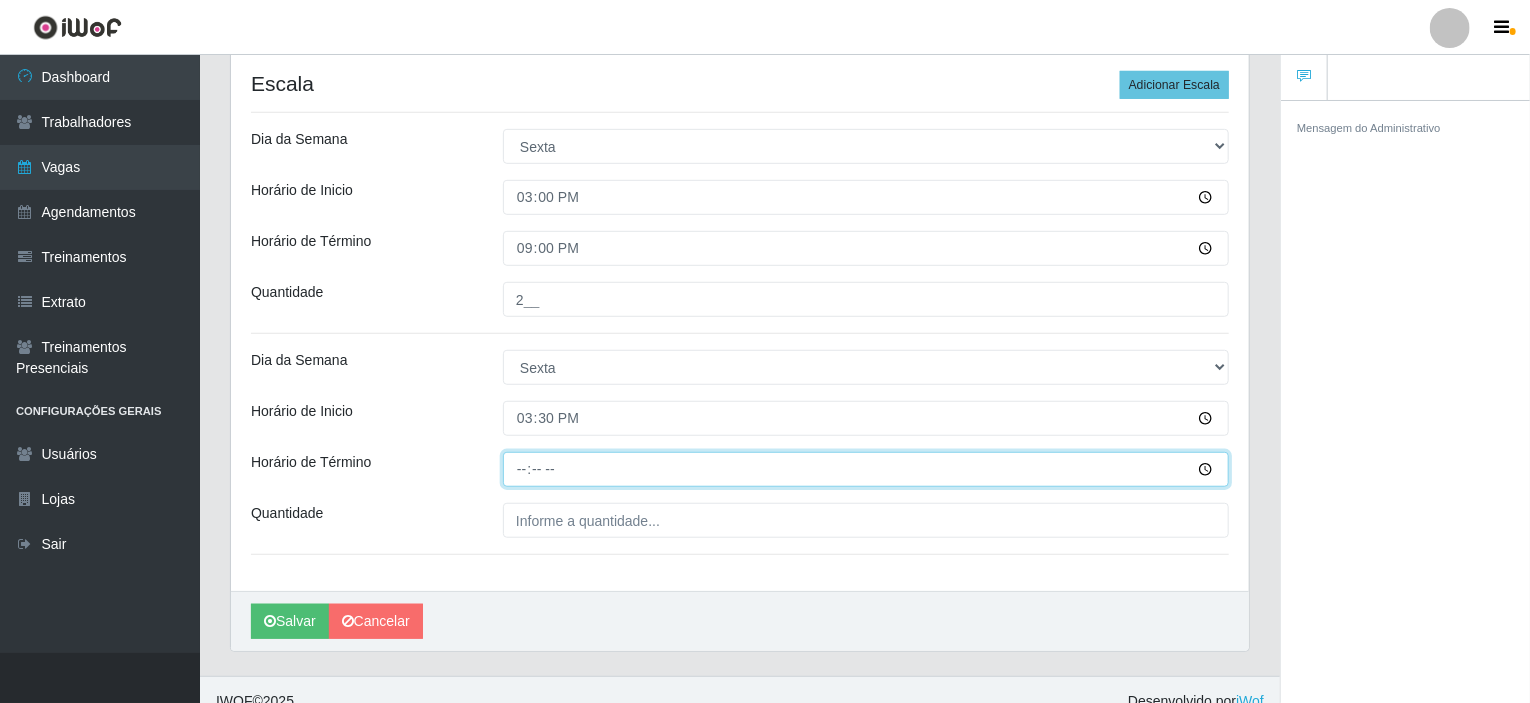 click on "Horário de Término" at bounding box center [866, 469] 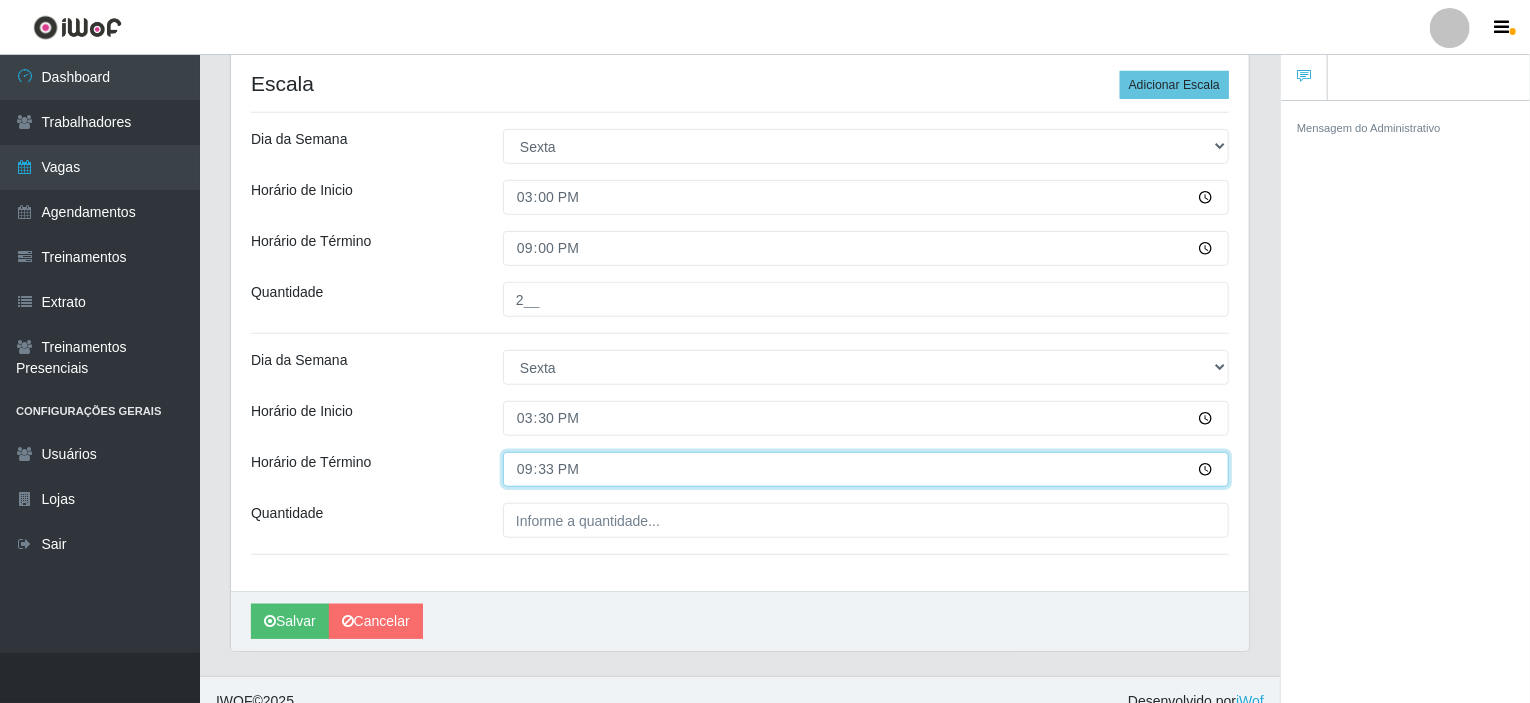 type on "21:30" 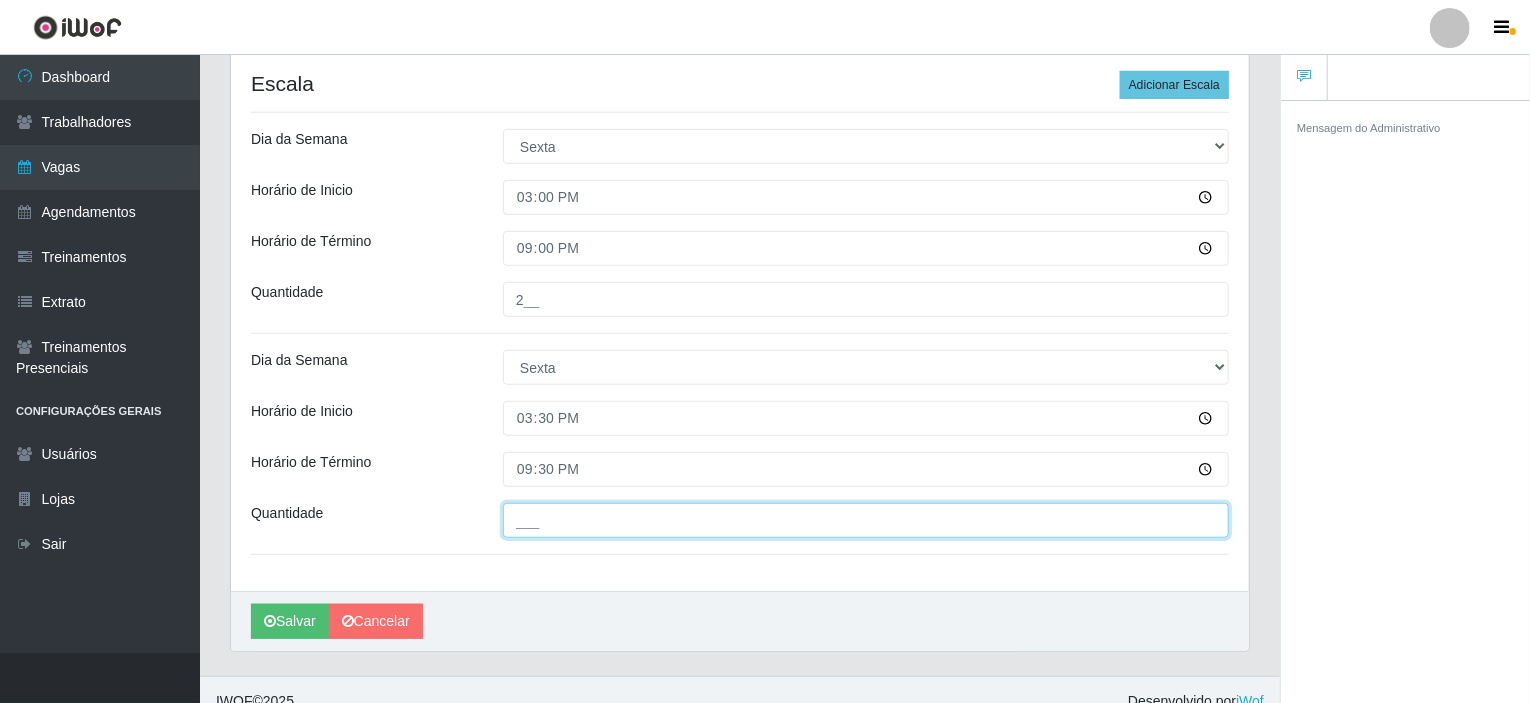 click on "___" at bounding box center [866, 520] 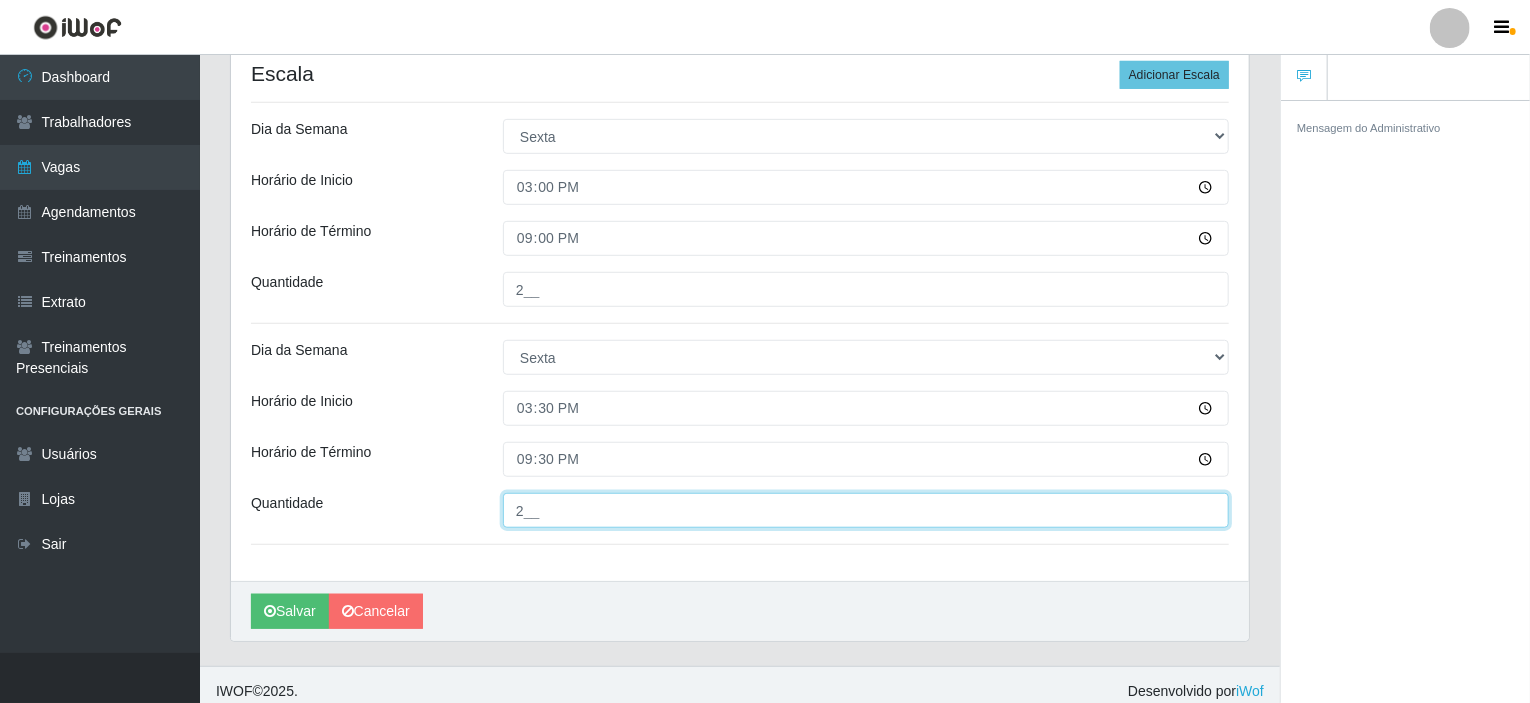 scroll, scrollTop: 520, scrollLeft: 0, axis: vertical 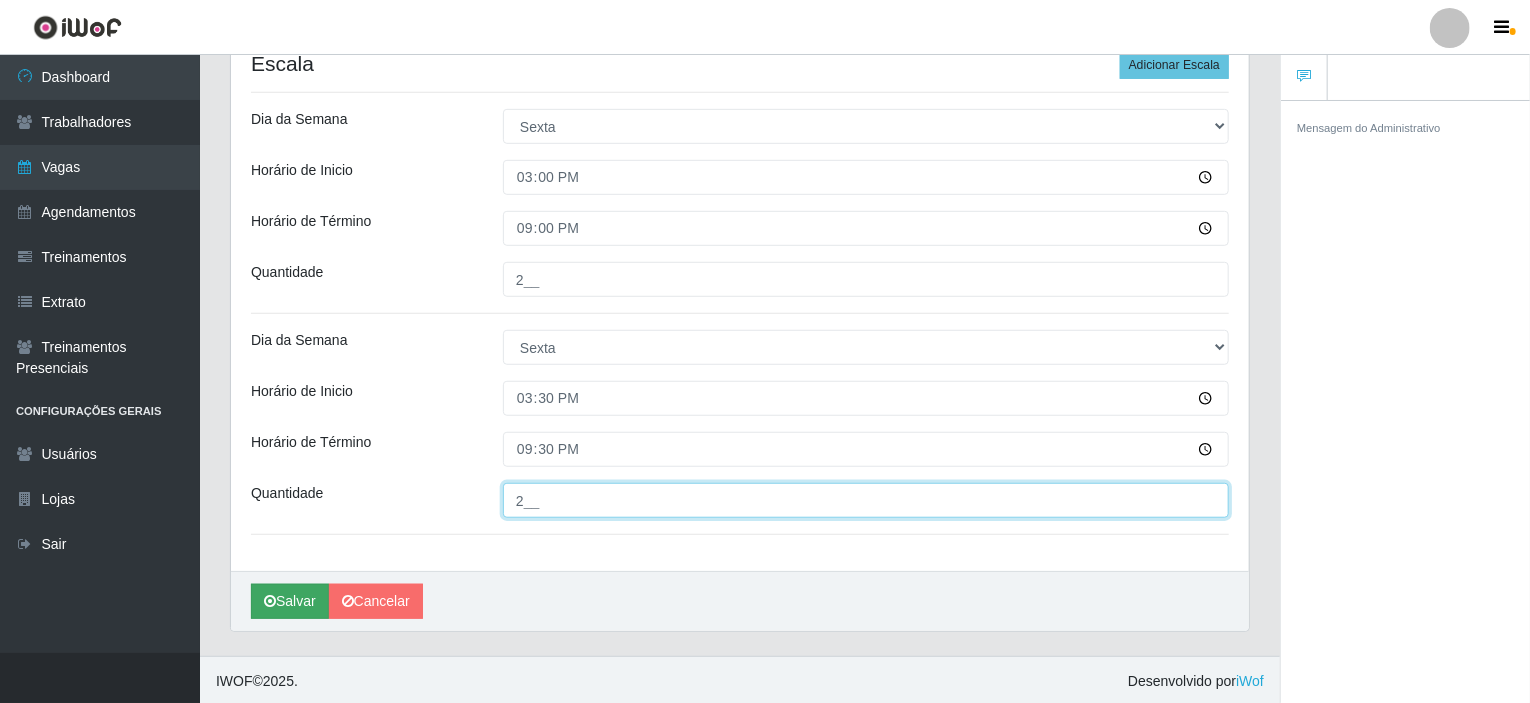 type on "2__" 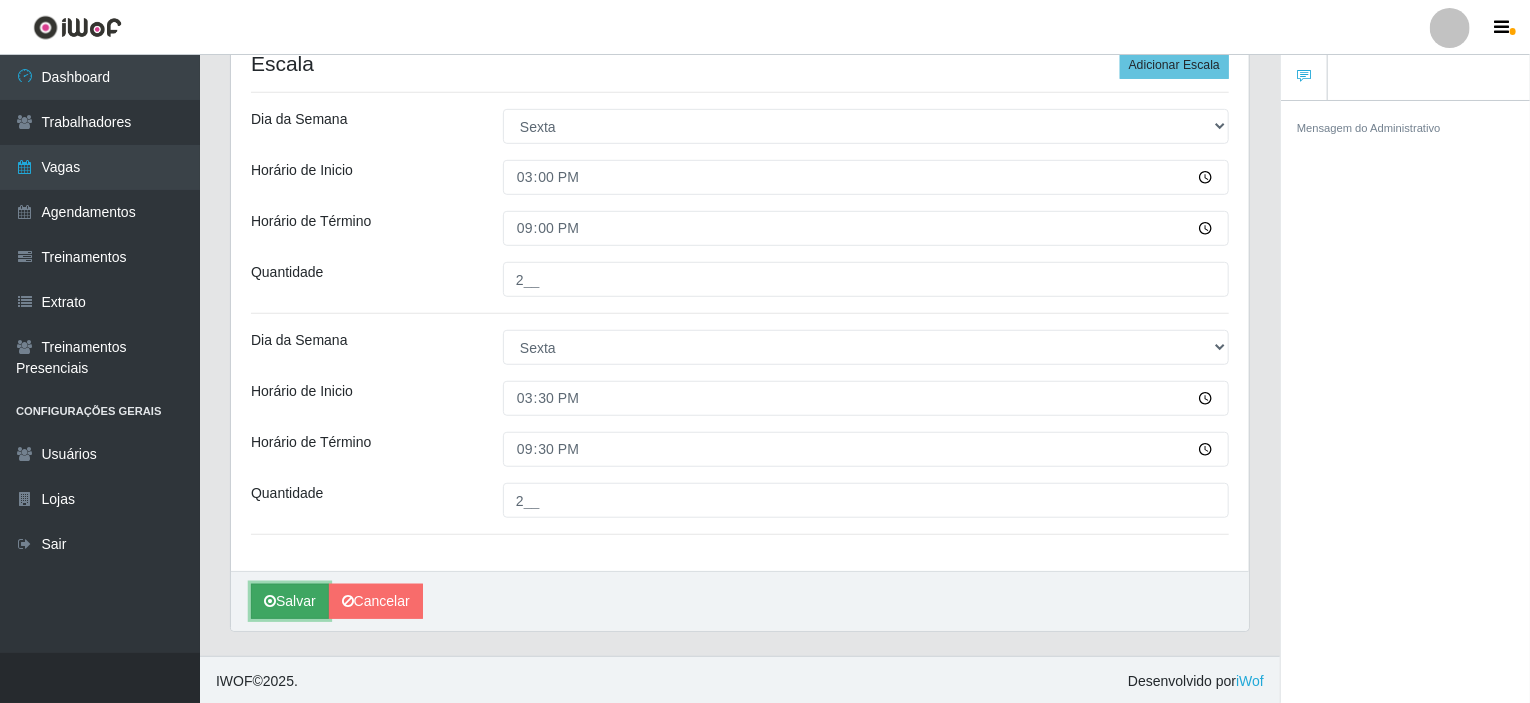 click on "Salvar" at bounding box center [290, 601] 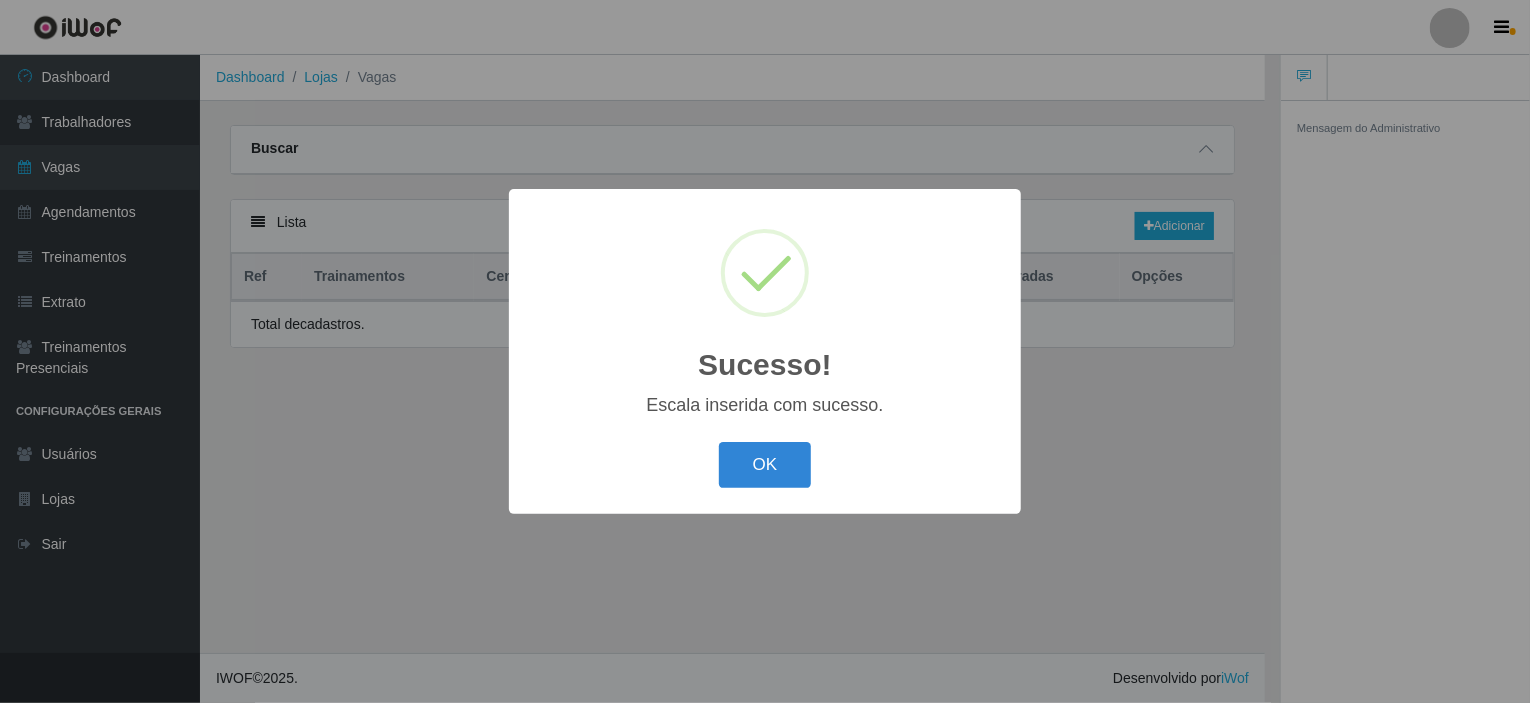 scroll, scrollTop: 0, scrollLeft: 0, axis: both 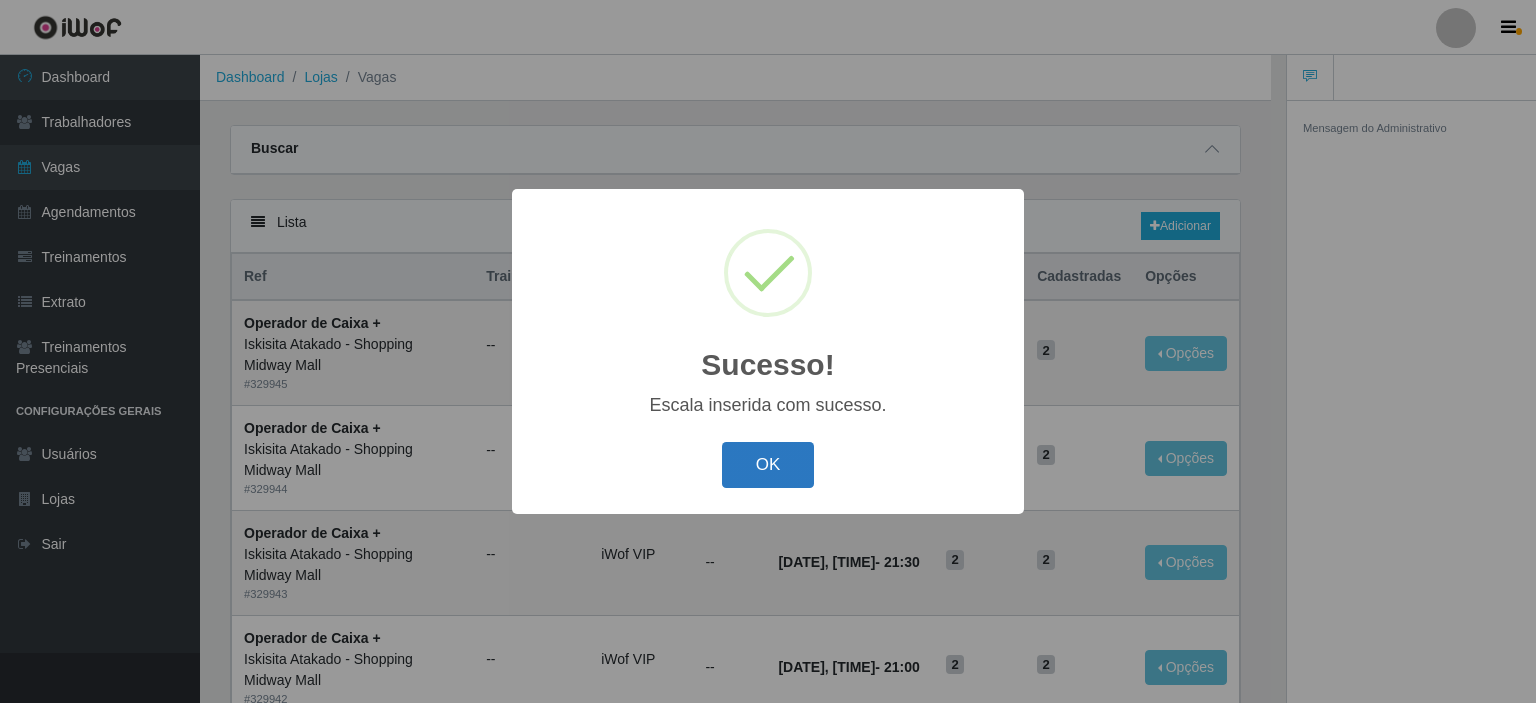 click on "OK" at bounding box center (768, 465) 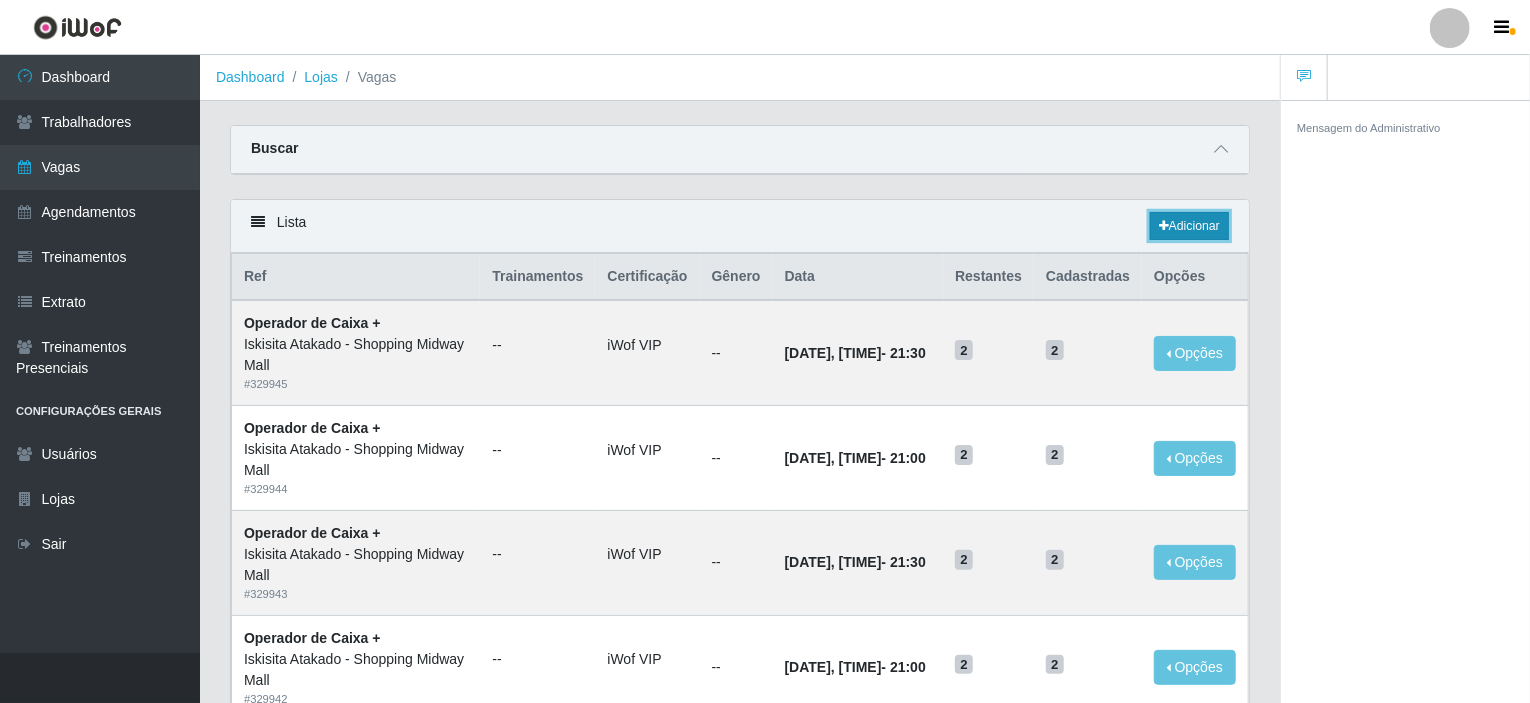 click on "Adicionar" at bounding box center [1189, 226] 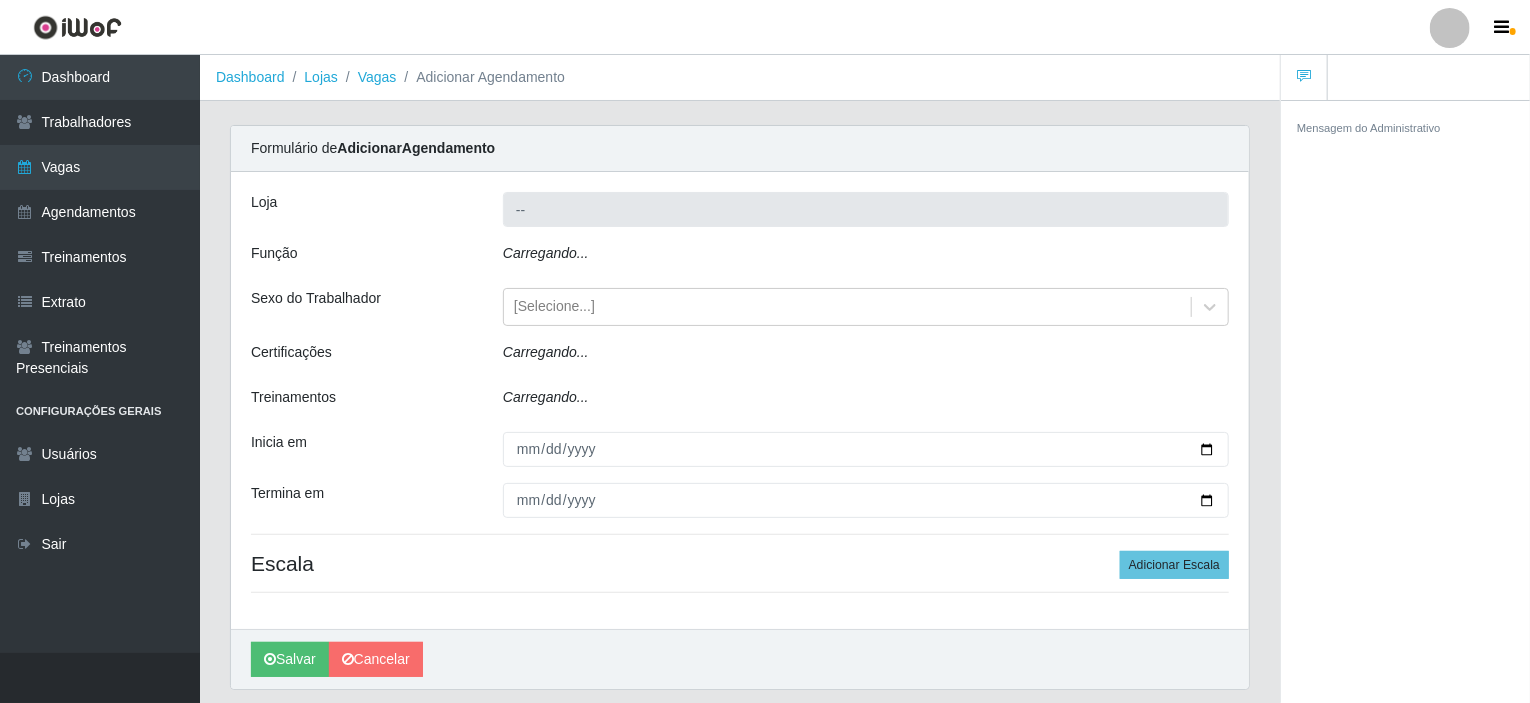 type on "Iskisita Atakado - Shopping Midway Mall" 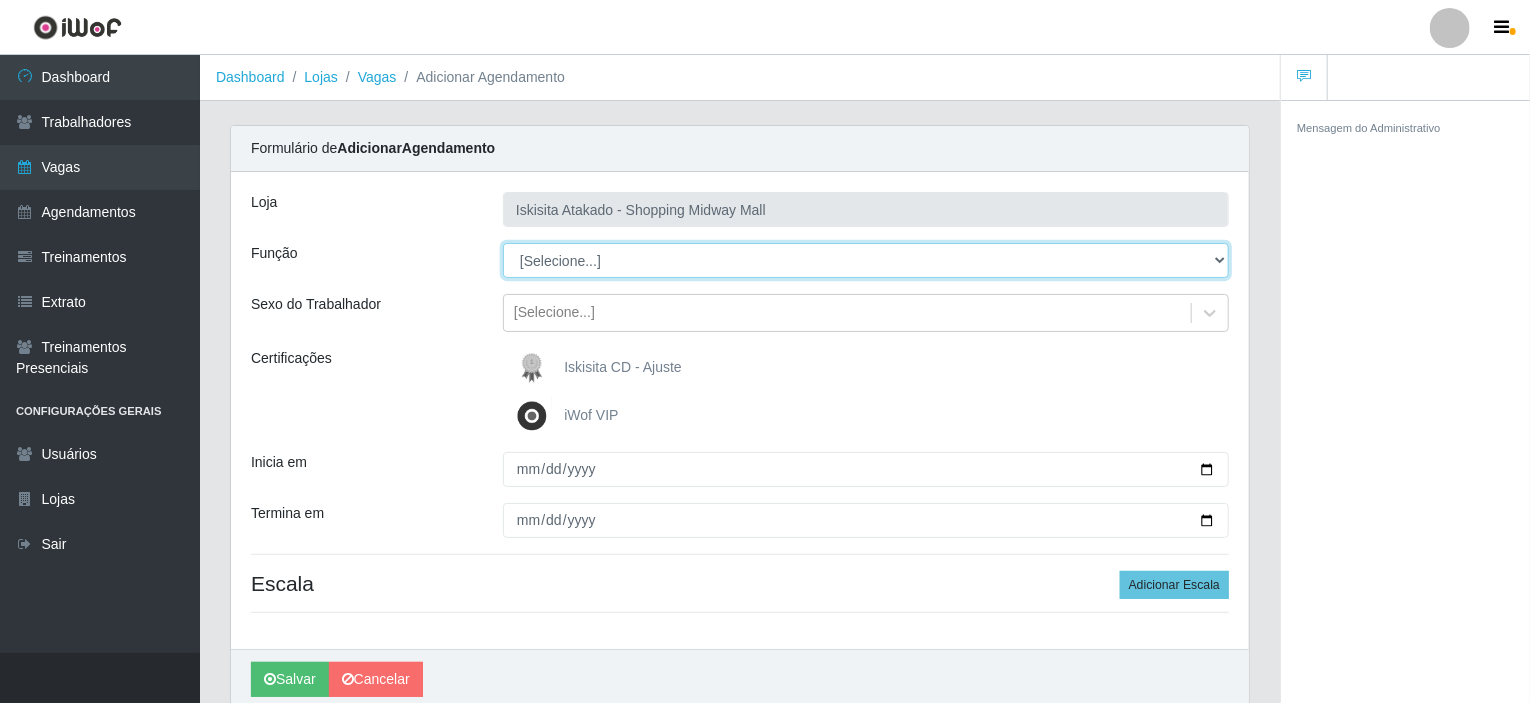 click on "[Selecione...] Auxiliar de Estacionamento Auxiliar de Estacionamento + Auxiliar de Estacionamento ++ Auxiliar de Estoque Auxiliar de Estoque + Auxiliar de Estoque ++ Operador de Caixa Operador de Caixa + Operador de Caixa ++ Repositor  Repositor + Repositor ++" at bounding box center [866, 260] 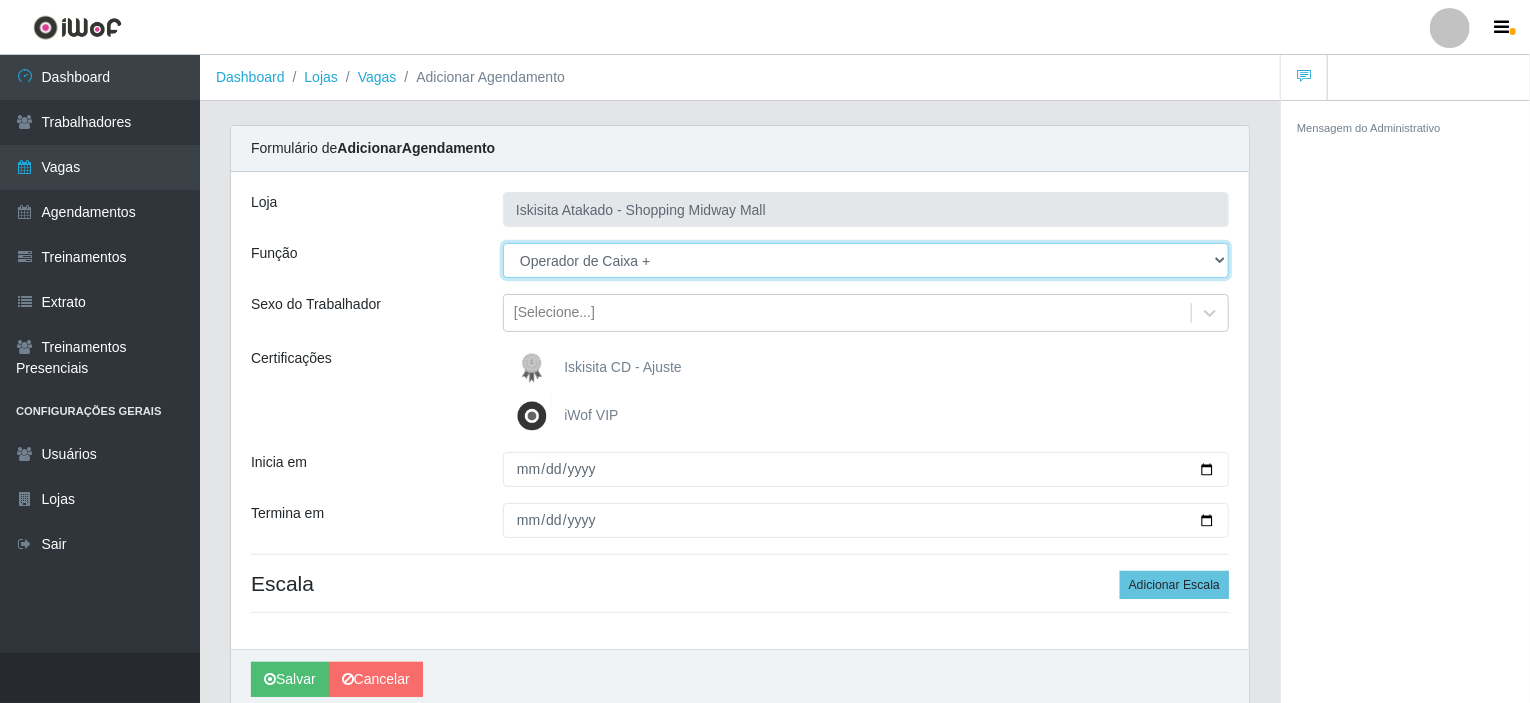 click on "[Selecione...] Auxiliar de Estacionamento Auxiliar de Estacionamento + Auxiliar de Estacionamento ++ Auxiliar de Estoque Auxiliar de Estoque + Auxiliar de Estoque ++ Operador de Caixa Operador de Caixa + Operador de Caixa ++ Repositor  Repositor + Repositor ++" at bounding box center [866, 260] 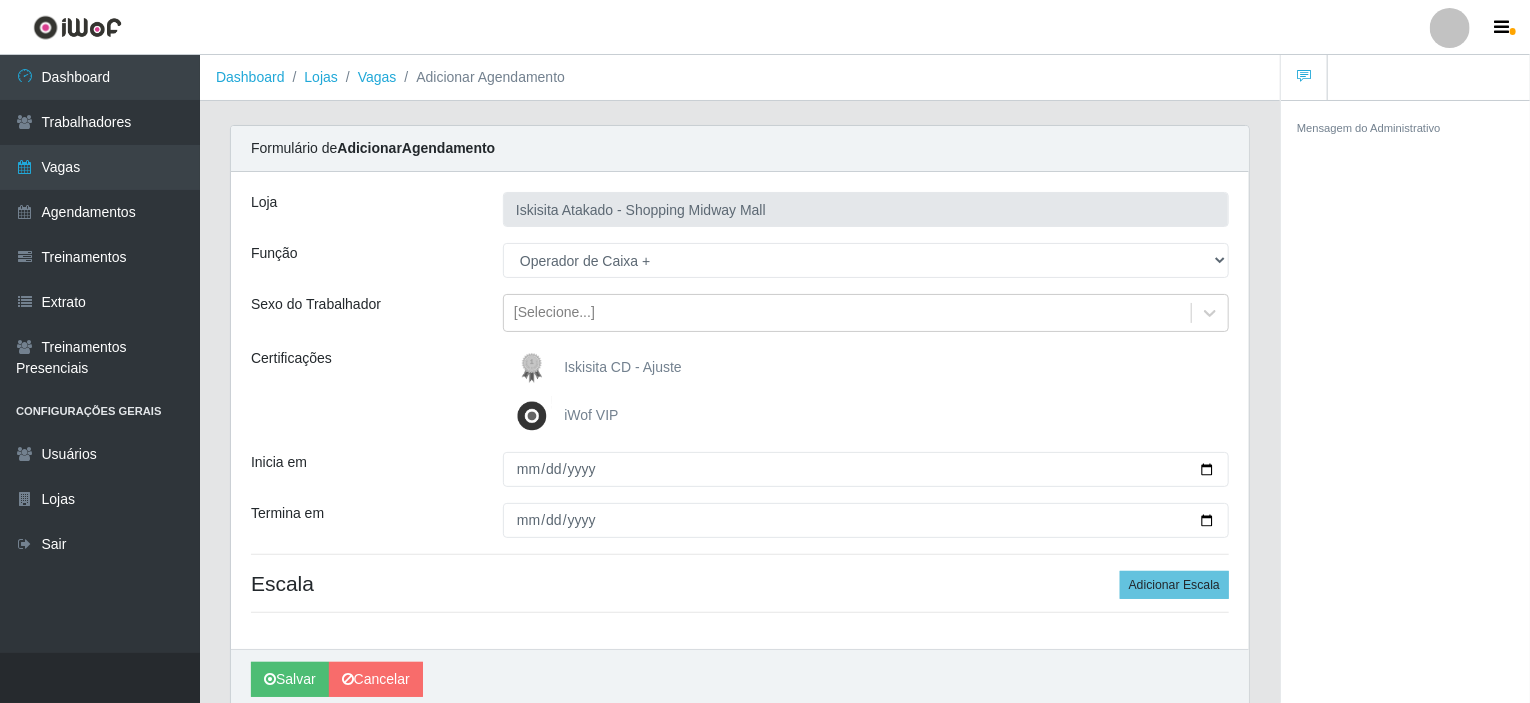 click at bounding box center [536, 416] 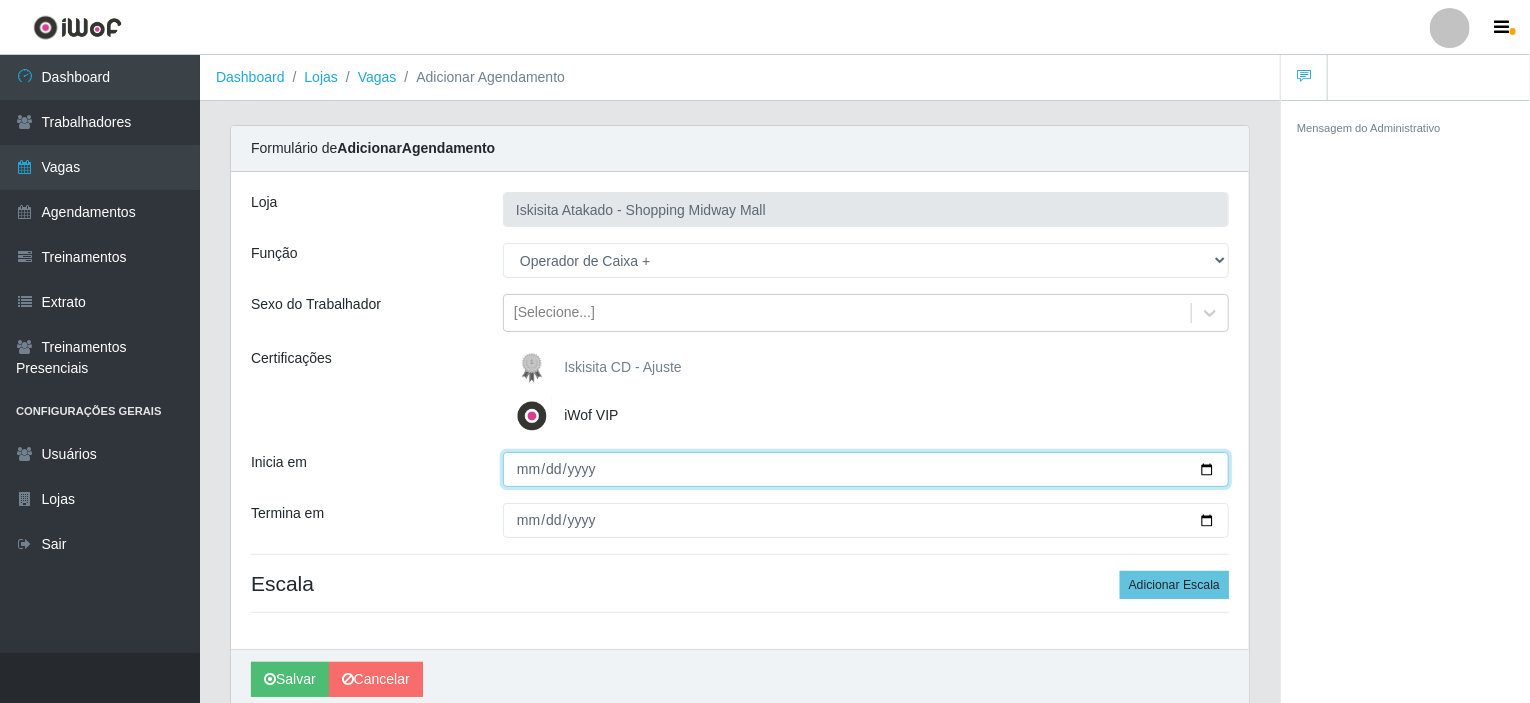 click on "Inicia em" at bounding box center (866, 469) 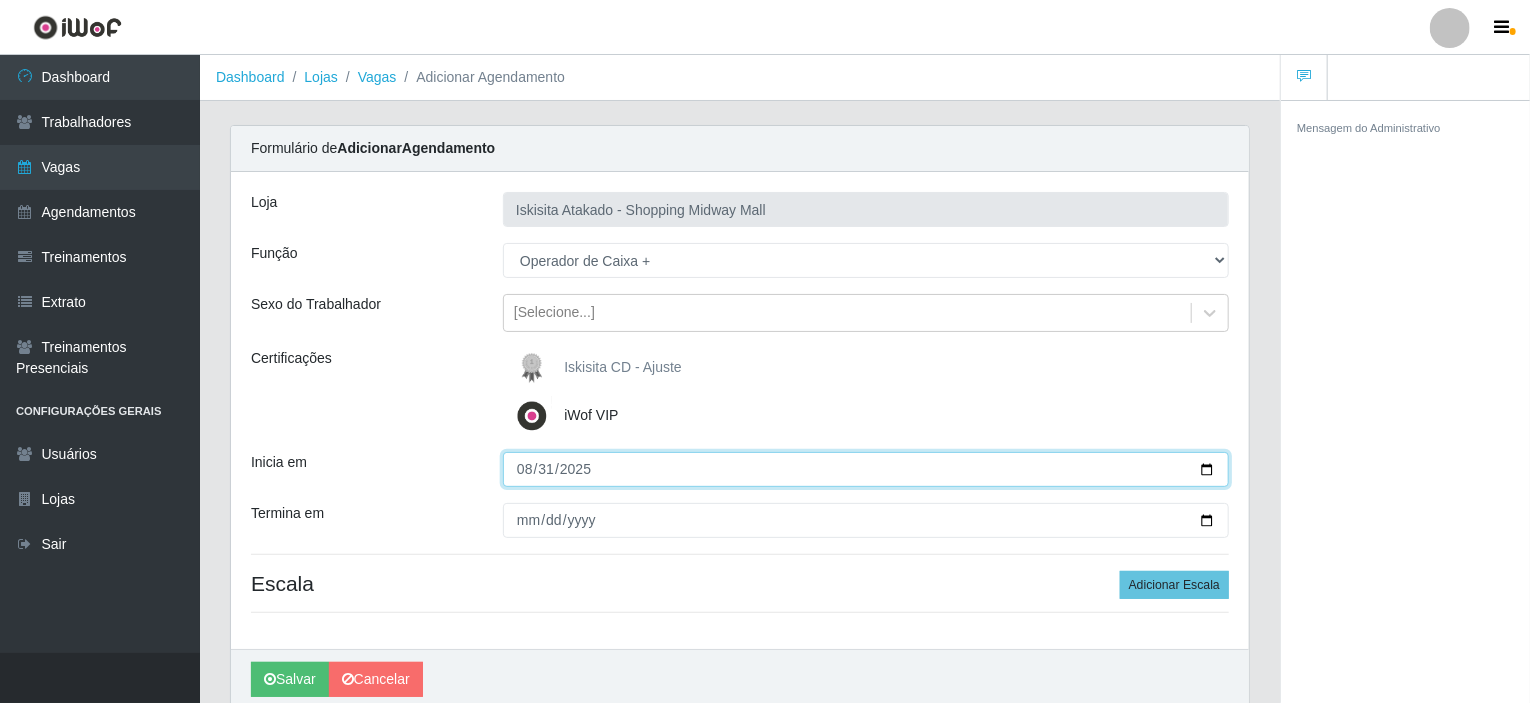 type on "2025-08-31" 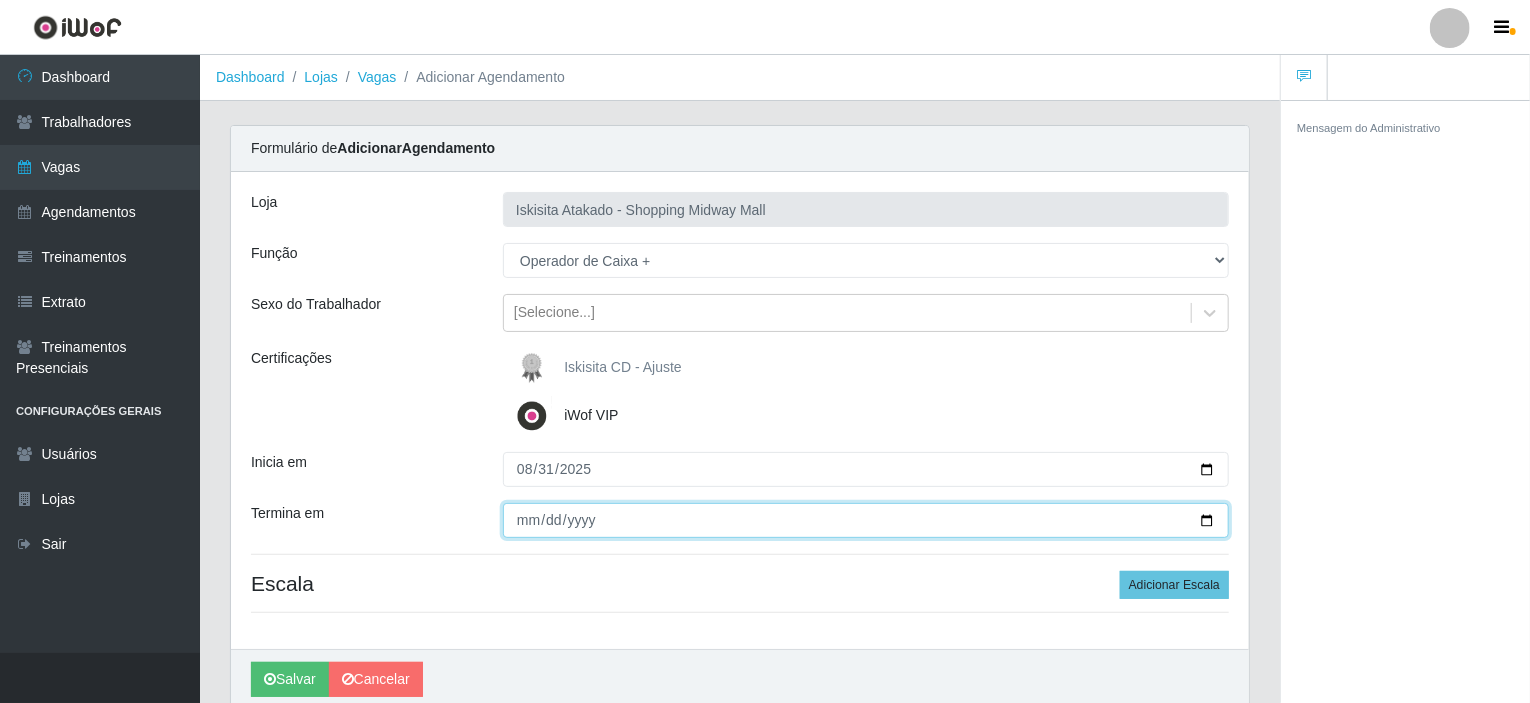click on "Termina em" at bounding box center (866, 520) 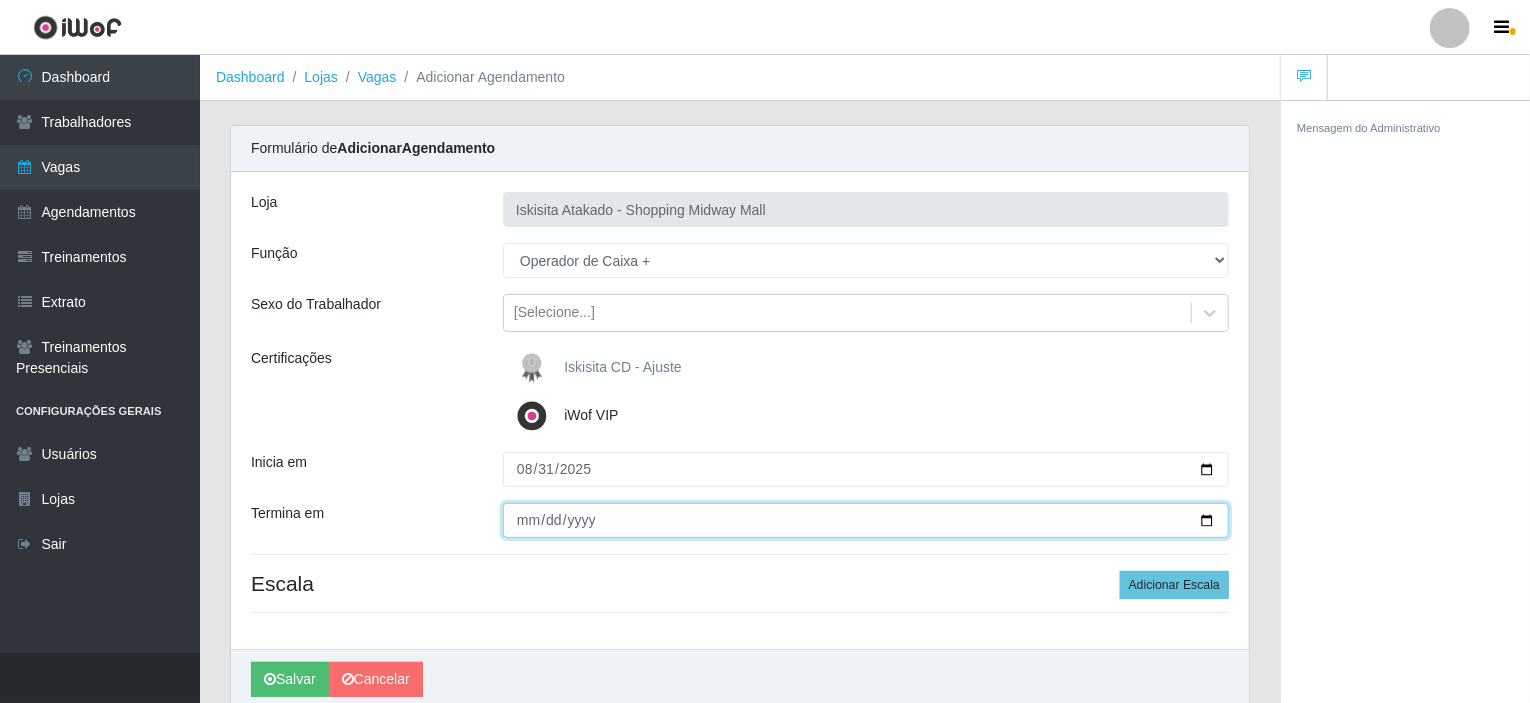 type on "2025-08-31" 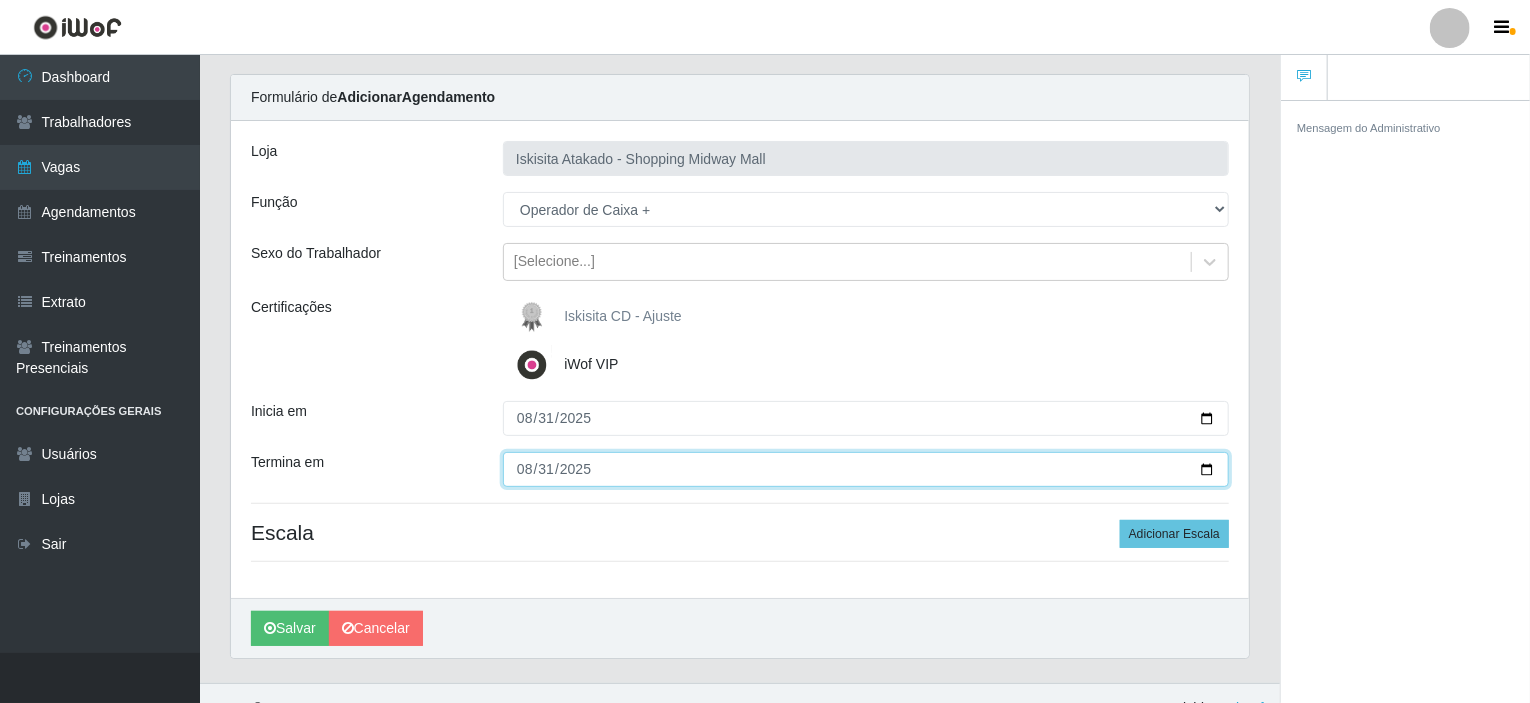 scroll, scrollTop: 79, scrollLeft: 0, axis: vertical 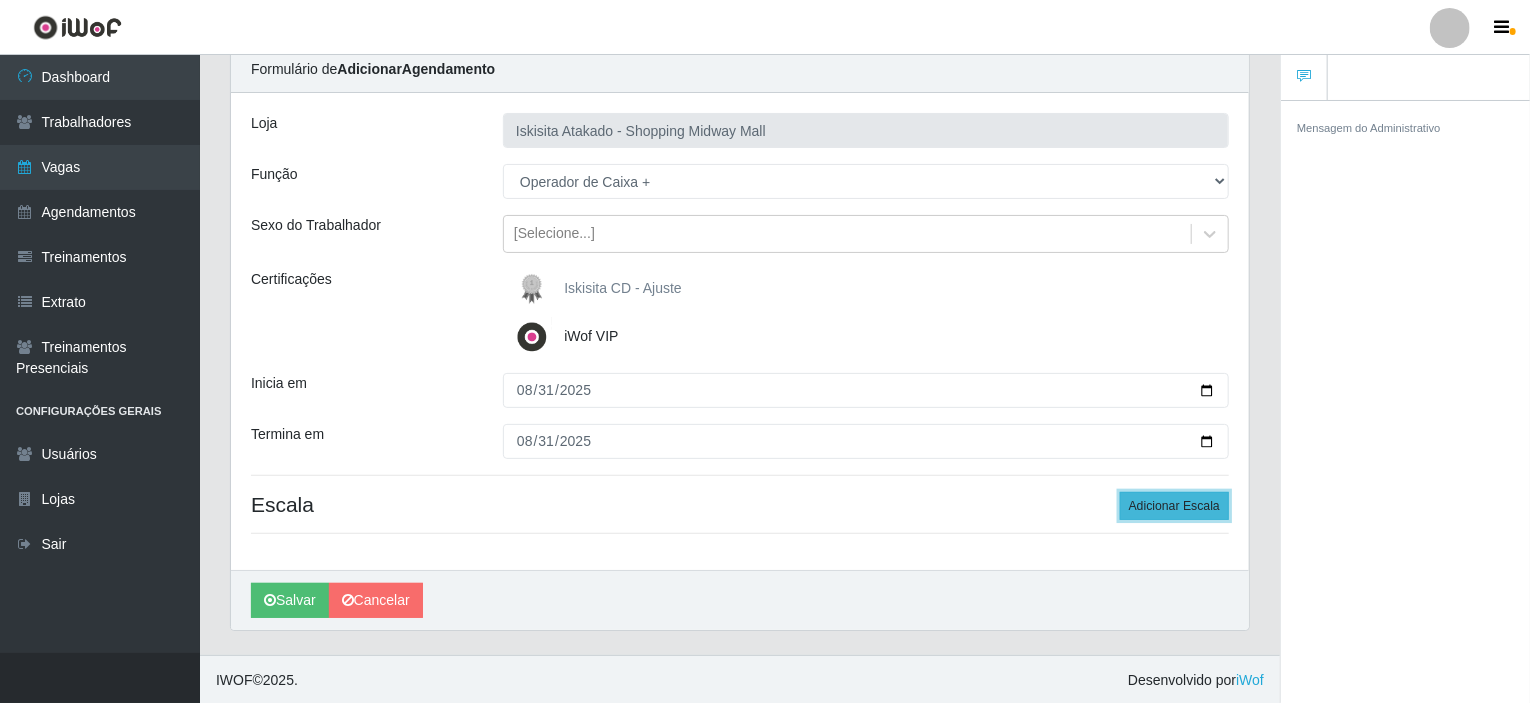 click on "Adicionar Escala" at bounding box center [1174, 506] 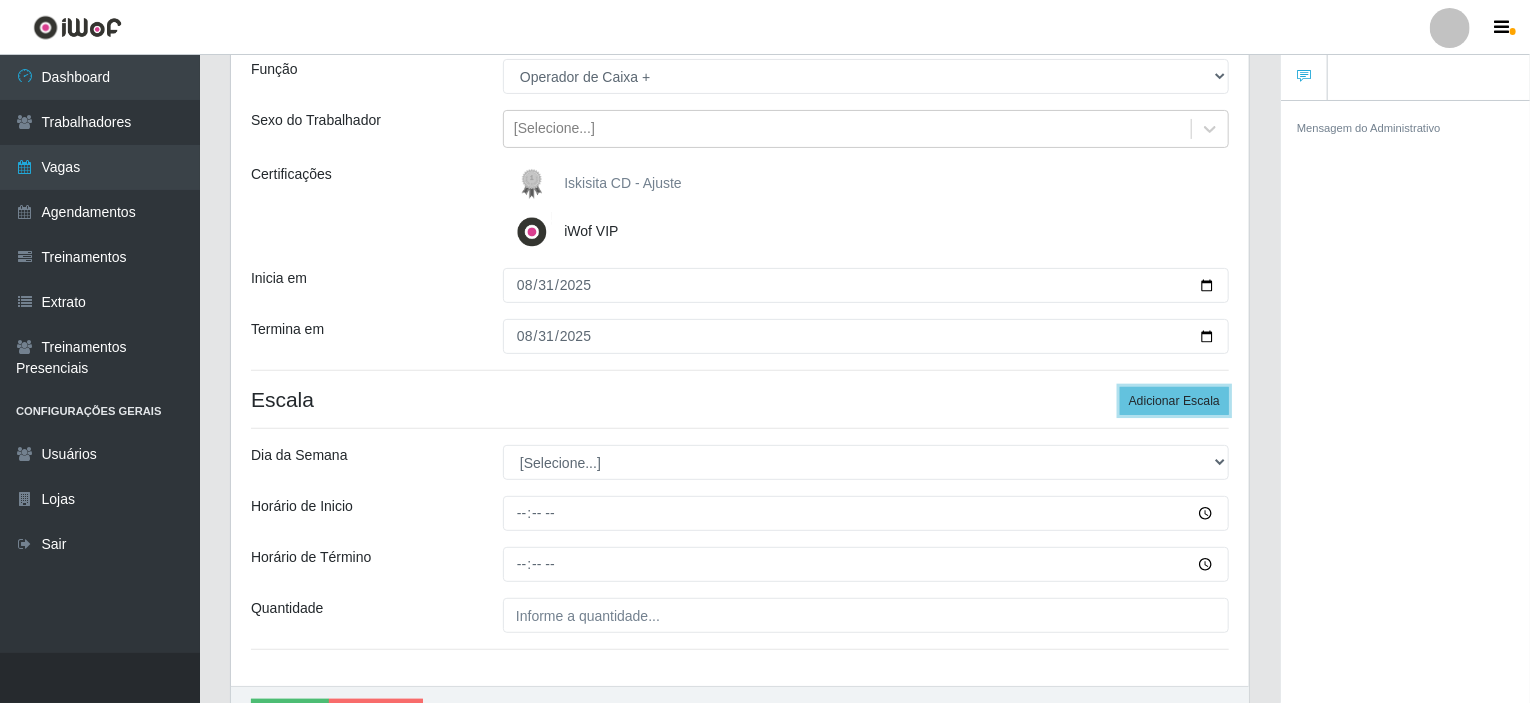 scroll, scrollTop: 279, scrollLeft: 0, axis: vertical 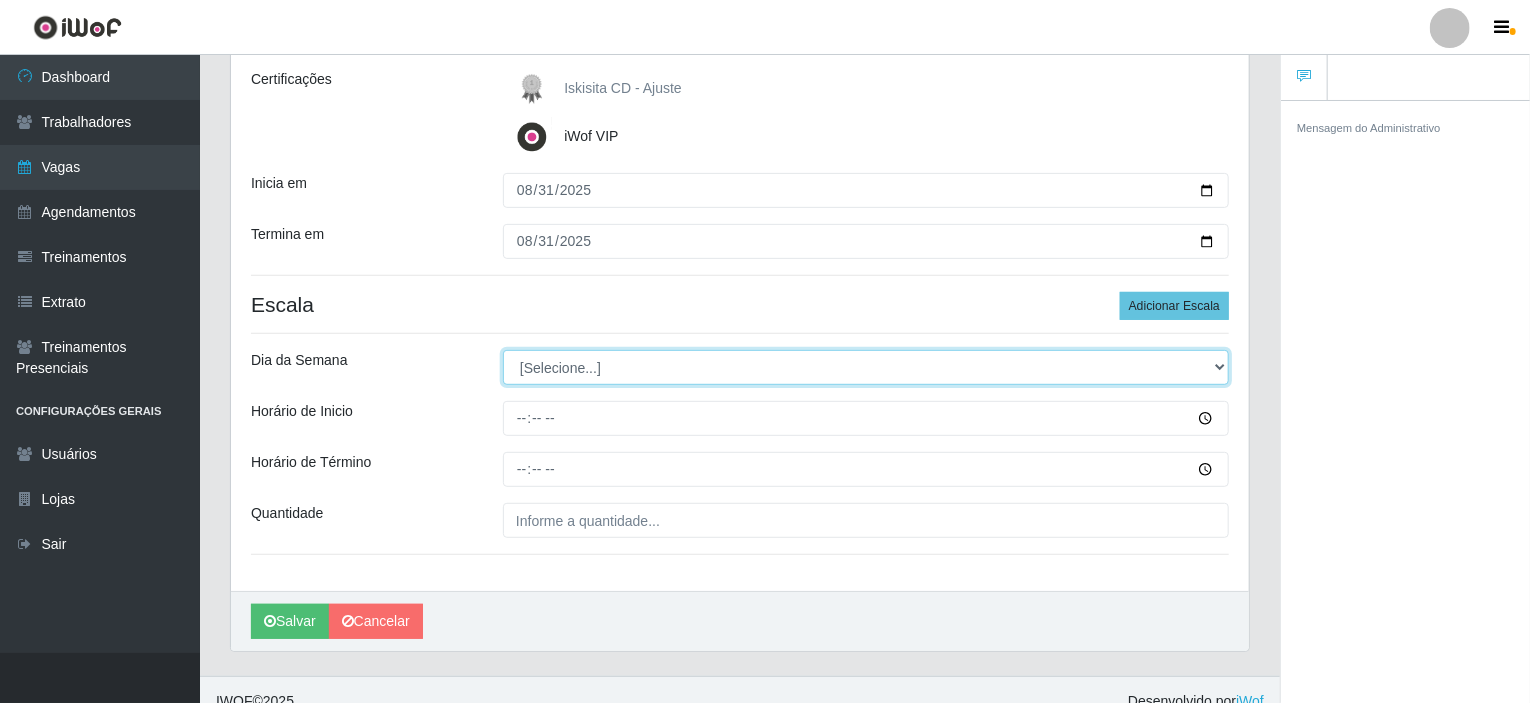 click on "[Selecione...] Segunda Terça Quarta Quinta Sexta Sábado Domingo" at bounding box center (866, 367) 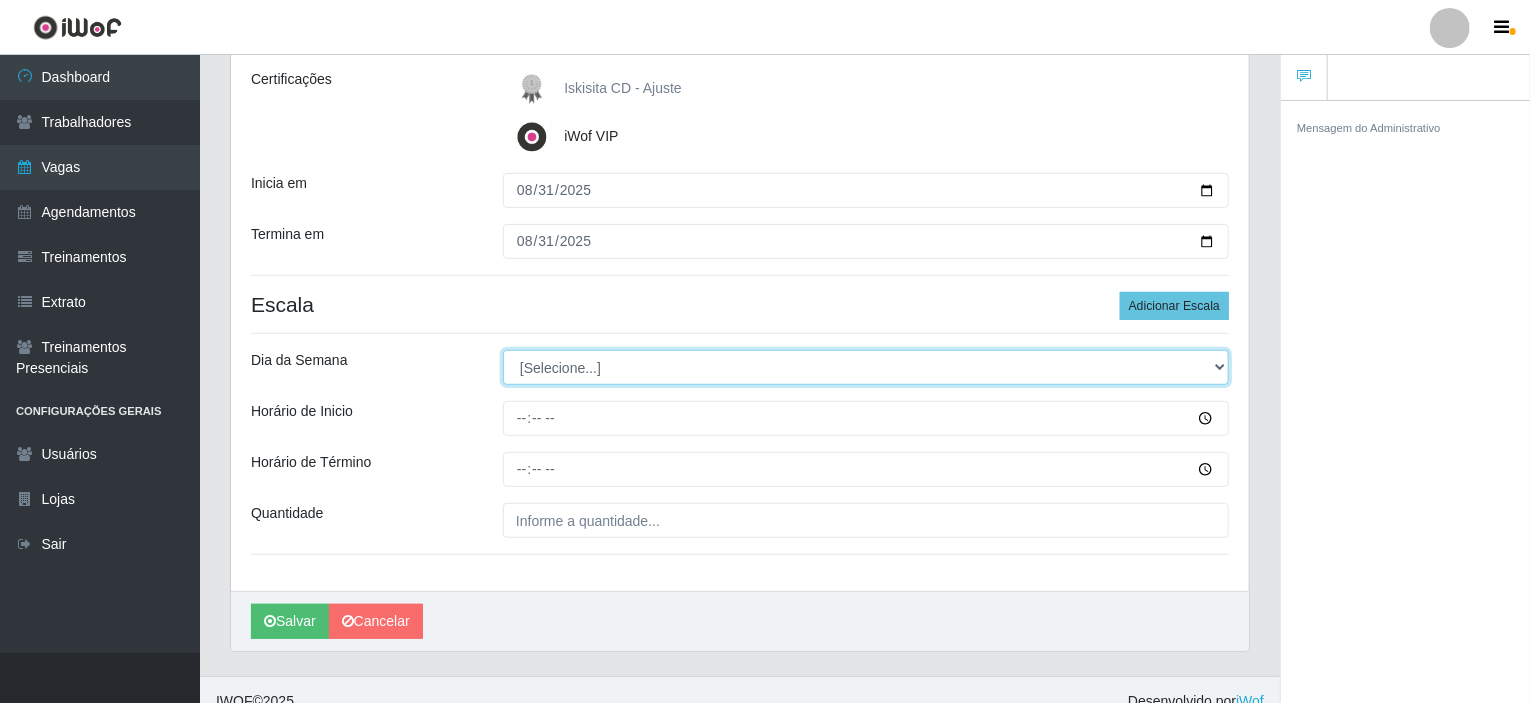 select on "0" 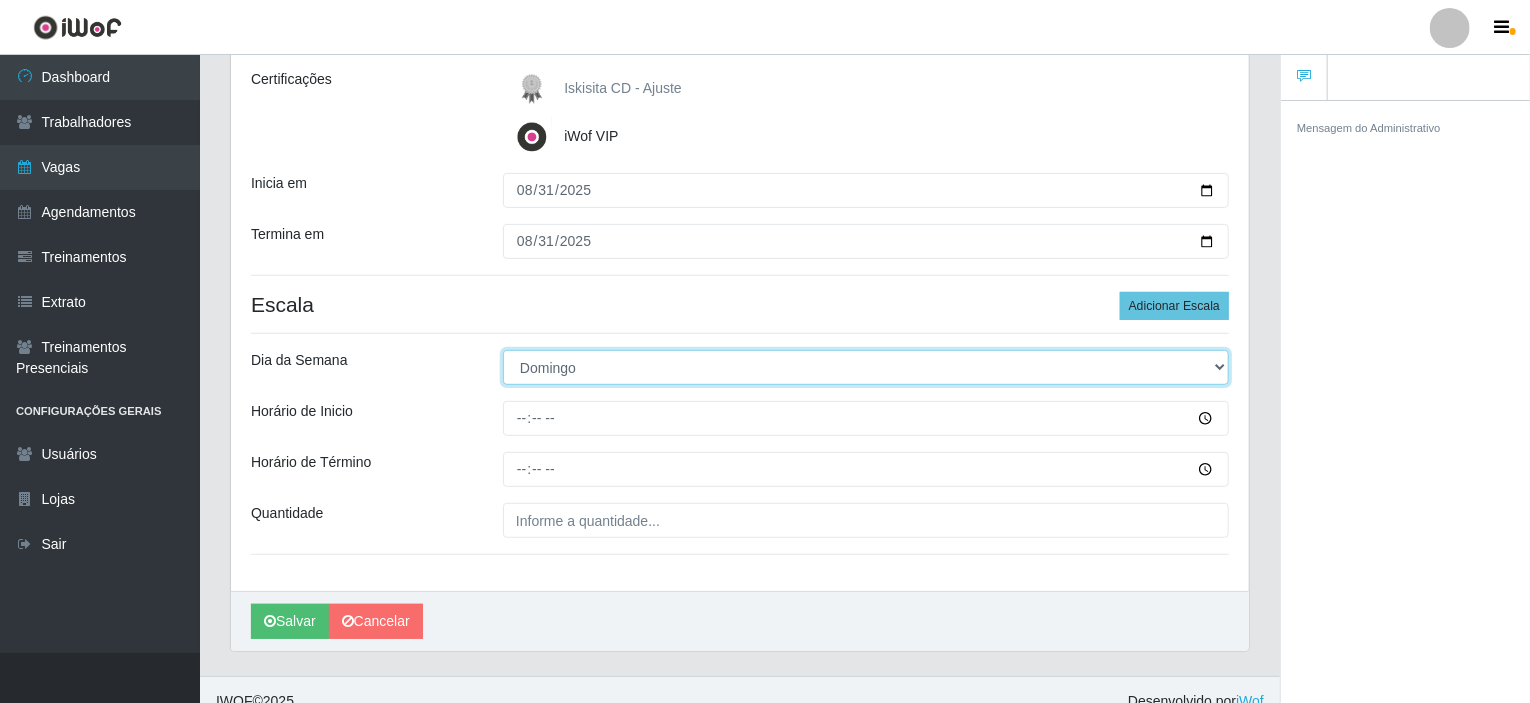 click on "[Selecione...] Segunda Terça Quarta Quinta Sexta Sábado Domingo" at bounding box center (866, 367) 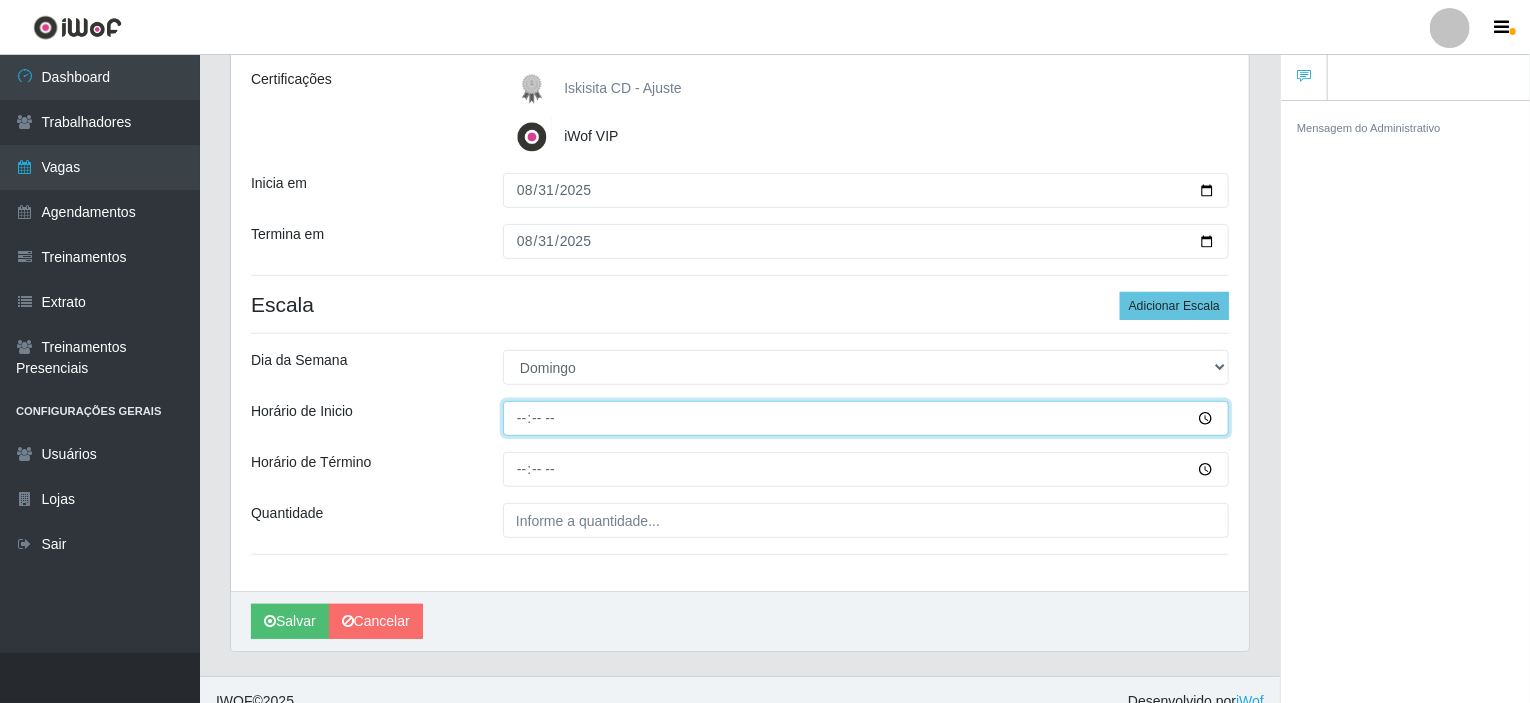 click on "Horário de Inicio" at bounding box center [866, 418] 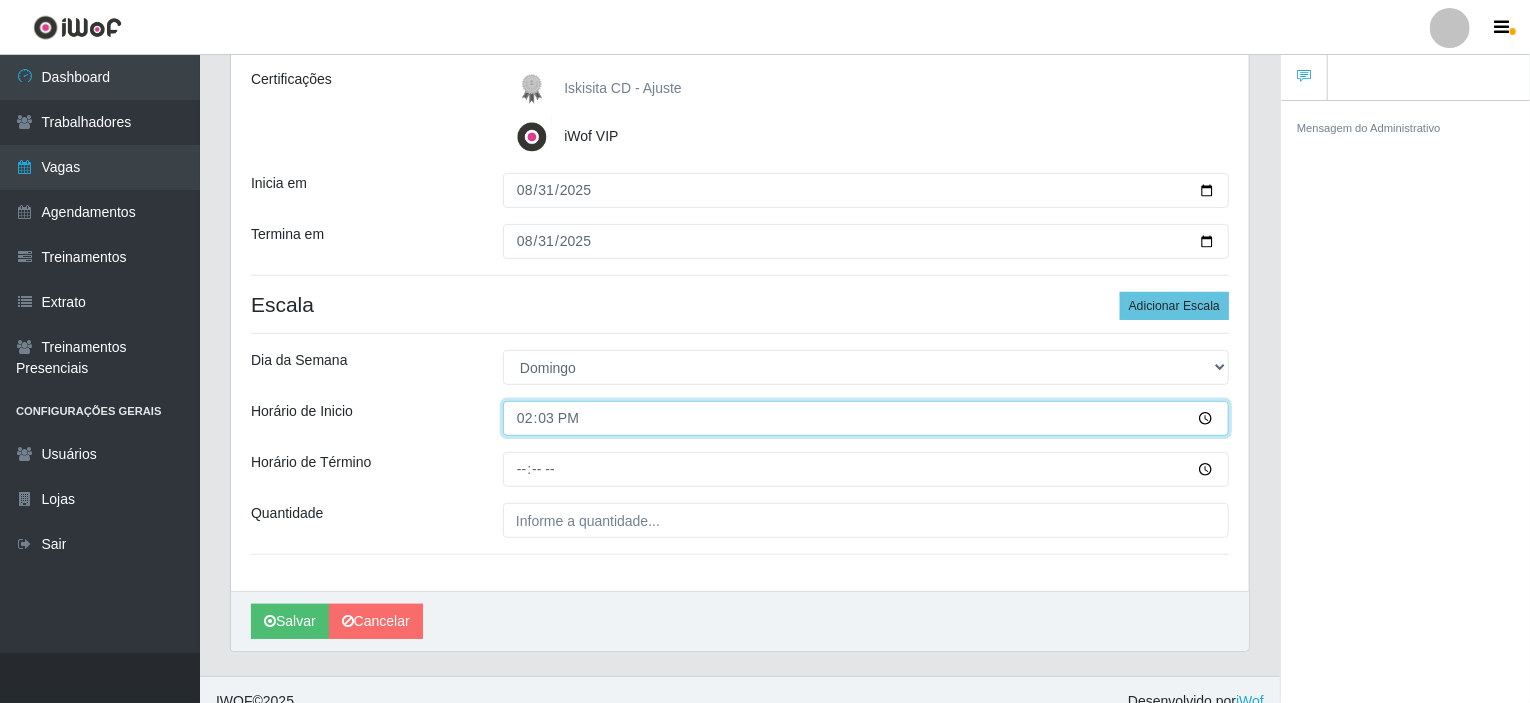 type on "14:30" 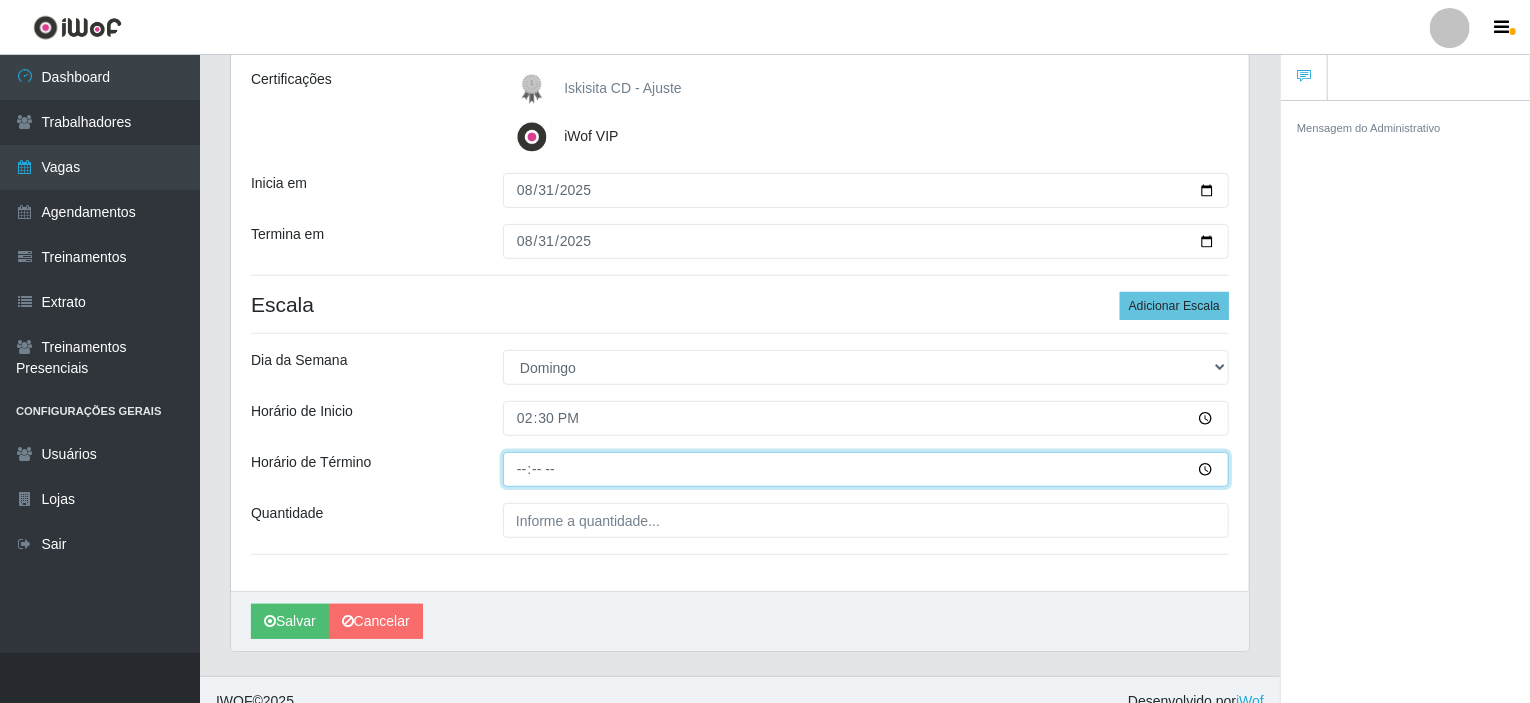 click on "Horário de Término" at bounding box center [866, 469] 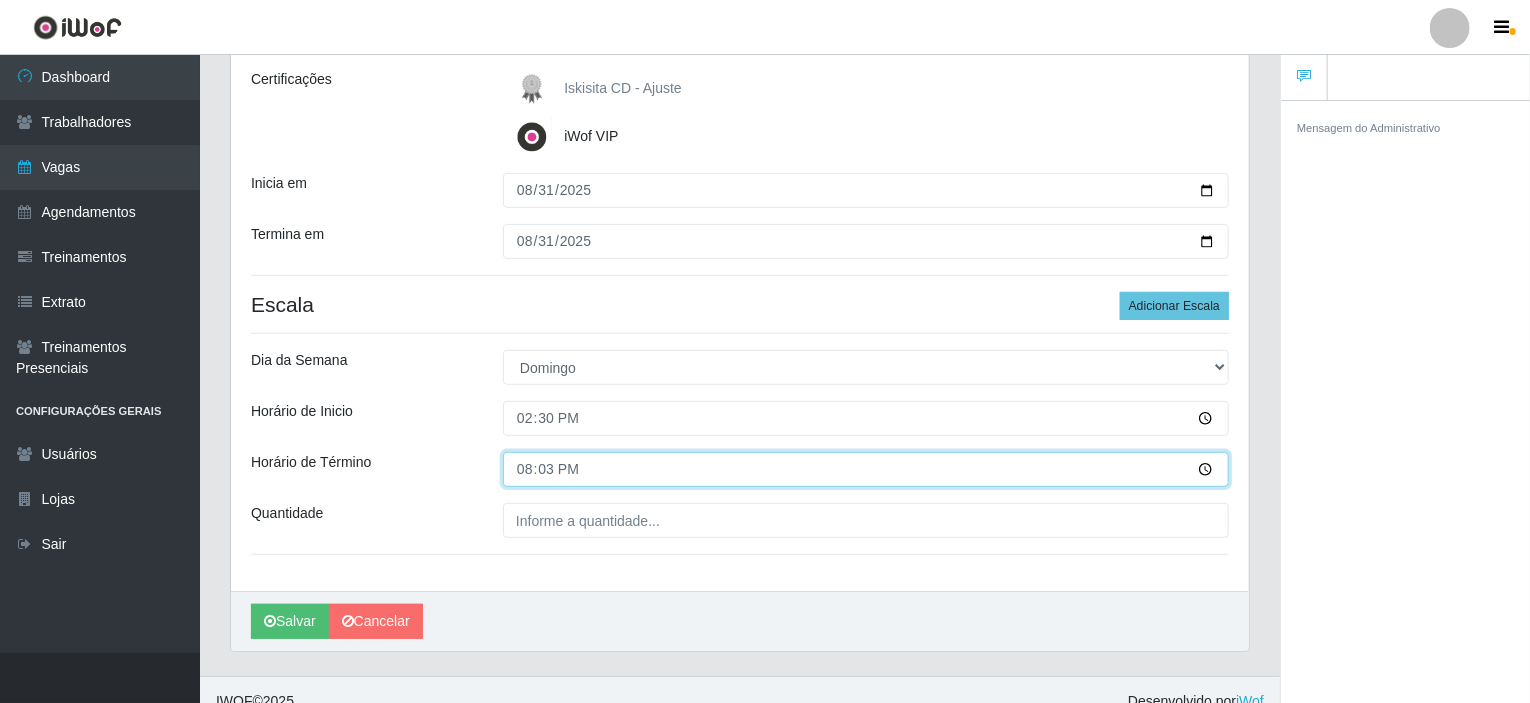 type on "20:30" 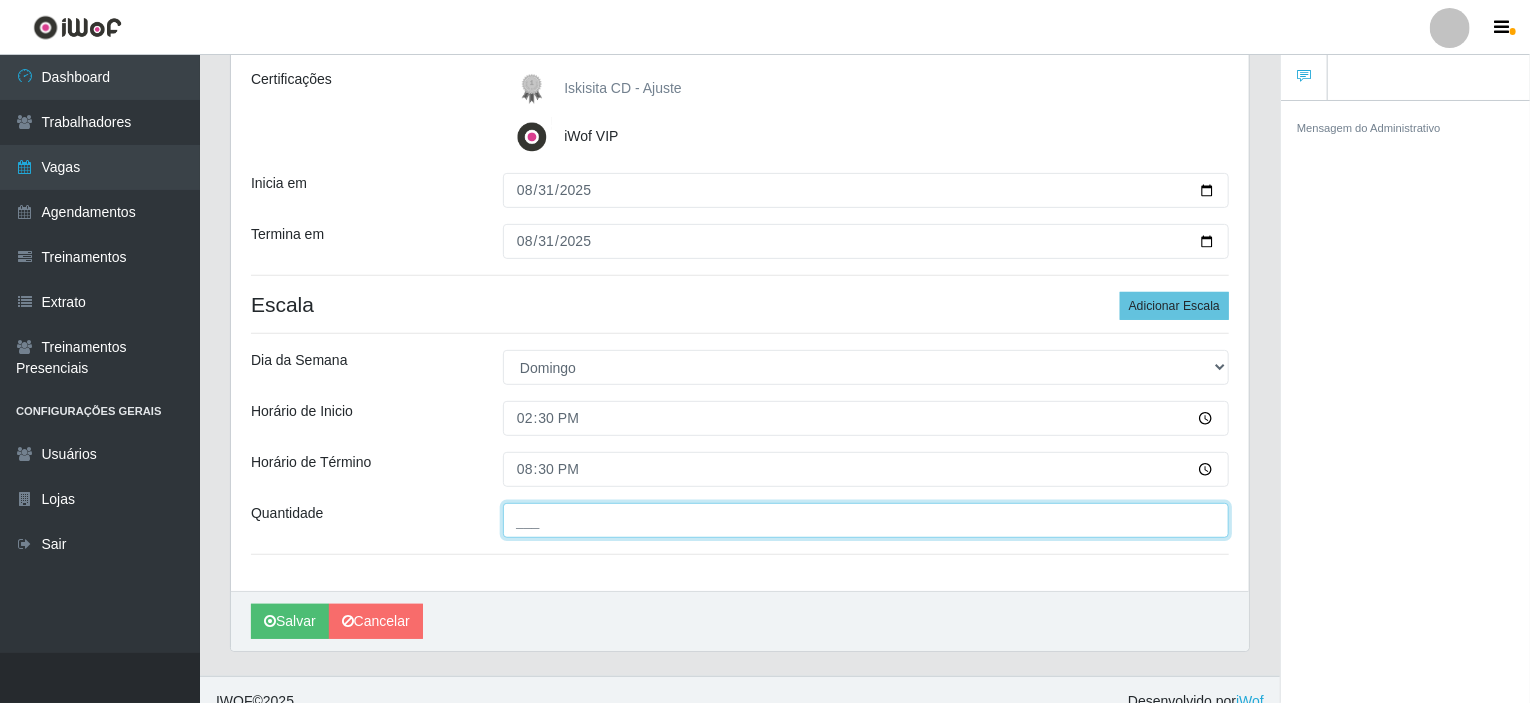 click on "___" at bounding box center (866, 520) 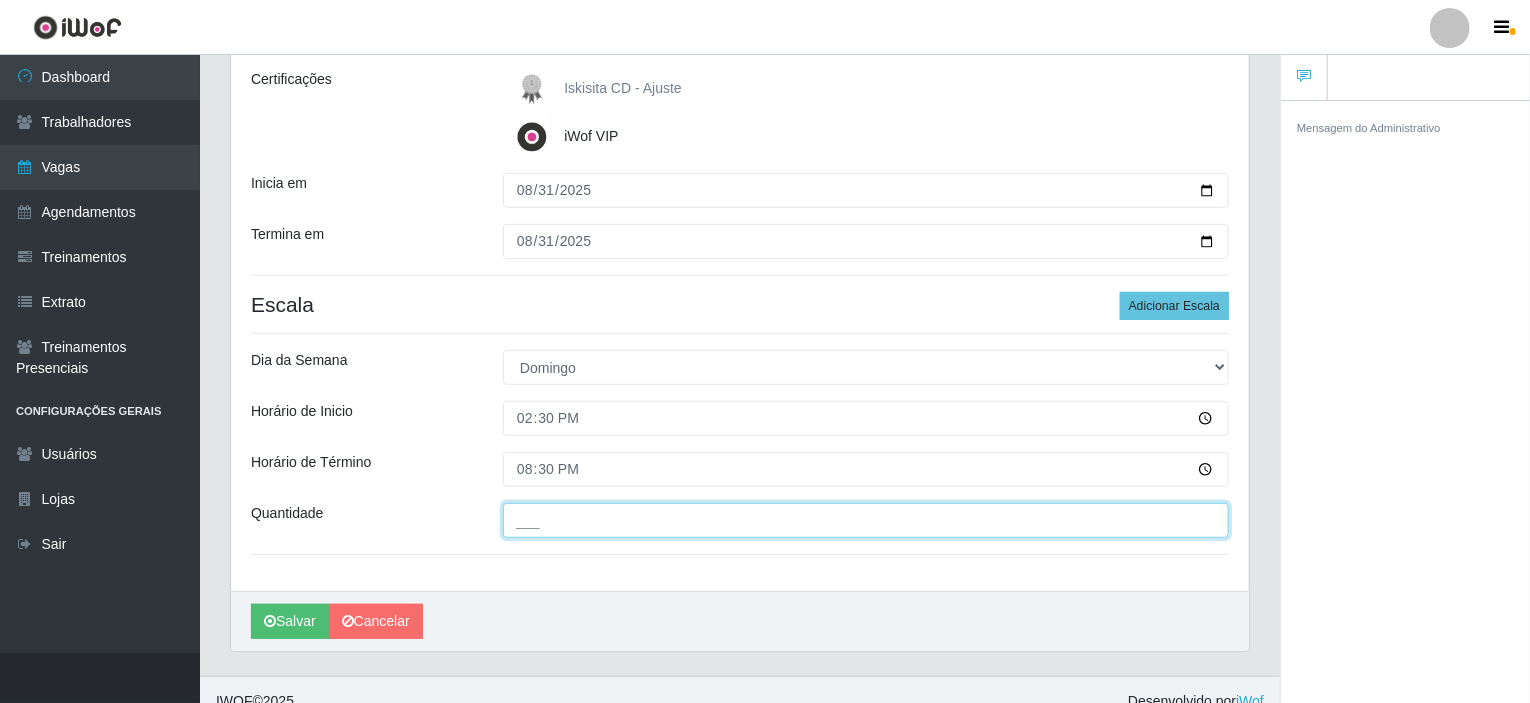 type on "2__" 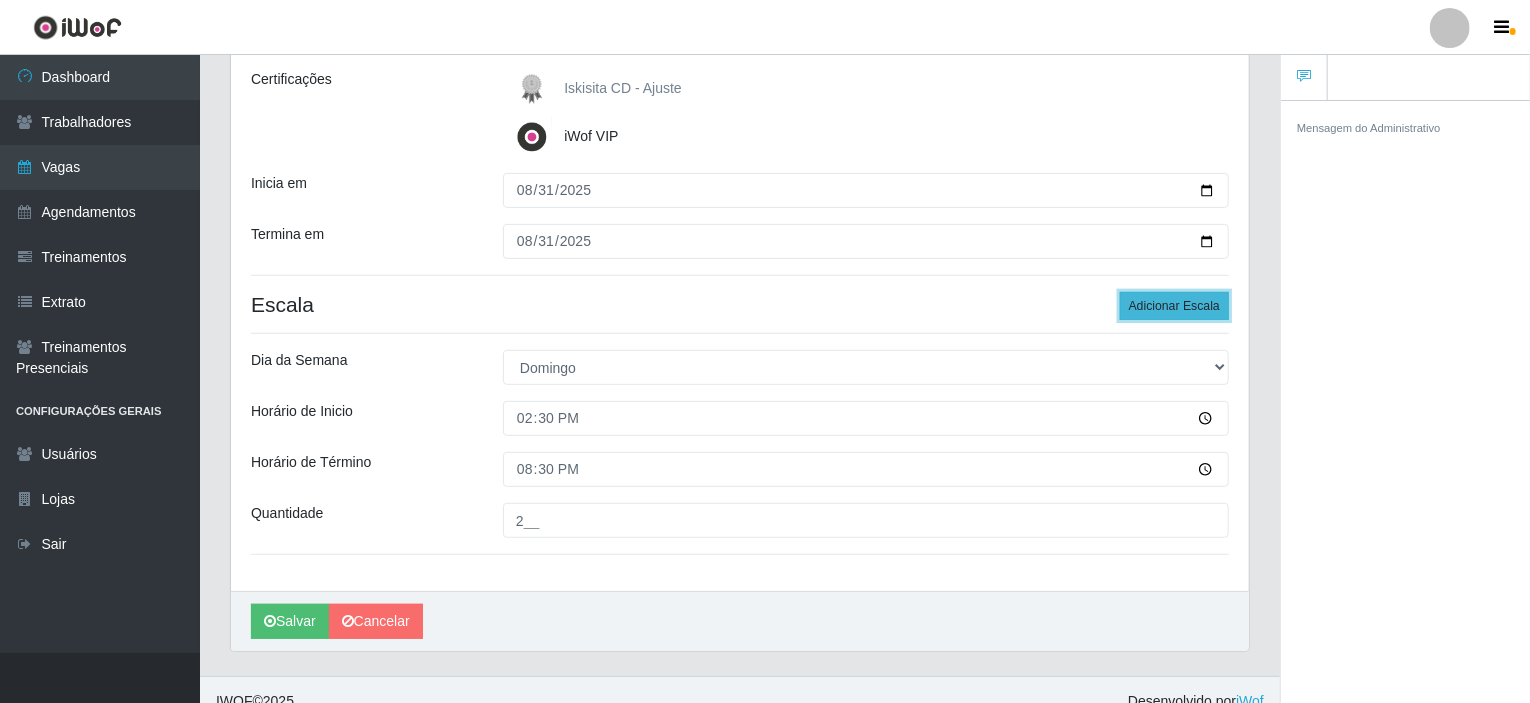 click on "Adicionar Escala" at bounding box center (1174, 306) 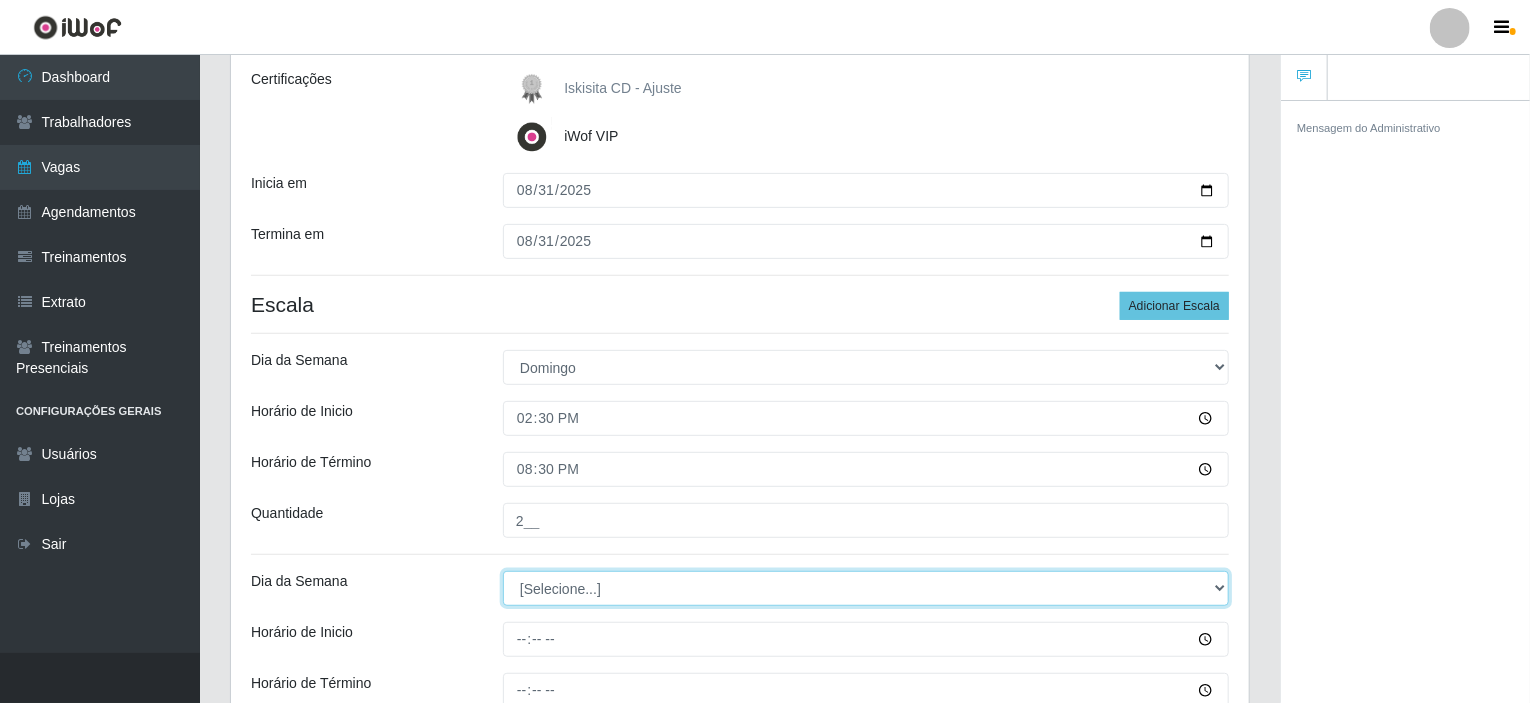 click on "[Selecione...] Segunda Terça Quarta Quinta Sexta Sábado Domingo" at bounding box center (866, 588) 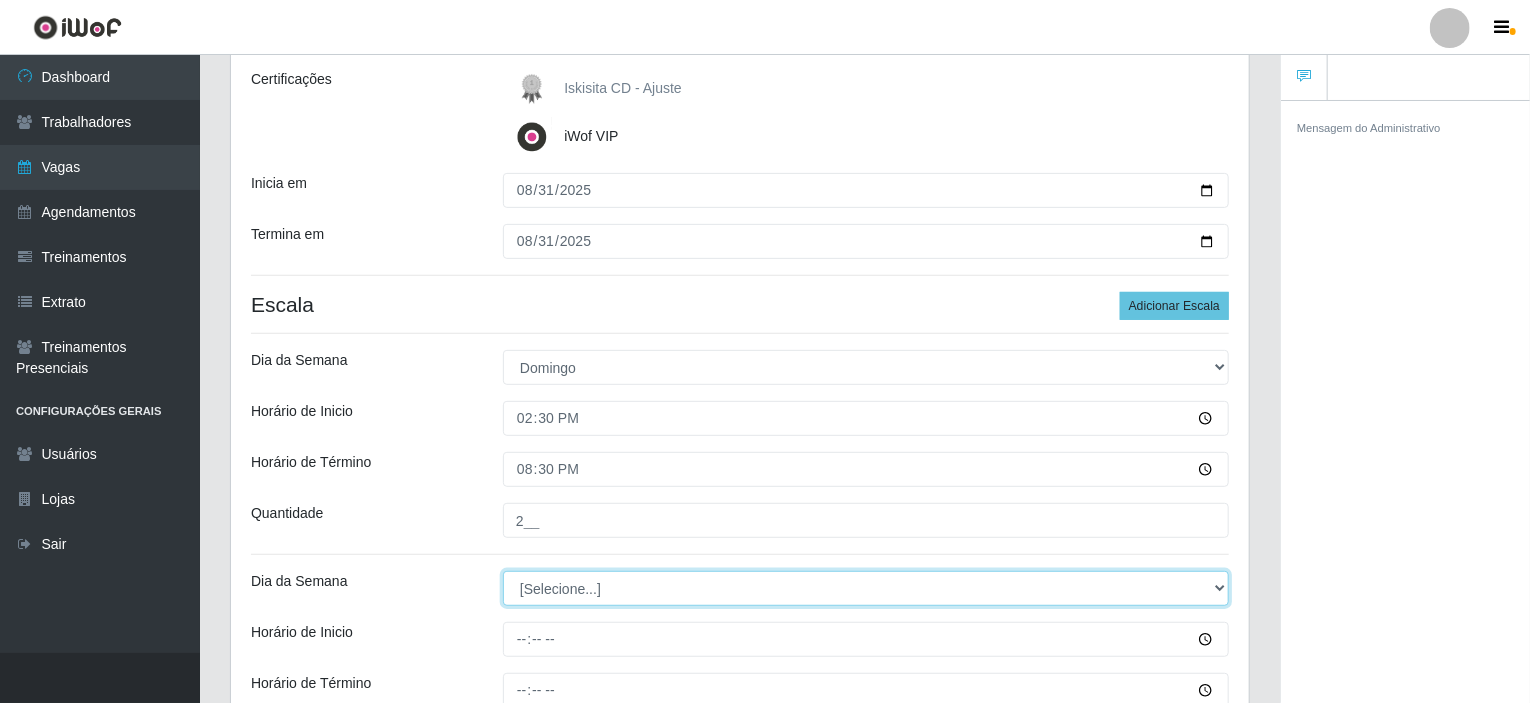 select on "0" 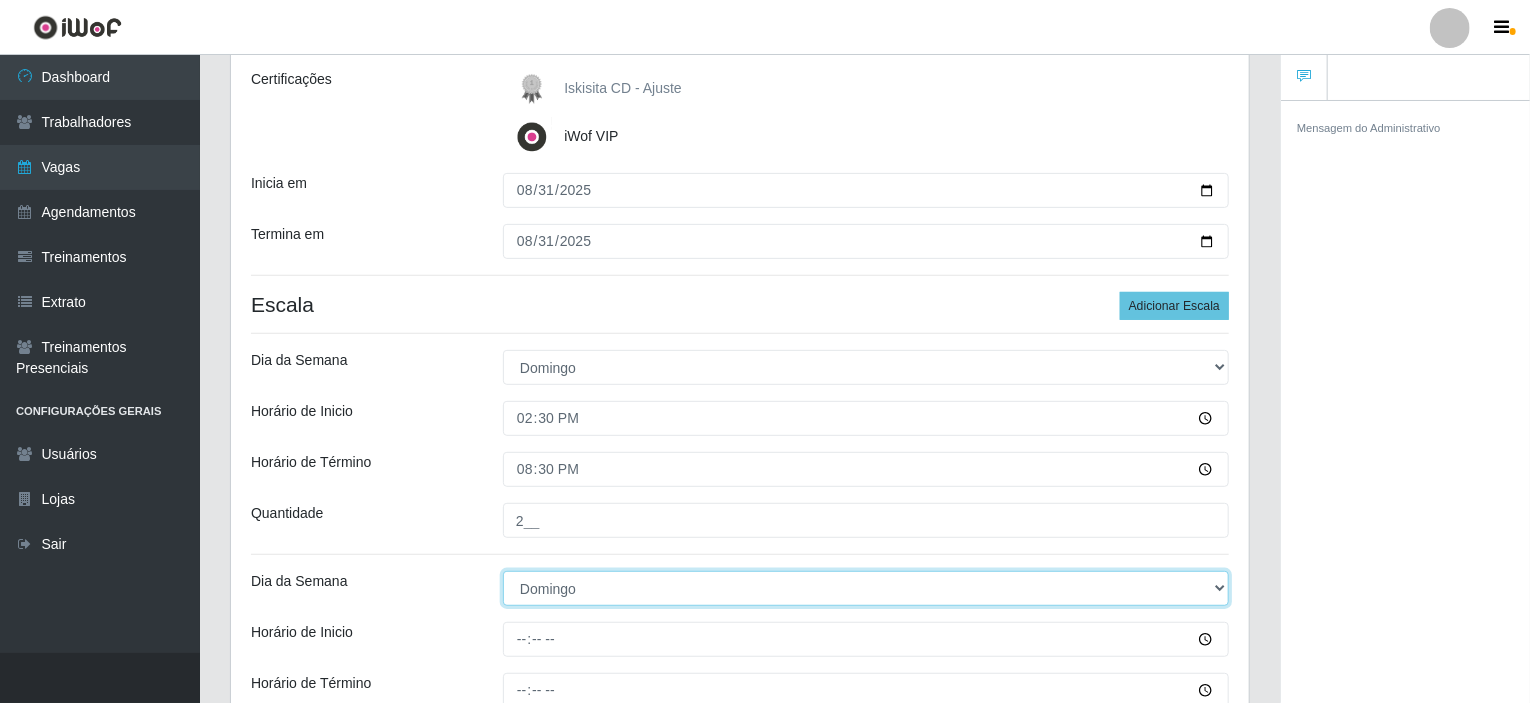 click on "[Selecione...] Segunda Terça Quarta Quinta Sexta Sábado Domingo" at bounding box center [866, 588] 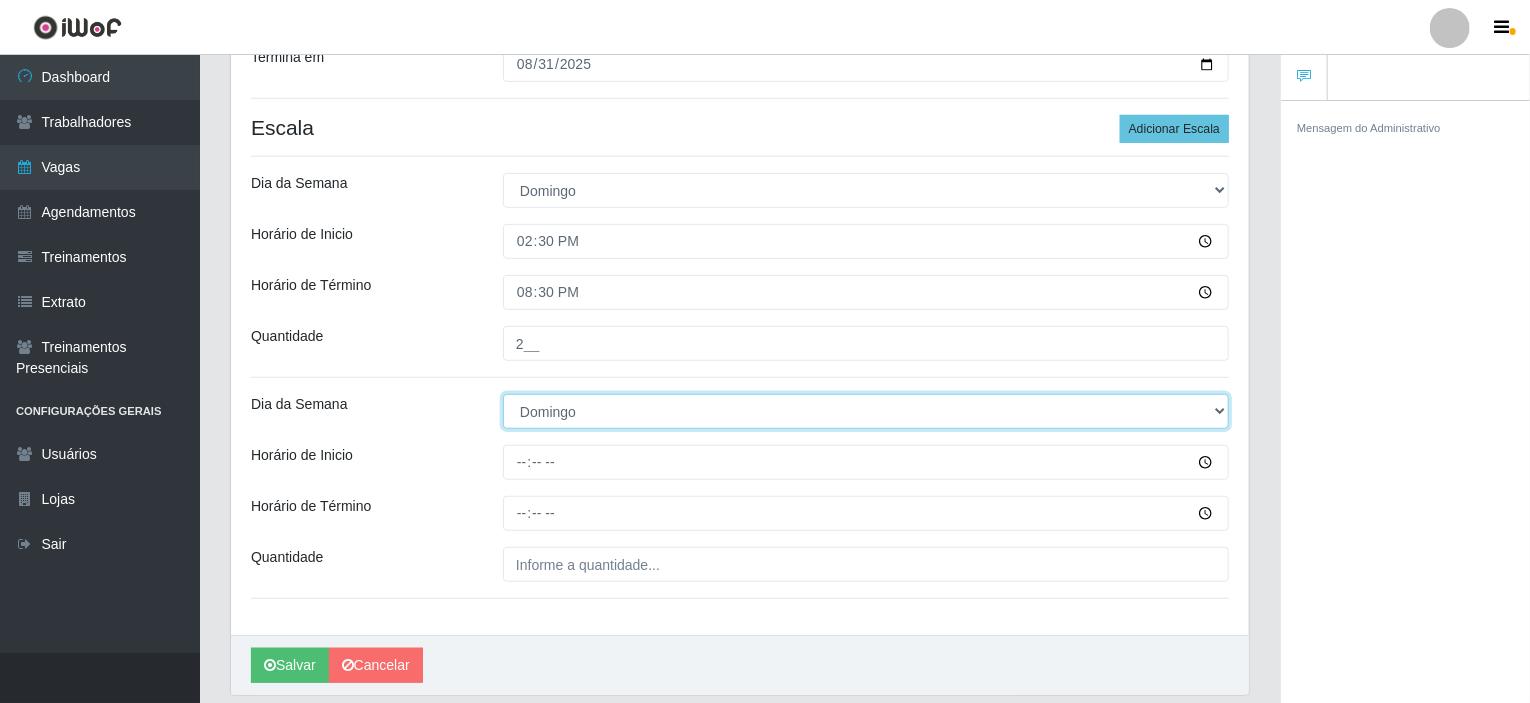 scroll, scrollTop: 479, scrollLeft: 0, axis: vertical 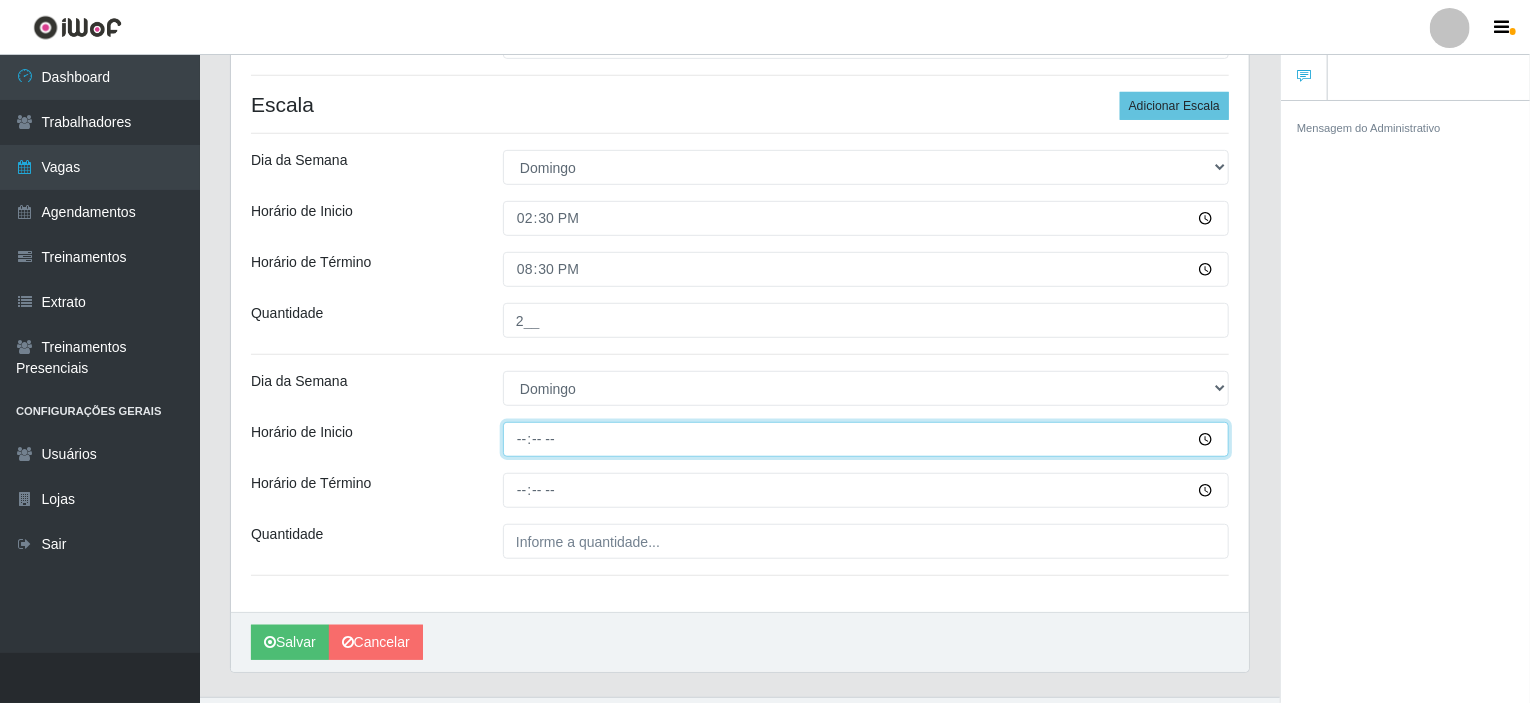 click on "Horário de Inicio" at bounding box center [866, 439] 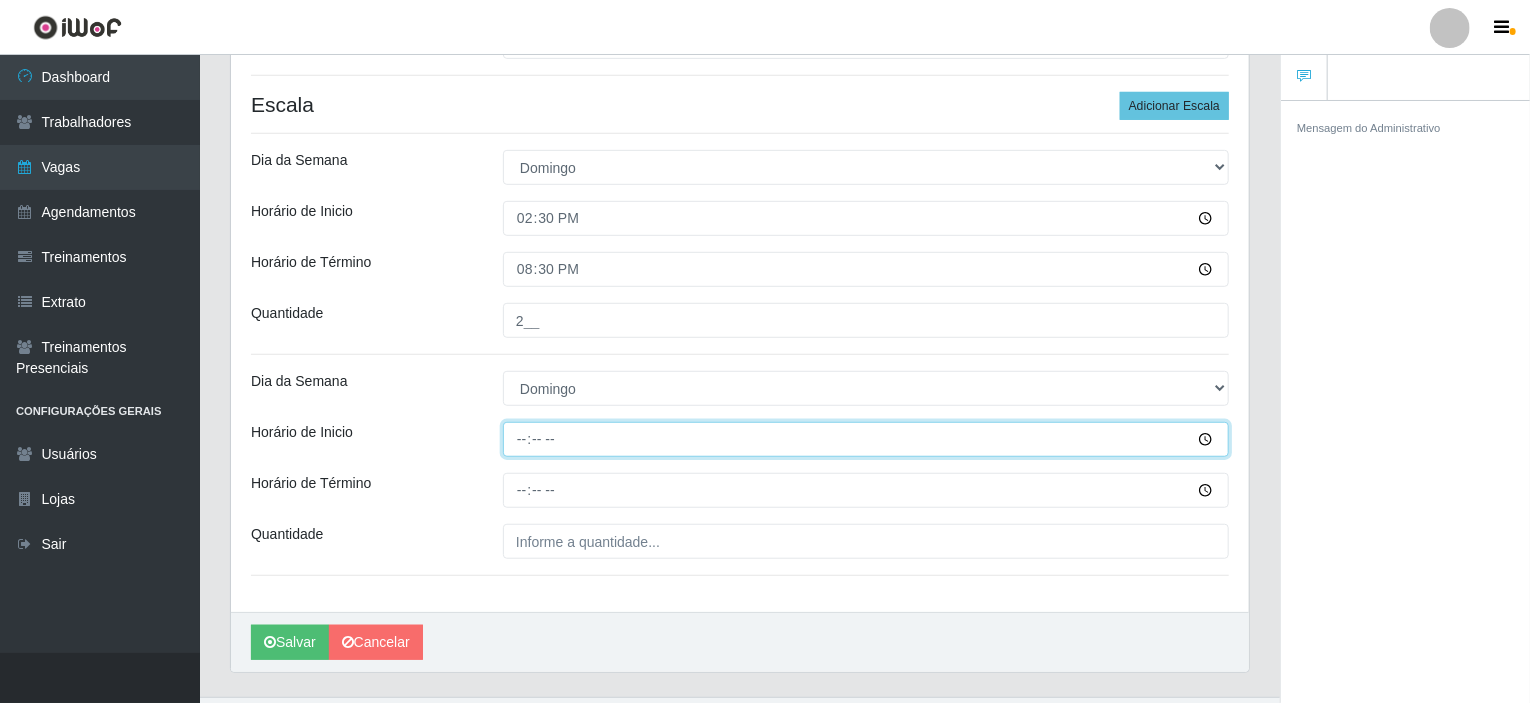 type on "15:00" 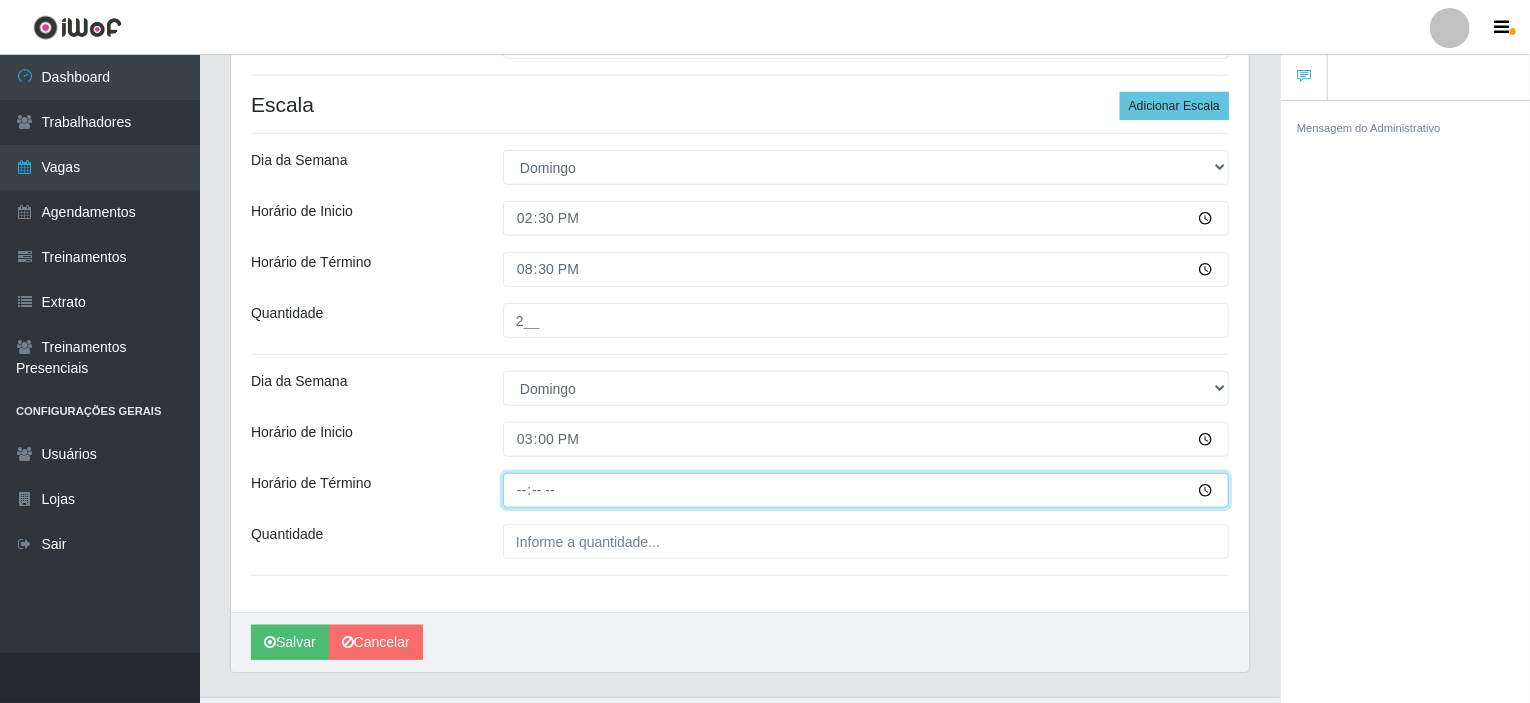 click on "Horário de Término" at bounding box center (866, 490) 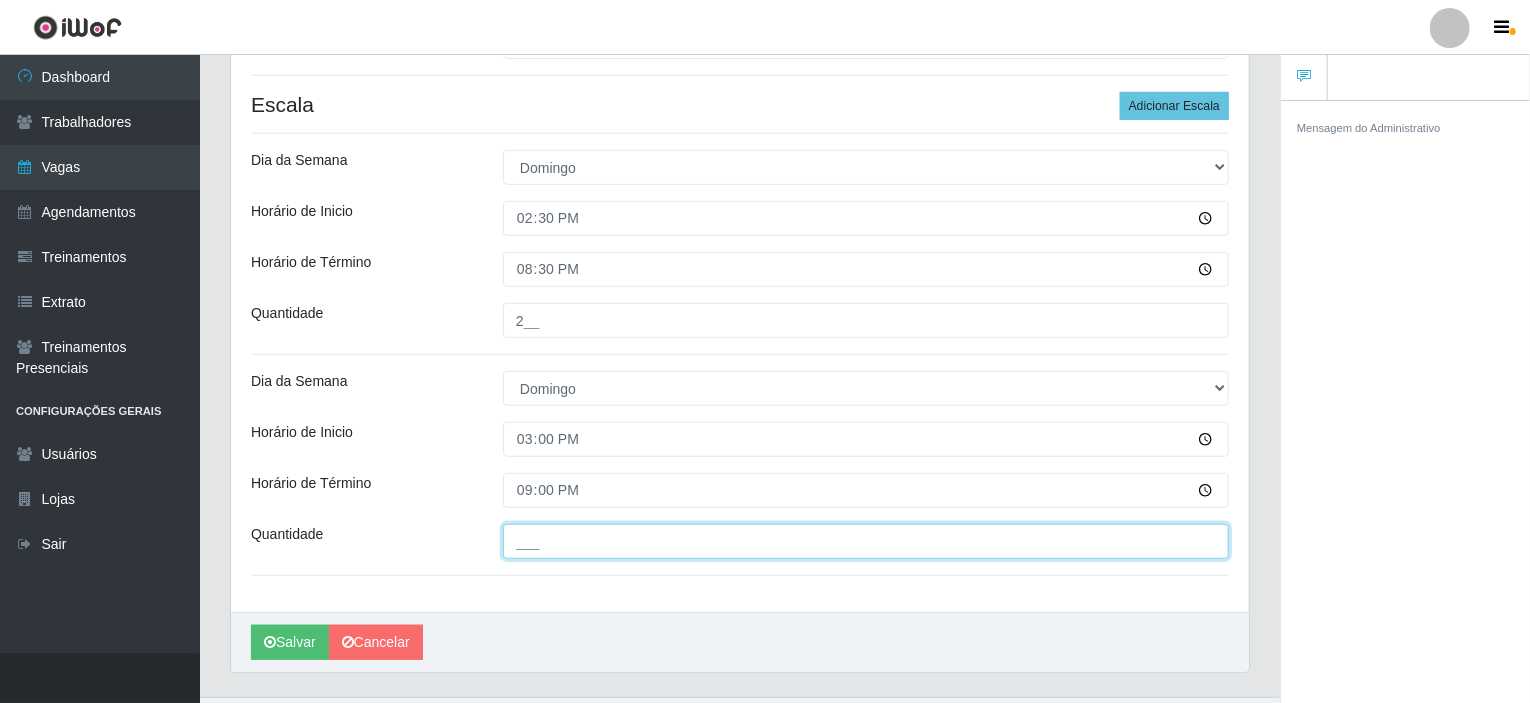 click on "___" at bounding box center (866, 541) 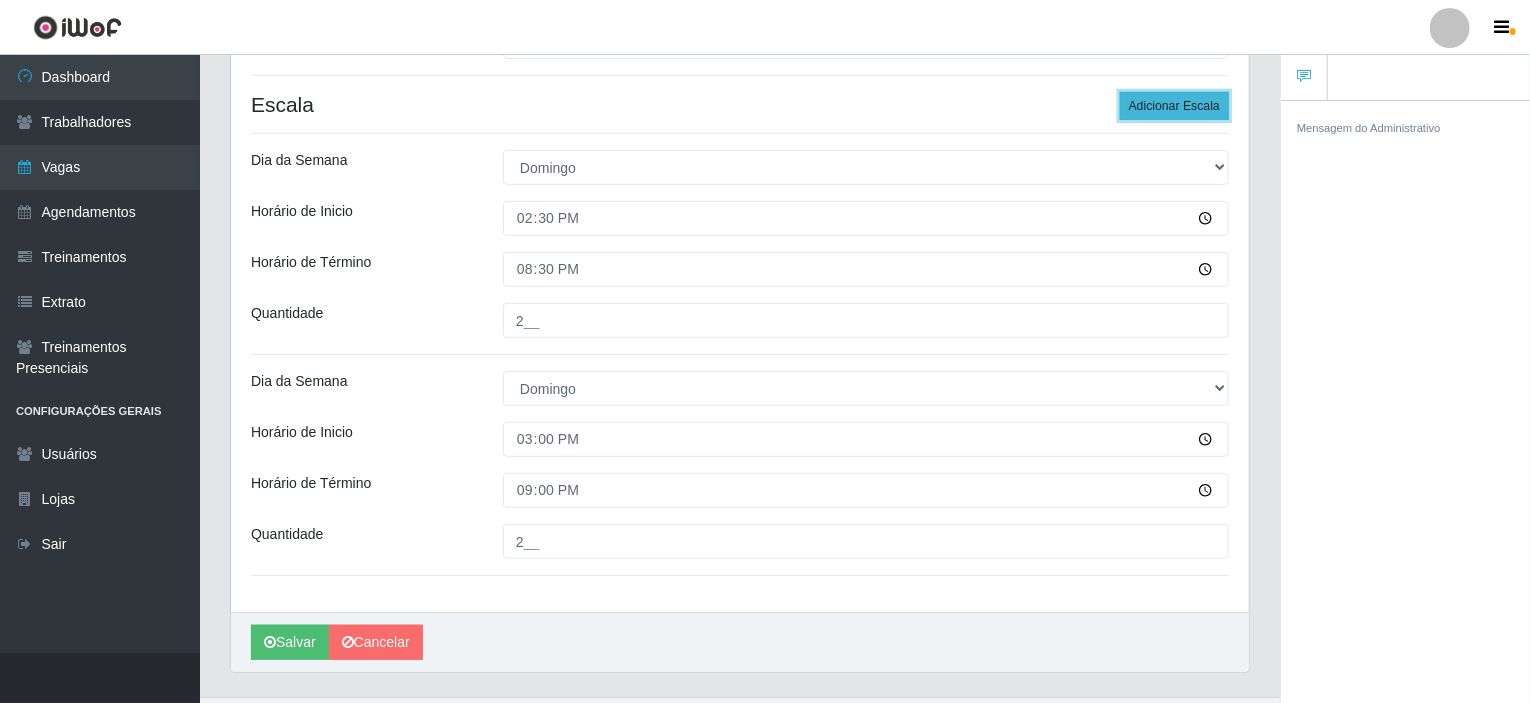 click on "Adicionar Escala" at bounding box center (1174, 106) 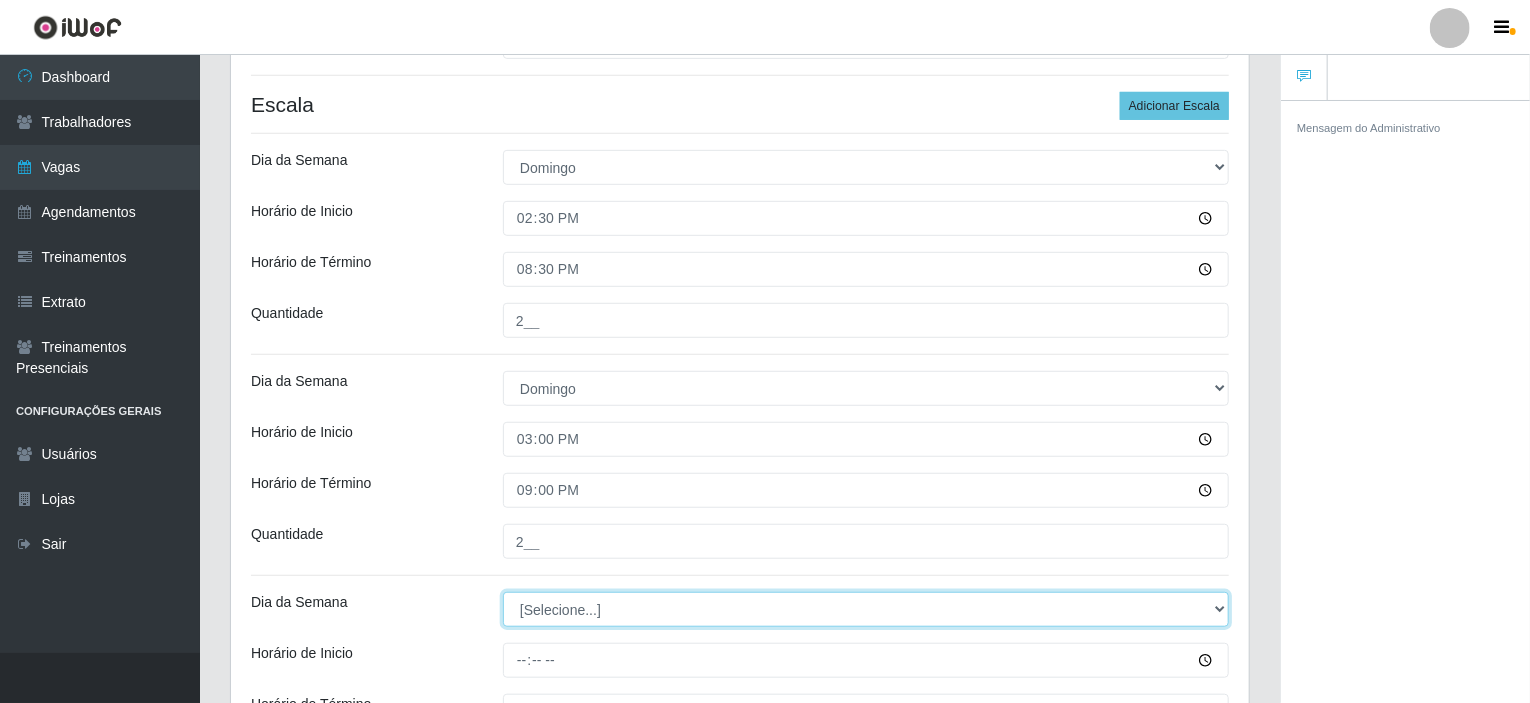 click on "[Selecione...] Segunda Terça Quarta Quinta Sexta Sábado Domingo" at bounding box center (866, 609) 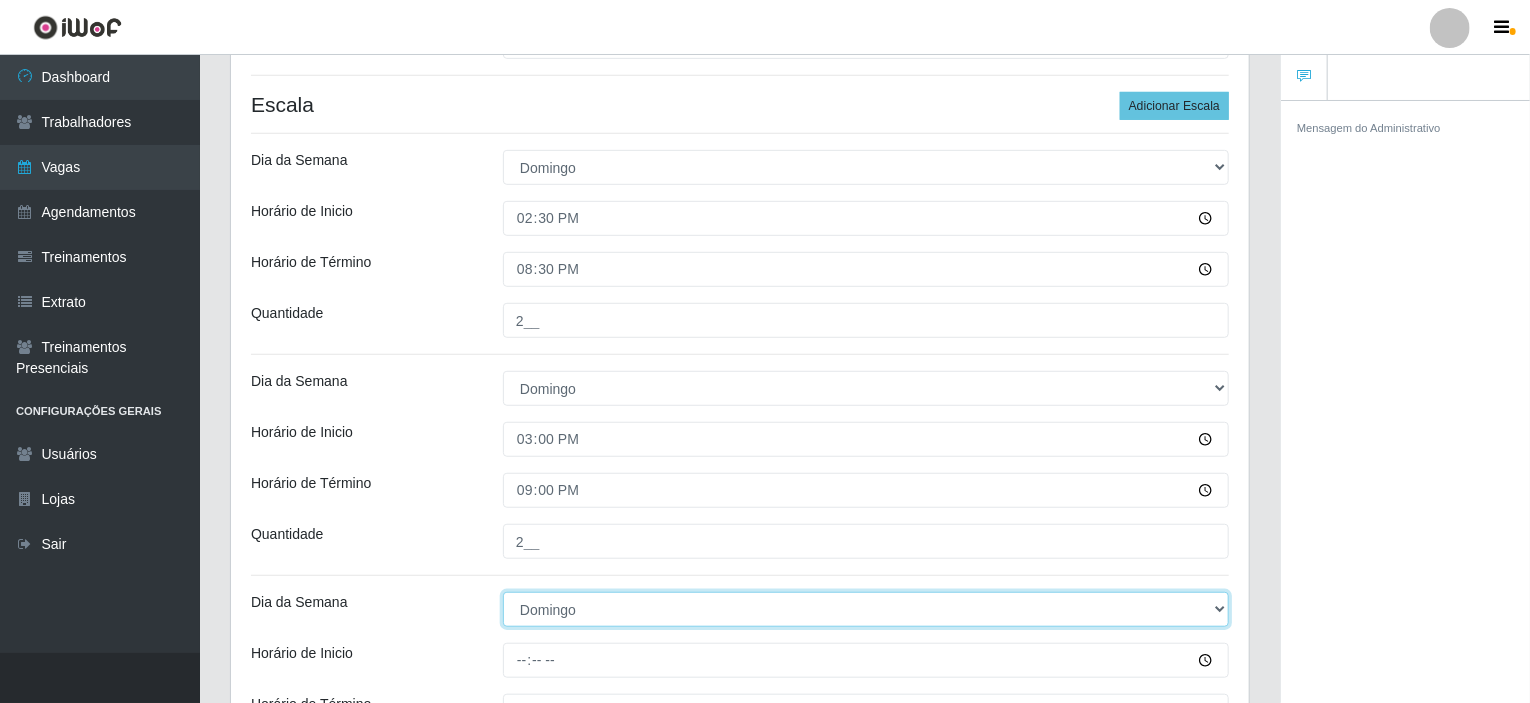 click on "[Selecione...] Segunda Terça Quarta Quinta Sexta Sábado Domingo" at bounding box center [866, 609] 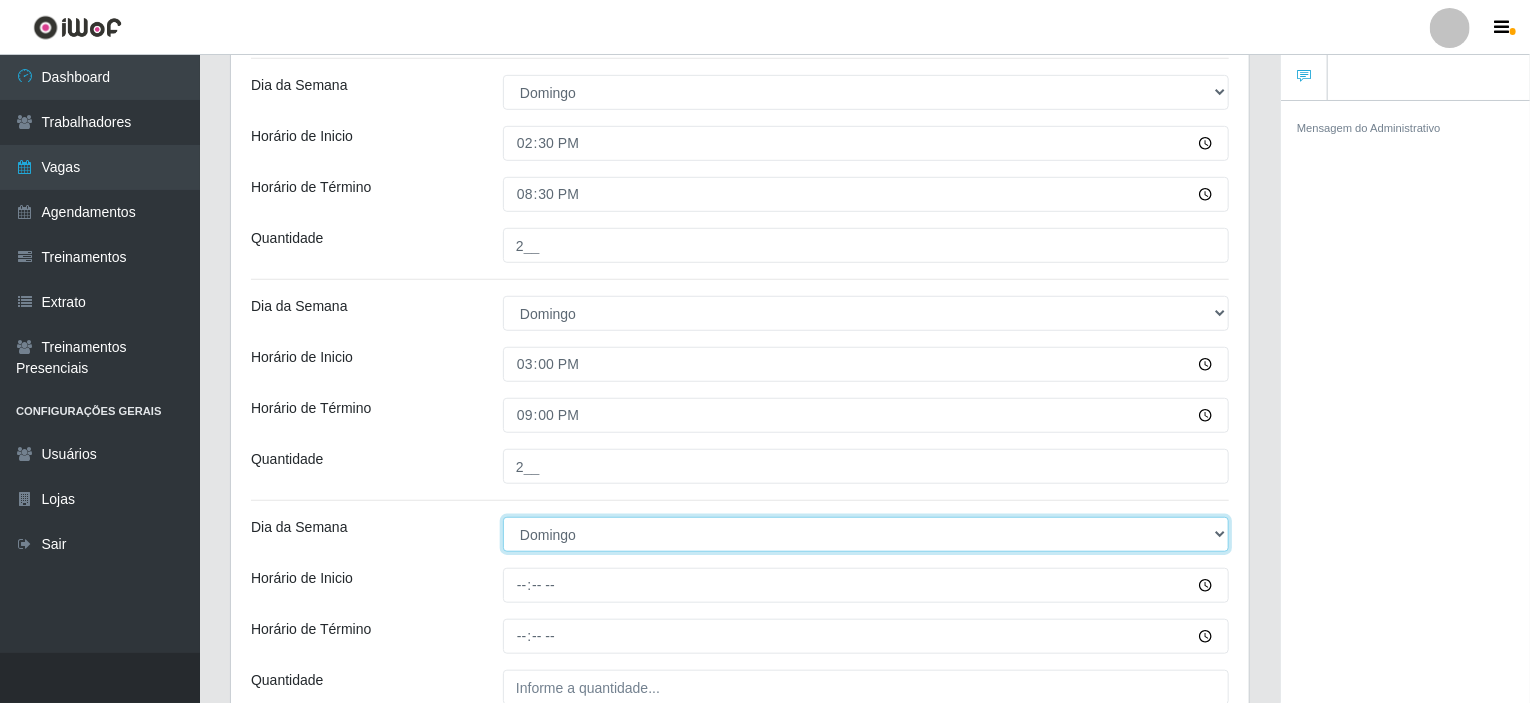 scroll, scrollTop: 679, scrollLeft: 0, axis: vertical 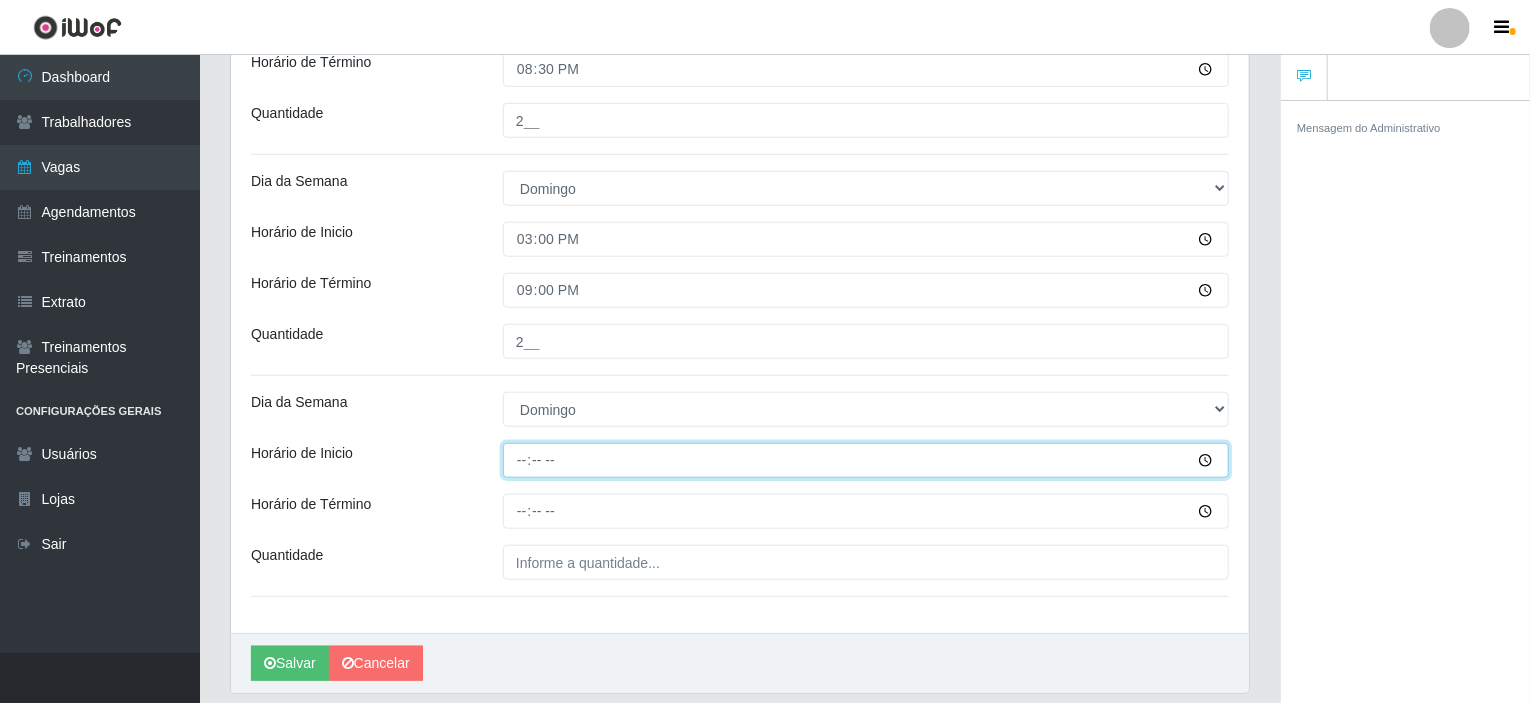 click on "Horário de Inicio" at bounding box center [866, 460] 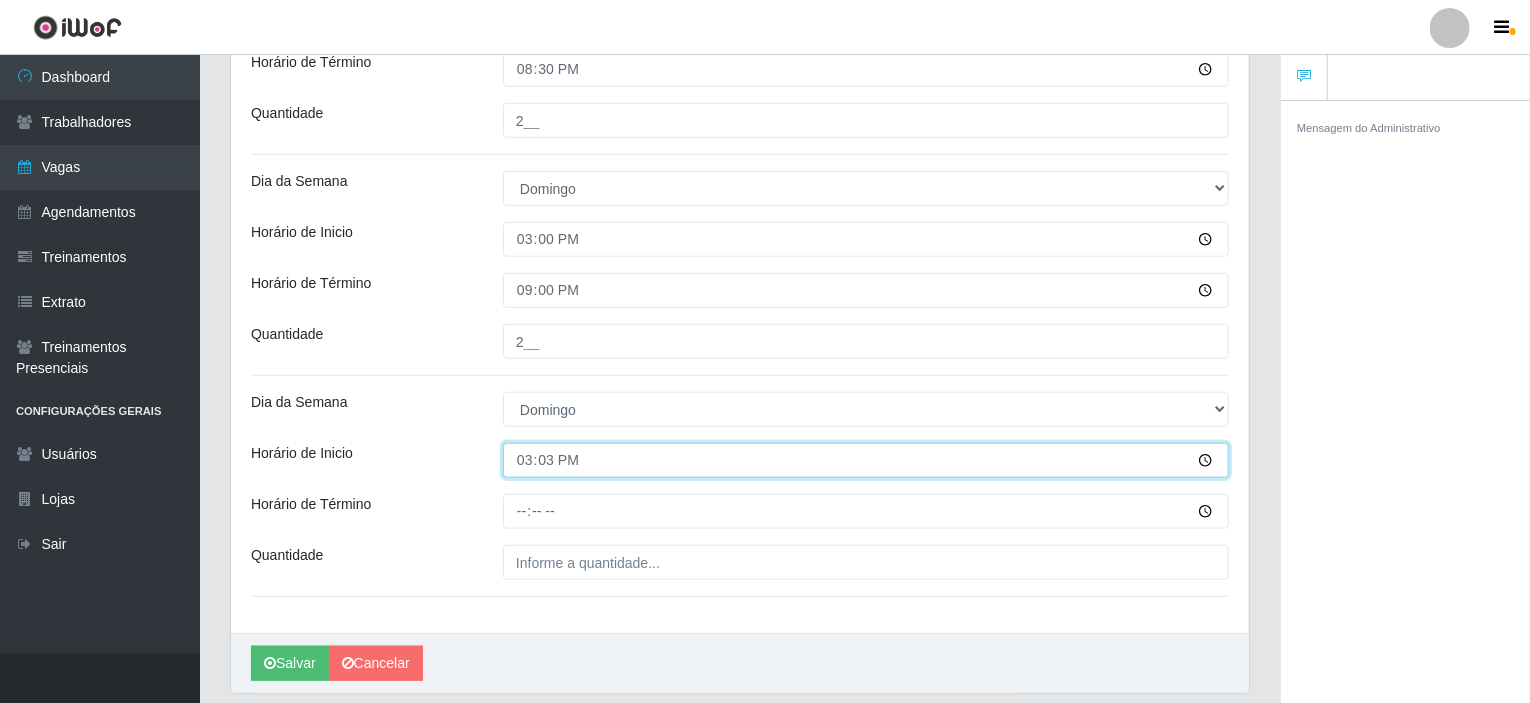 type on "15:30" 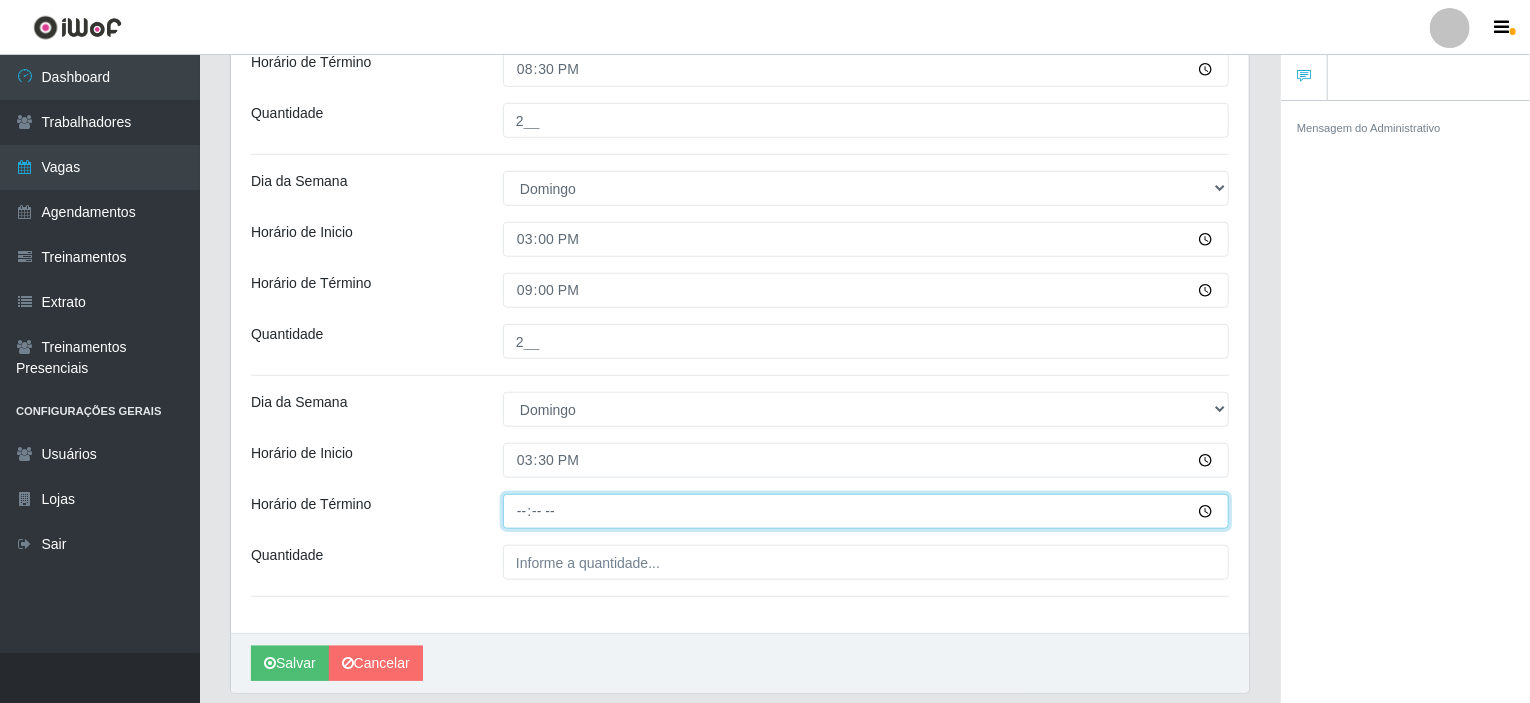 click on "Horário de Término" at bounding box center [866, 511] 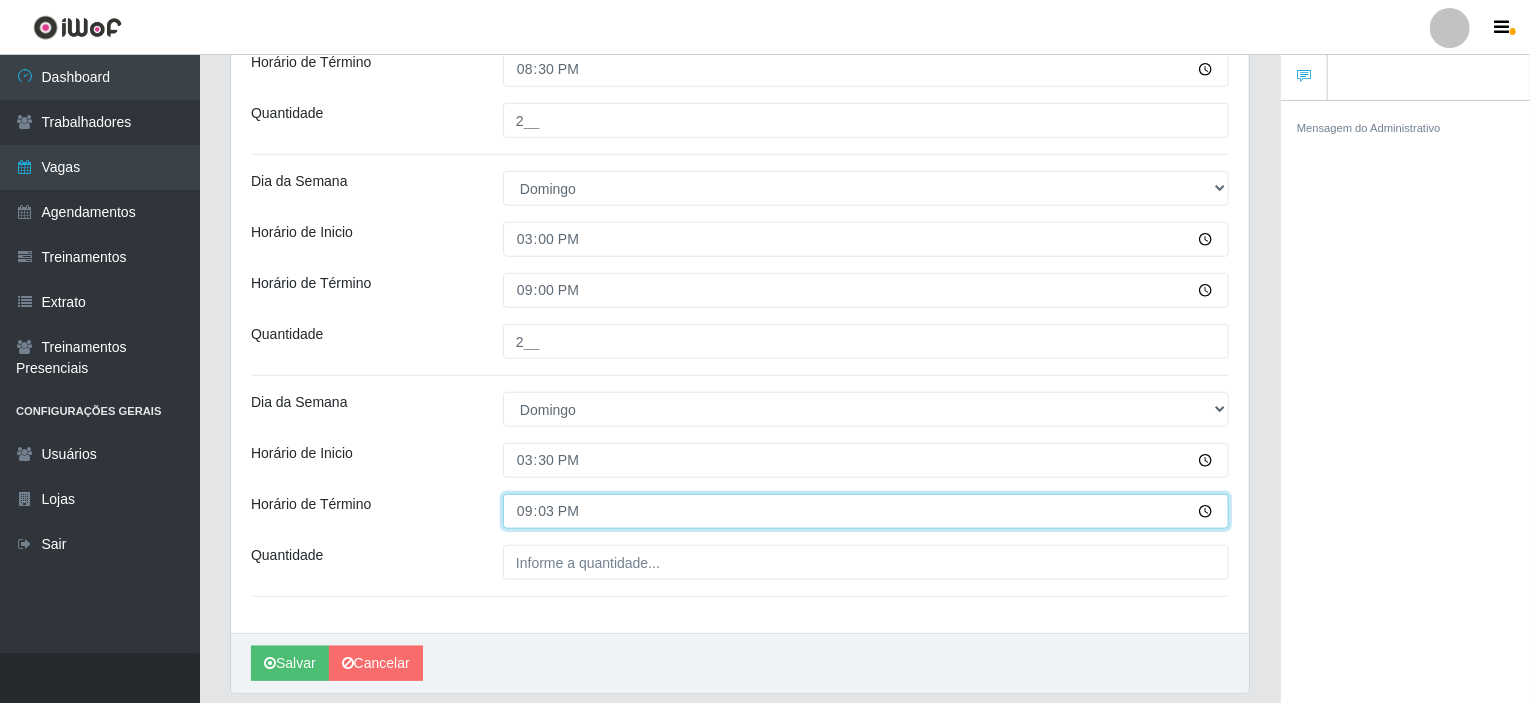 type on "21:30" 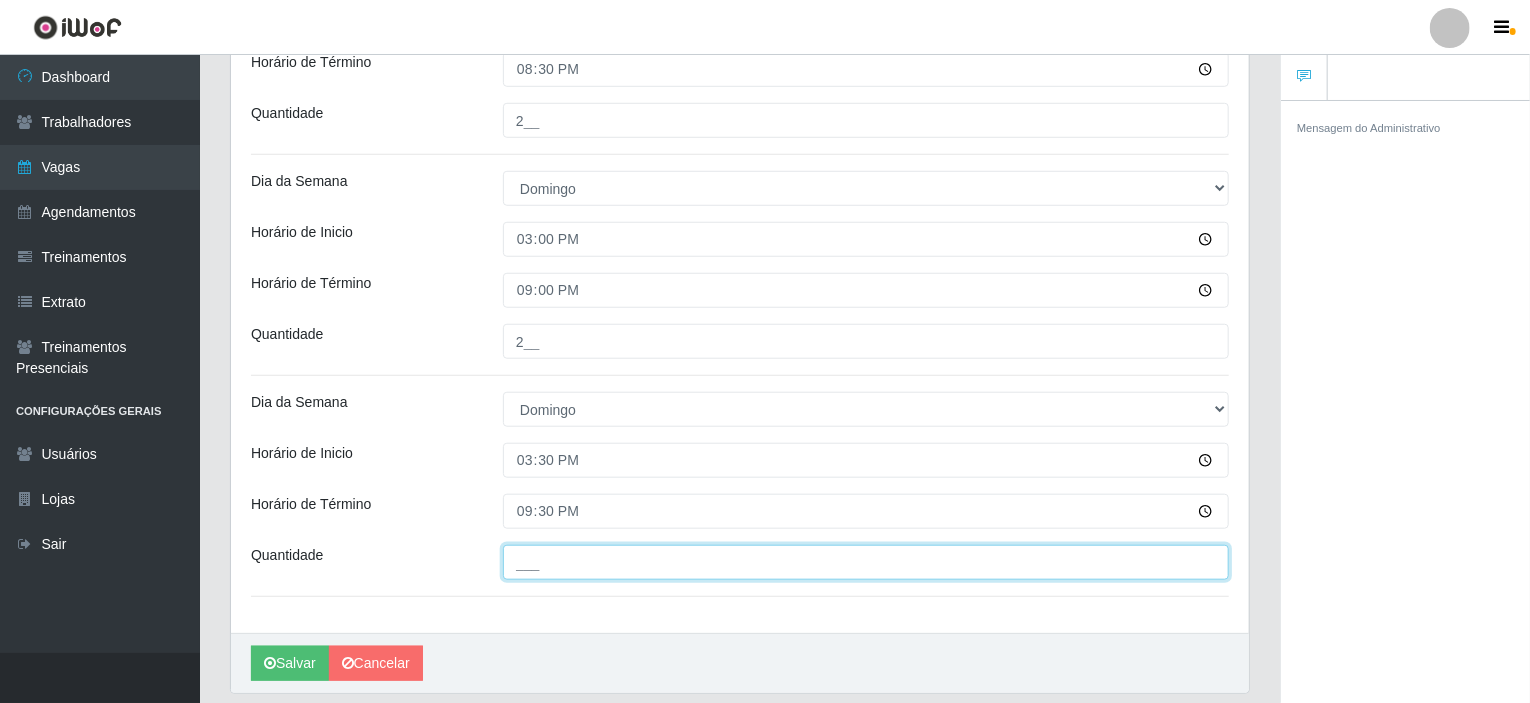 click on "___" at bounding box center (866, 562) 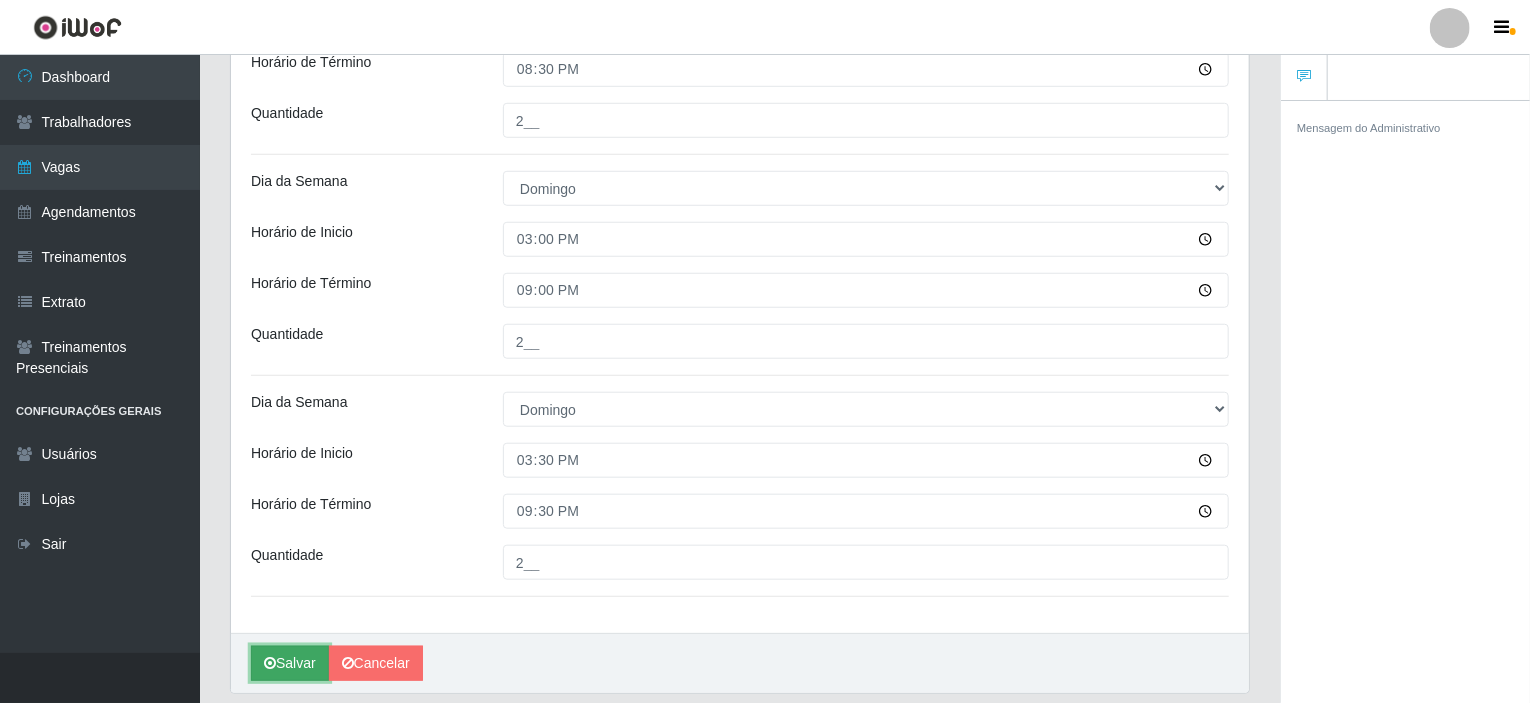click on "Salvar" at bounding box center (290, 663) 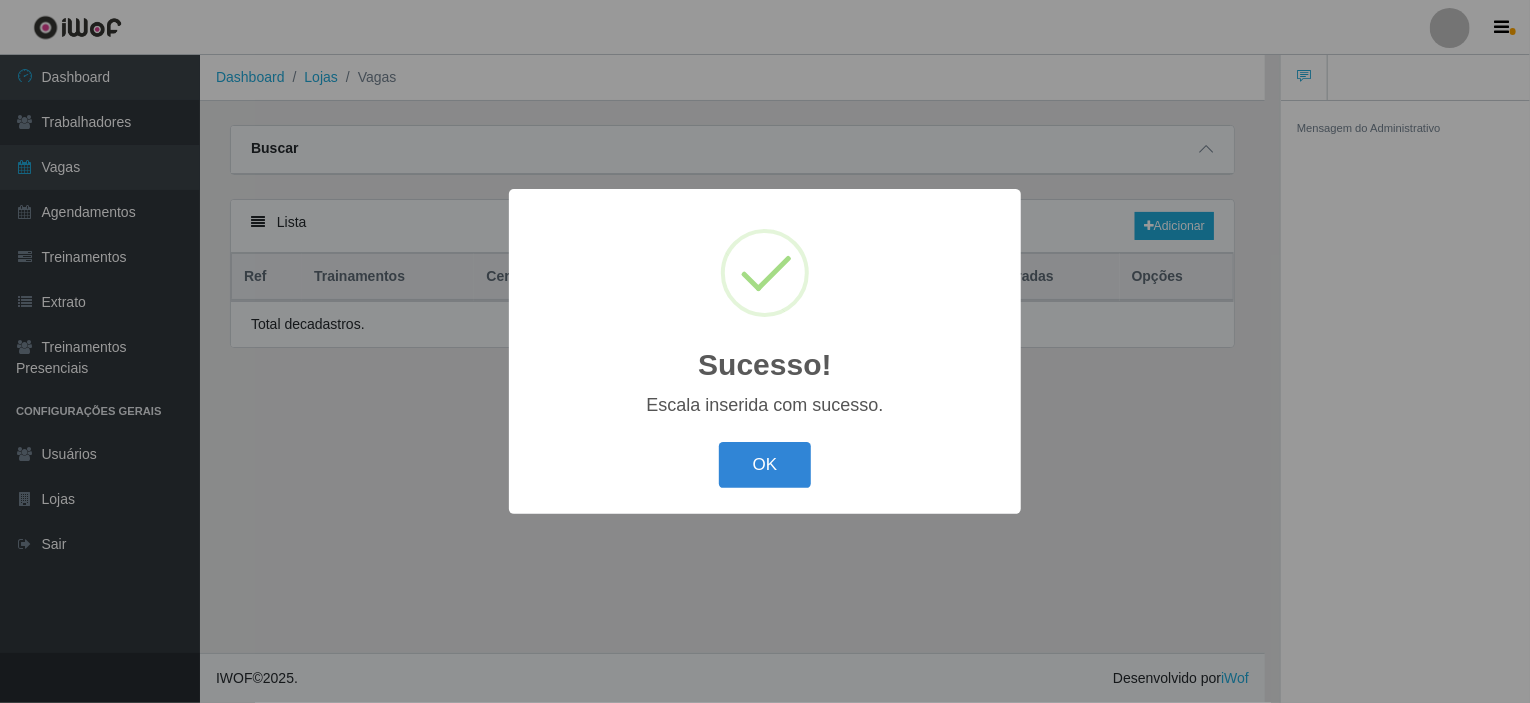 scroll, scrollTop: 0, scrollLeft: 0, axis: both 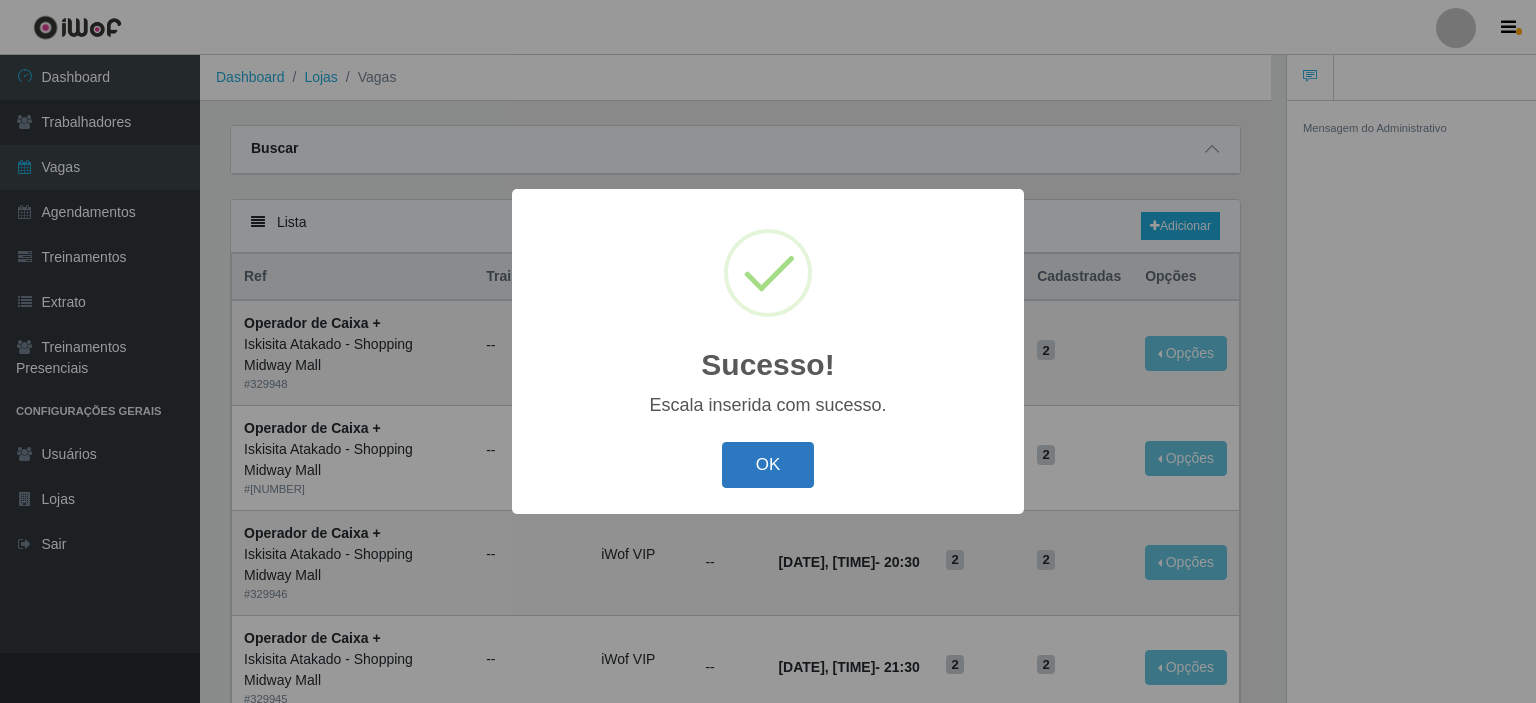 click on "OK" at bounding box center [768, 465] 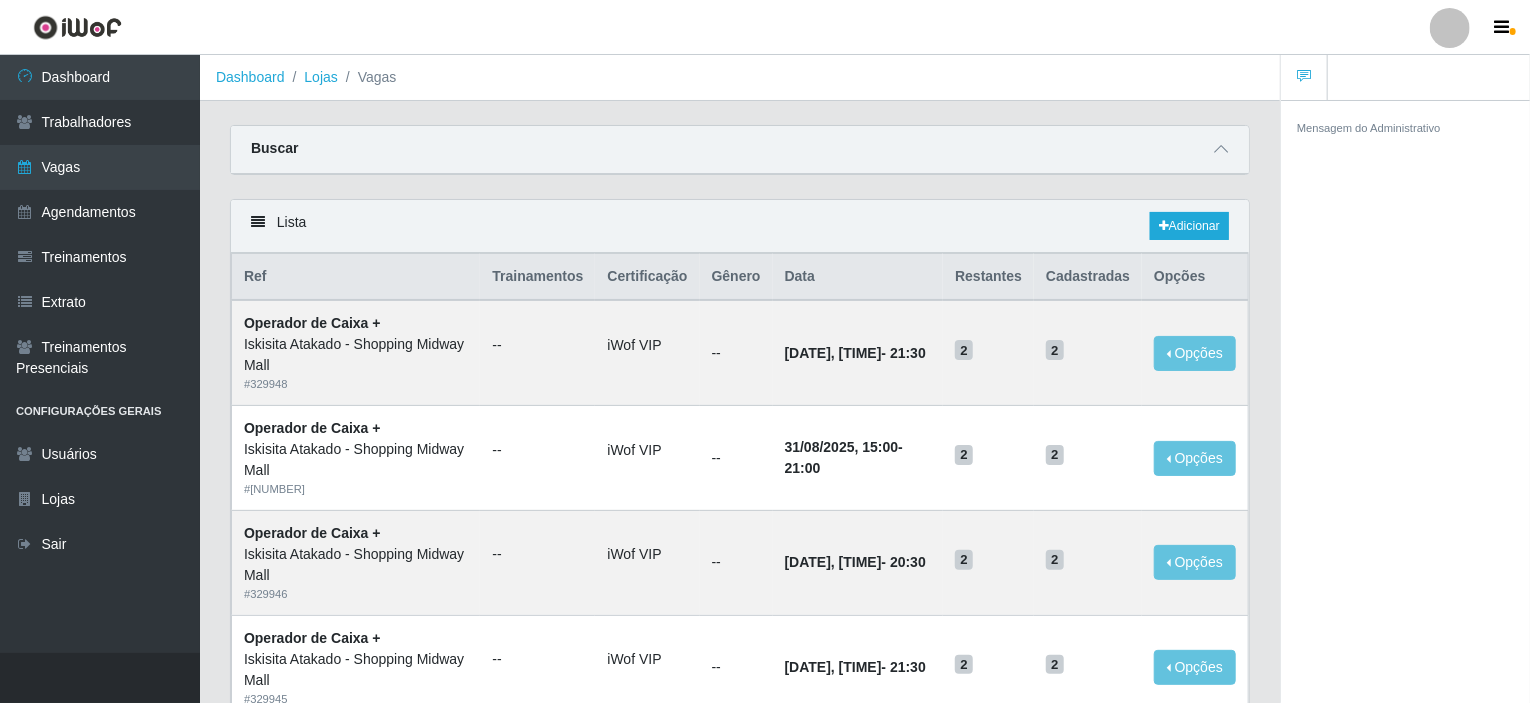 scroll, scrollTop: 0, scrollLeft: 0, axis: both 